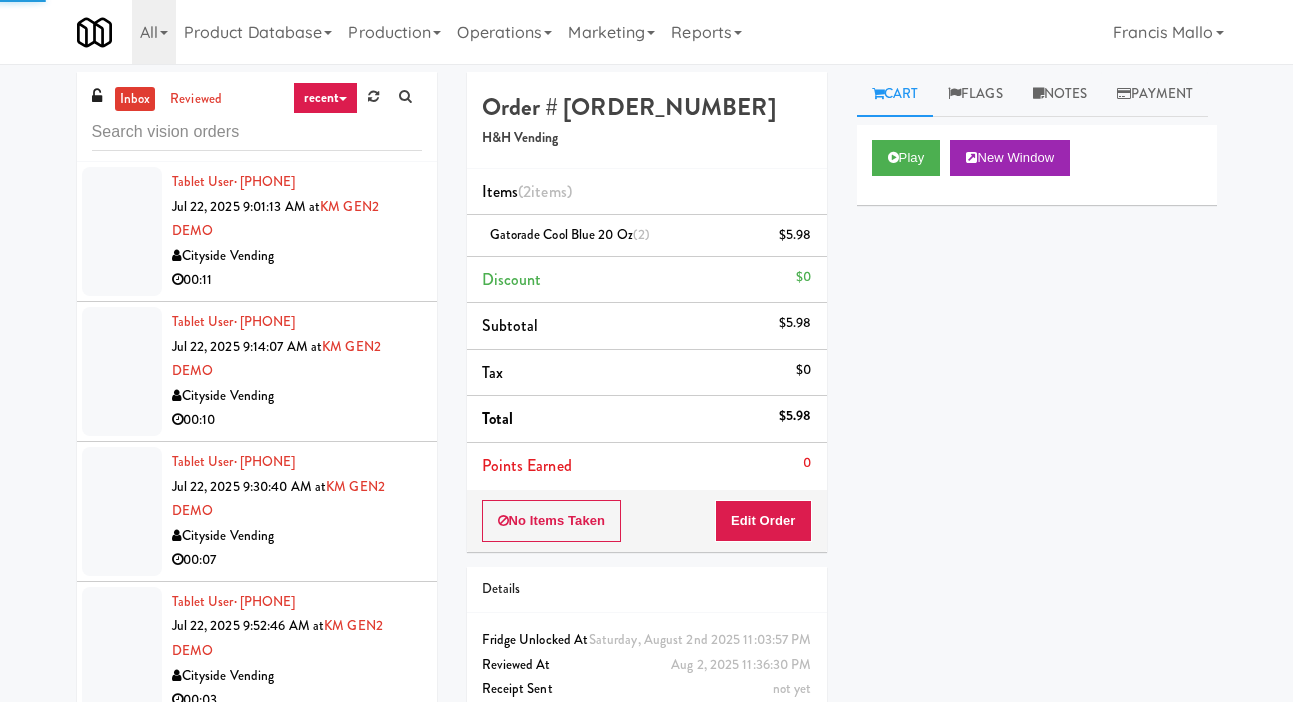 scroll, scrollTop: 29, scrollLeft: 0, axis: vertical 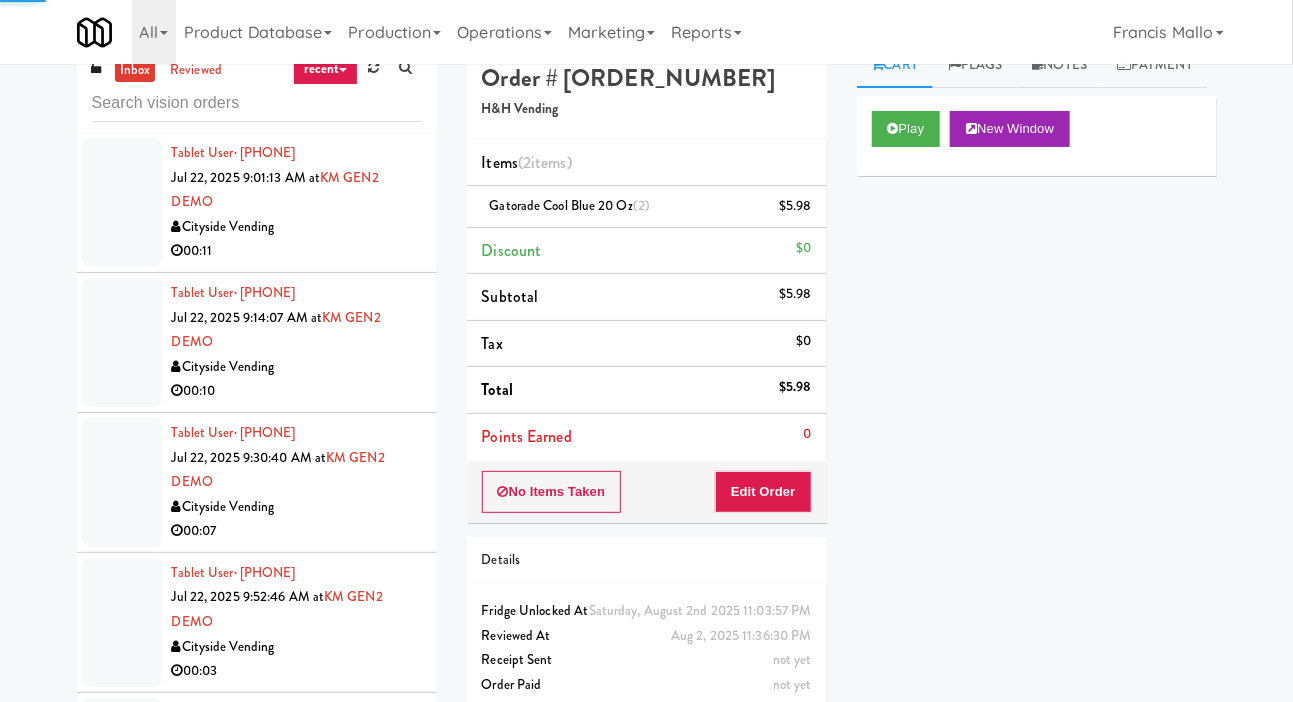 click at bounding box center [122, 13397] 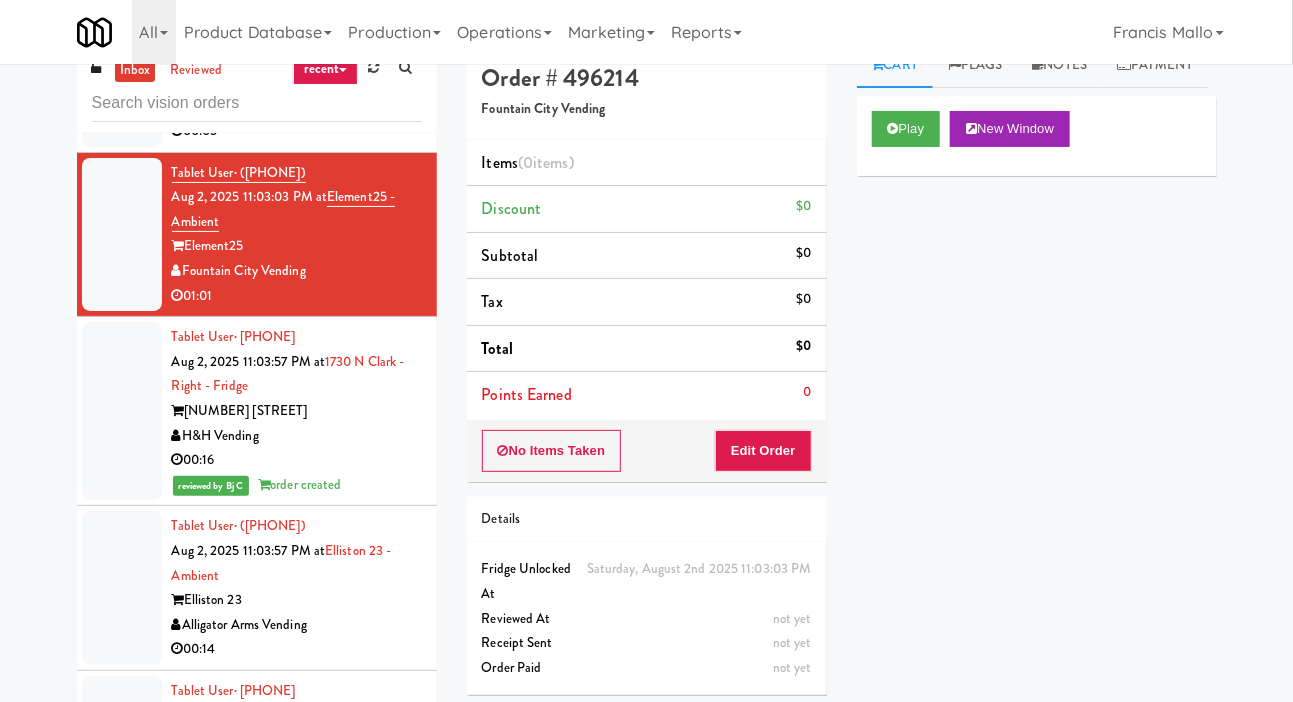 scroll, scrollTop: 13163, scrollLeft: 0, axis: vertical 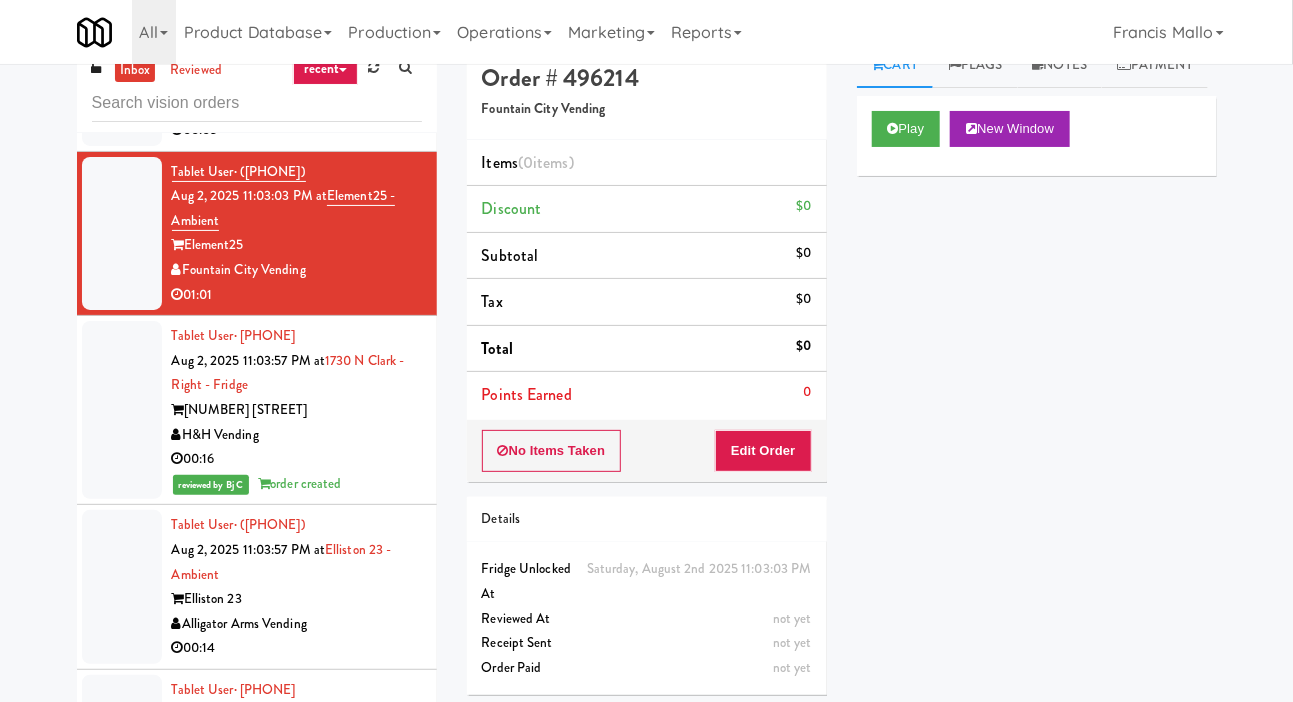 click at bounding box center (122, 69) 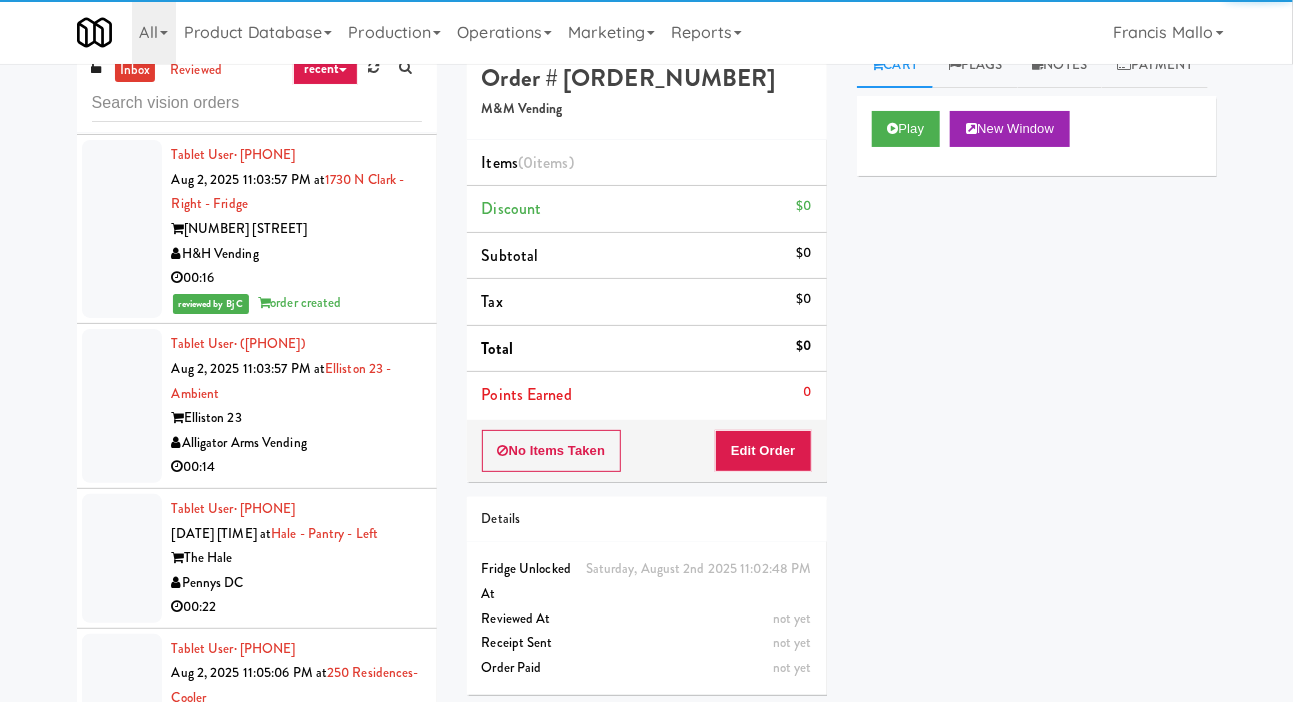click at bounding box center (122, 406) 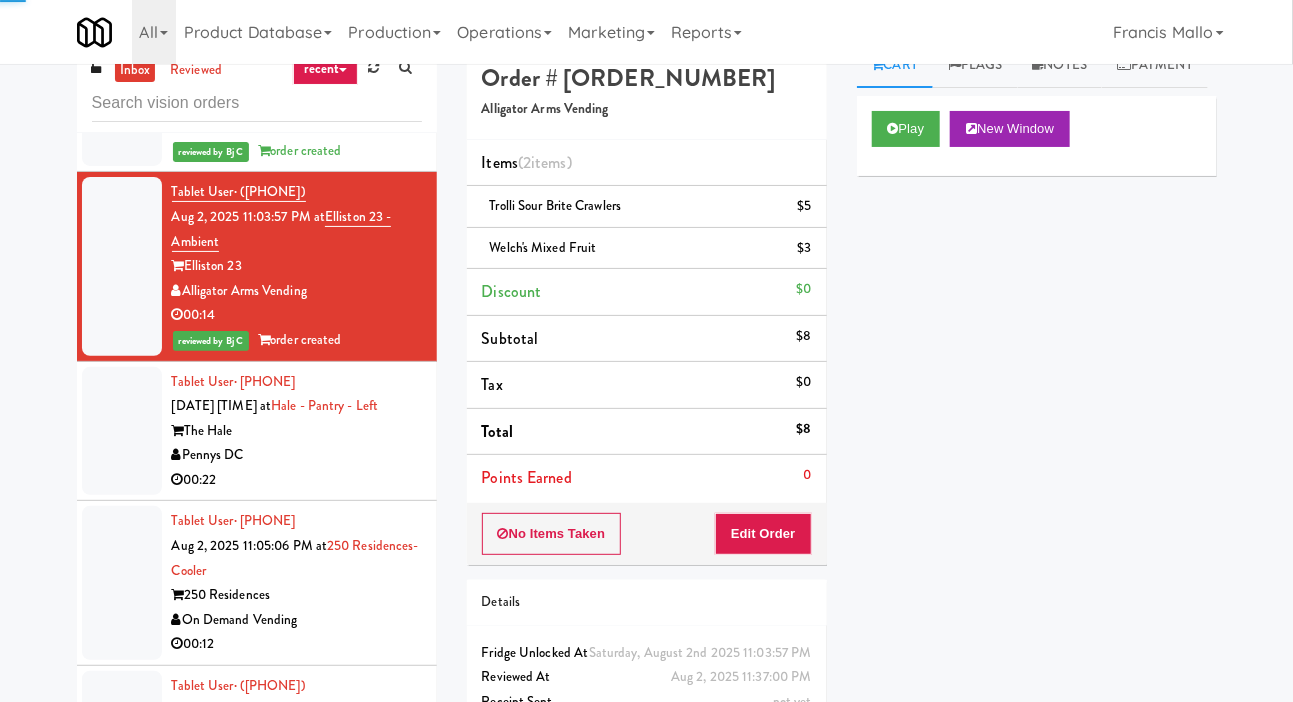 click at bounding box center (122, 431) 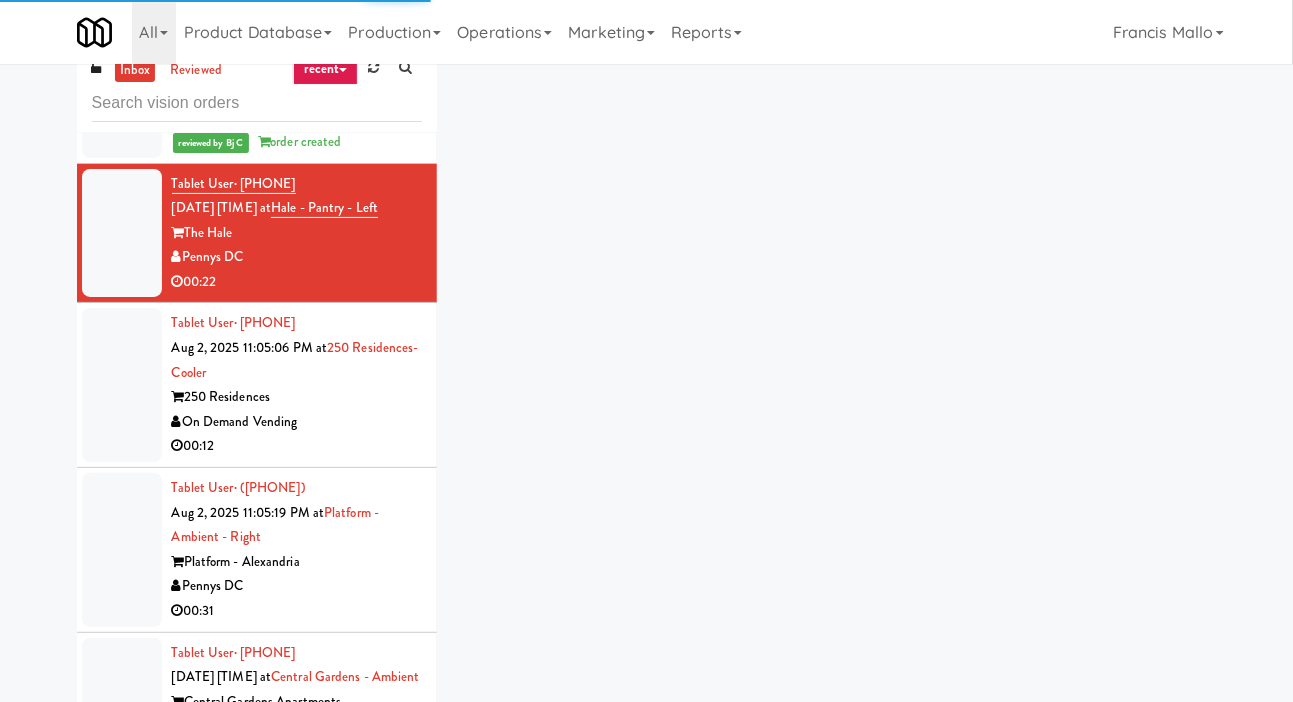 click at bounding box center [122, 385] 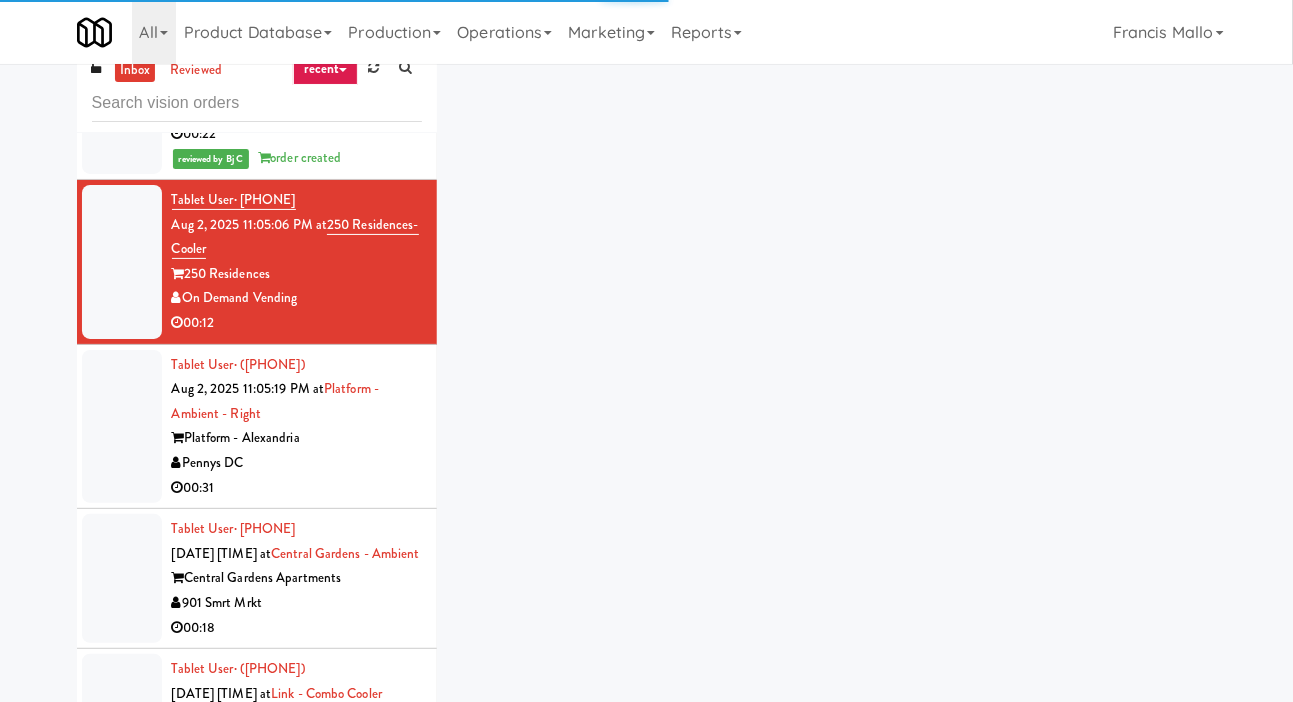 click at bounding box center [122, 427] 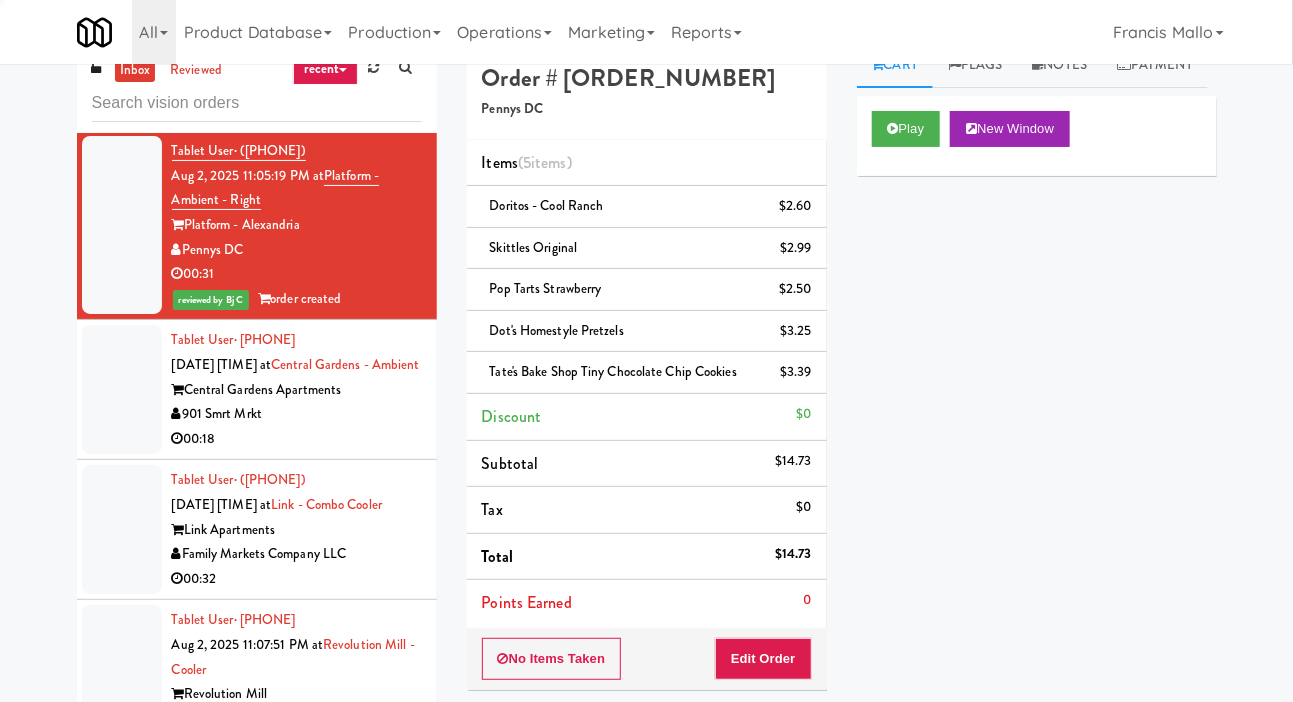 click at bounding box center [122, 389] 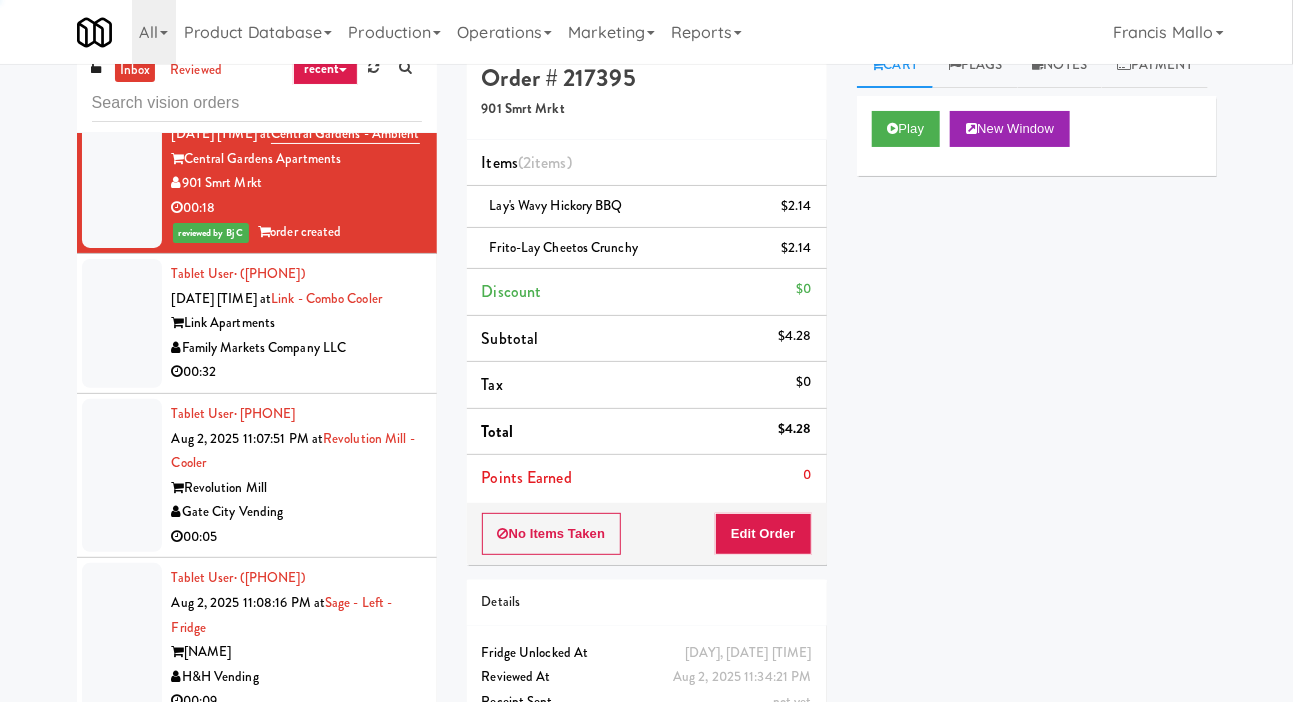 click at bounding box center [122, 323] 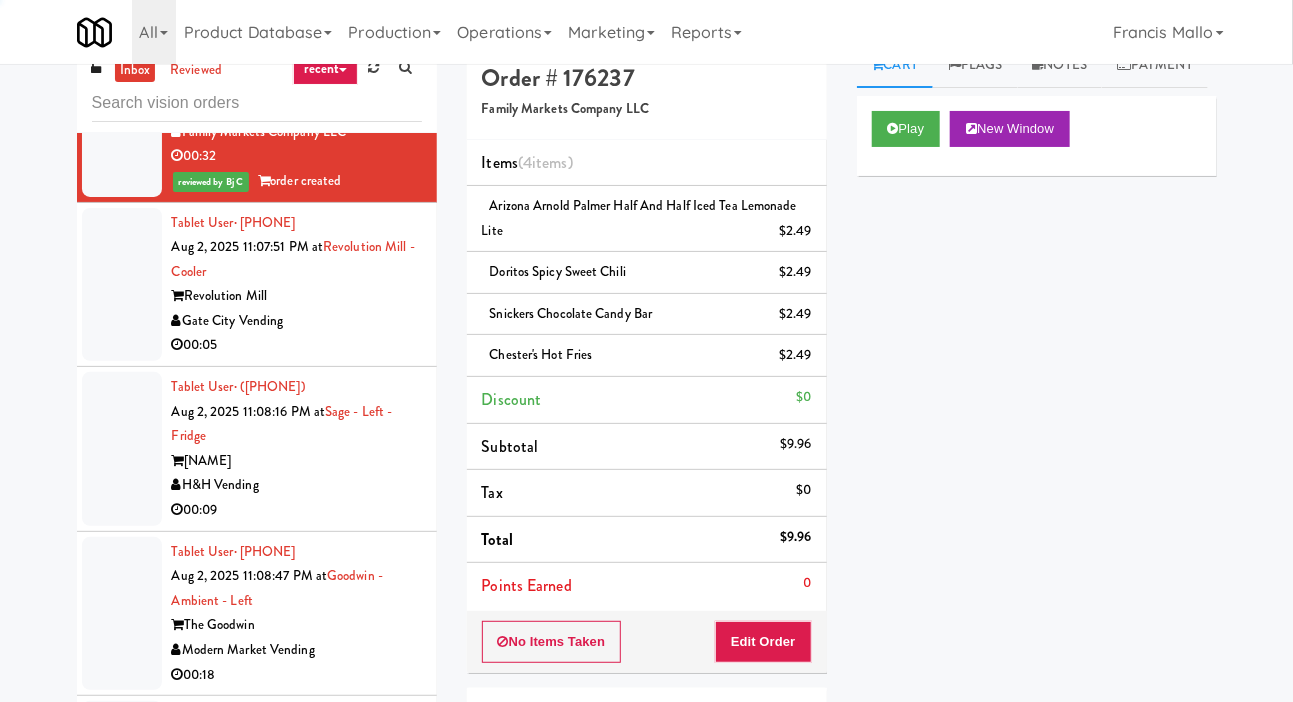 click at bounding box center [122, 285] 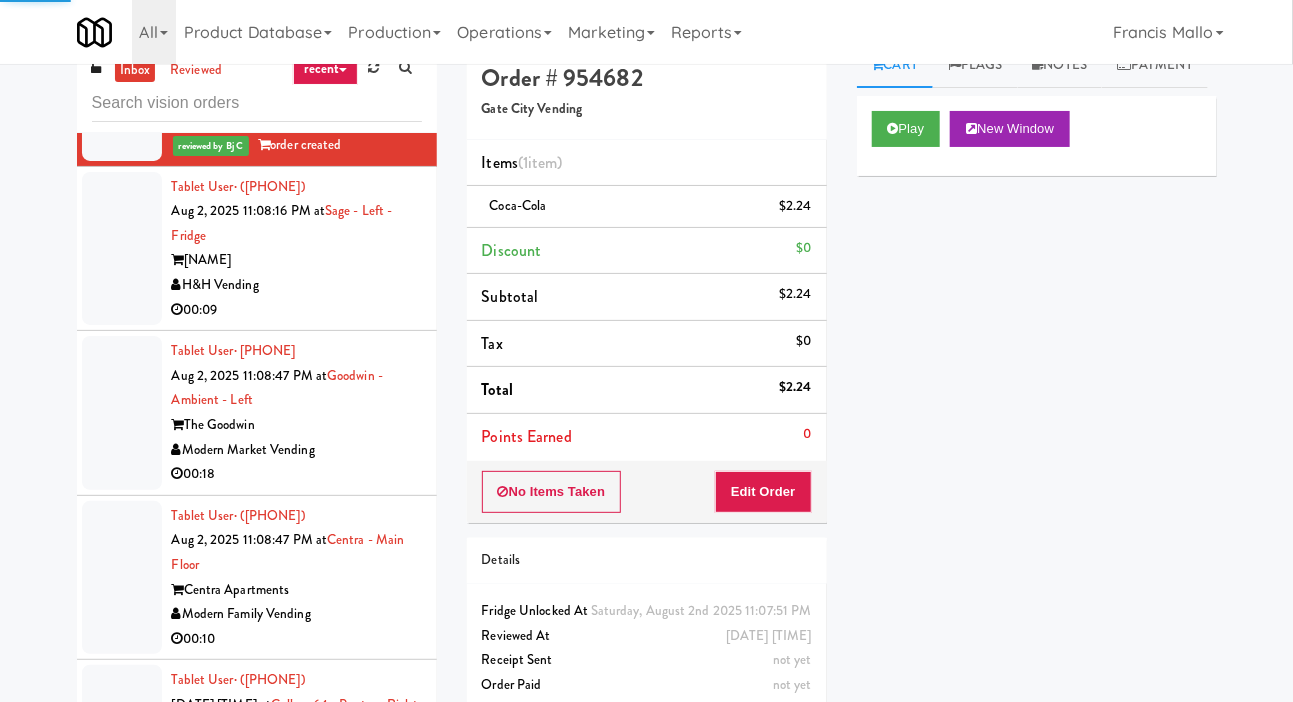 click at bounding box center [122, 249] 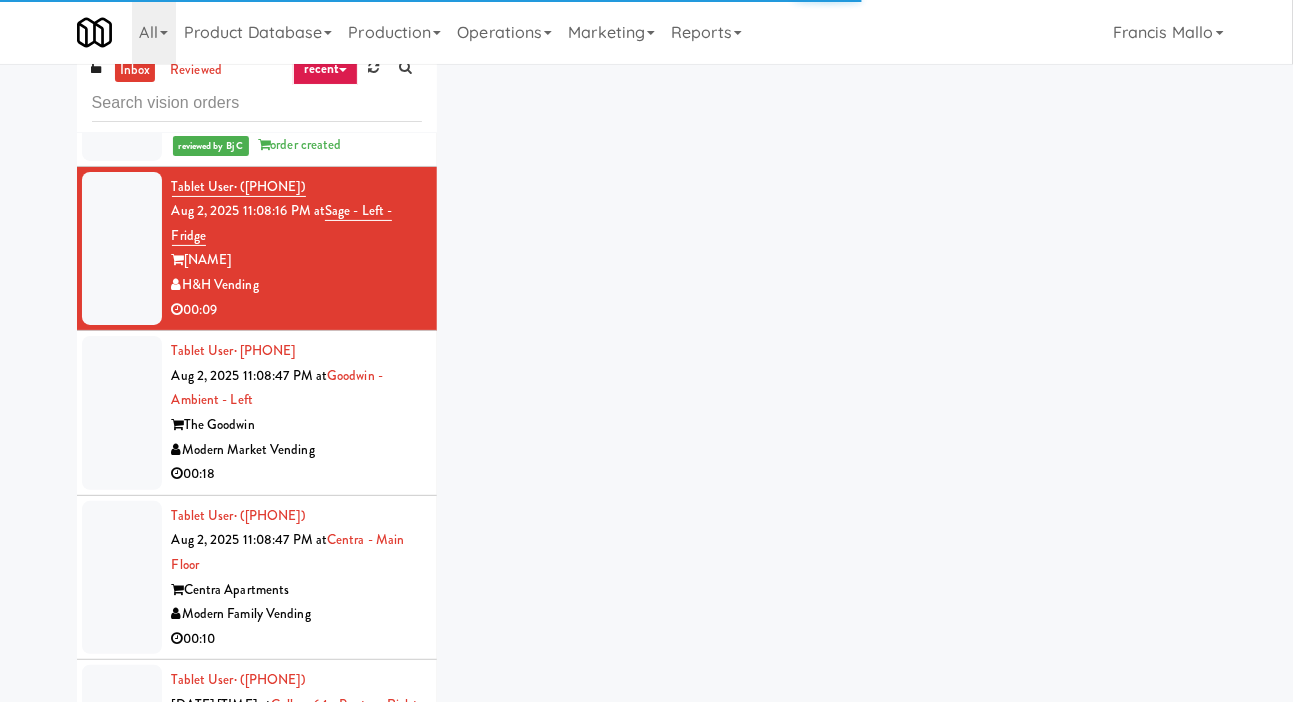 click at bounding box center [122, 413] 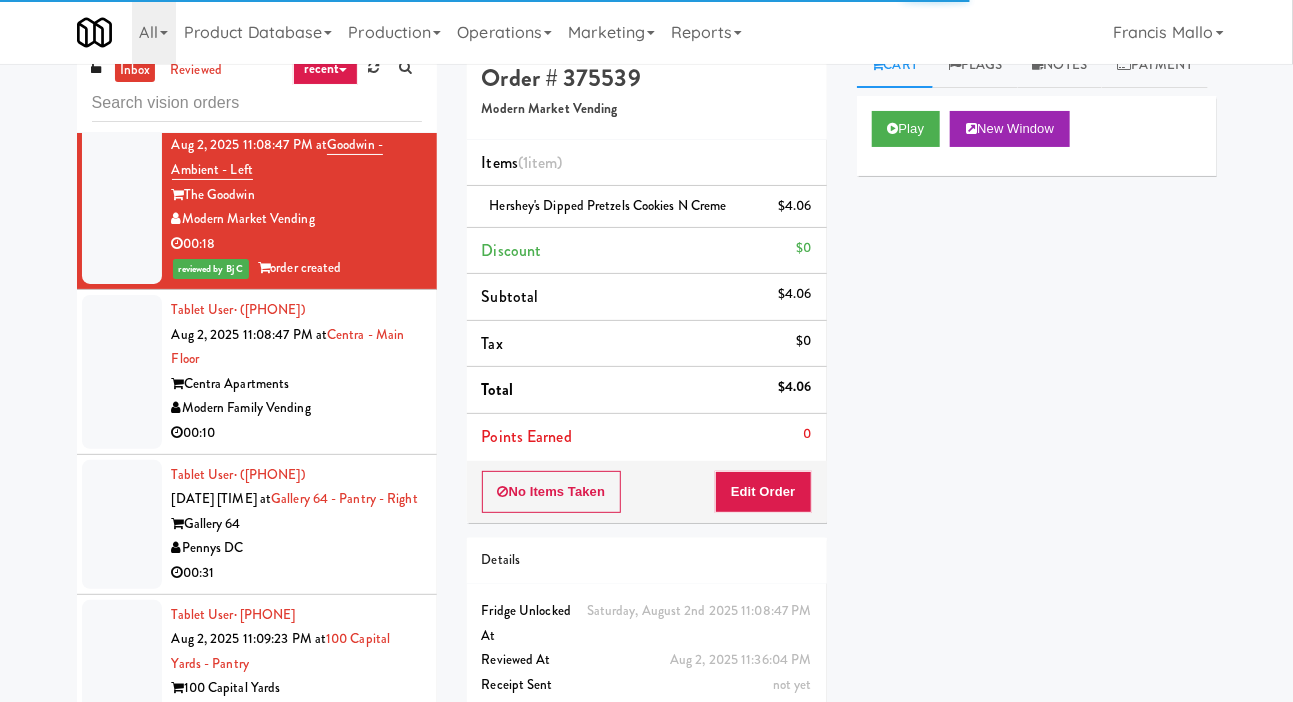 click at bounding box center (122, 372) 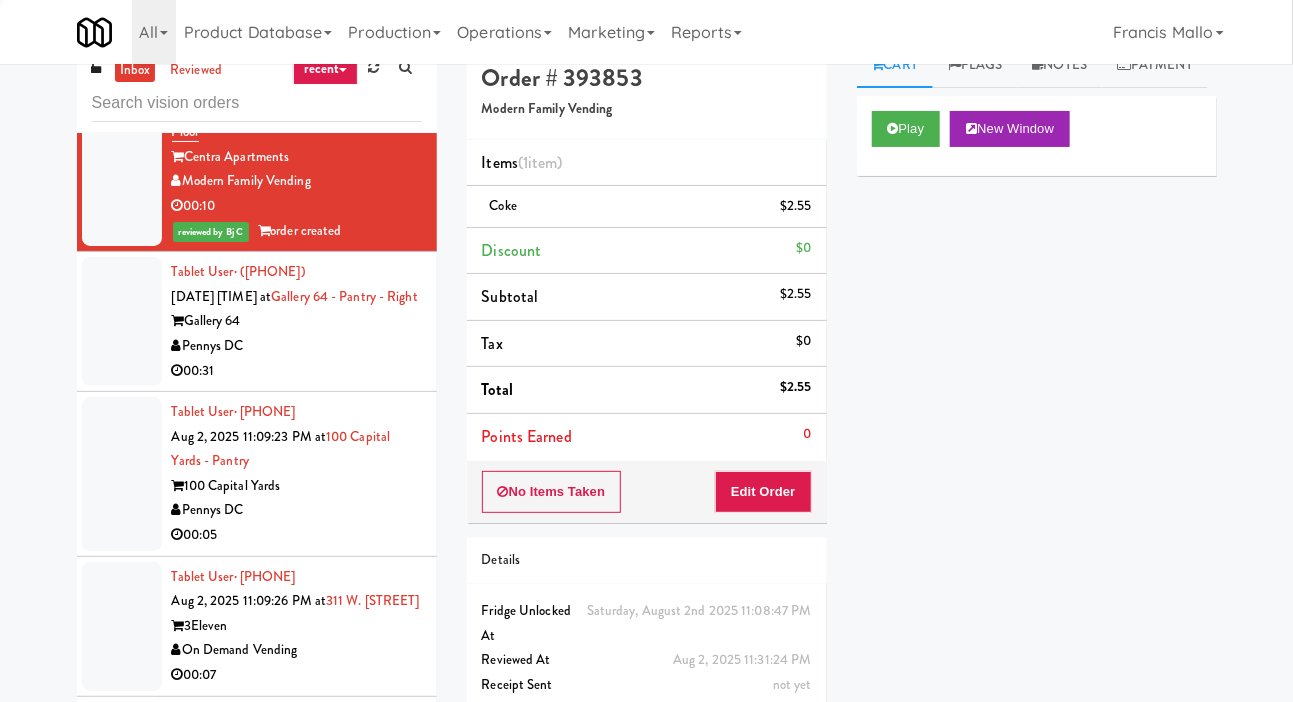 click at bounding box center (122, 321) 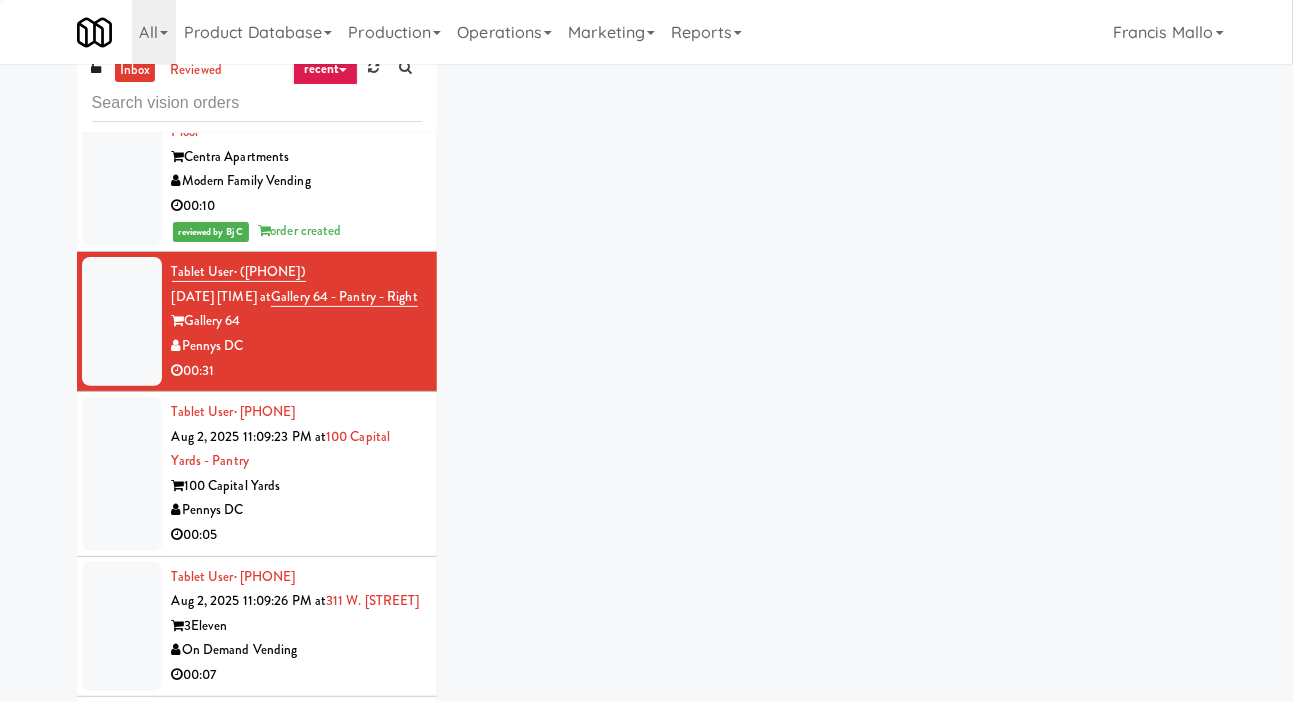 click at bounding box center (122, 474) 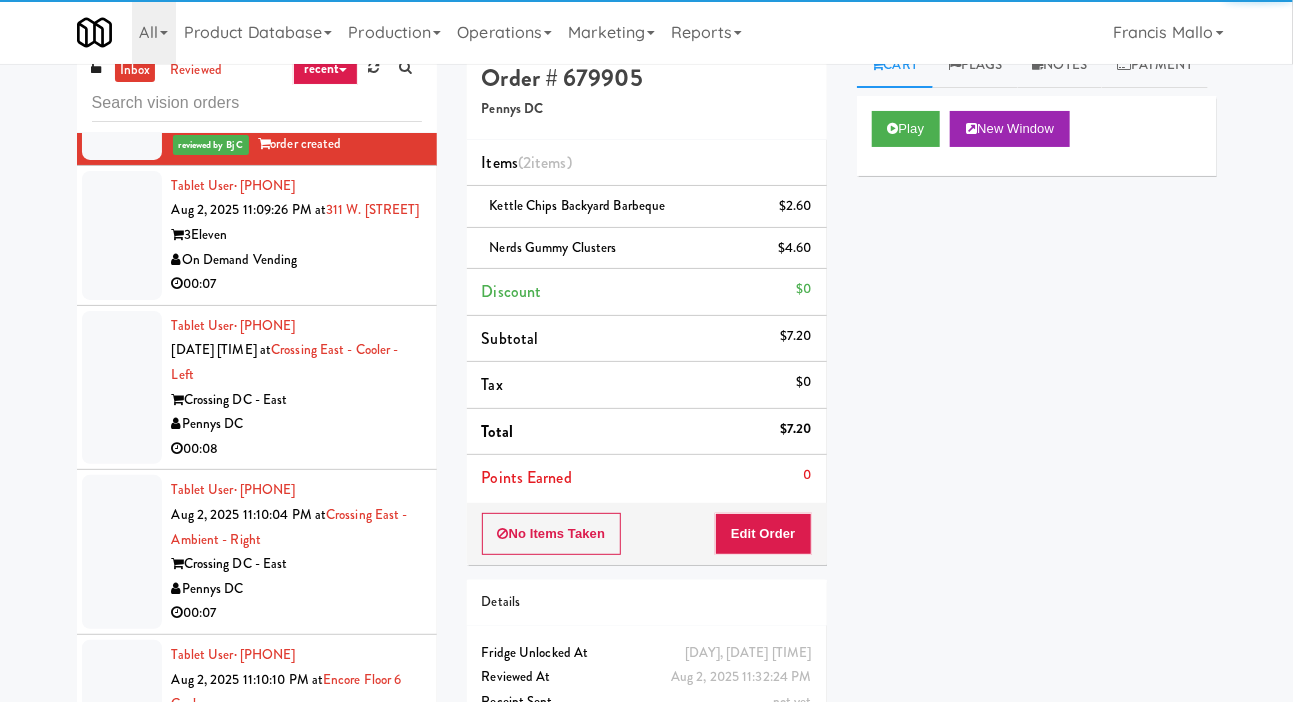 click at bounding box center (122, 235) 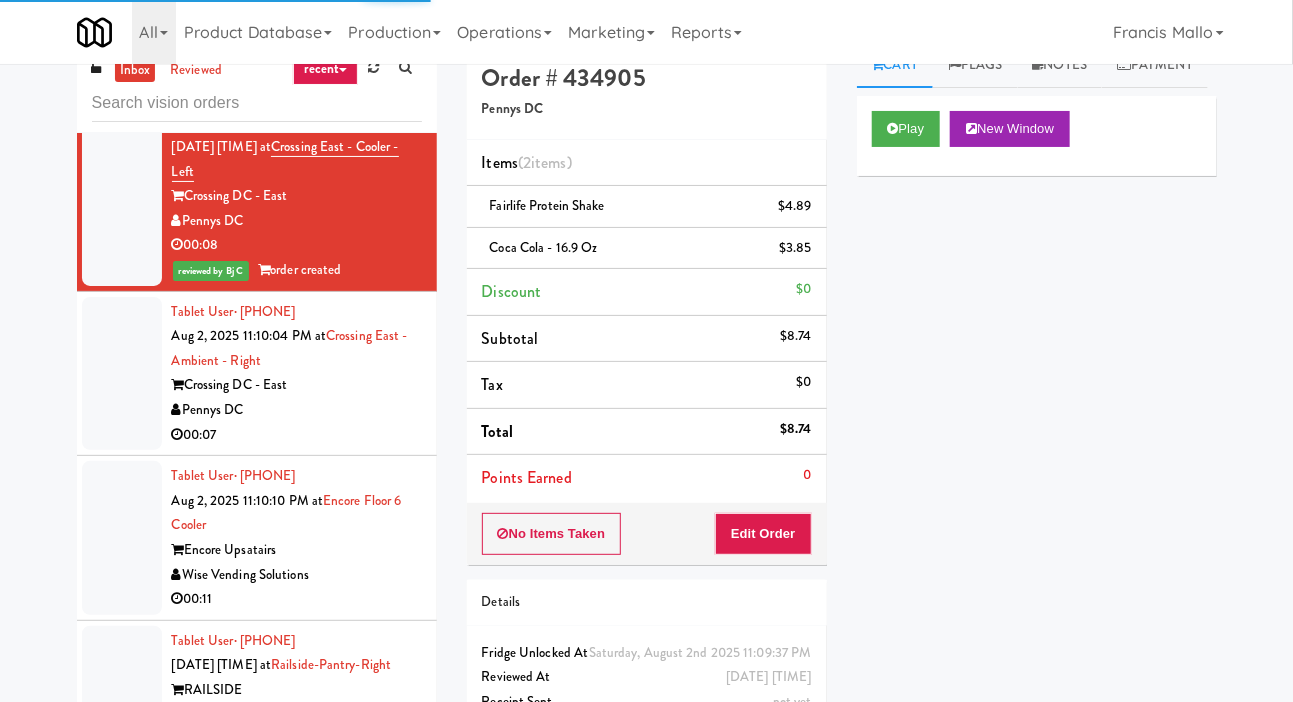 click at bounding box center (122, 374) 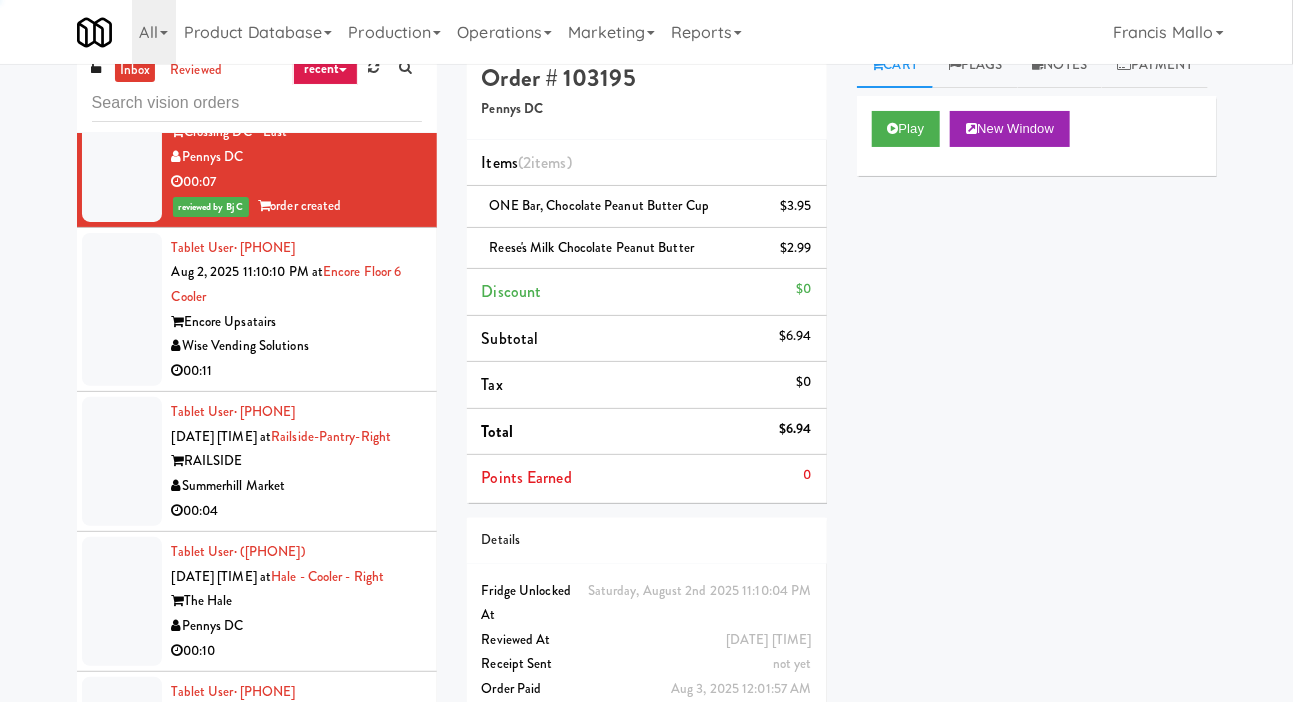click at bounding box center (122, 310) 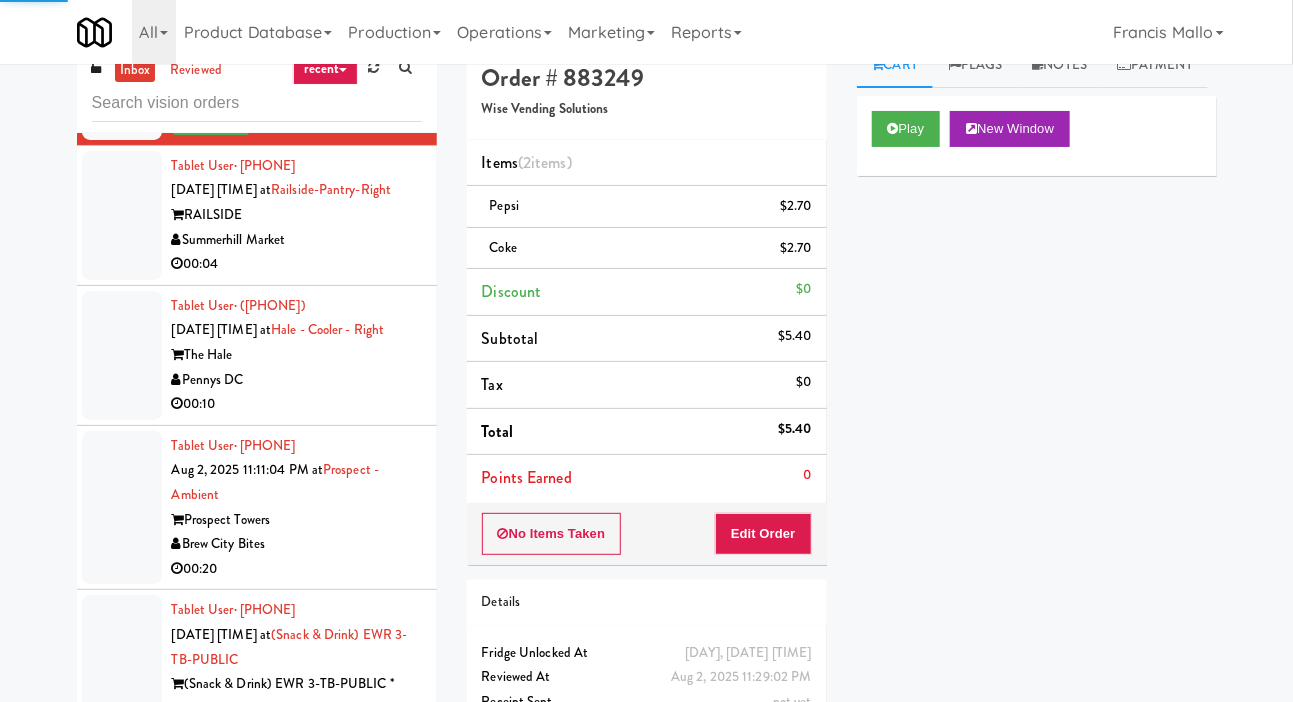 click at bounding box center (122, 215) 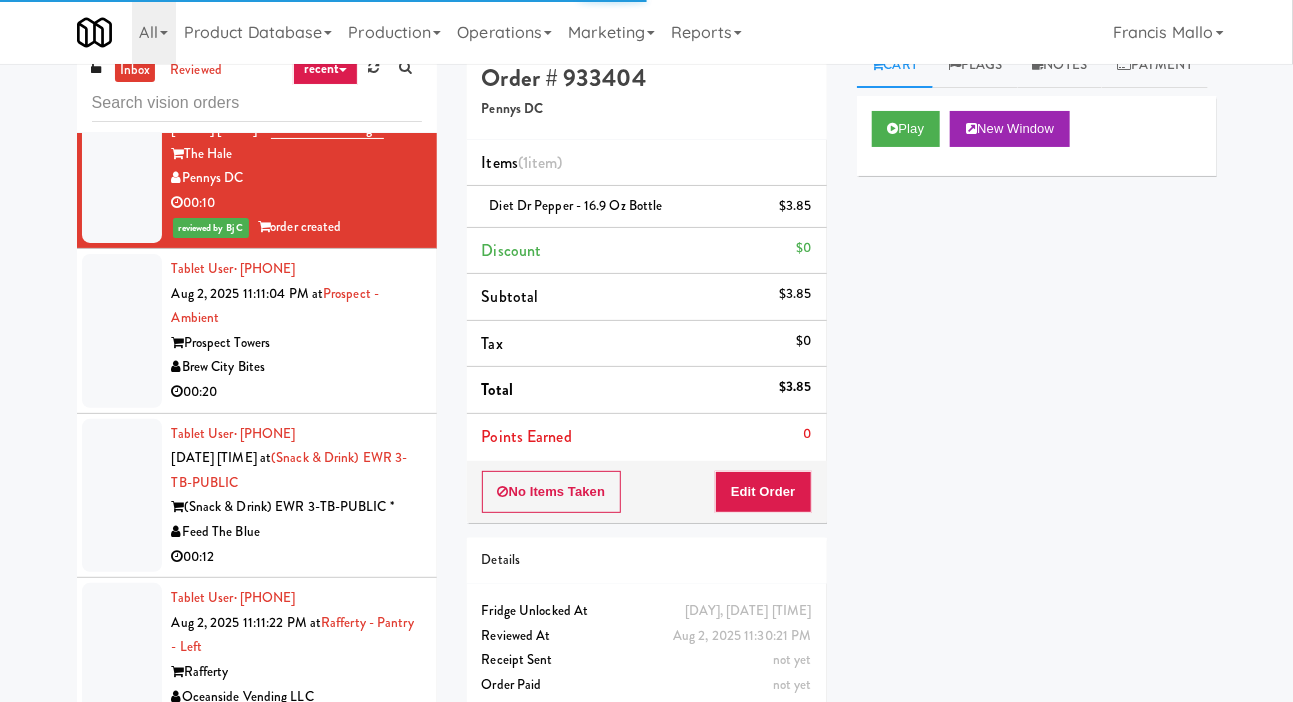 click at bounding box center (122, 331) 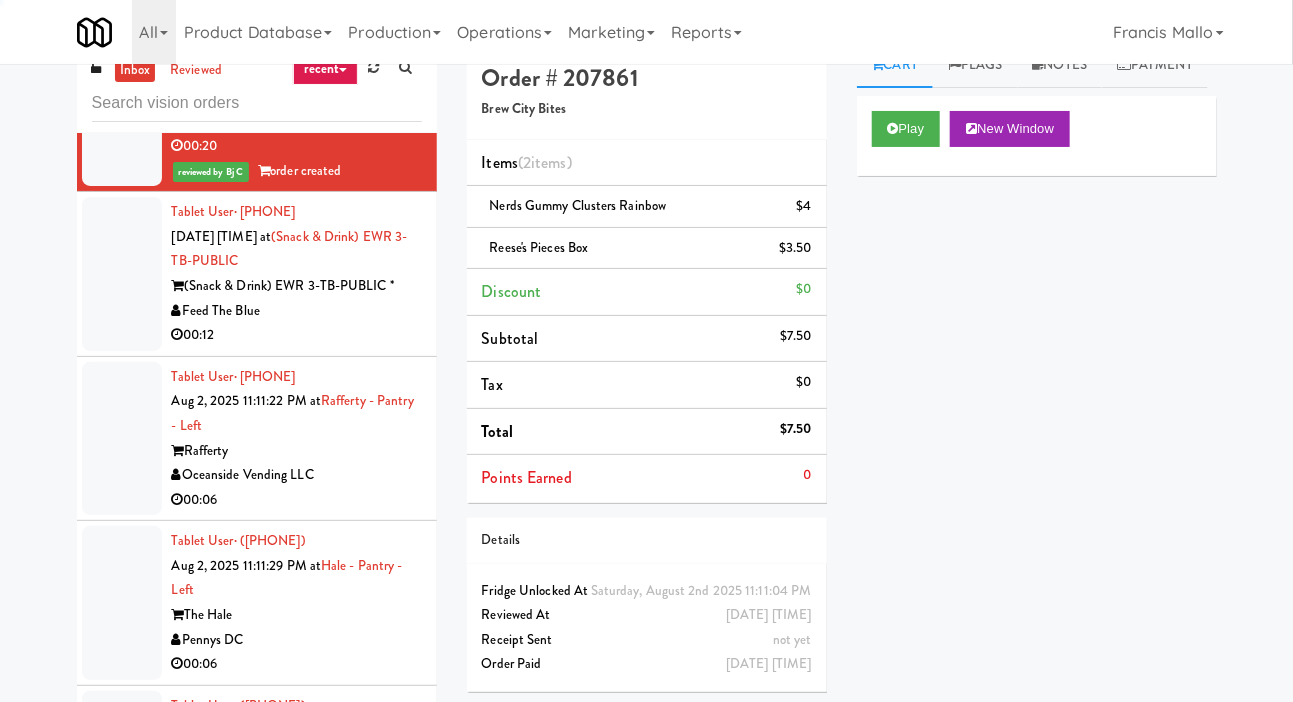 click at bounding box center [122, 274] 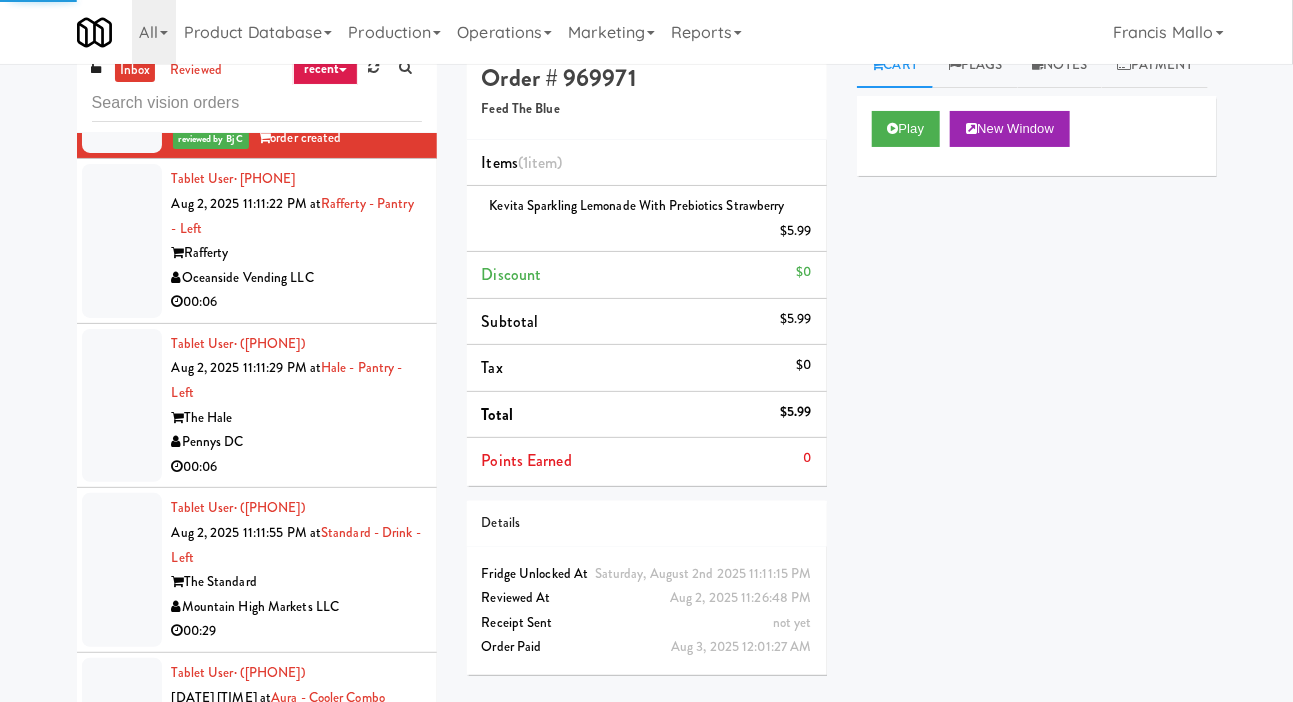 click at bounding box center [122, 241] 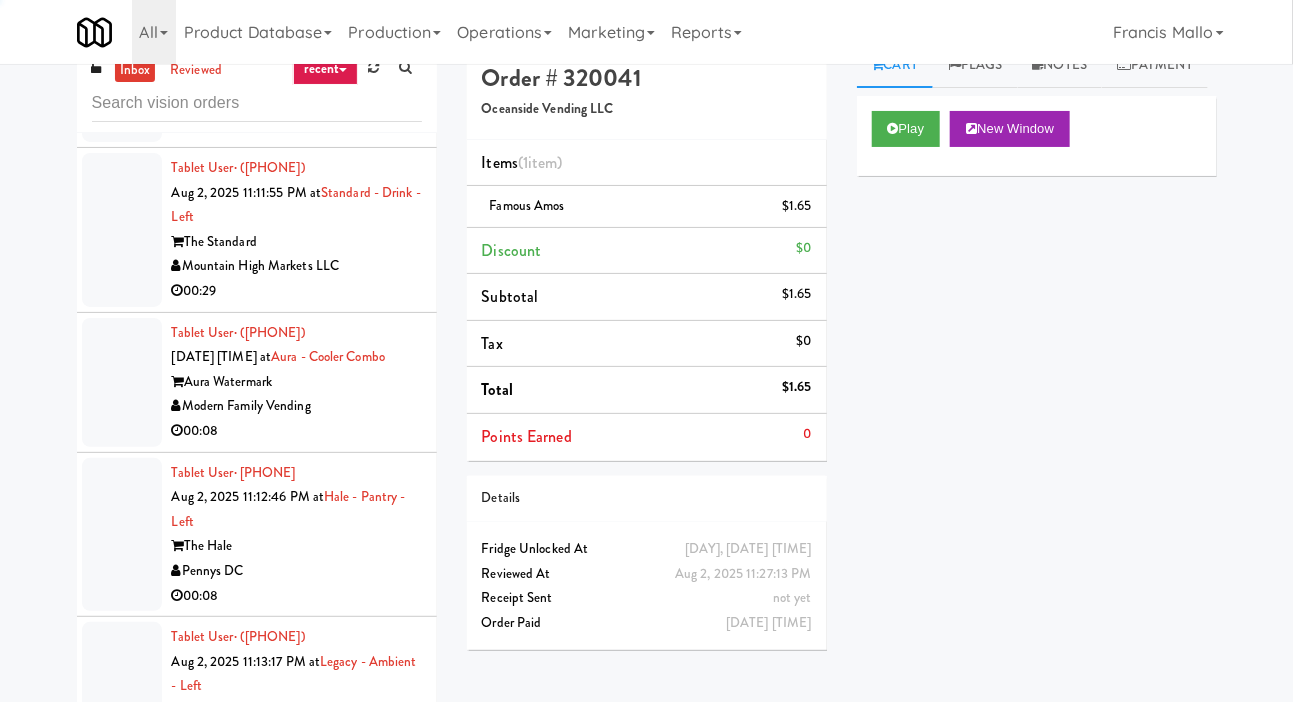 click at bounding box center (122, 65) 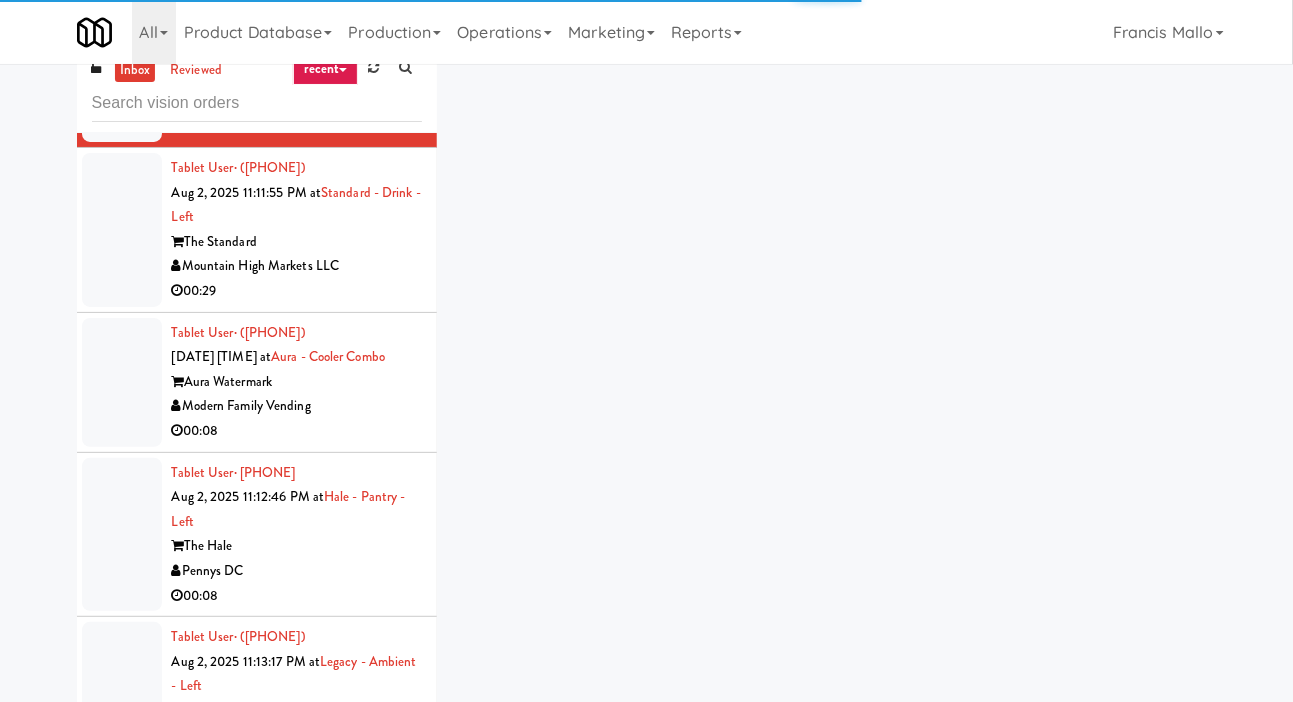click at bounding box center (122, 230) 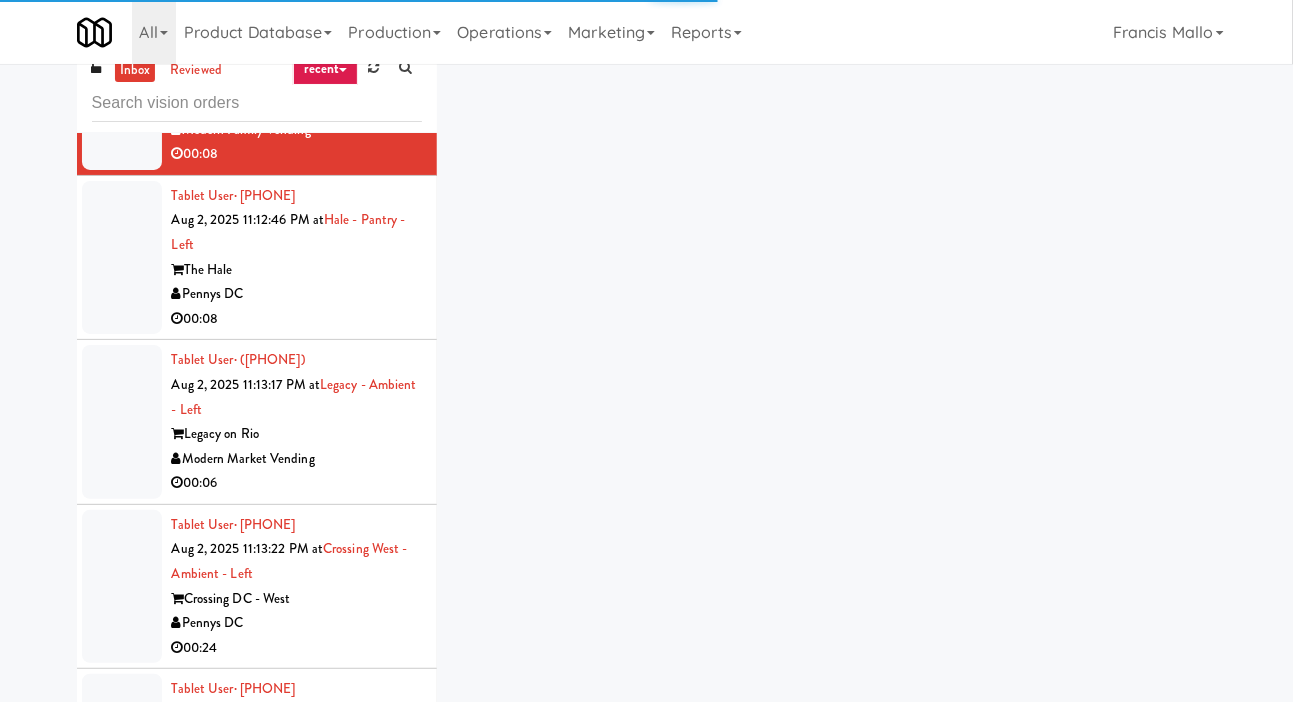 scroll, scrollTop: 17948, scrollLeft: 0, axis: vertical 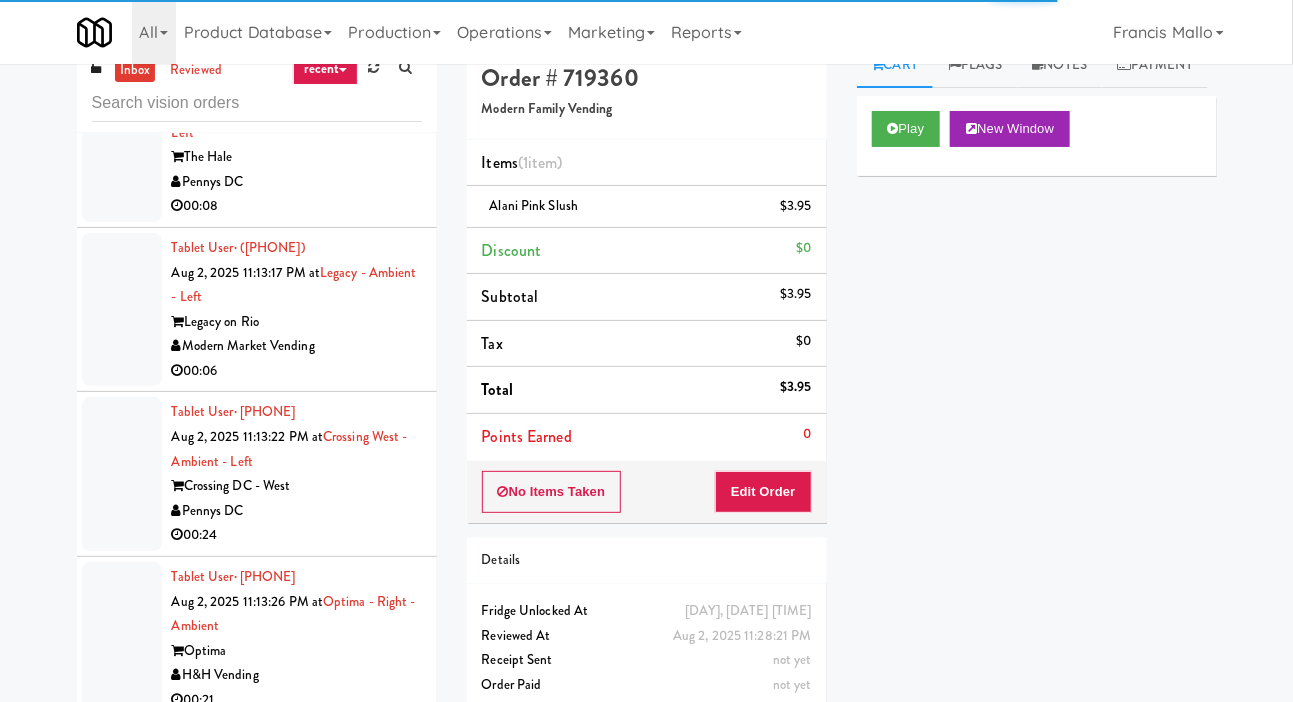 click at bounding box center [122, 310] 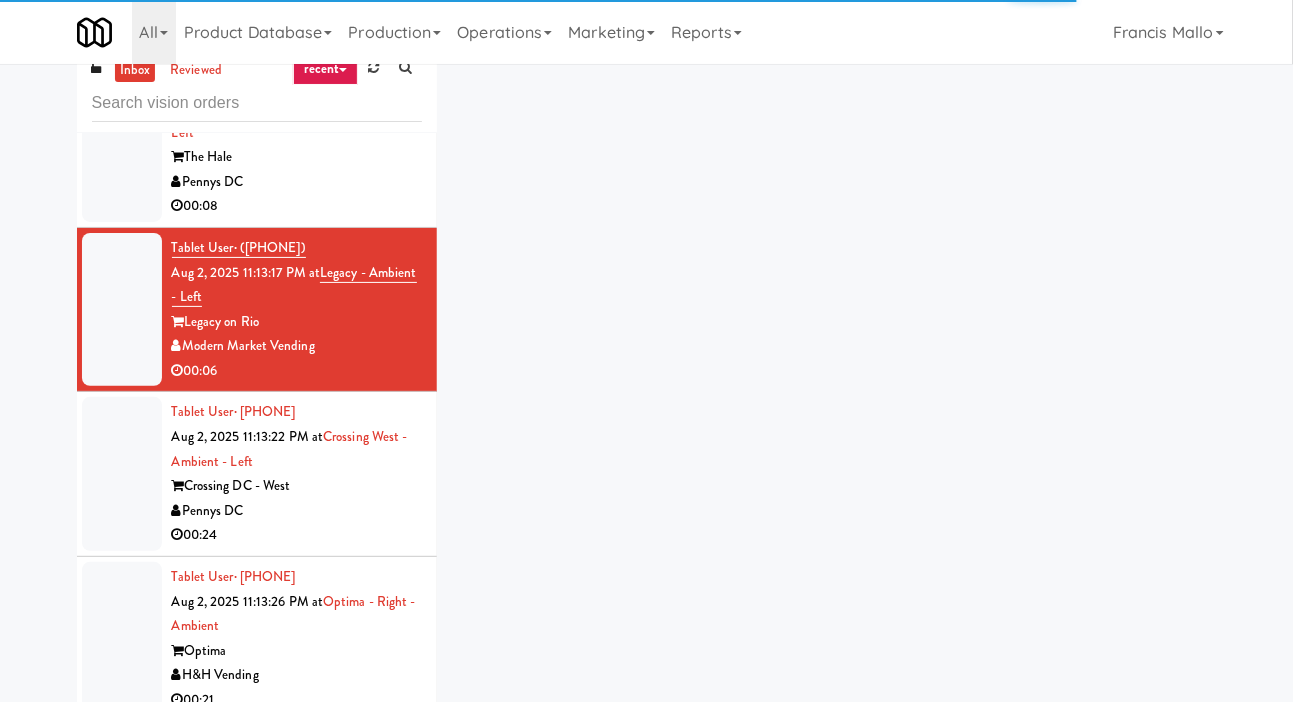 click at bounding box center (122, 310) 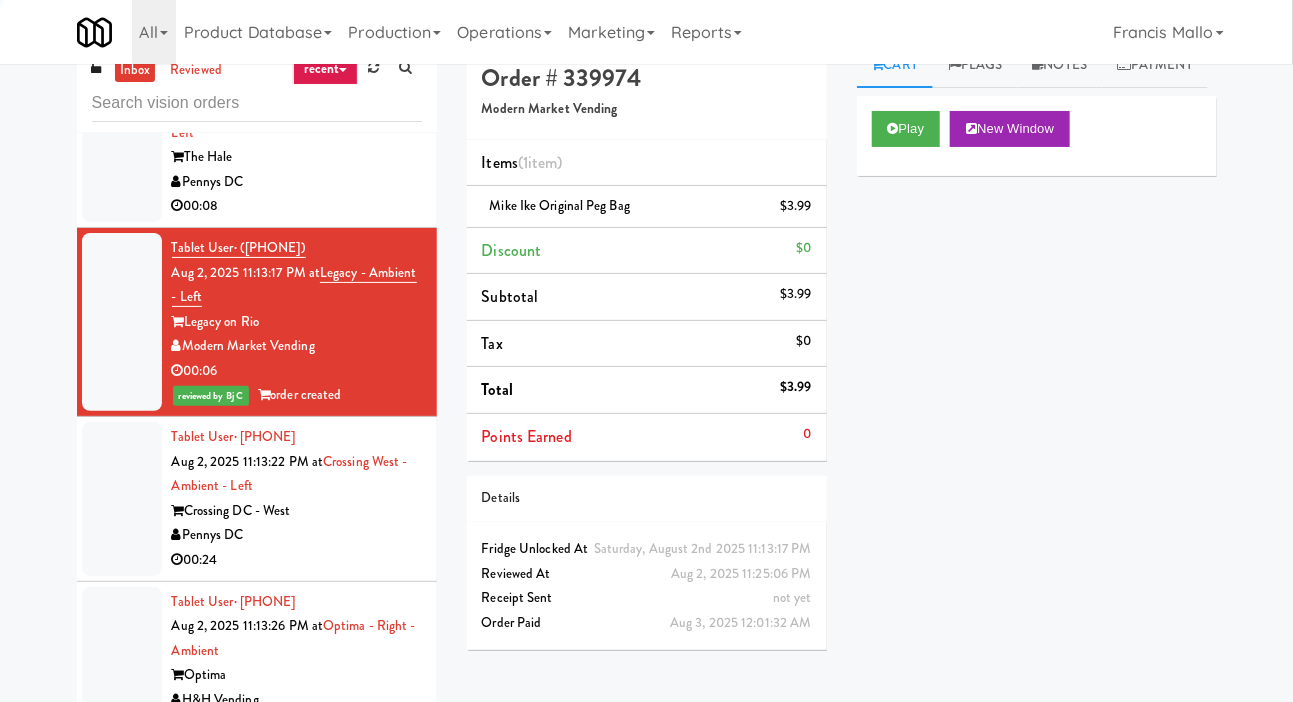 click at bounding box center [122, 145] 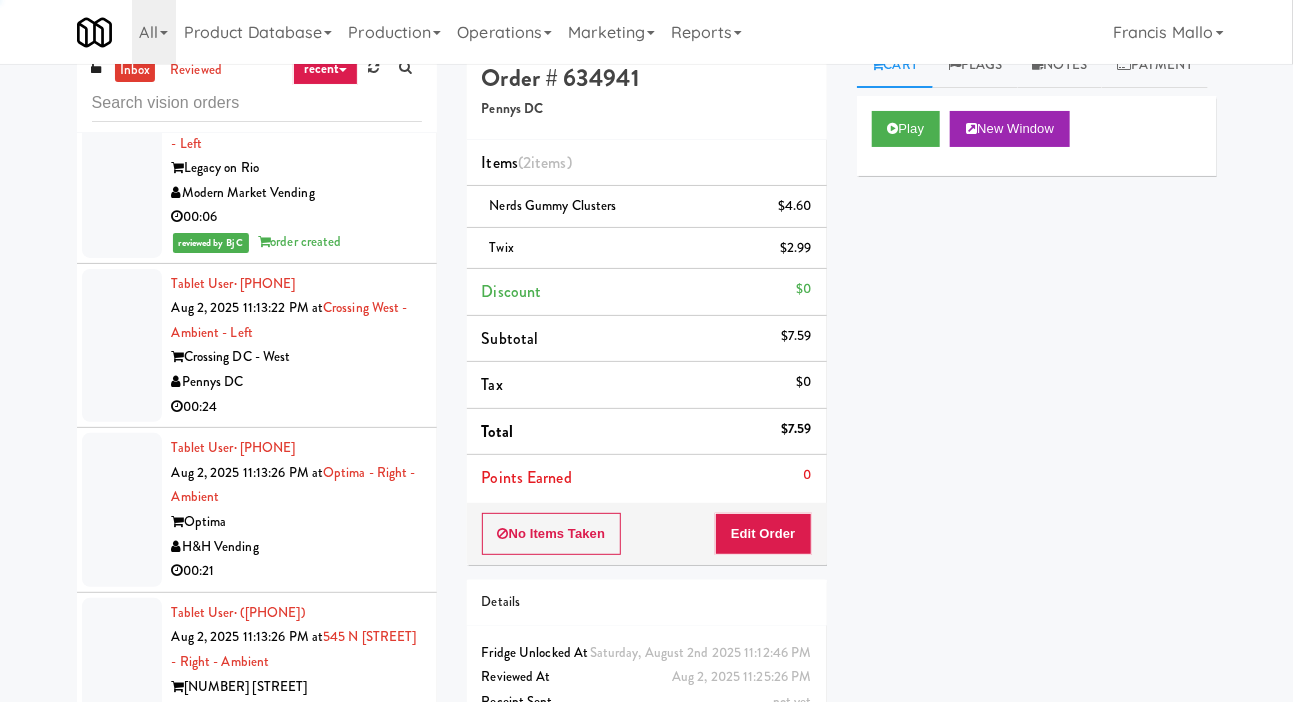 click at bounding box center [122, 346] 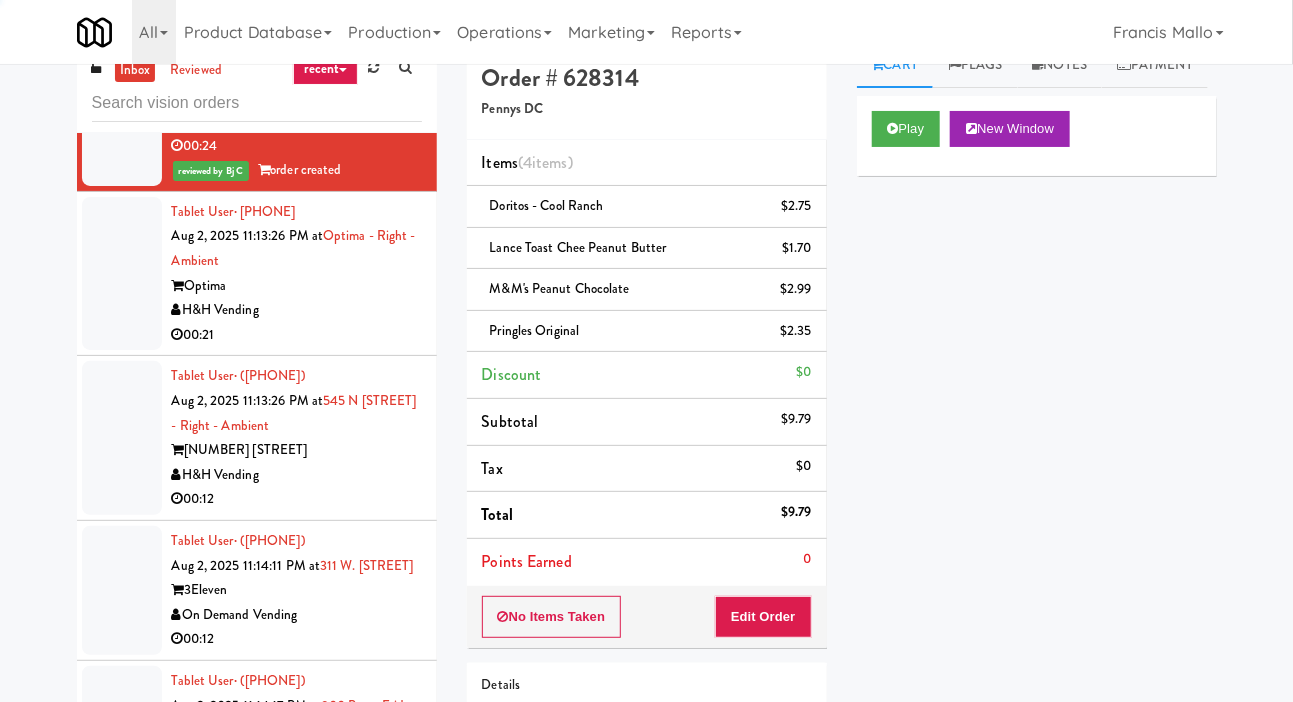 click at bounding box center (122, 274) 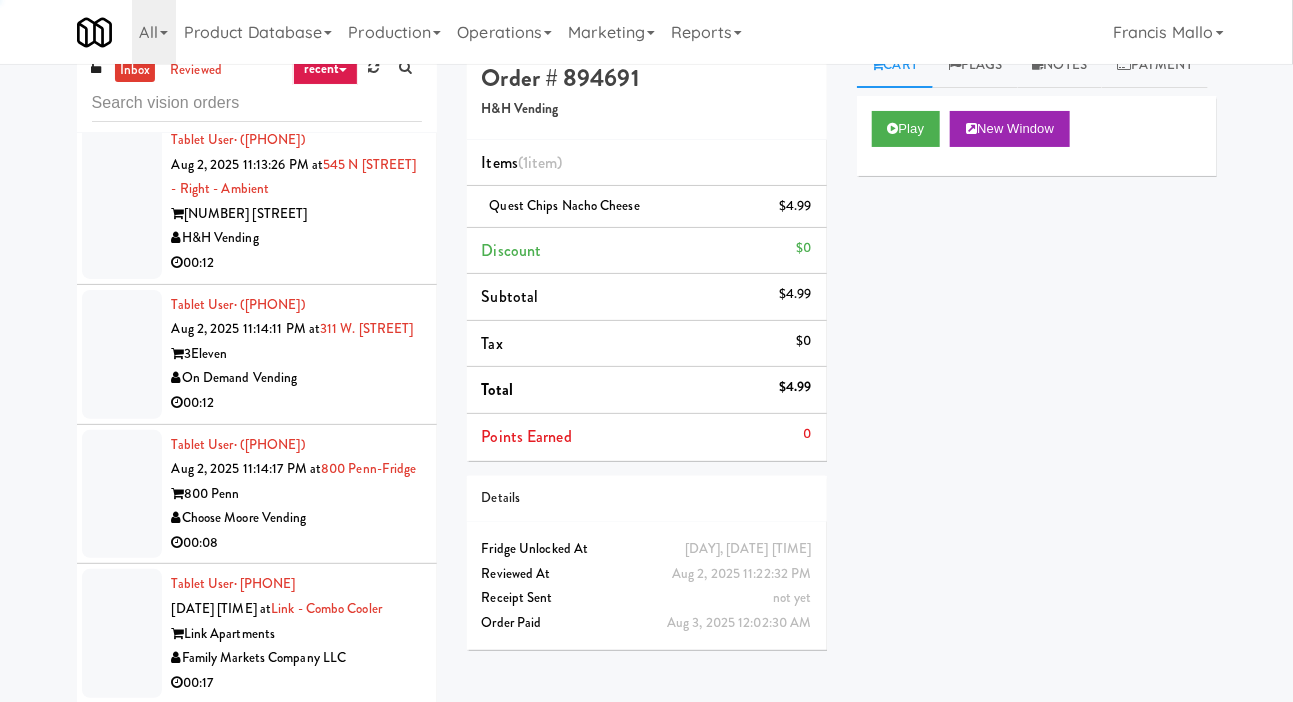 click at bounding box center (122, 202) 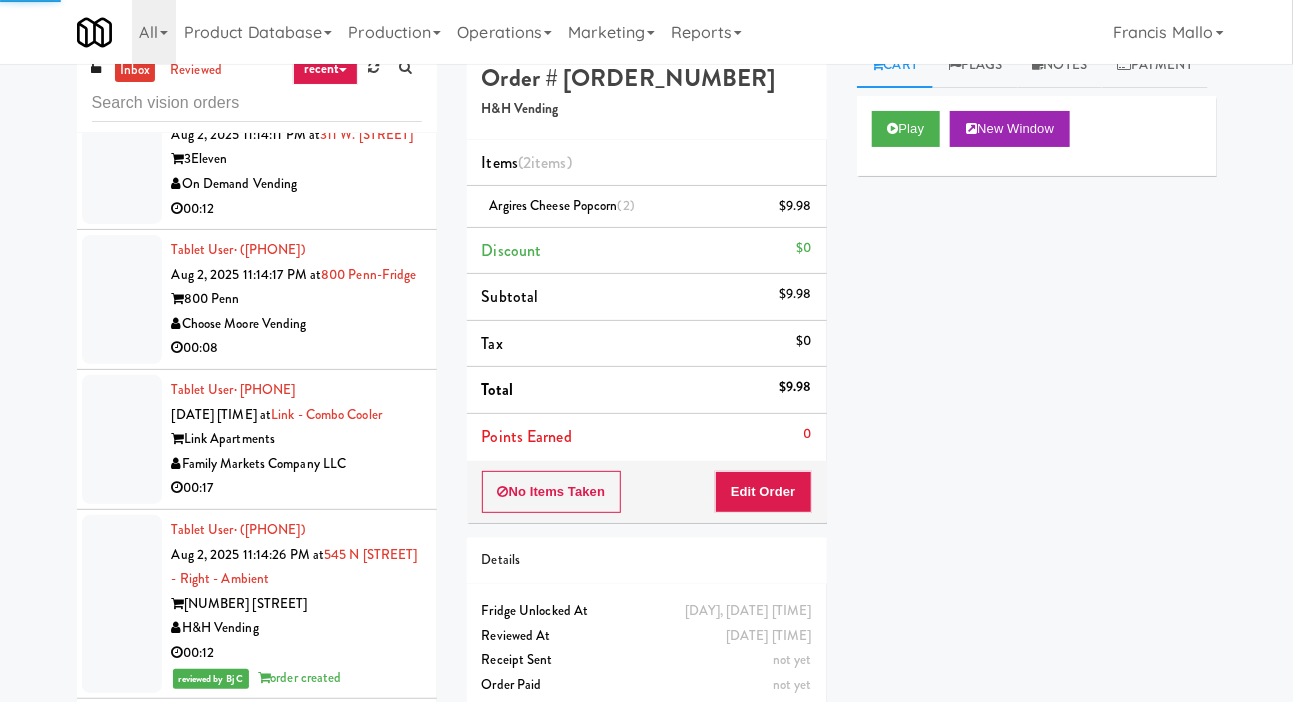 click at bounding box center (122, 159) 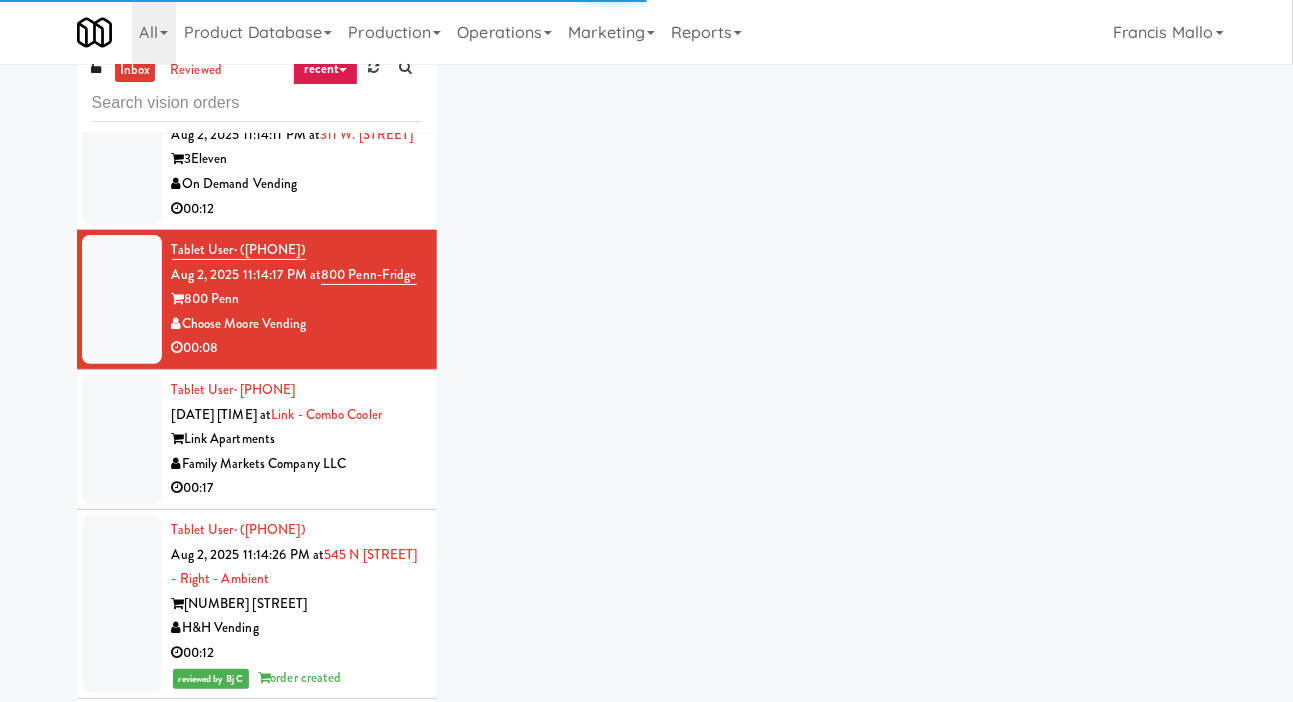 click at bounding box center (122, 299) 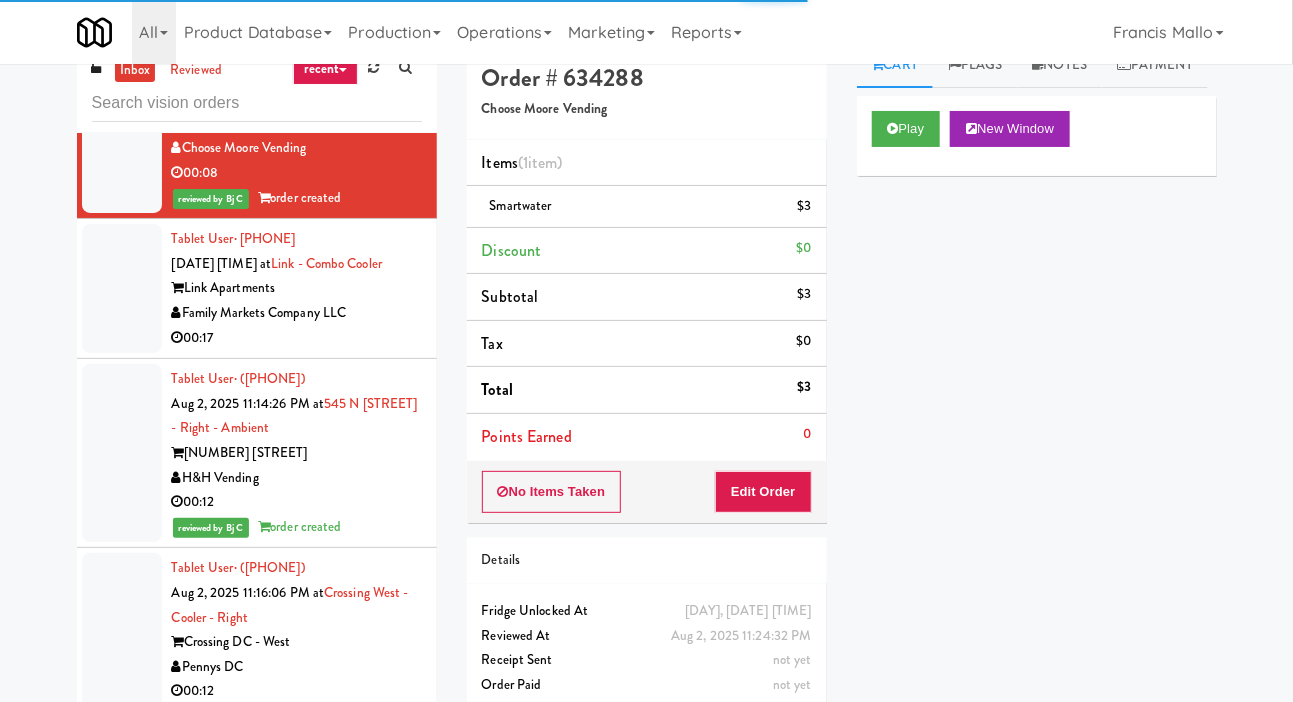 click at bounding box center [122, 288] 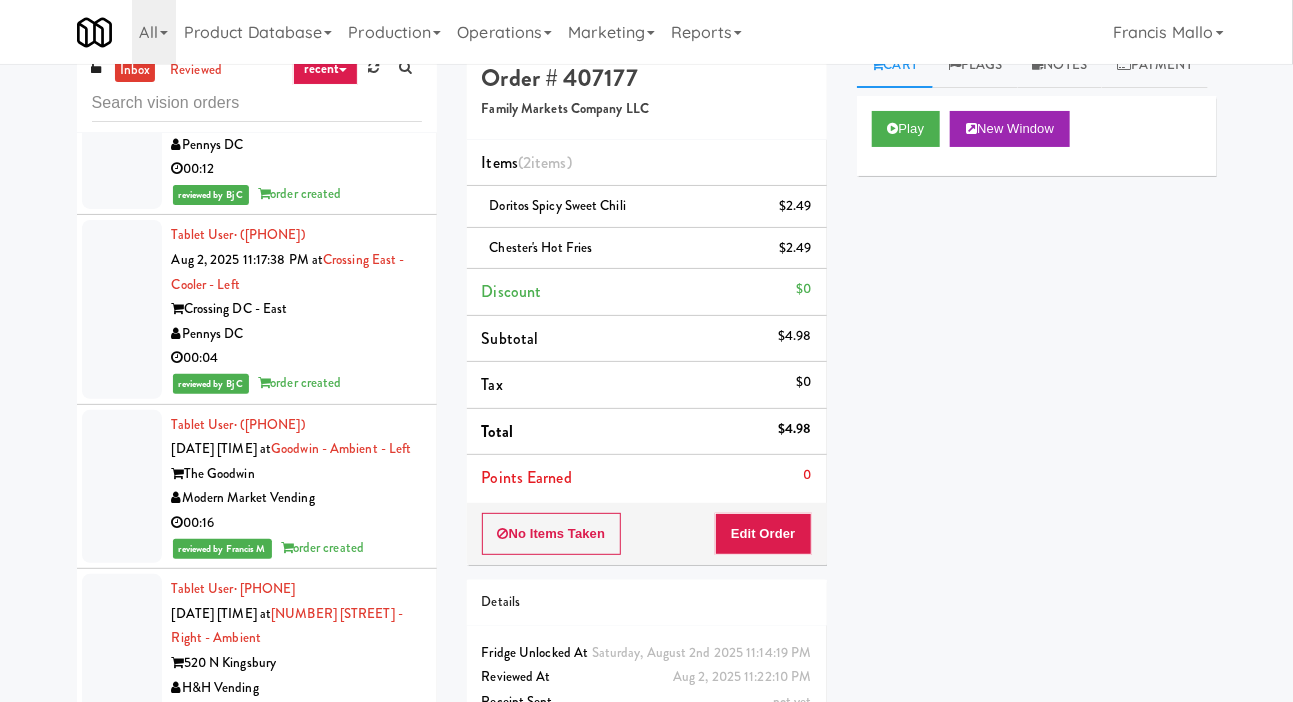 scroll, scrollTop: 20342, scrollLeft: 0, axis: vertical 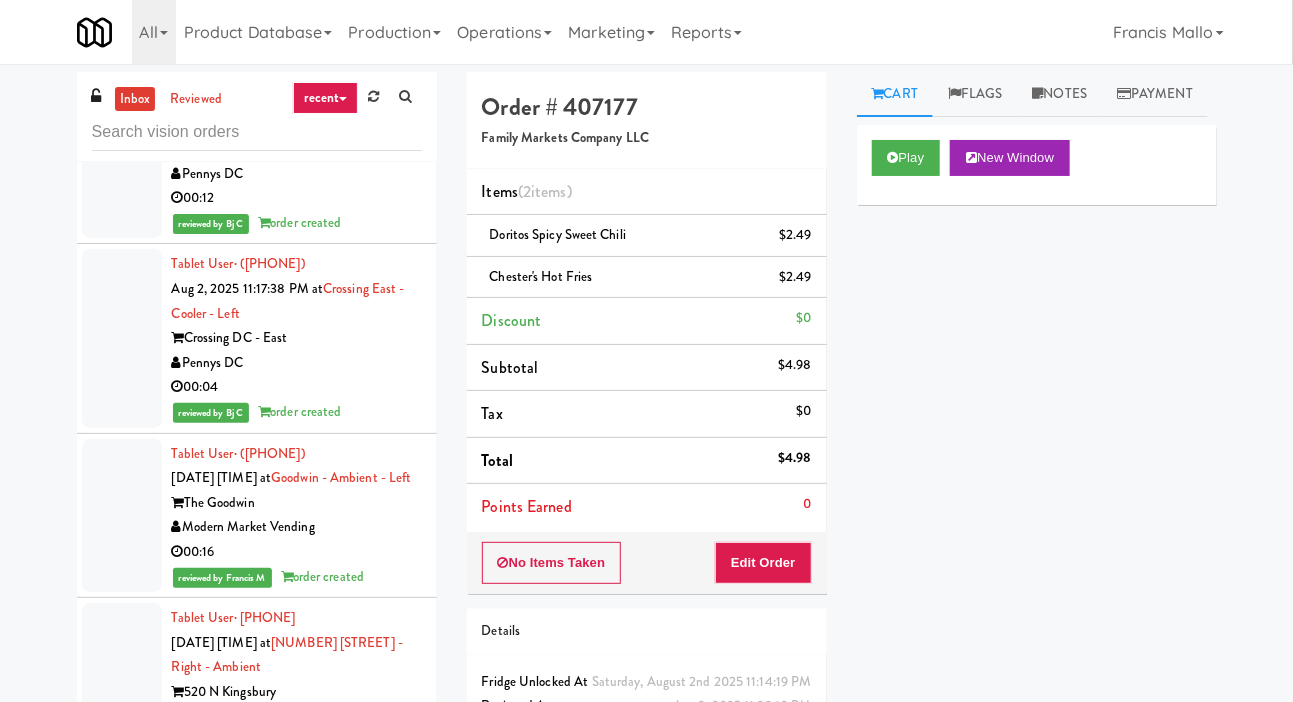 click at bounding box center [122, 680] 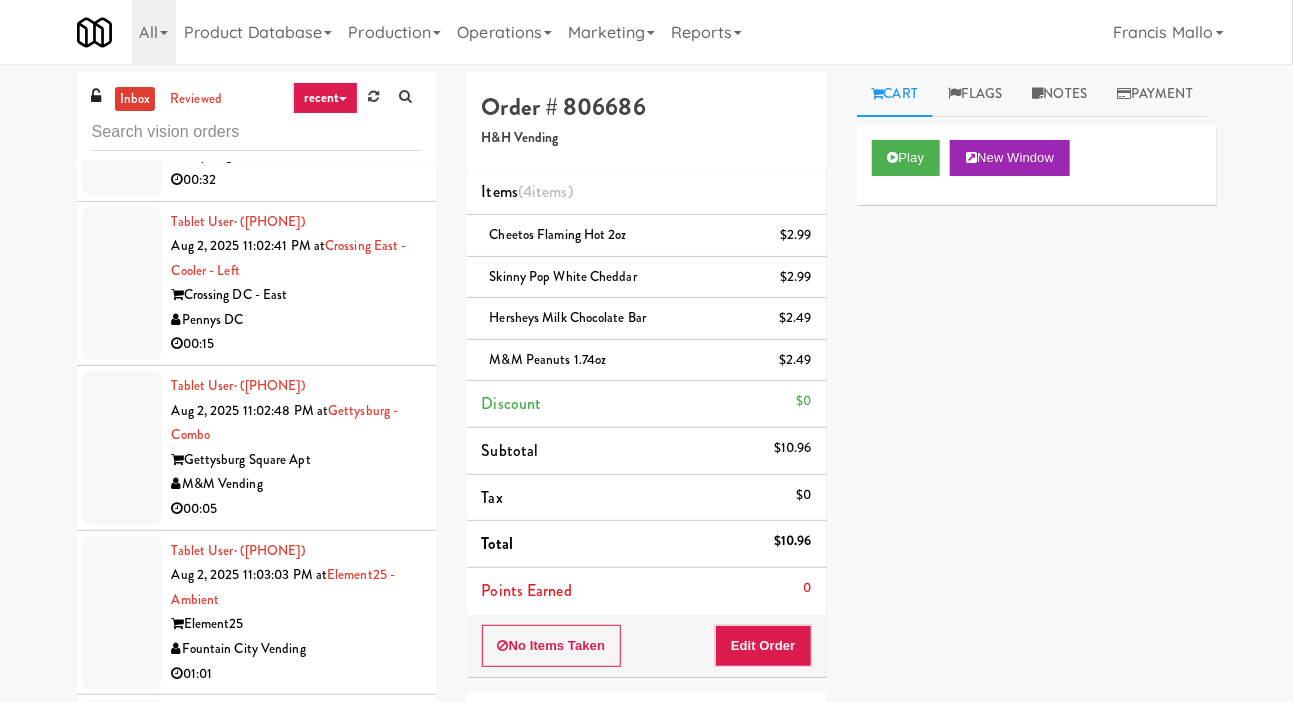 scroll, scrollTop: 12816, scrollLeft: 0, axis: vertical 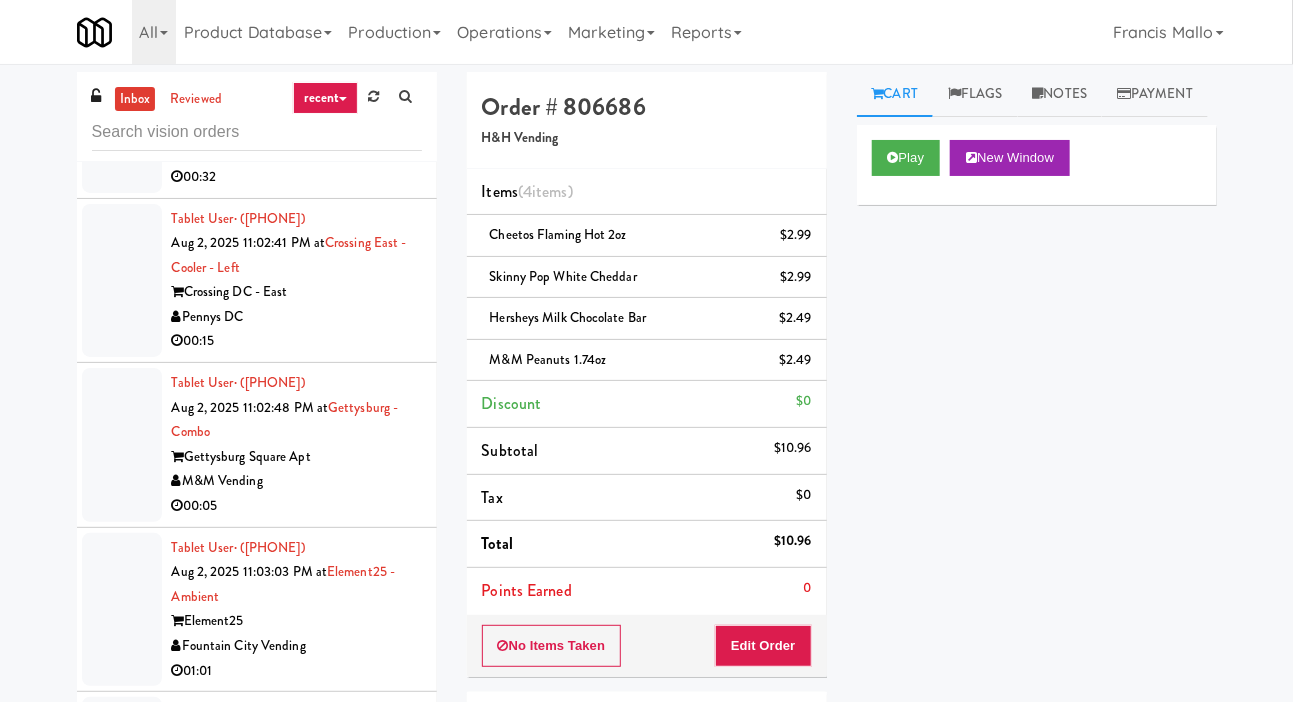 click on "Tablet User  · [PHONE] [DATE] [TIME] at  Crossing East - Cooler - Left   Crossing DC - East  Pennys DC  00:15" at bounding box center [257, 281] 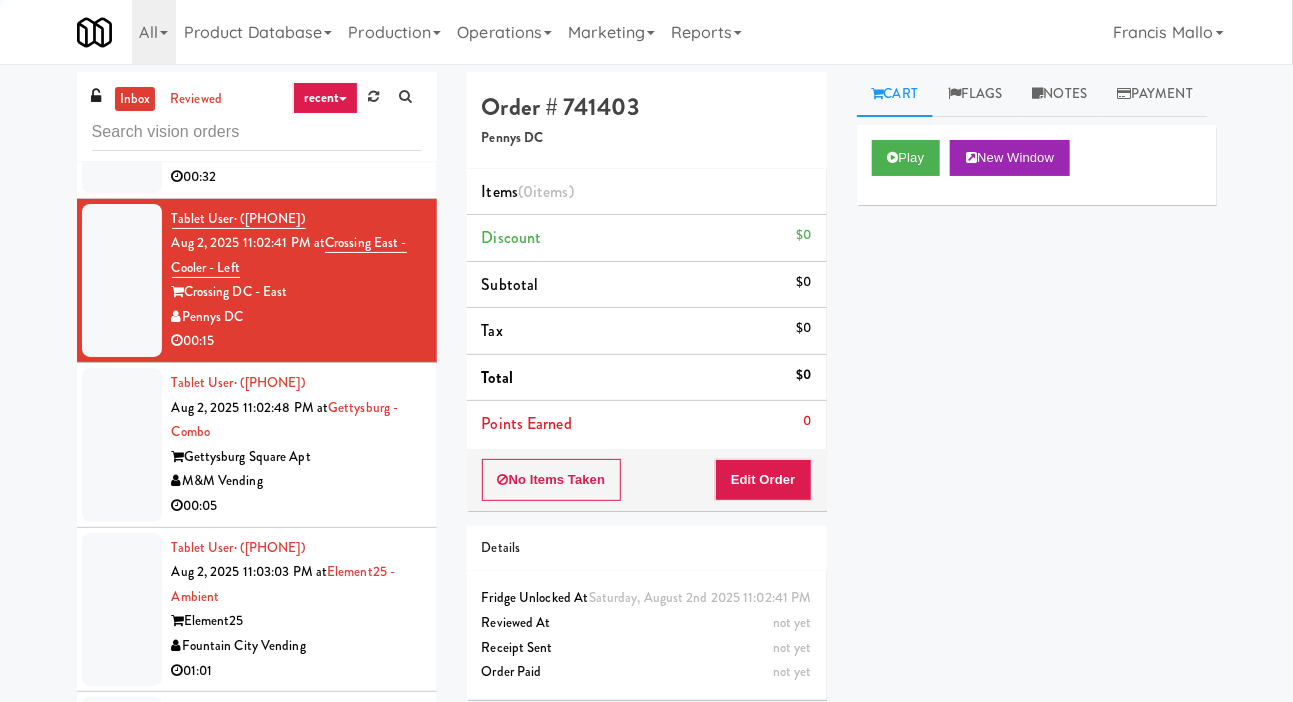 click at bounding box center [122, 445] 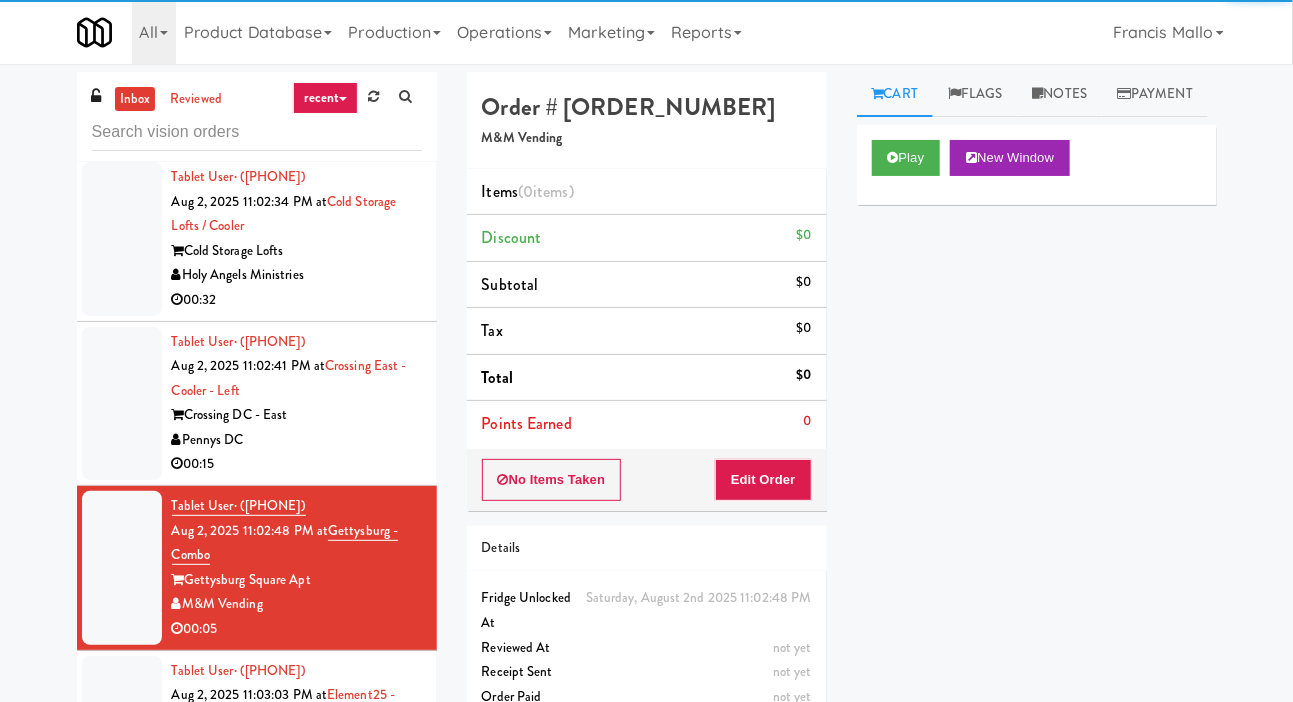 click at bounding box center [122, 239] 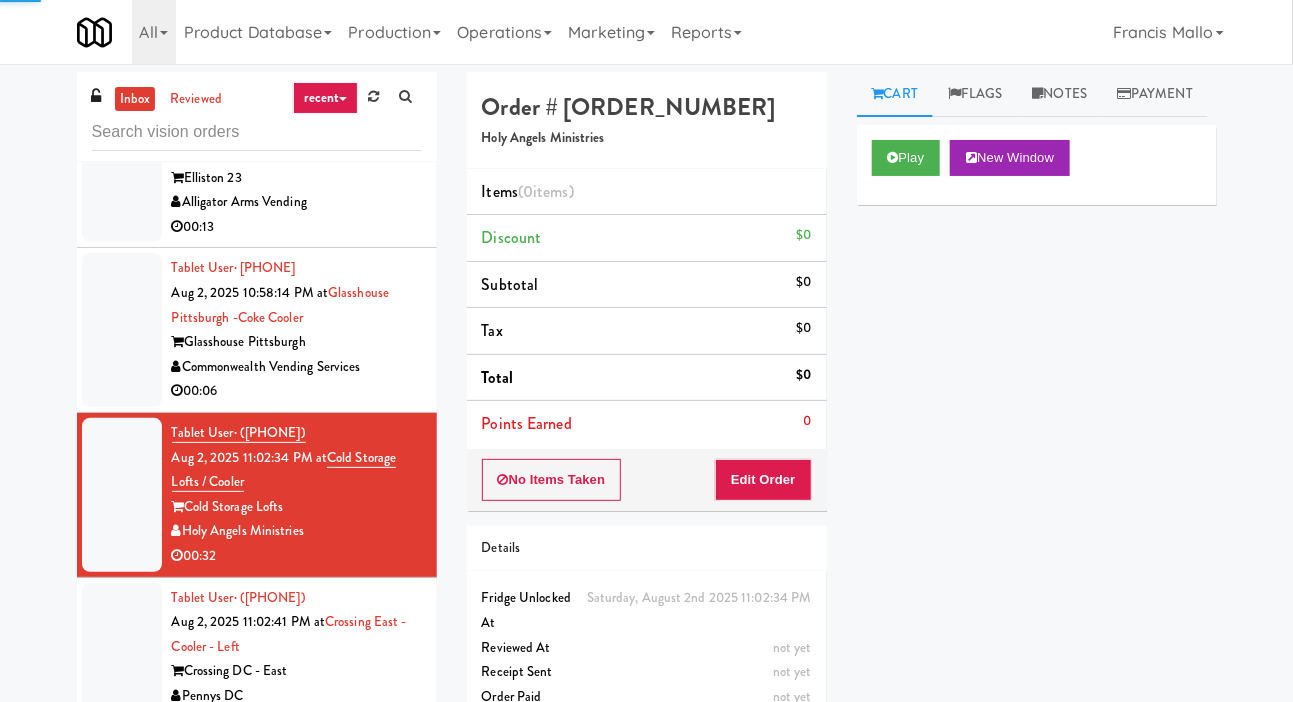 click at bounding box center [122, 330] 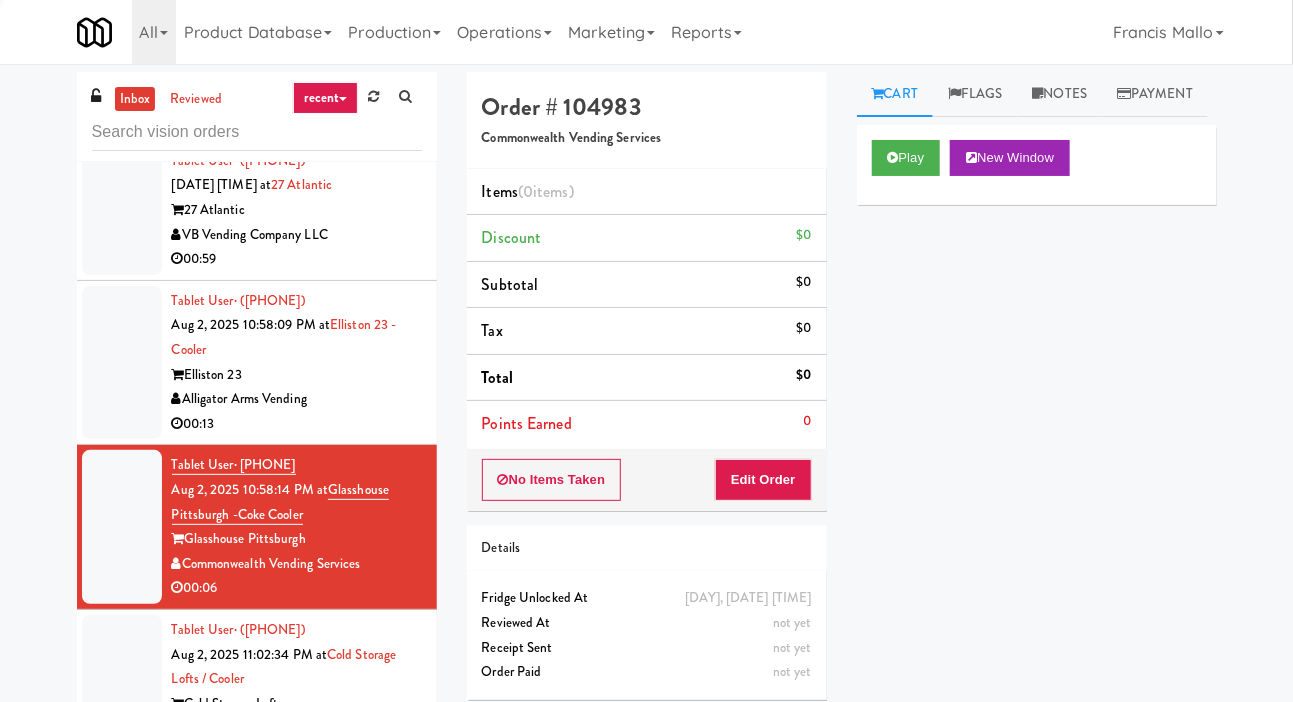 click at bounding box center (122, 363) 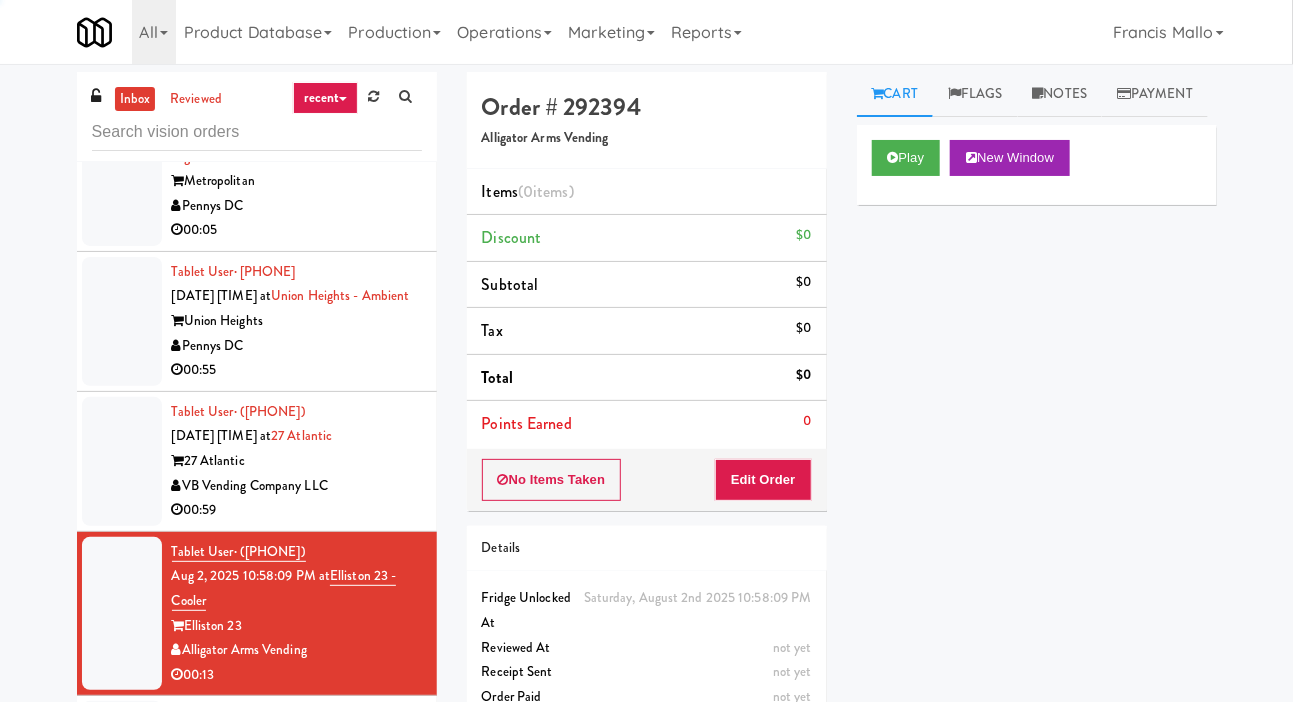 scroll, scrollTop: 11987, scrollLeft: 0, axis: vertical 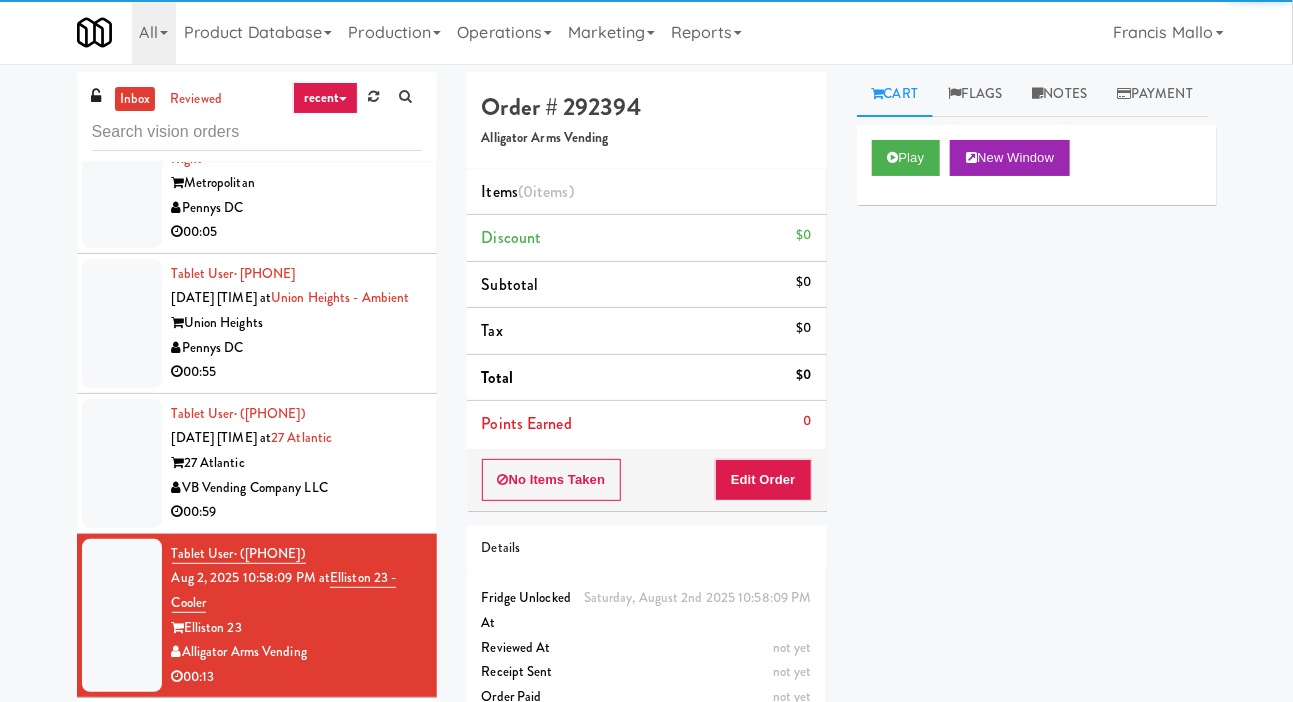 click at bounding box center [122, 463] 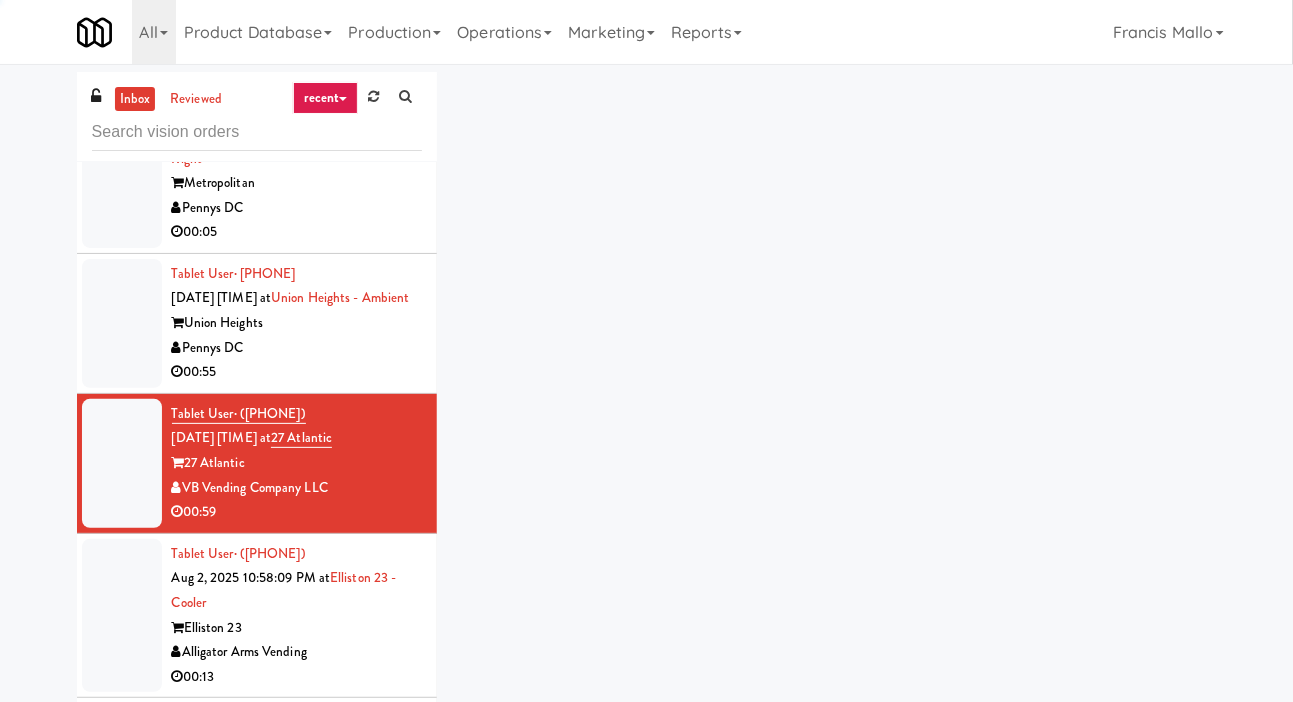 click at bounding box center (122, 323) 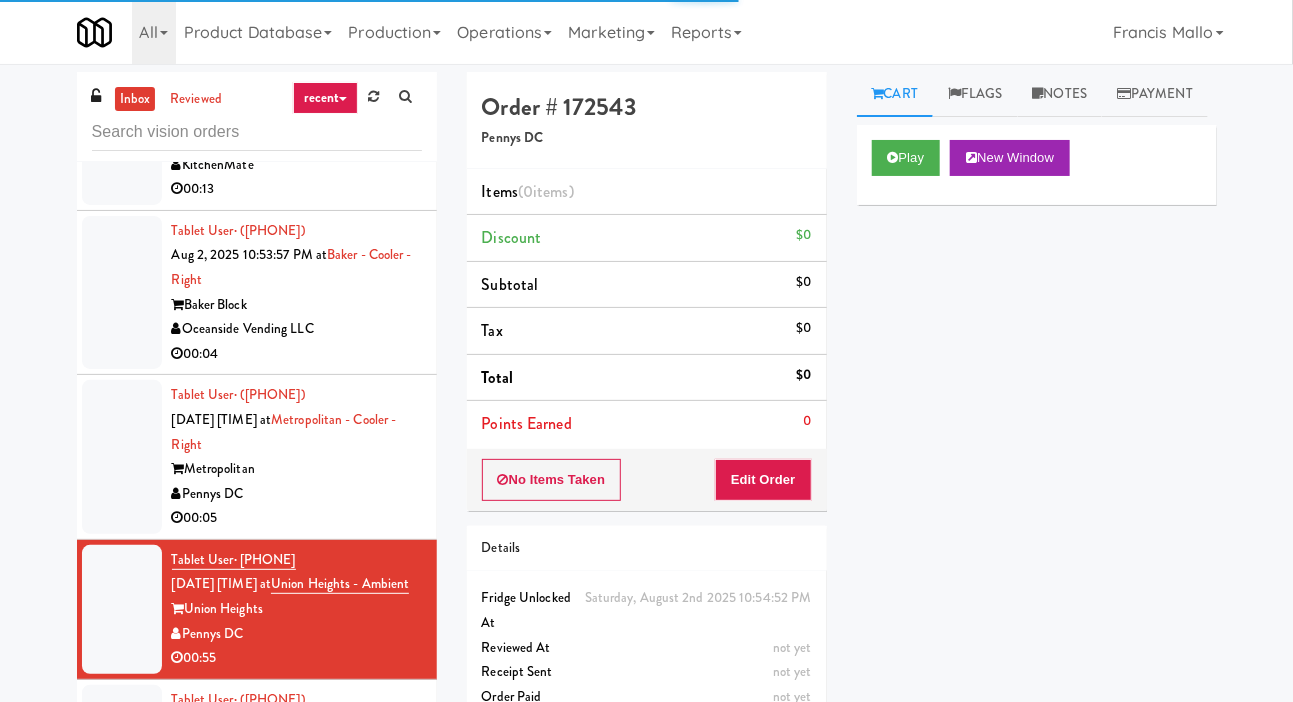 click at bounding box center [122, 457] 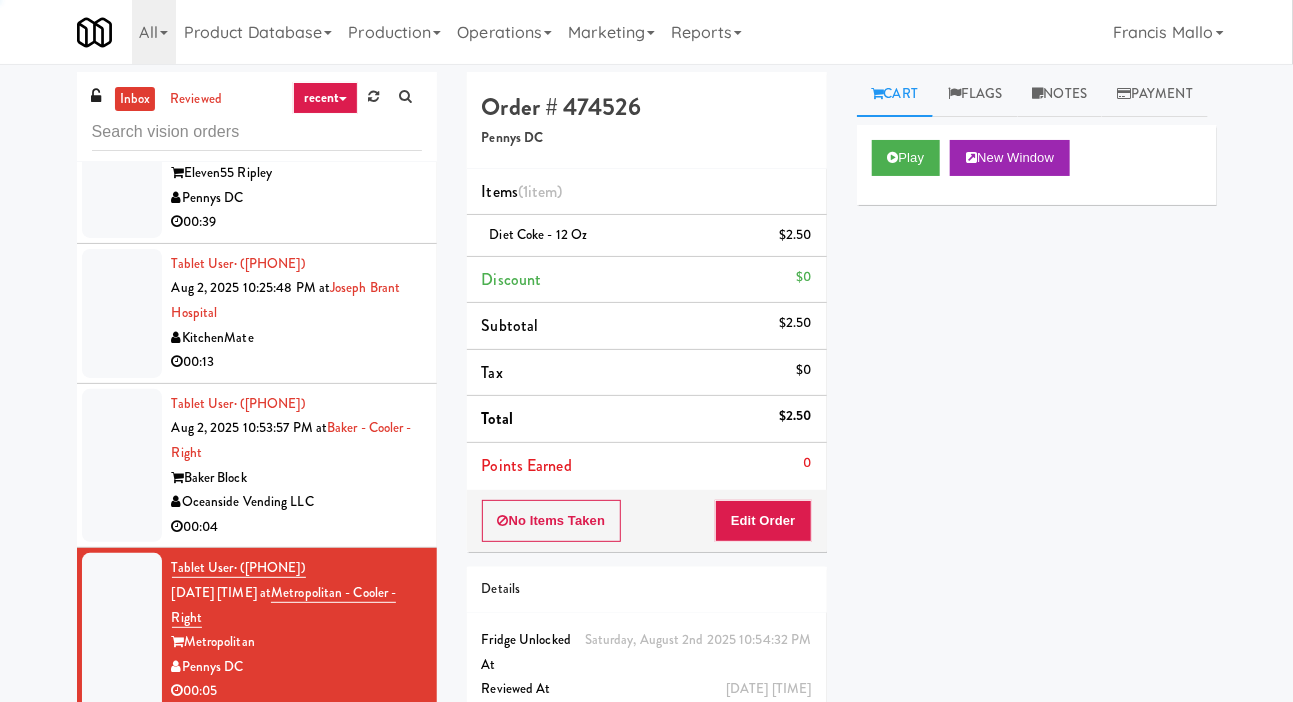 click at bounding box center (122, 466) 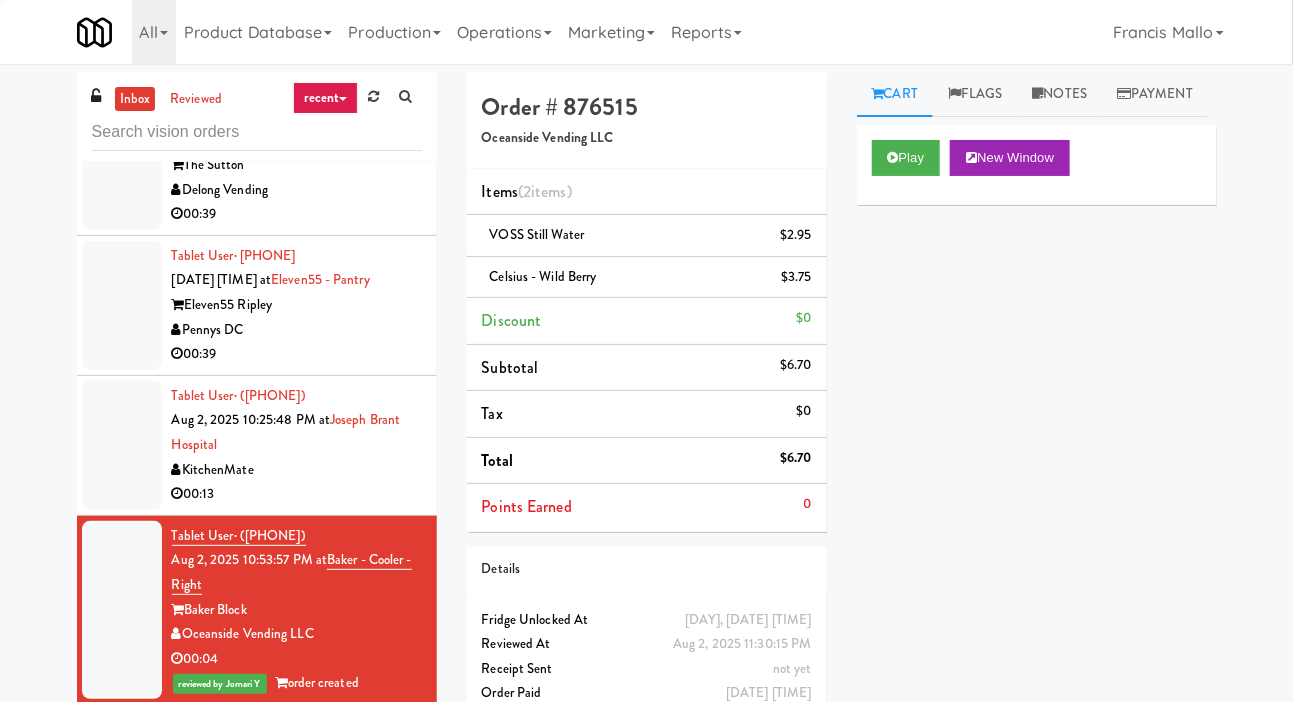 click at bounding box center [122, 445] 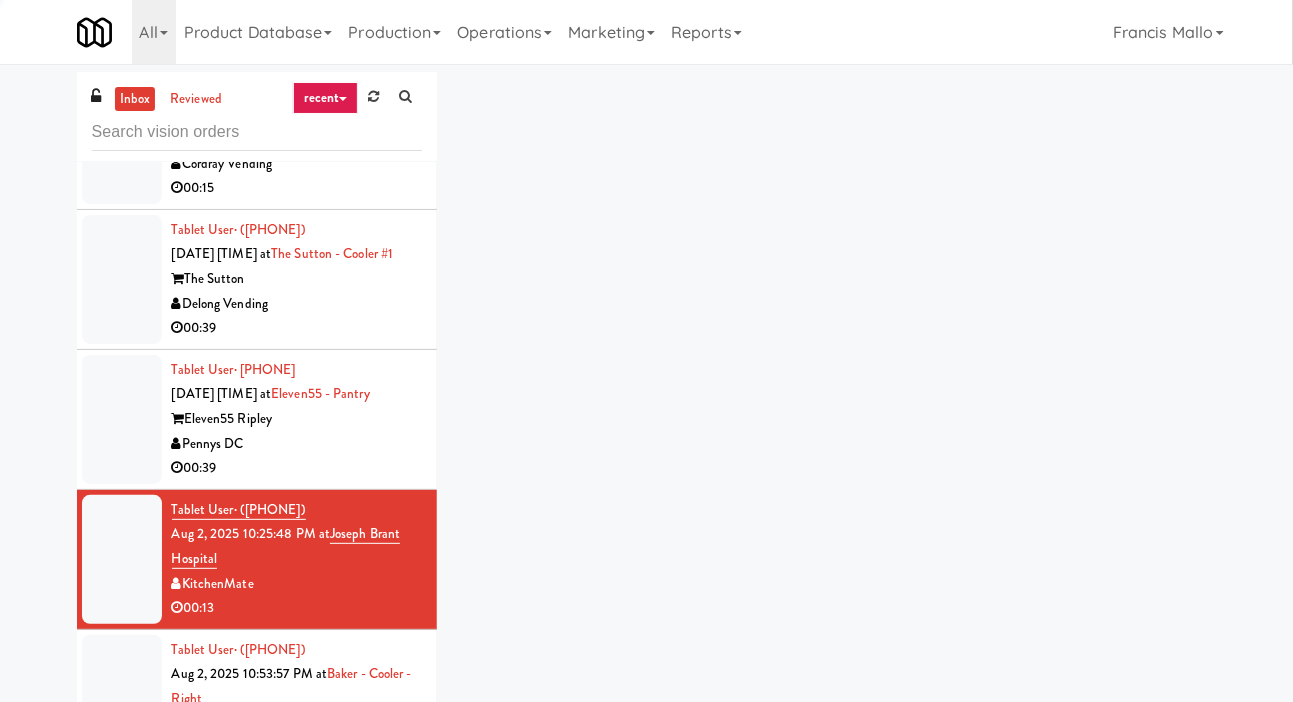 scroll, scrollTop: 11235, scrollLeft: 0, axis: vertical 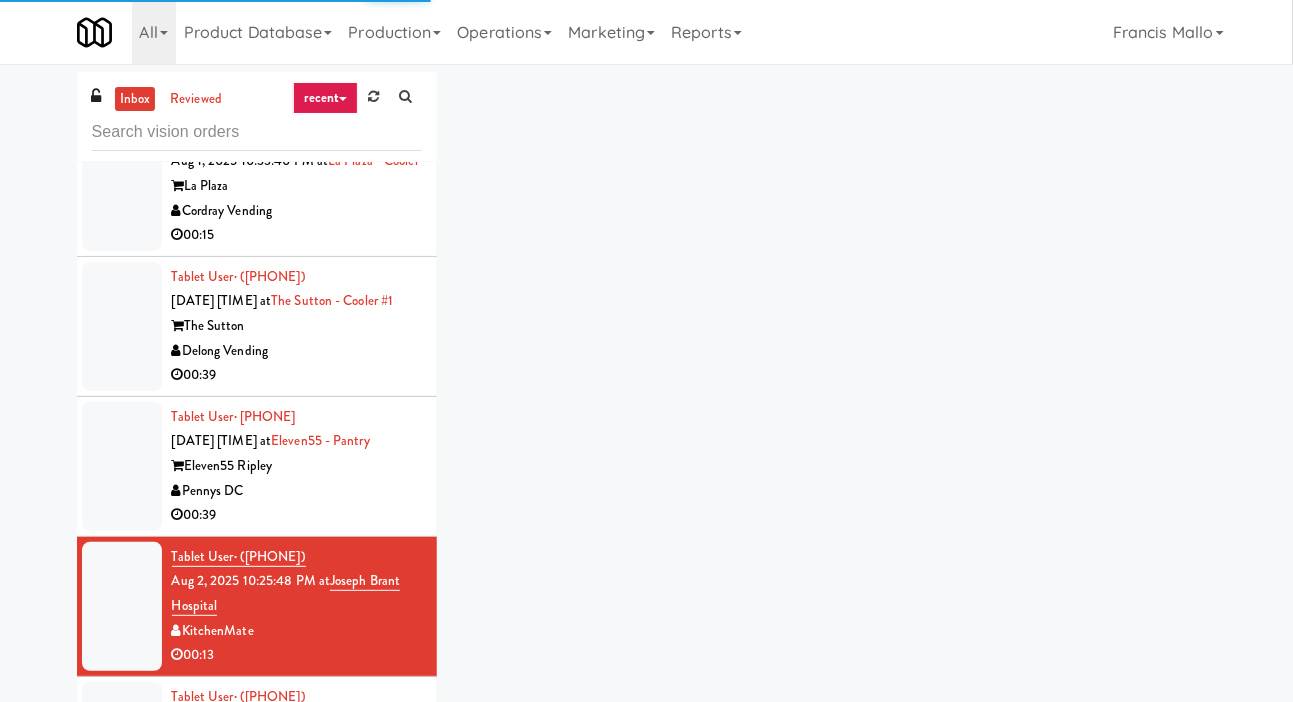click at bounding box center (122, 466) 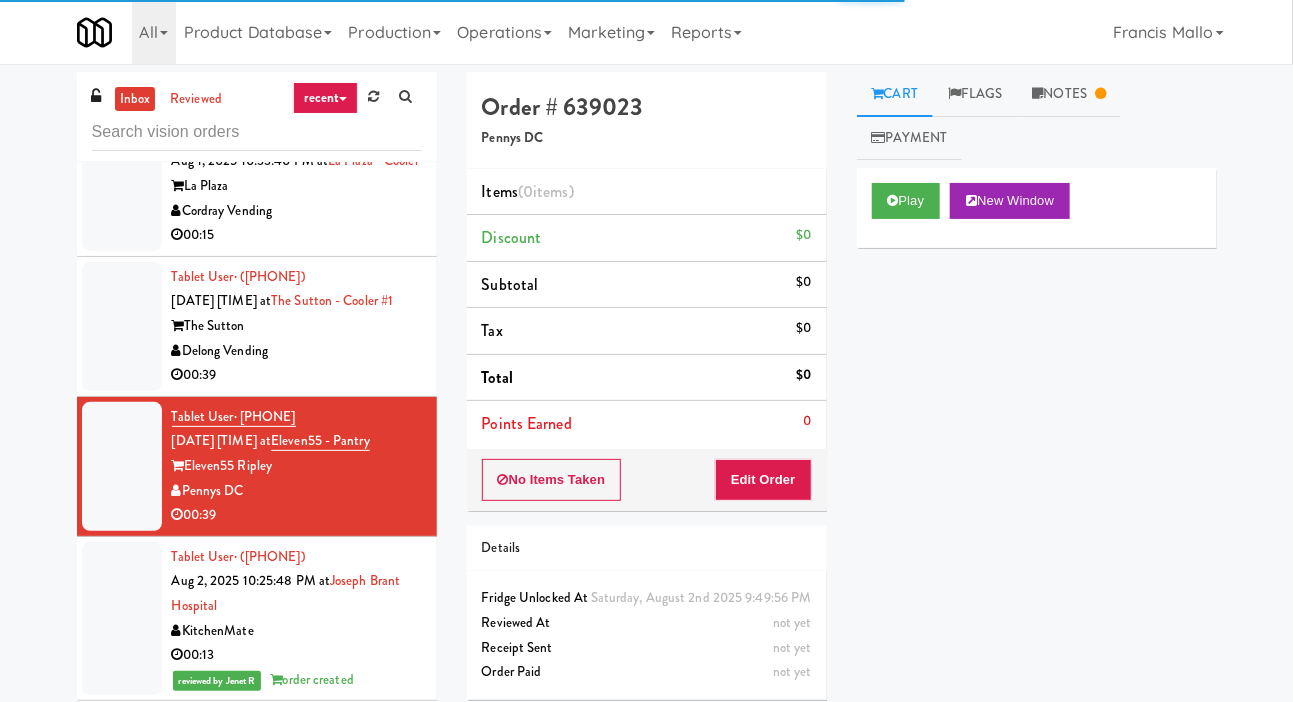click at bounding box center (122, 326) 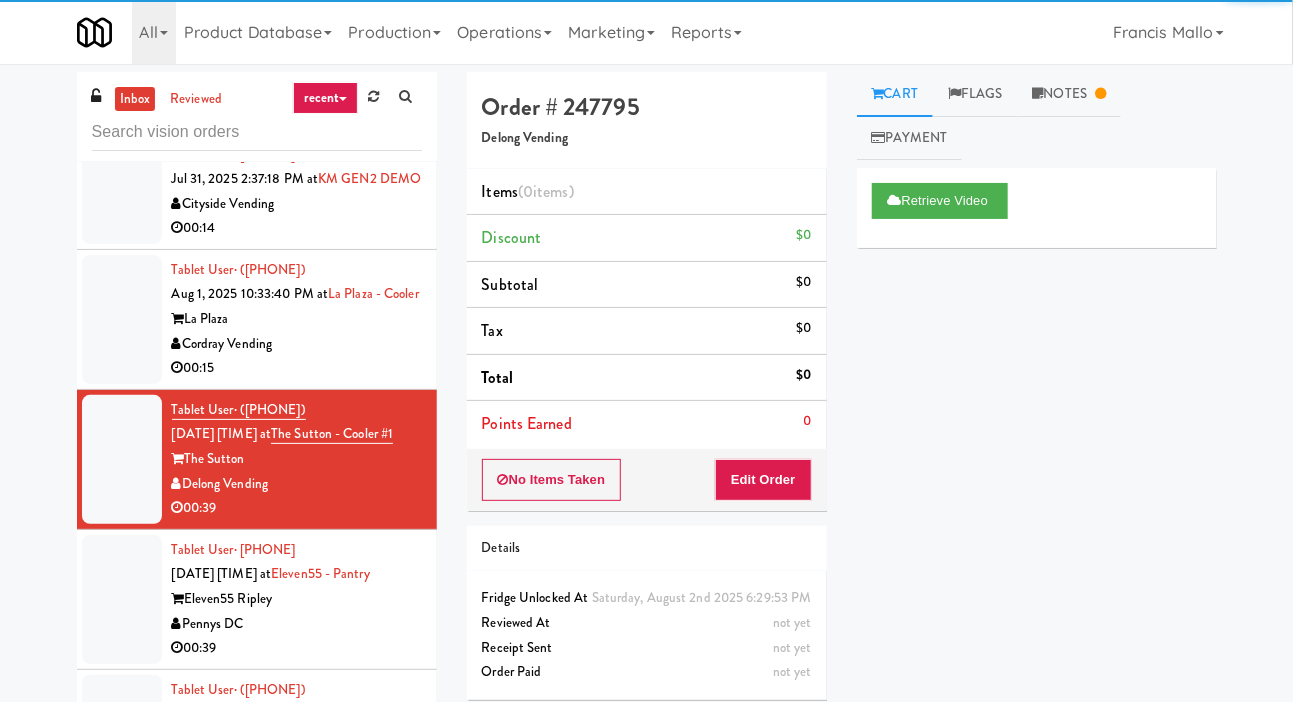click at bounding box center [122, 599] 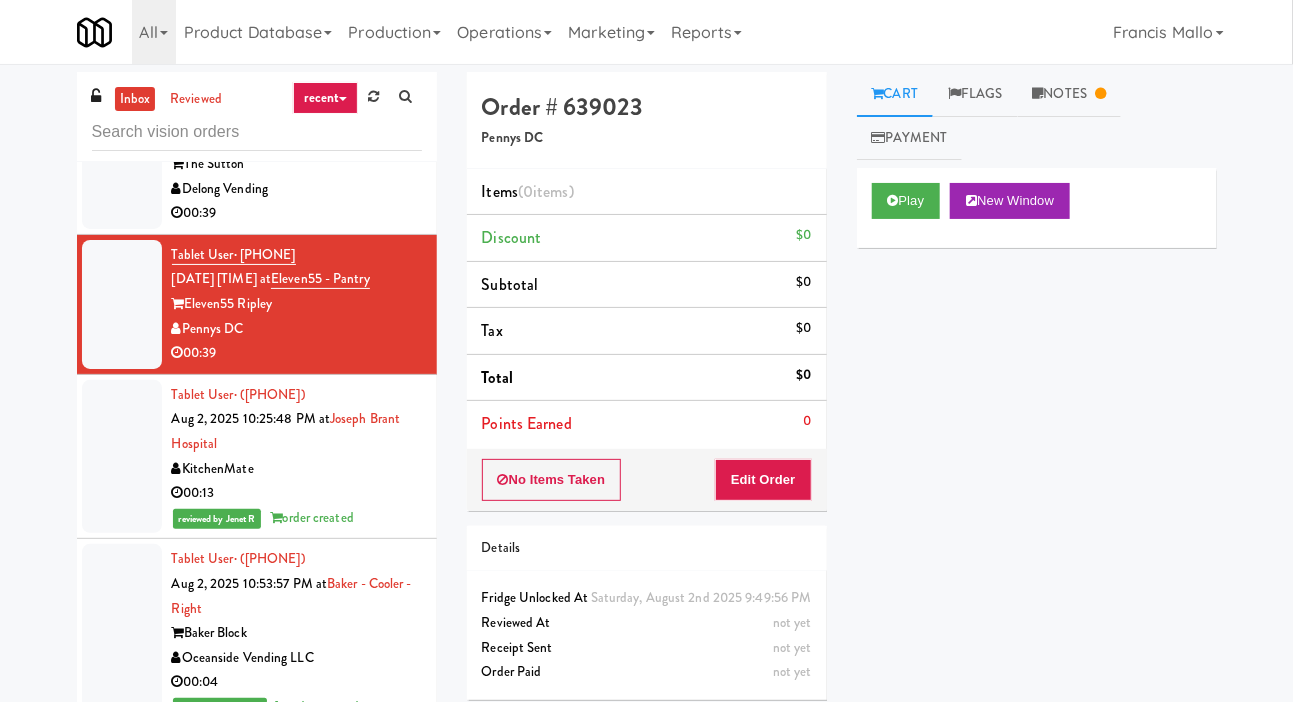 click at bounding box center [122, 457] 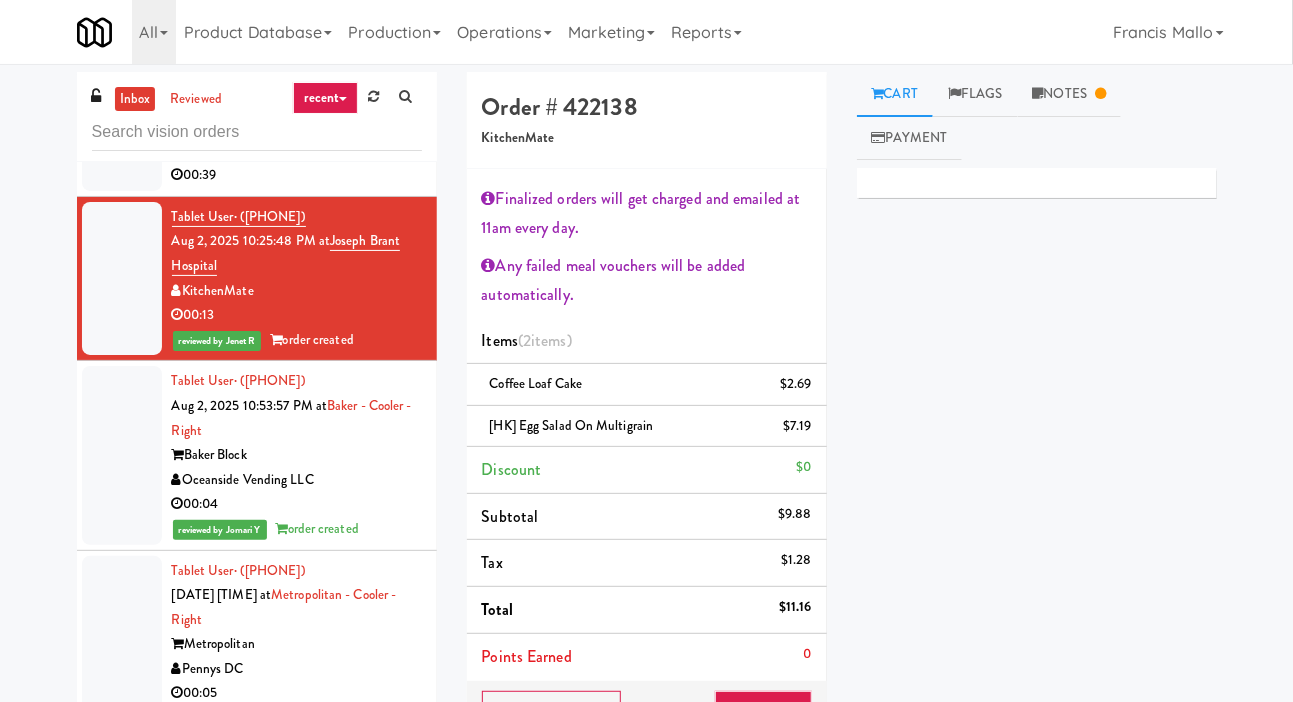 scroll, scrollTop: 11570, scrollLeft: 0, axis: vertical 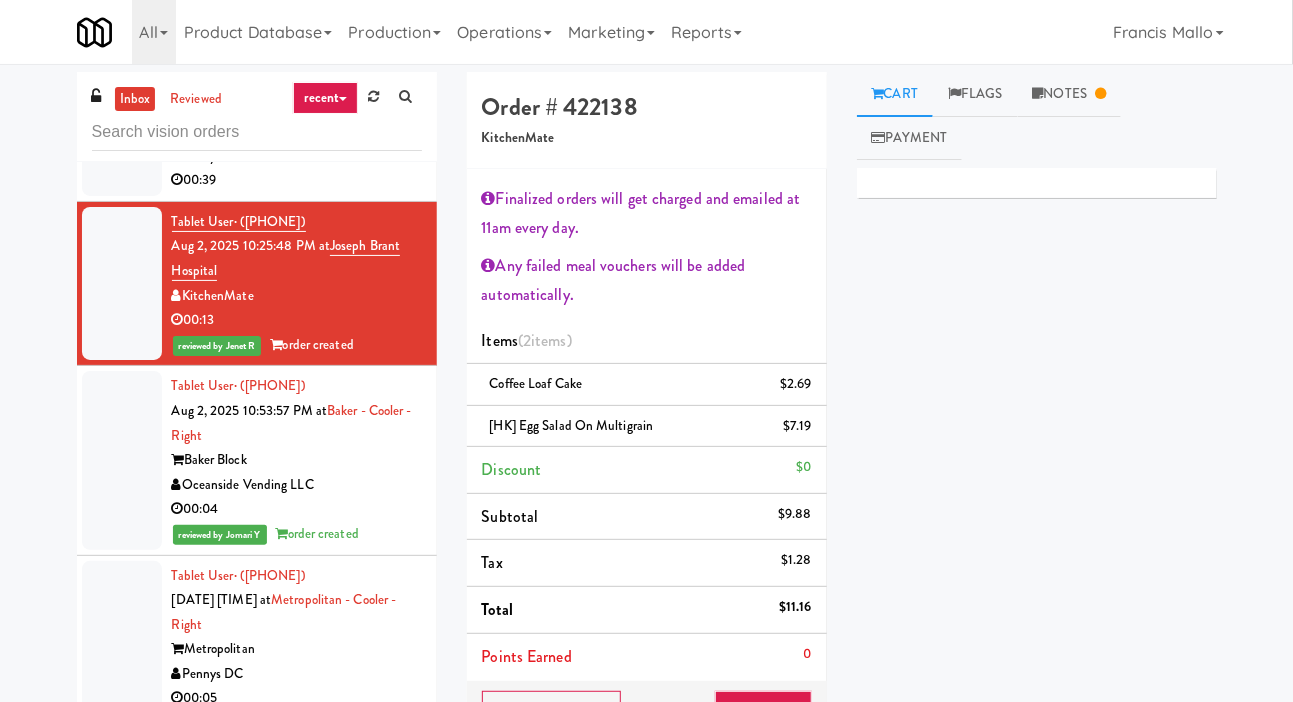 click at bounding box center [122, 131] 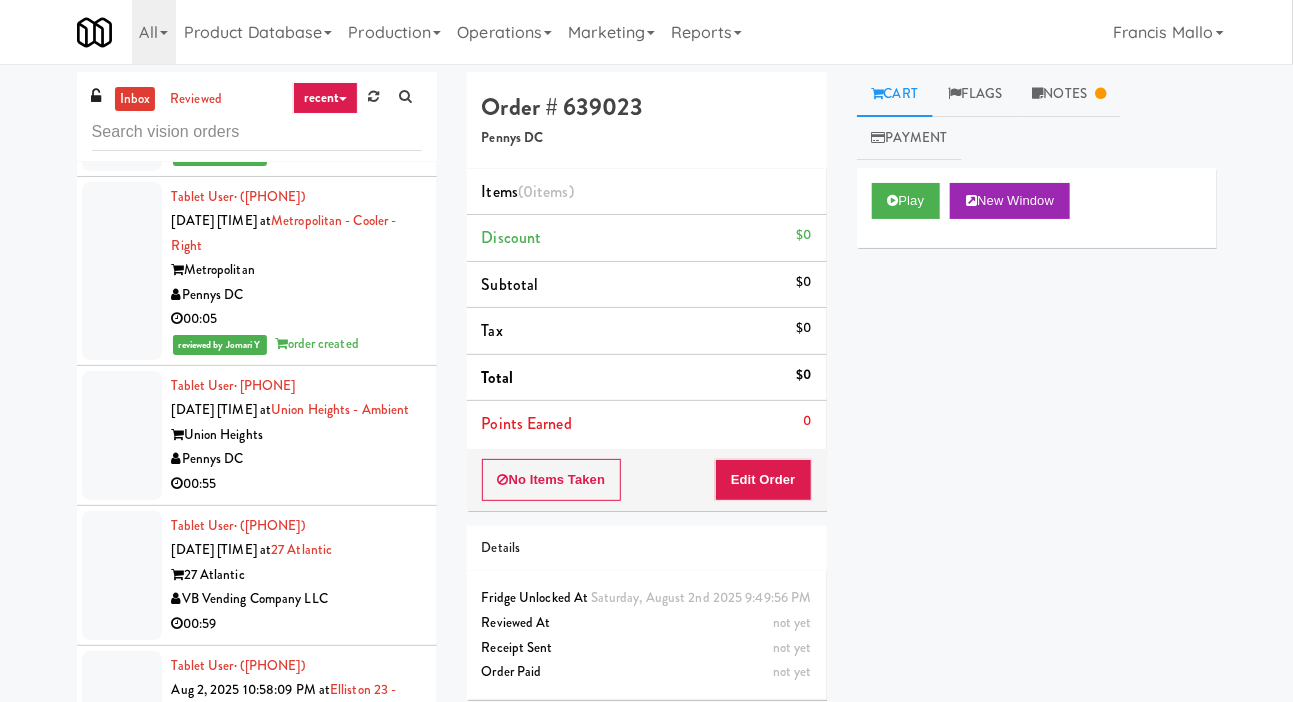 click at bounding box center (122, 435) 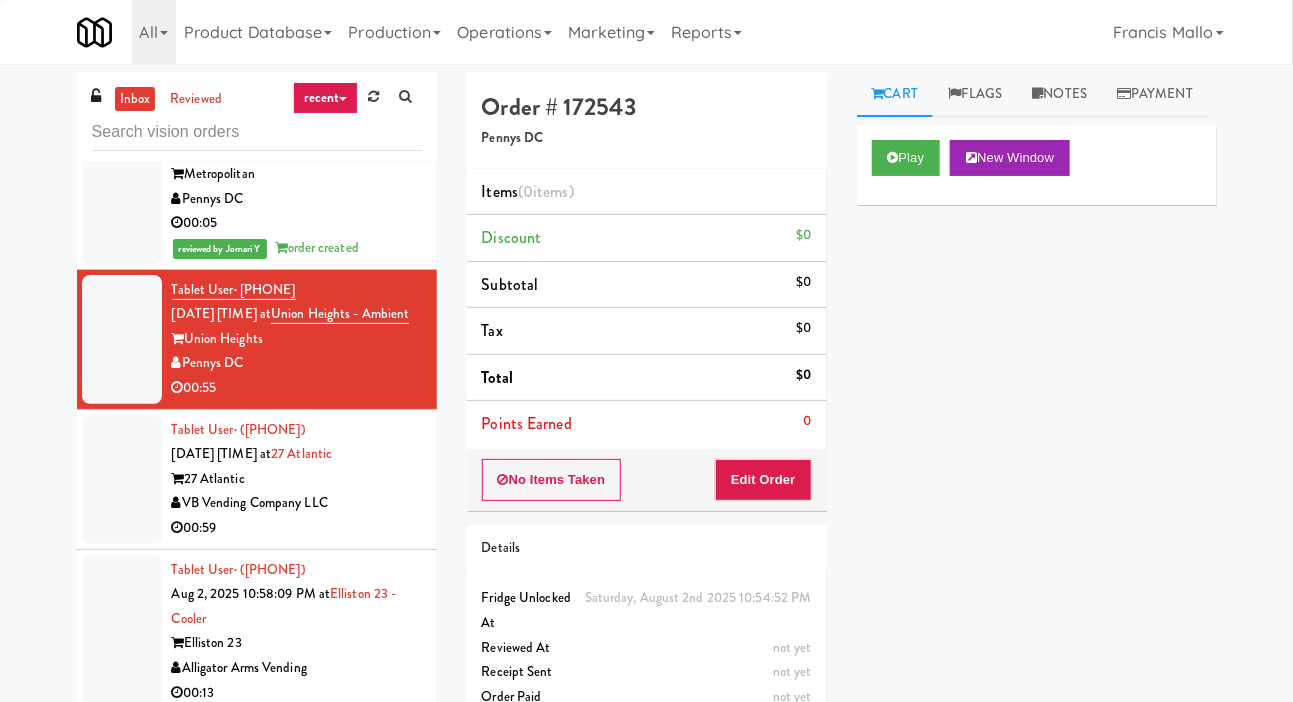 click at bounding box center [122, 479] 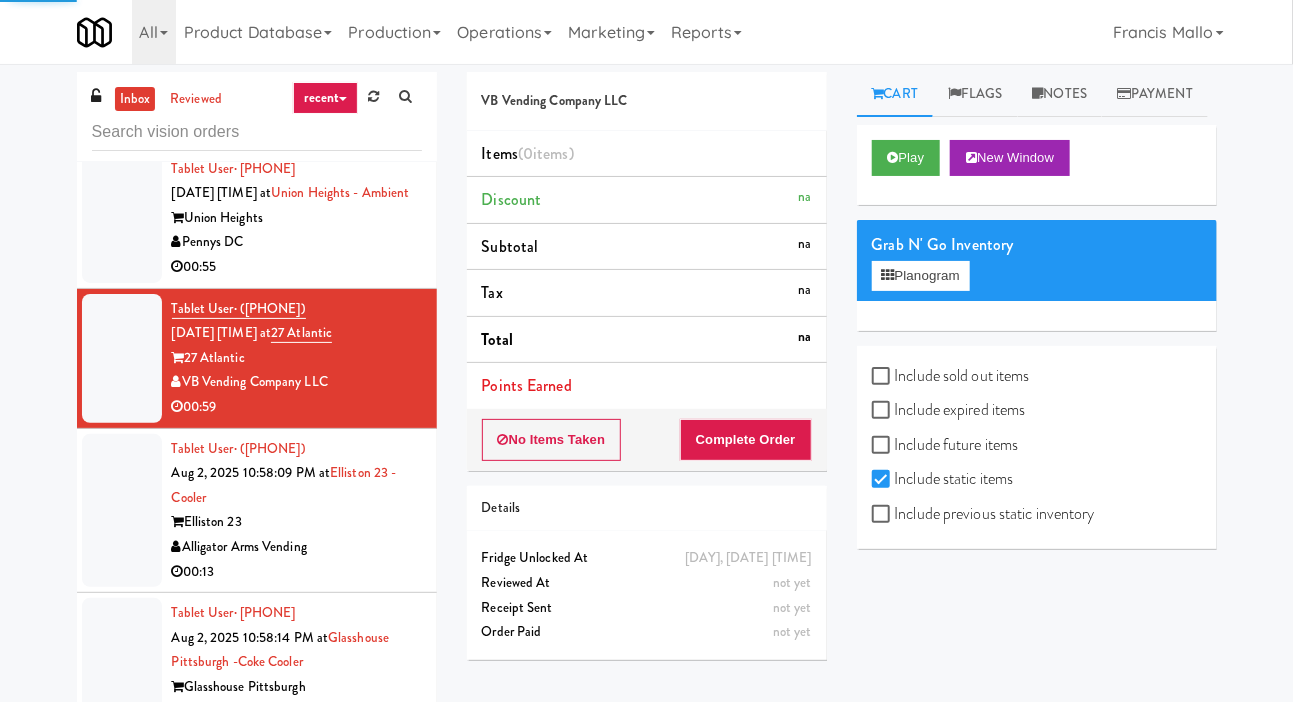 click at bounding box center [122, 511] 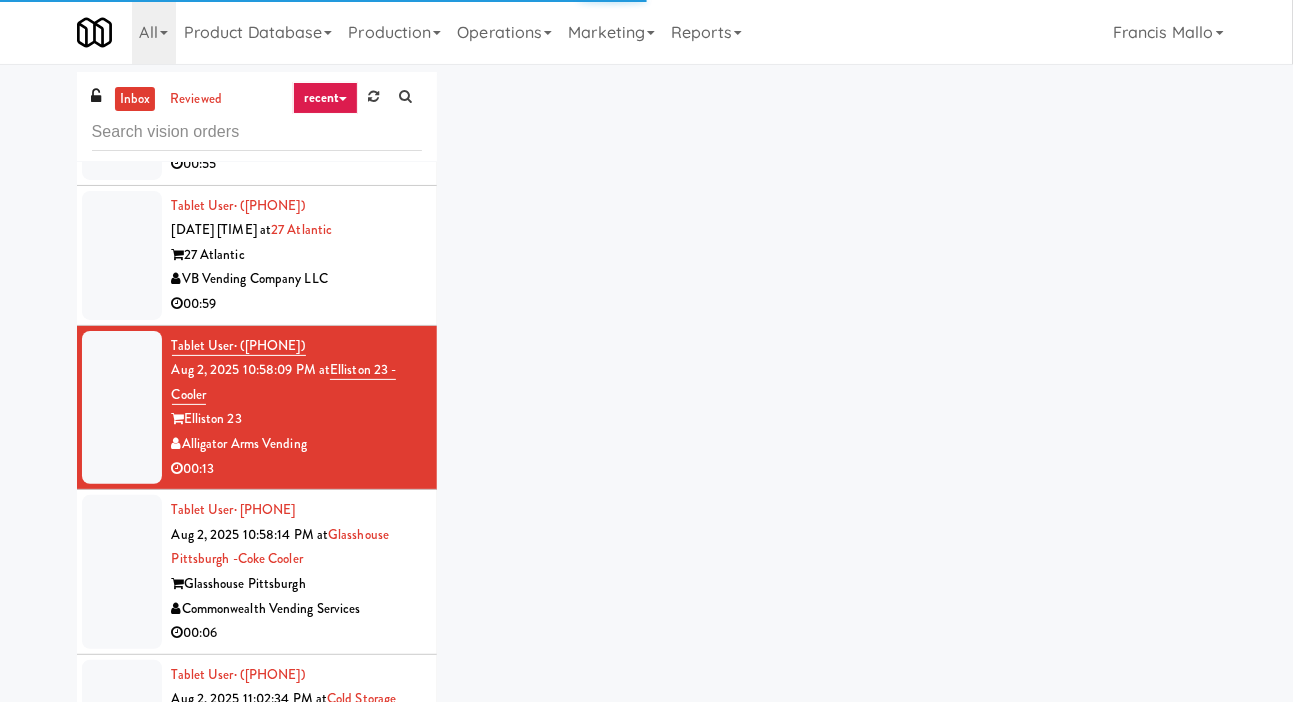 scroll, scrollTop: 12319, scrollLeft: 0, axis: vertical 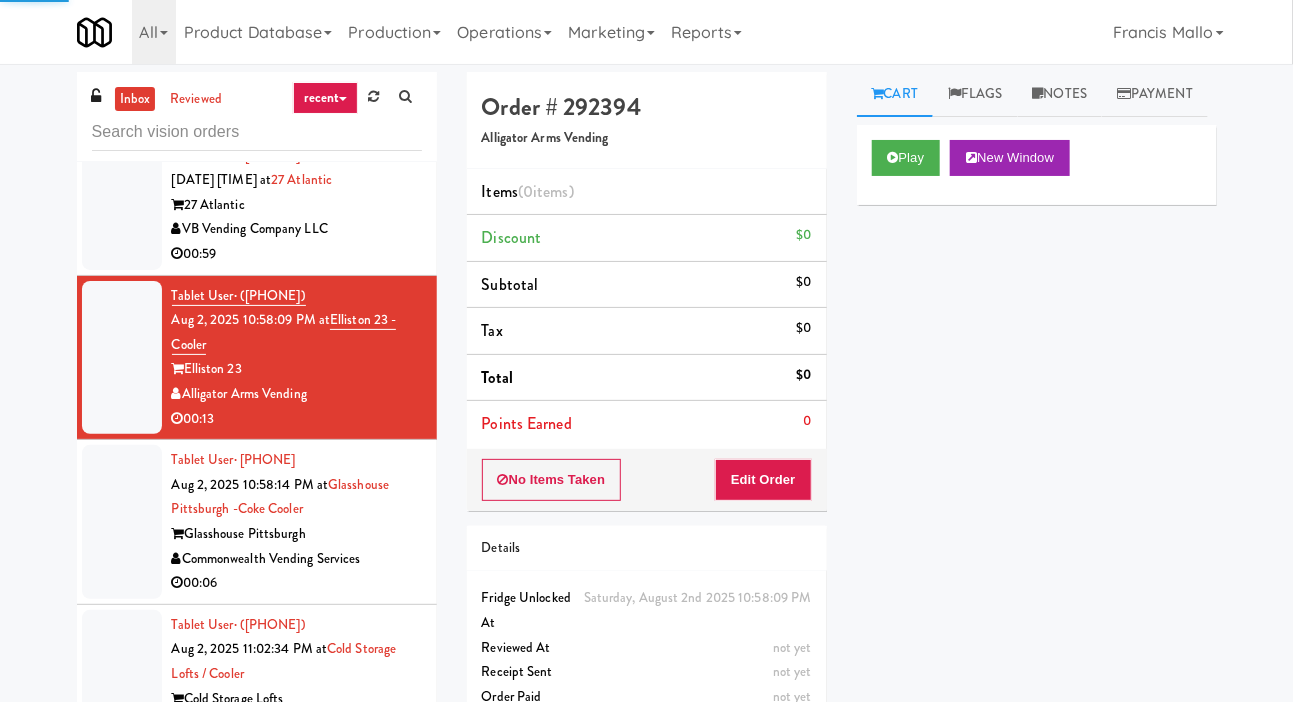 click at bounding box center [122, 522] 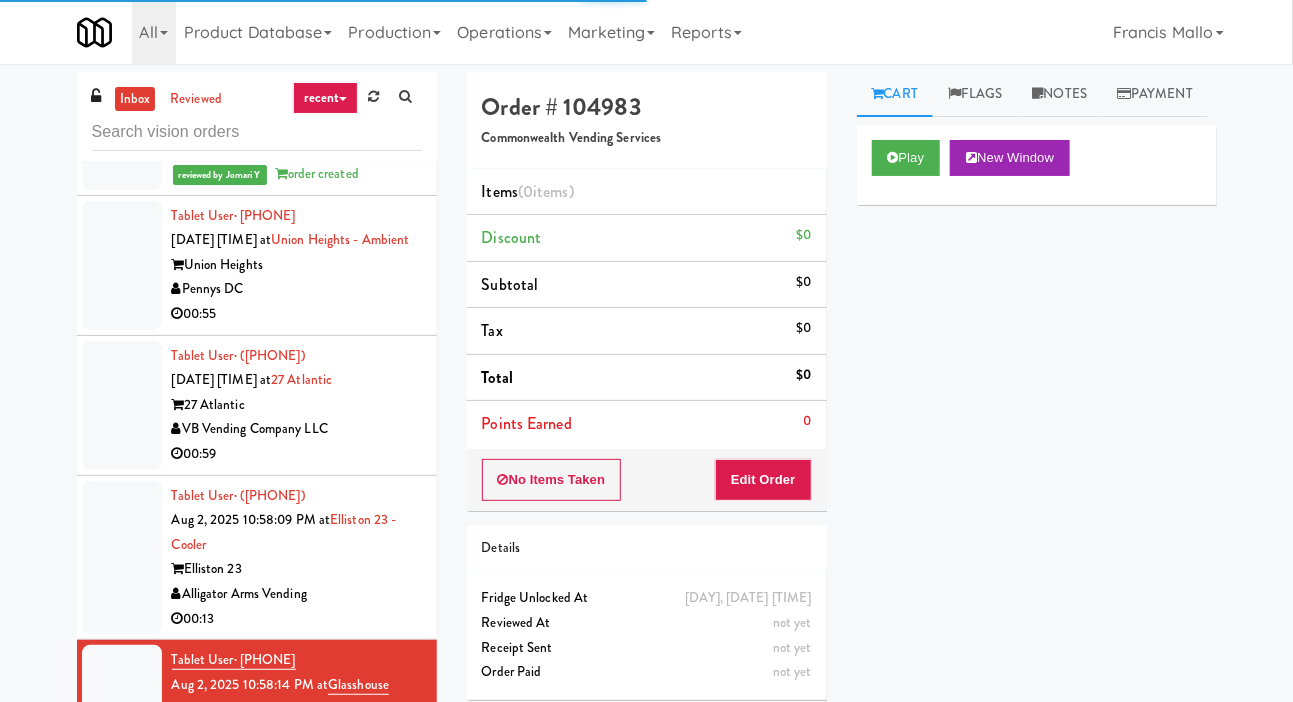 scroll, scrollTop: 12119, scrollLeft: 0, axis: vertical 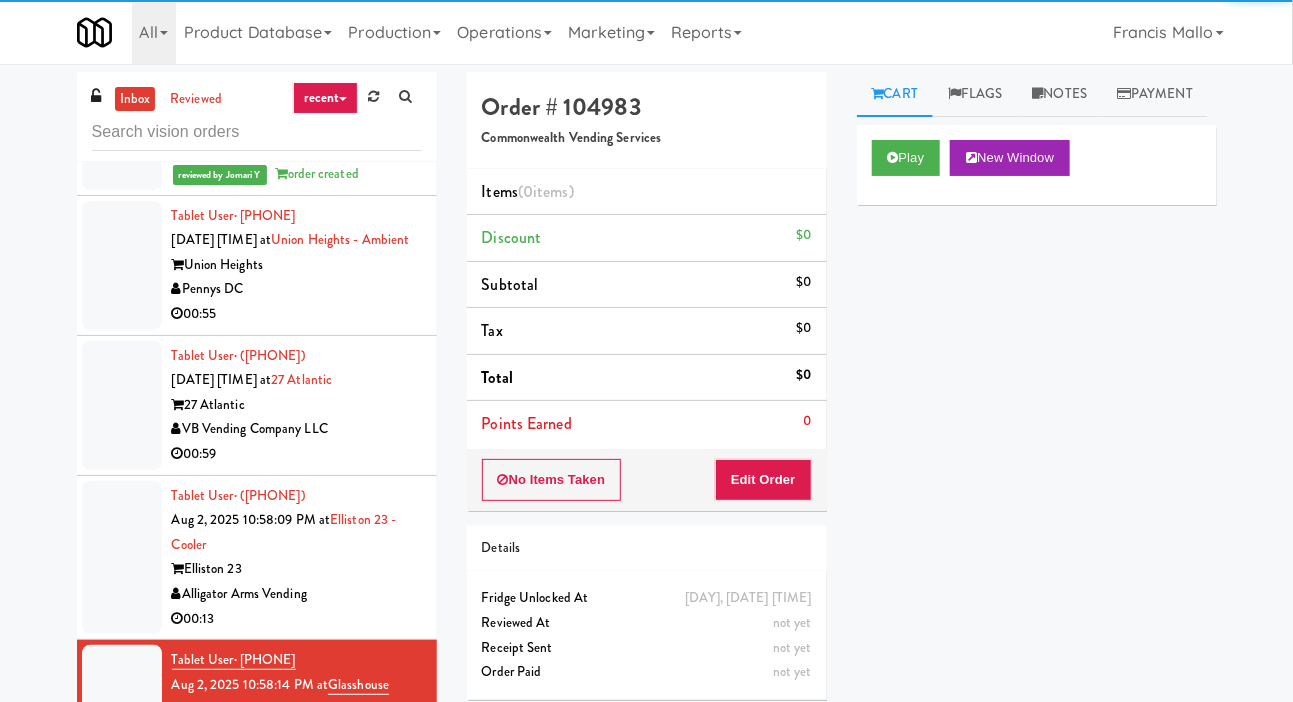 click at bounding box center (122, 265) 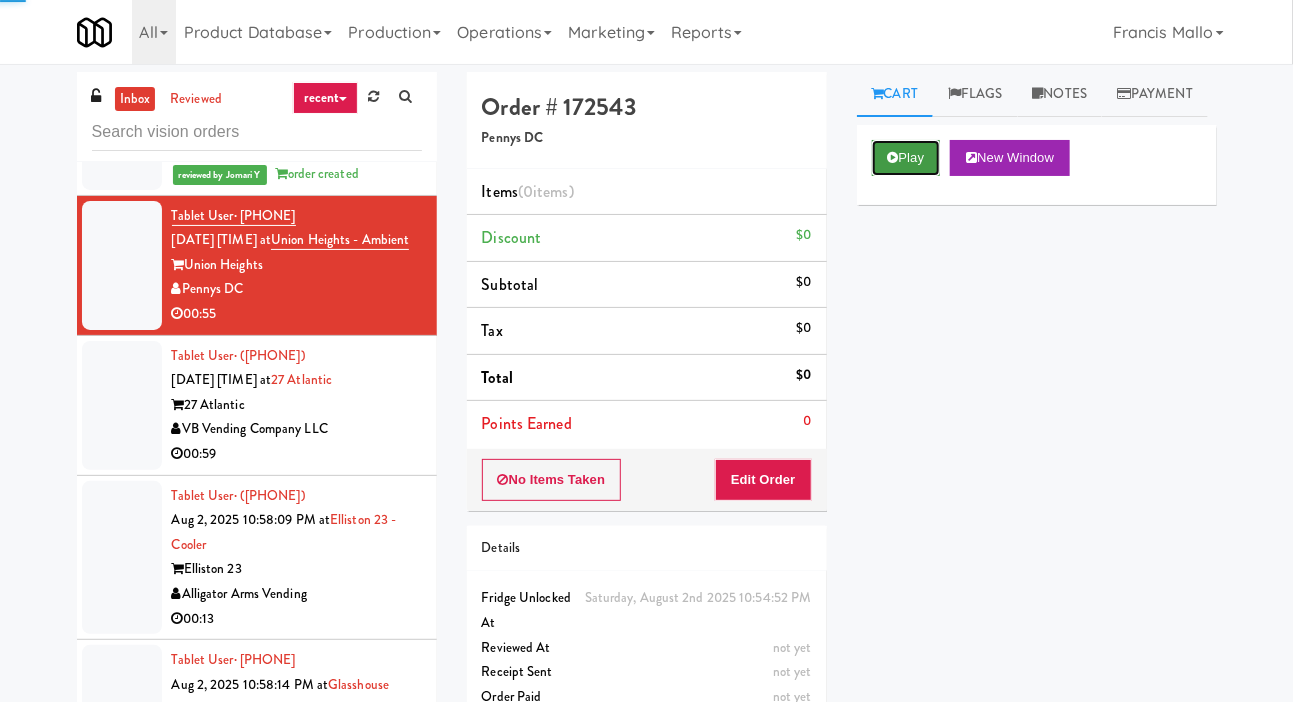 click on "Play" at bounding box center [906, 158] 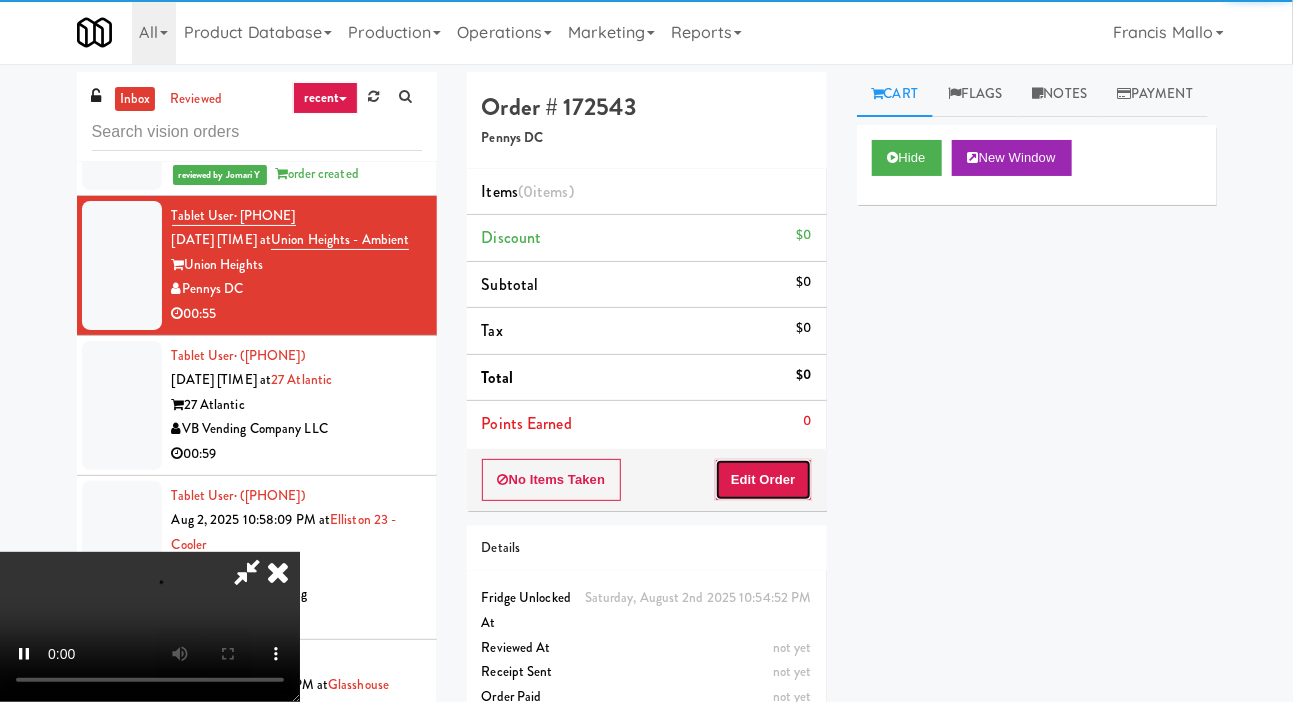 click on "Edit Order" at bounding box center (763, 480) 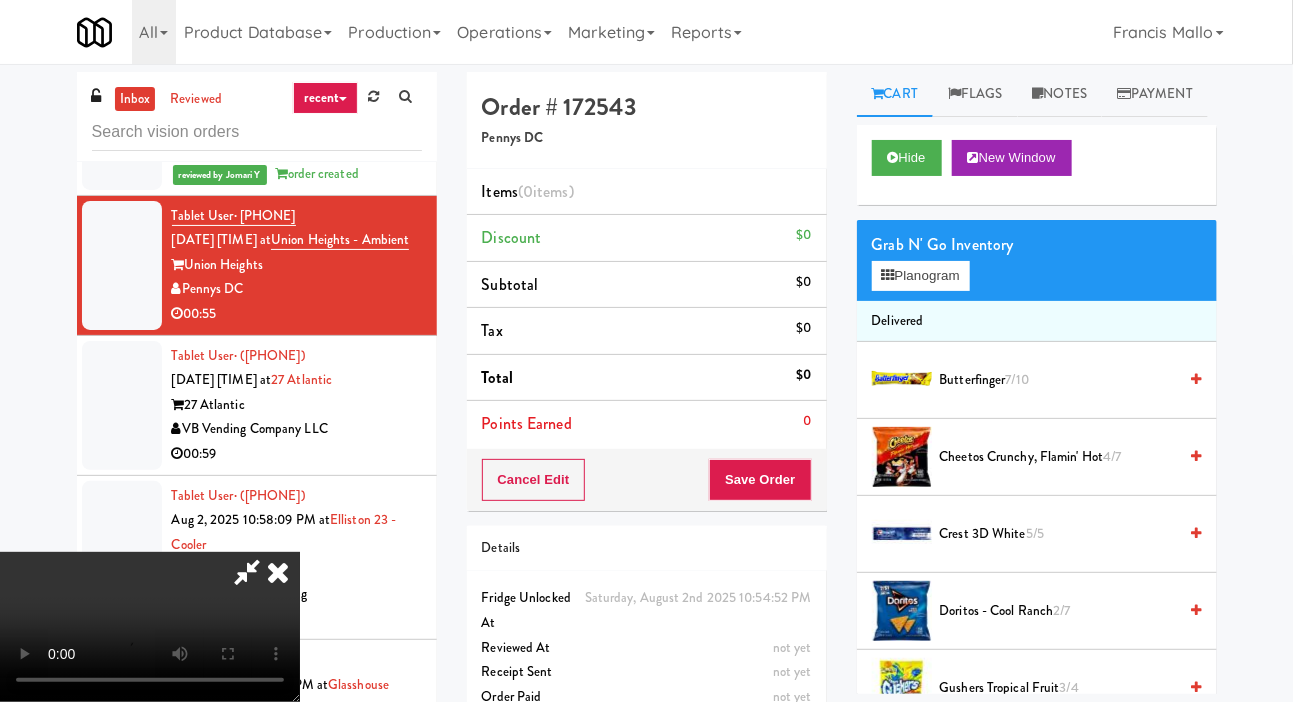 scroll, scrollTop: 73, scrollLeft: 0, axis: vertical 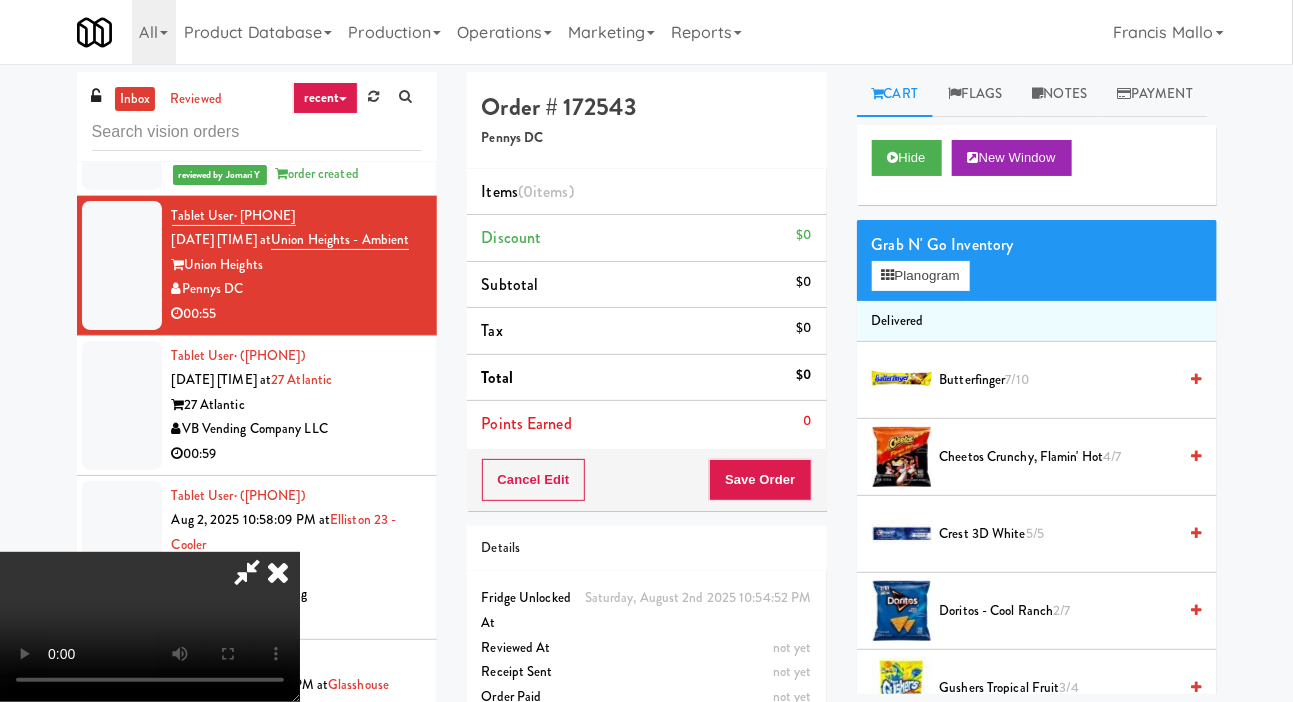 type 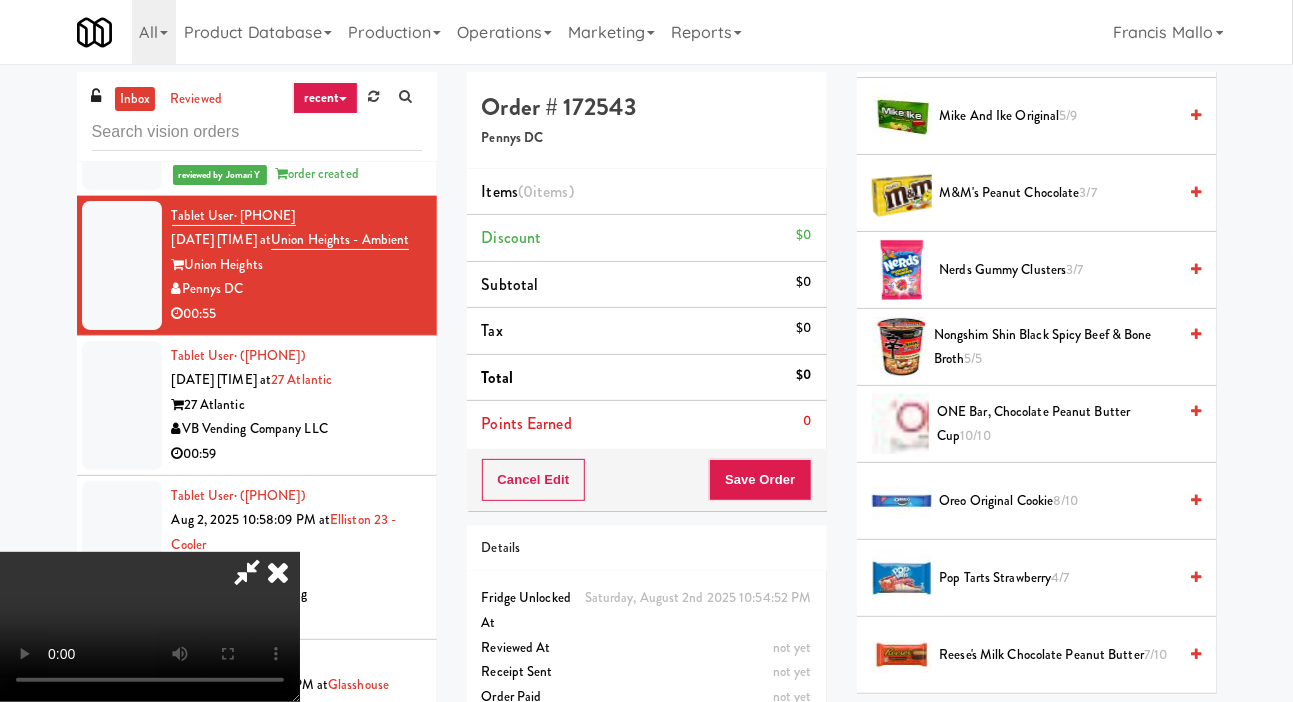scroll, scrollTop: 1415, scrollLeft: 0, axis: vertical 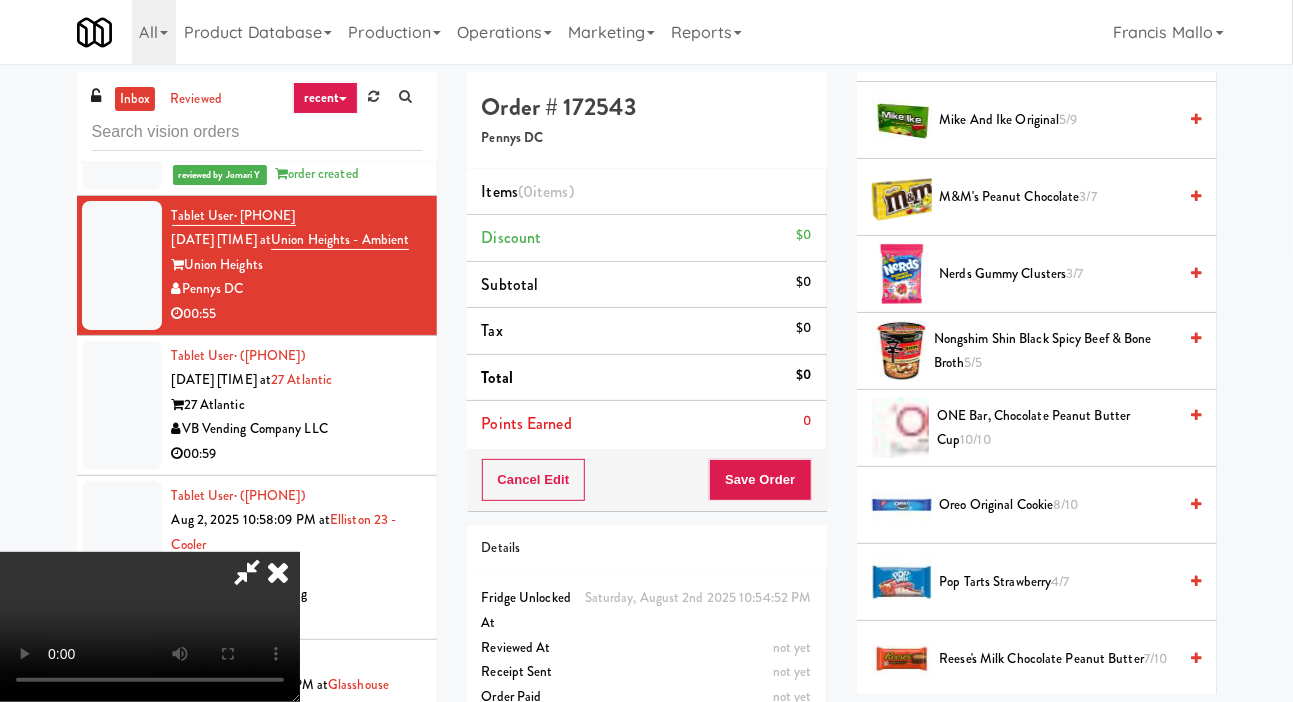 click on "Oreo Original Cookie  8/10" at bounding box center (1058, 505) 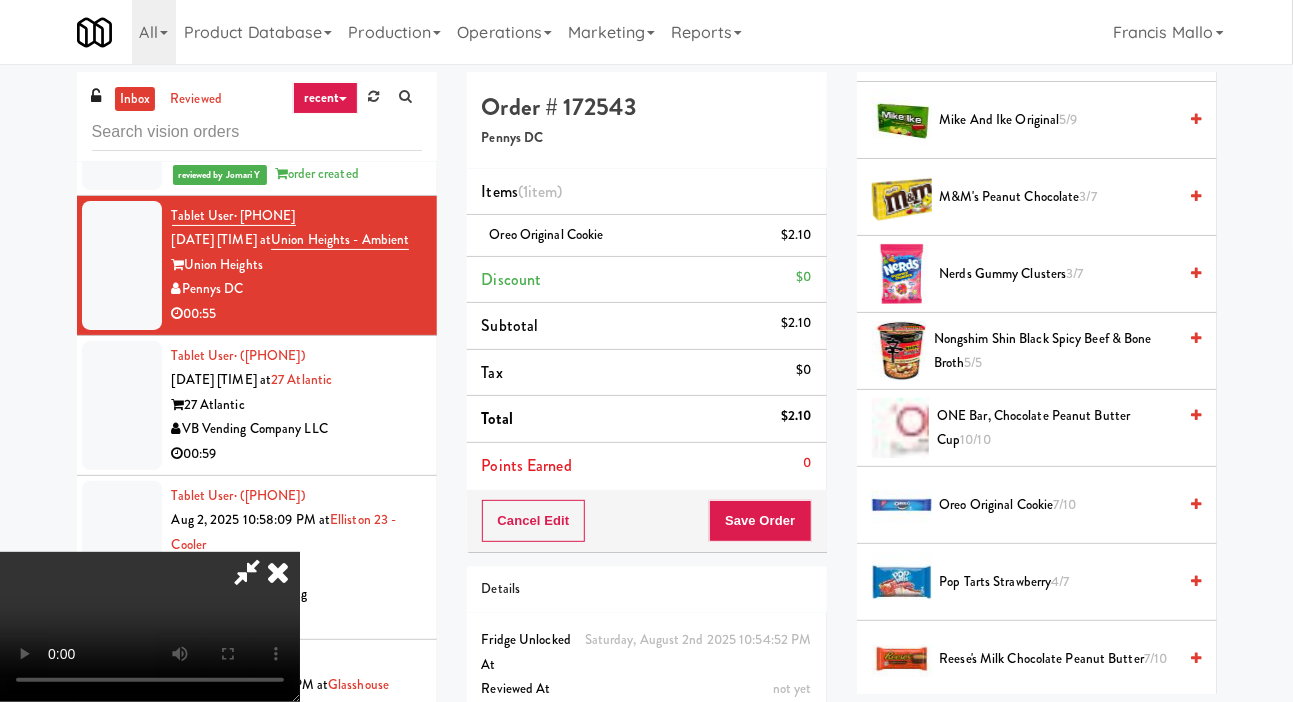 scroll, scrollTop: 0, scrollLeft: 0, axis: both 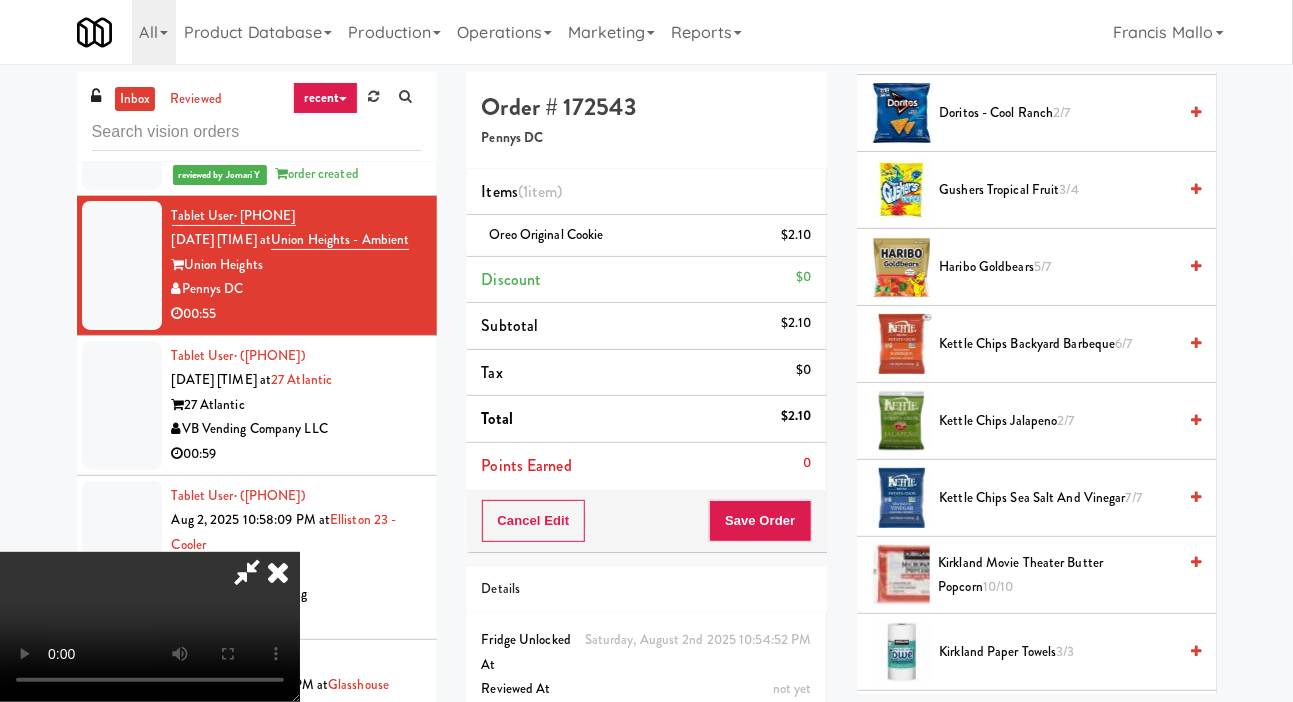 click on "Haribo Goldbears  5/7" at bounding box center (1058, 267) 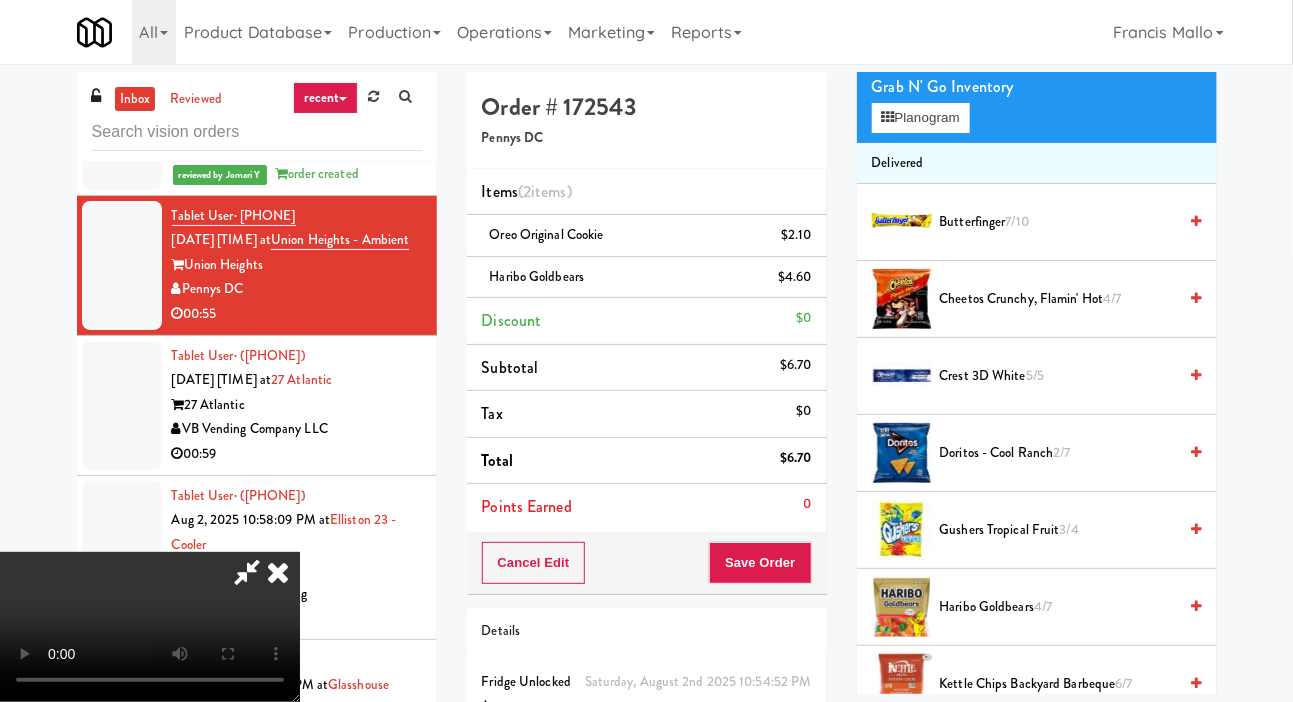 scroll, scrollTop: 144, scrollLeft: 0, axis: vertical 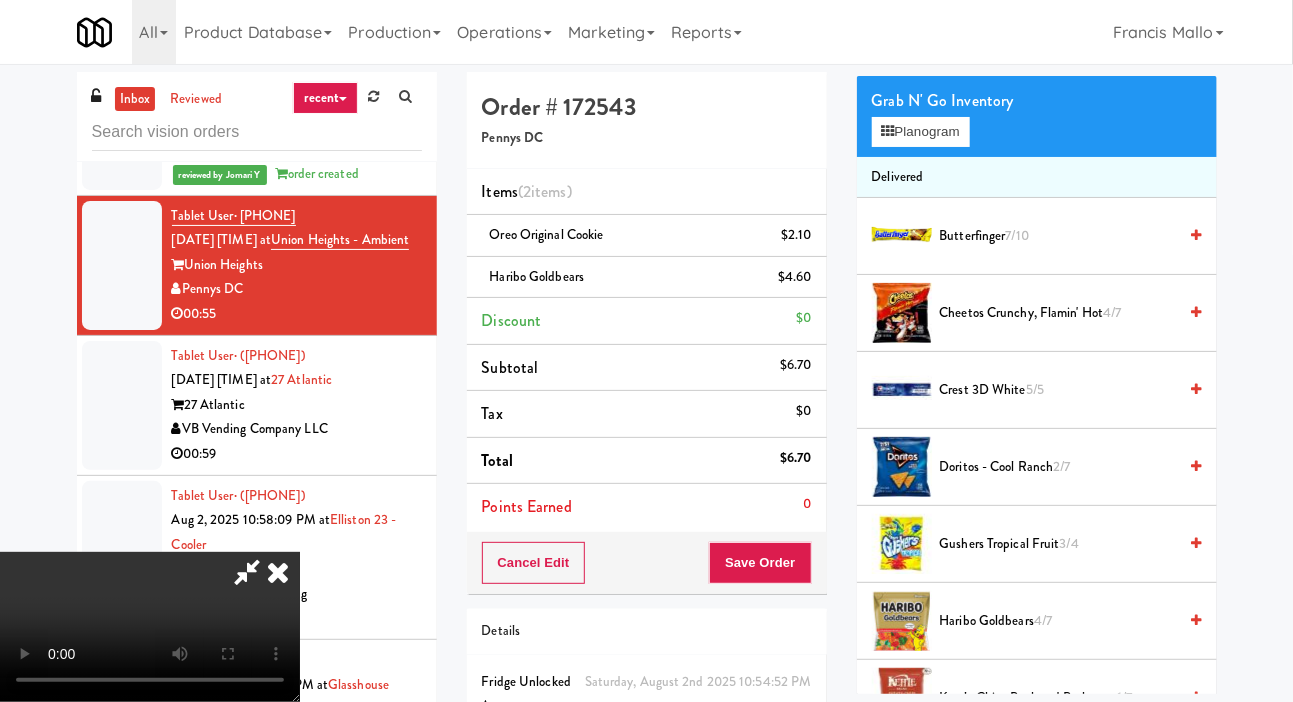 click on "Doritos - Cool Ranch  2/7" at bounding box center (1058, 467) 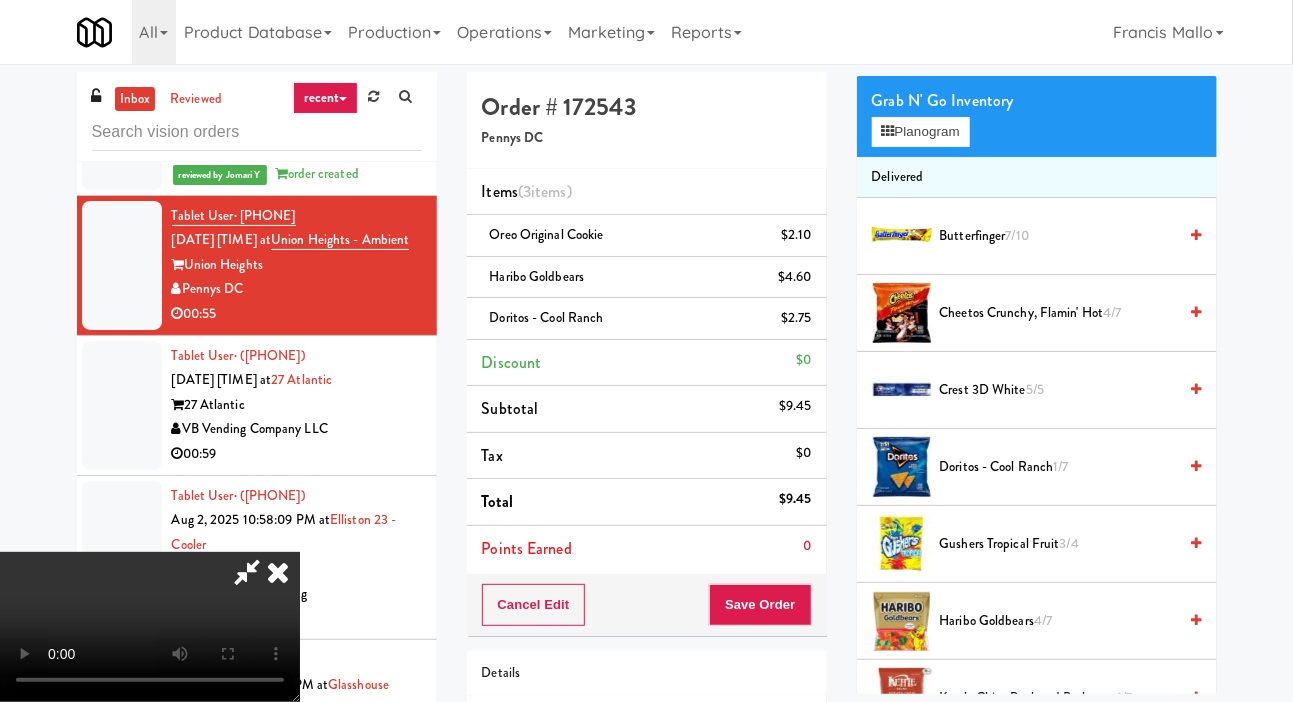 scroll, scrollTop: 0, scrollLeft: 0, axis: both 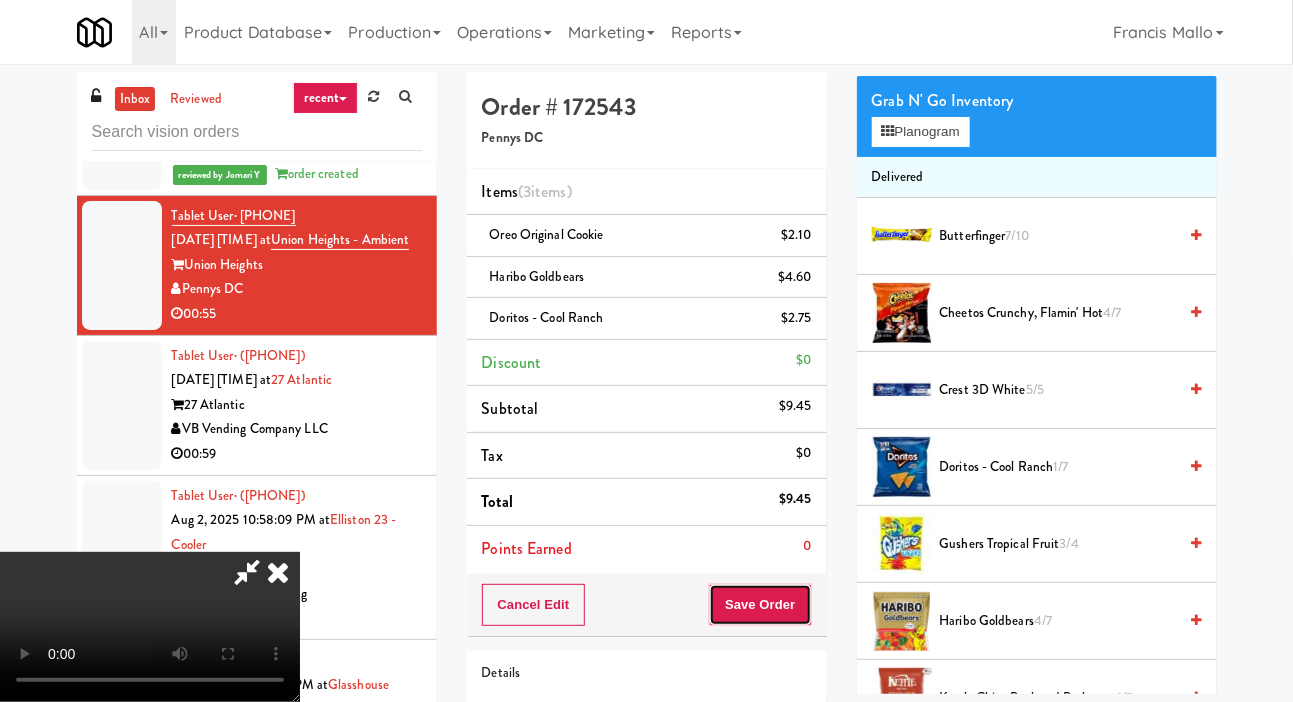 click on "Save Order" at bounding box center (760, 605) 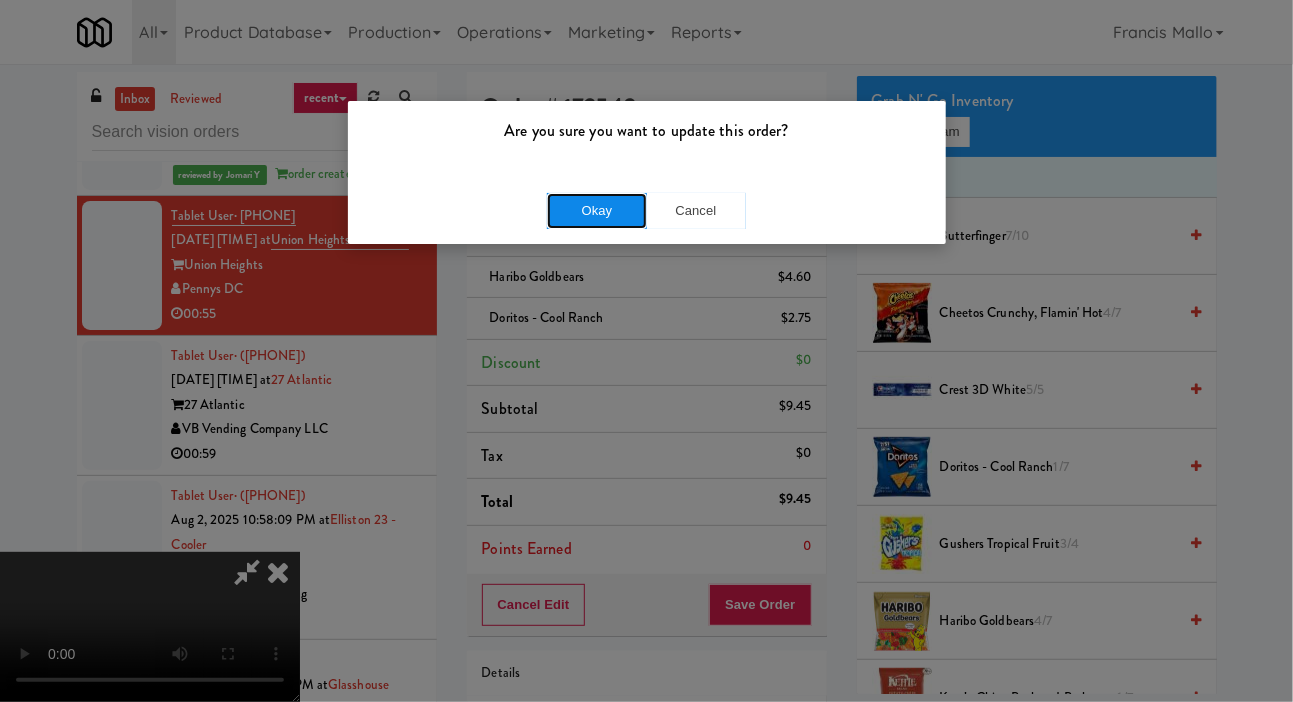 click on "Okay" at bounding box center [597, 211] 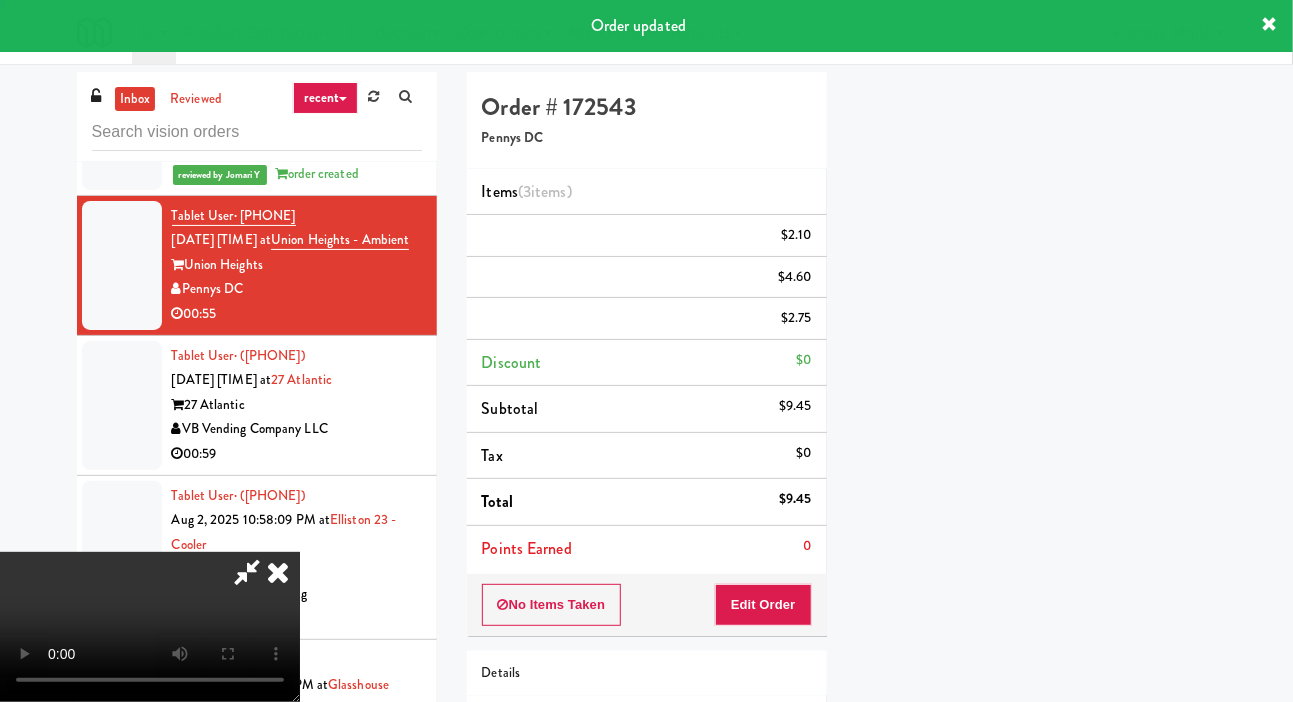scroll, scrollTop: 116, scrollLeft: 0, axis: vertical 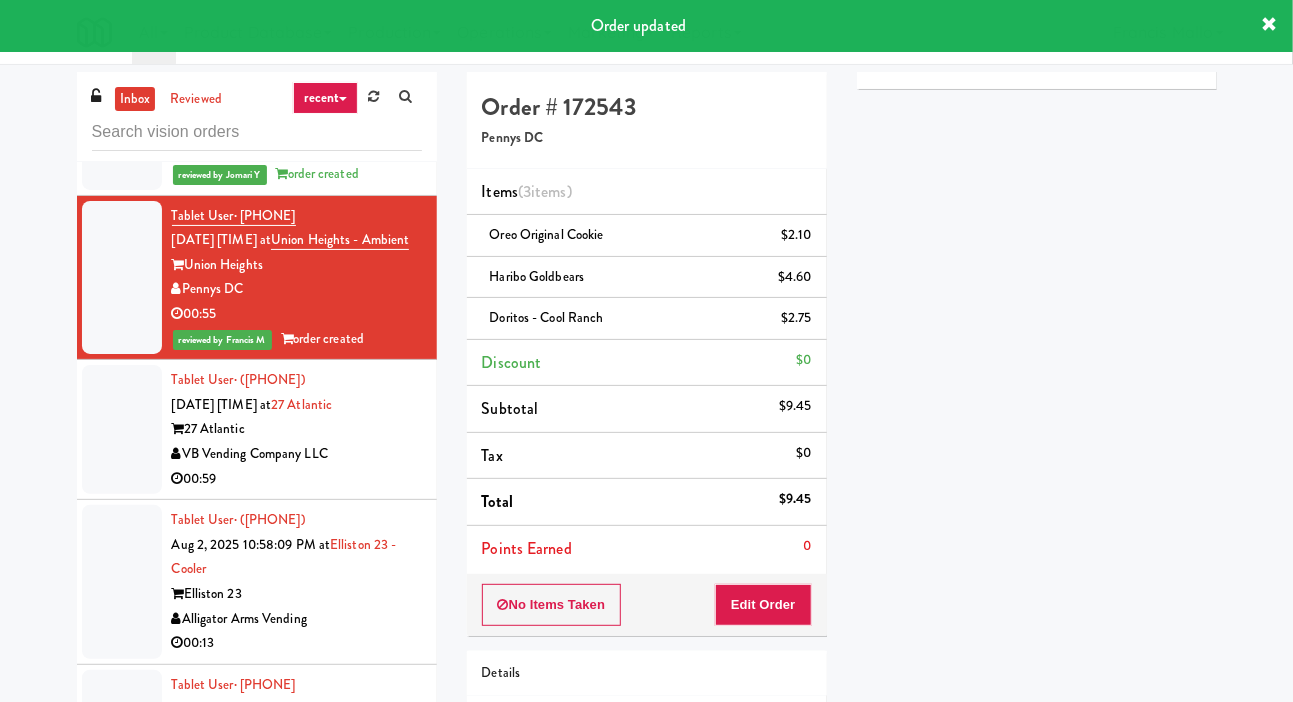 click at bounding box center (122, 429) 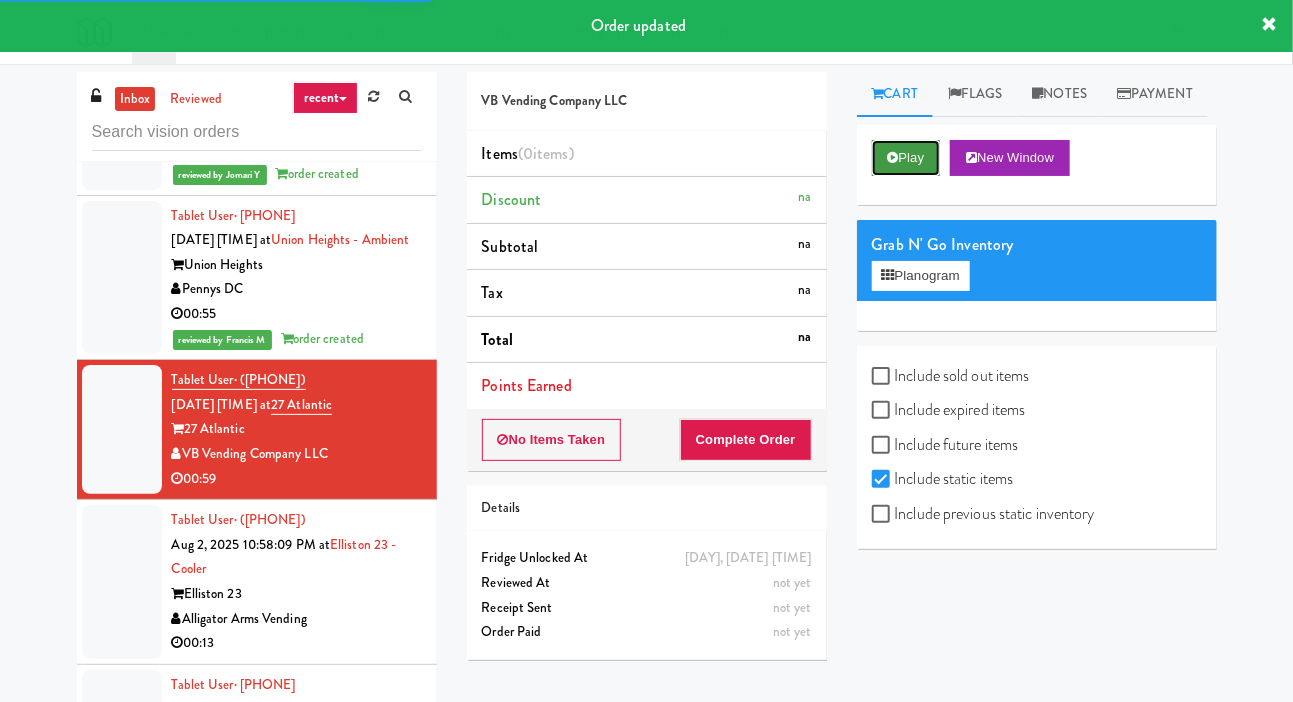 click on "Play" at bounding box center [906, 158] 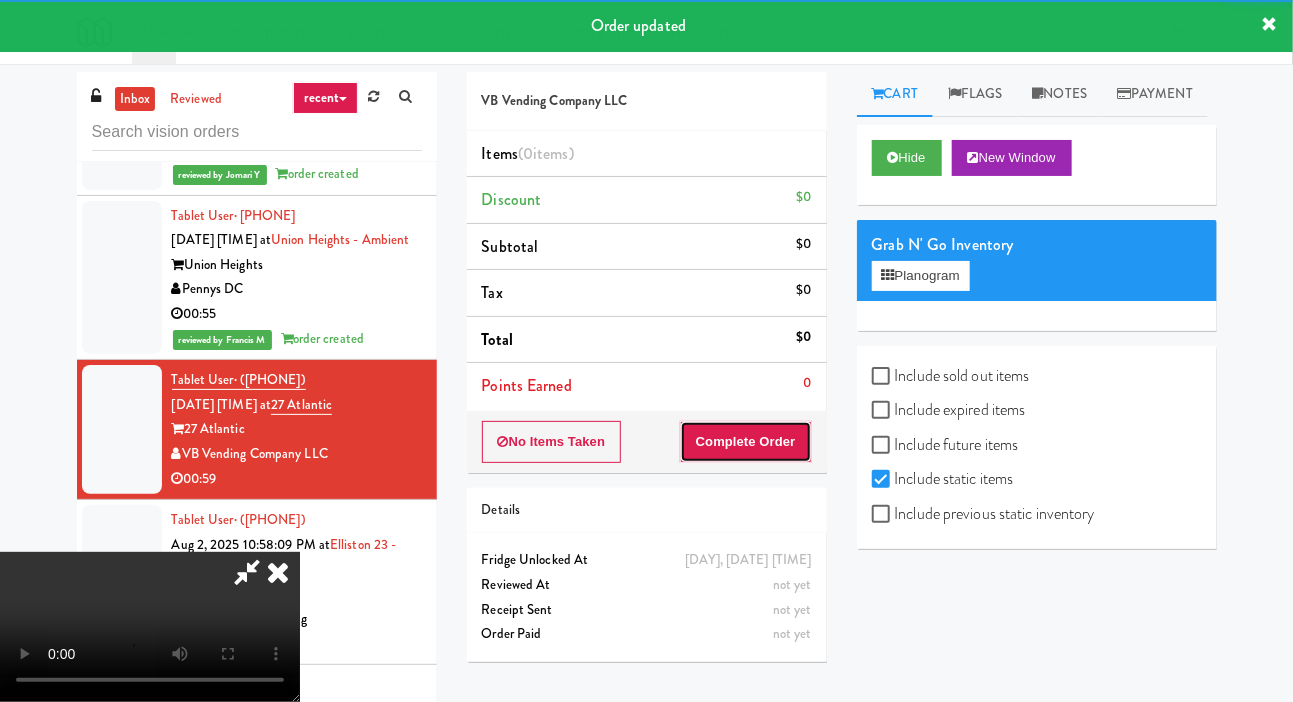 click on "Complete Order" at bounding box center [746, 442] 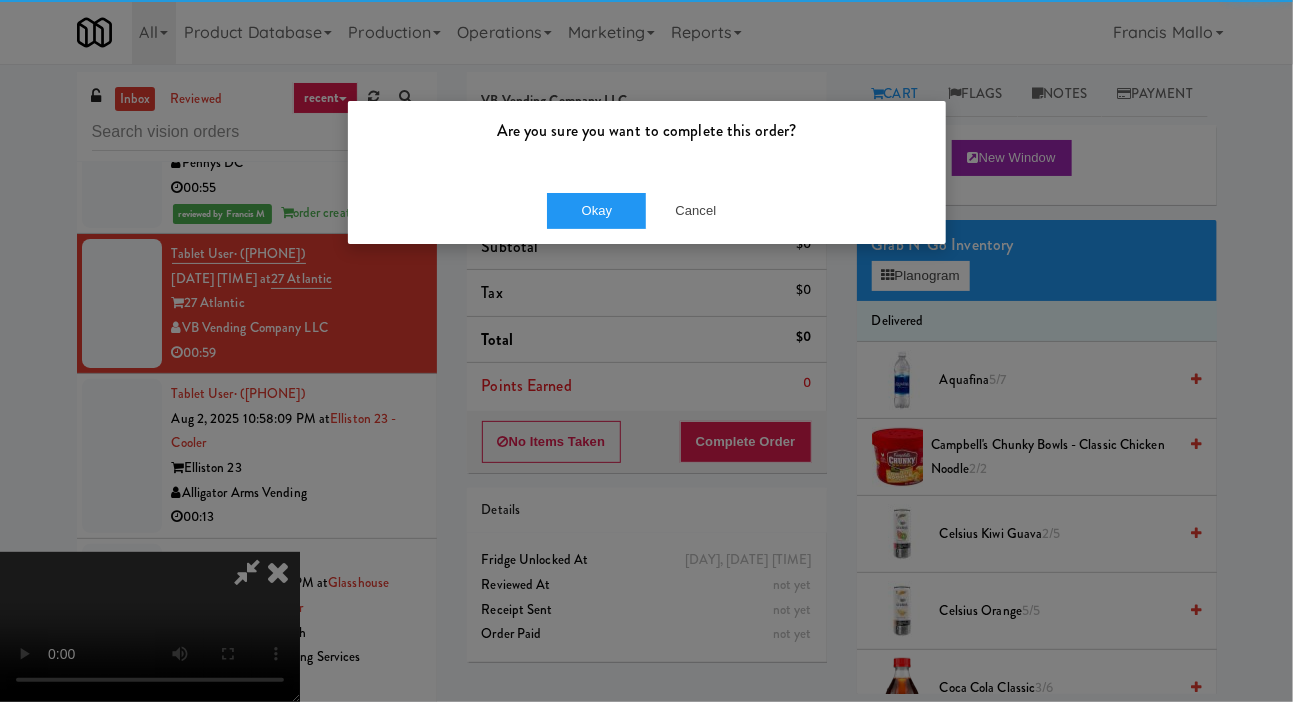 scroll, scrollTop: 12245, scrollLeft: 0, axis: vertical 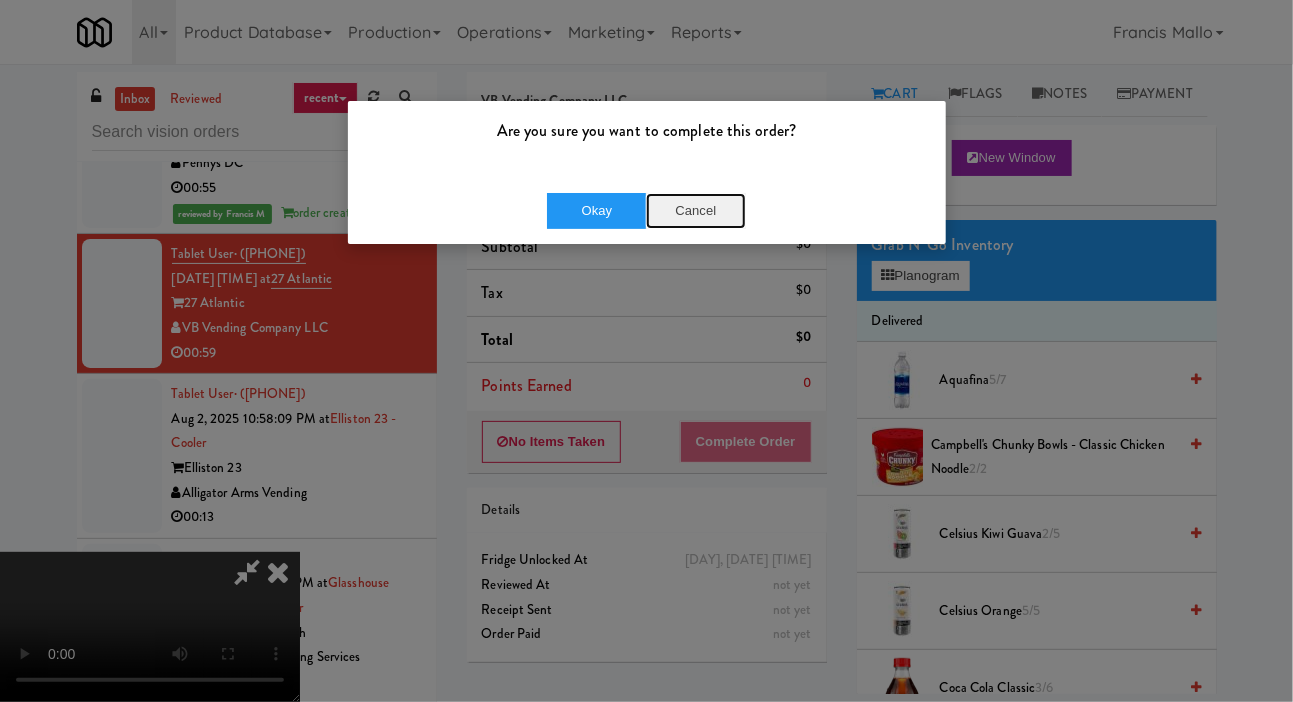 click on "Cancel" at bounding box center (696, 211) 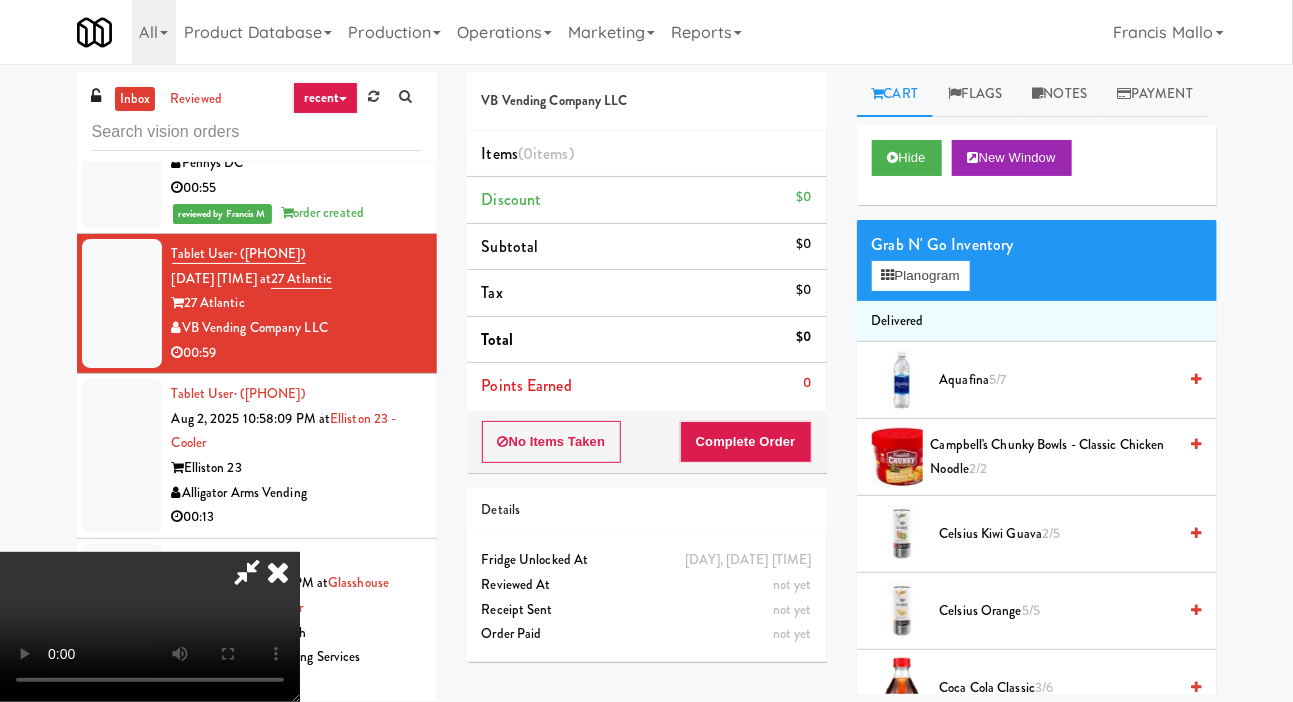 type 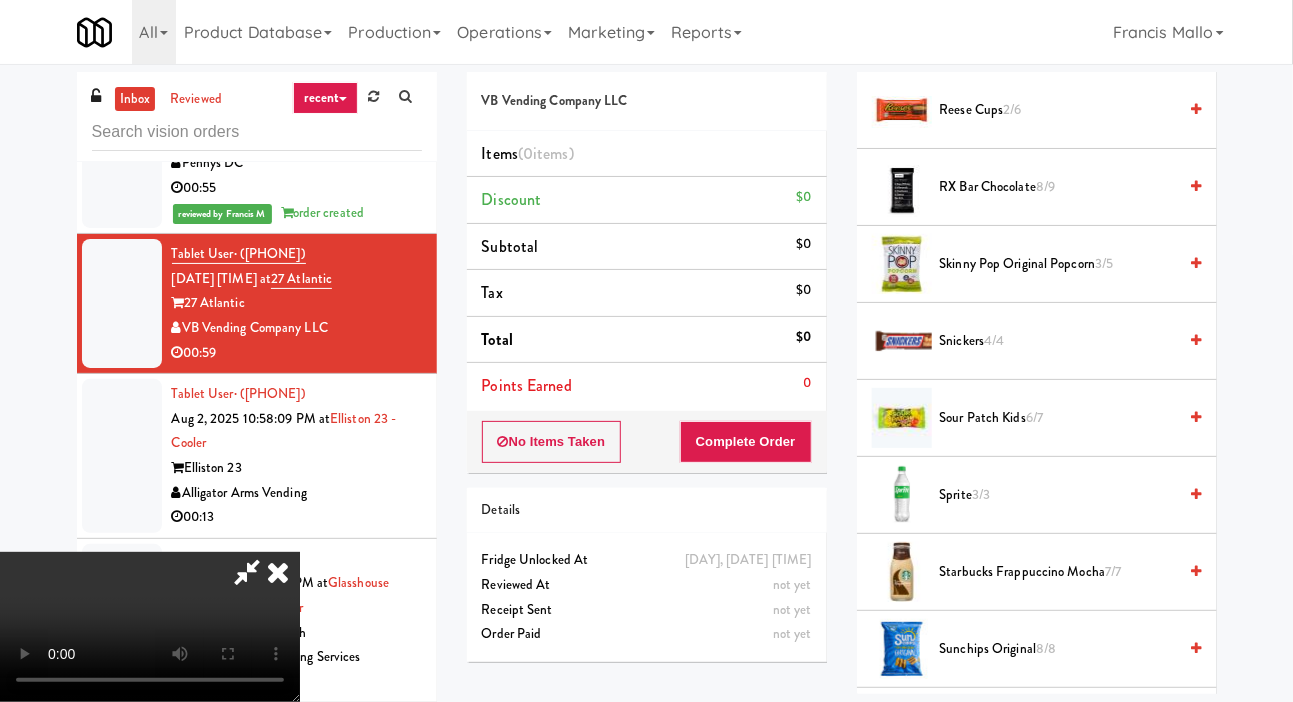 scroll, scrollTop: 1925, scrollLeft: 0, axis: vertical 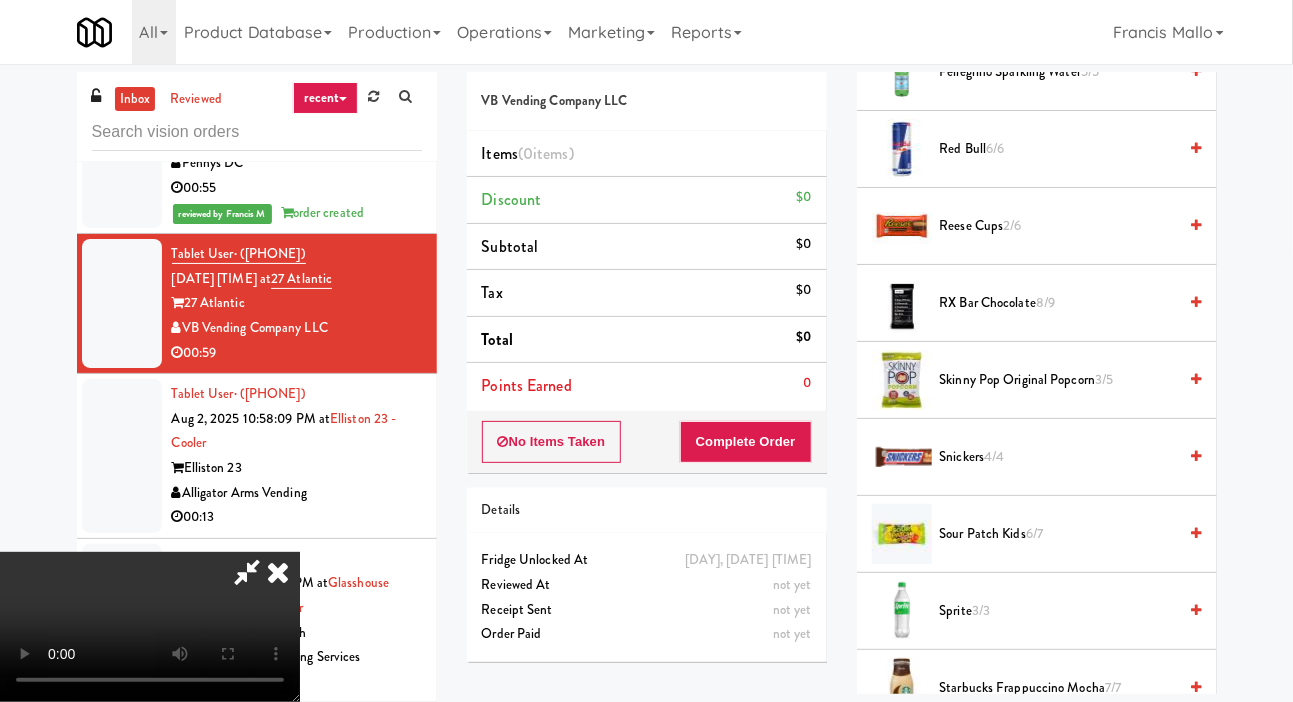 click on "Reese Cups  2/6" at bounding box center (1058, 226) 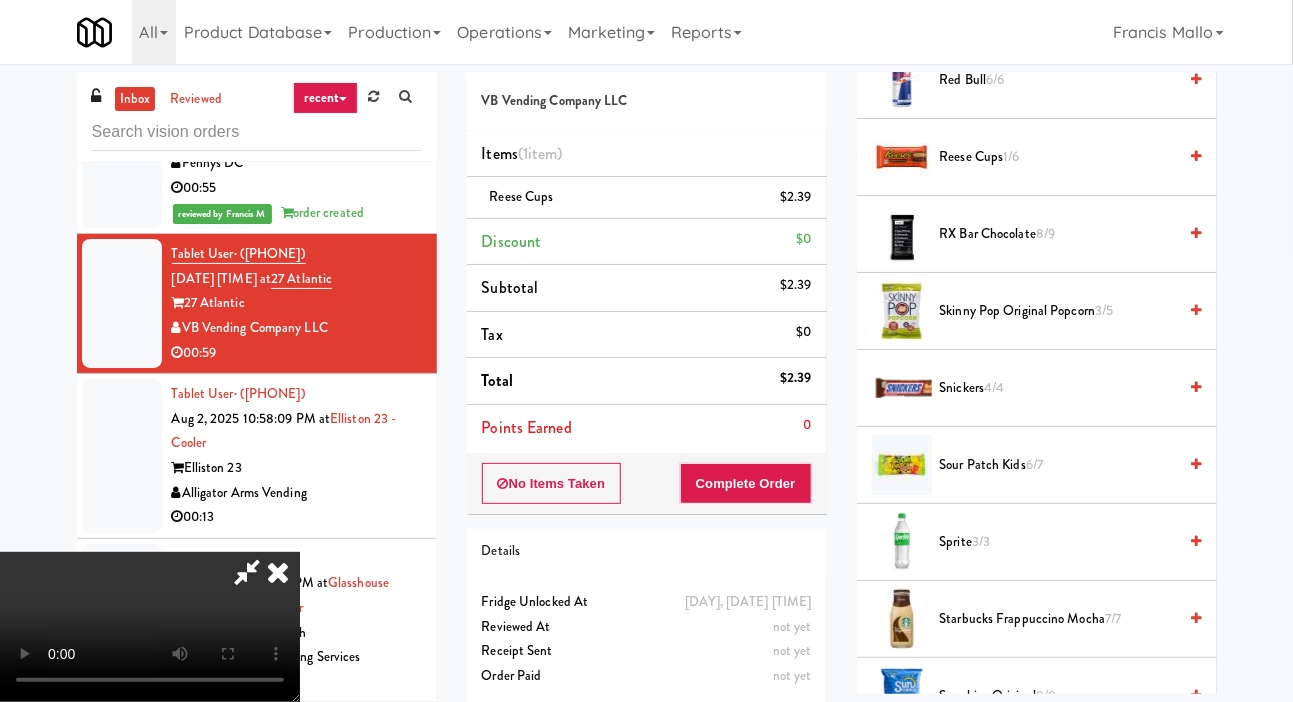 scroll, scrollTop: 1993, scrollLeft: 0, axis: vertical 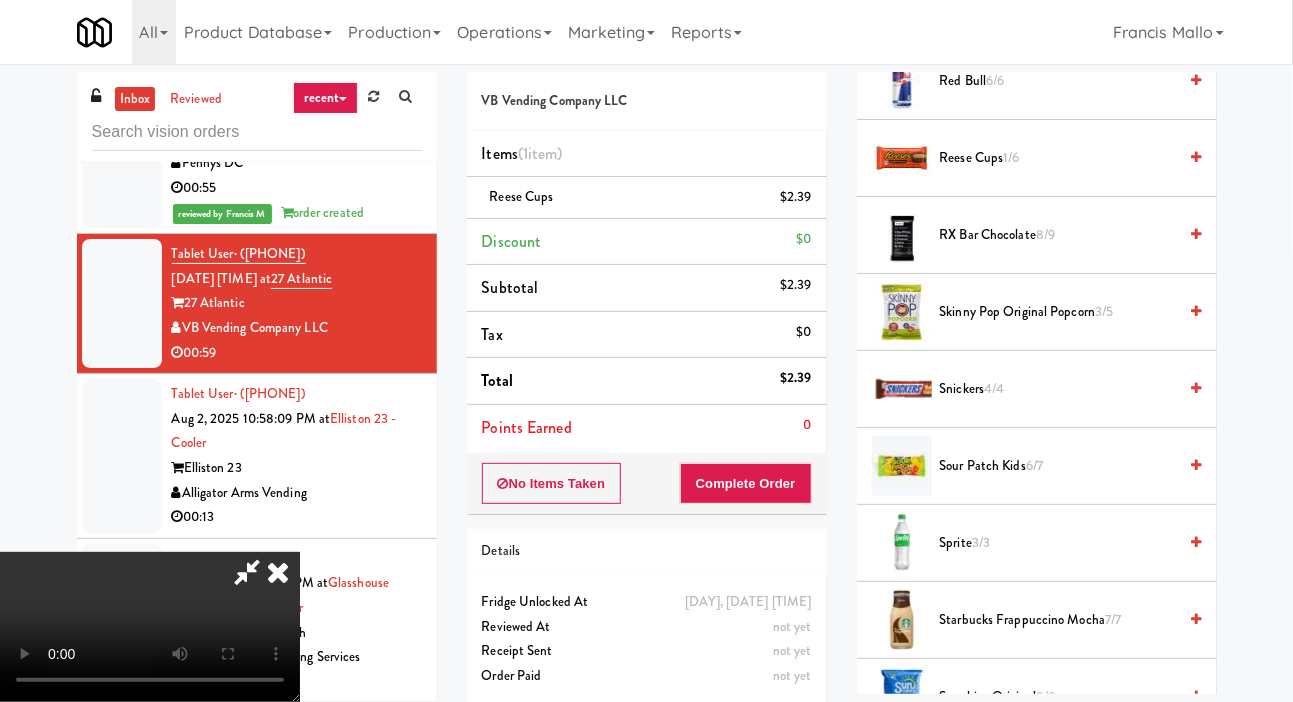 click on "Snickers  4/4" at bounding box center (1058, 389) 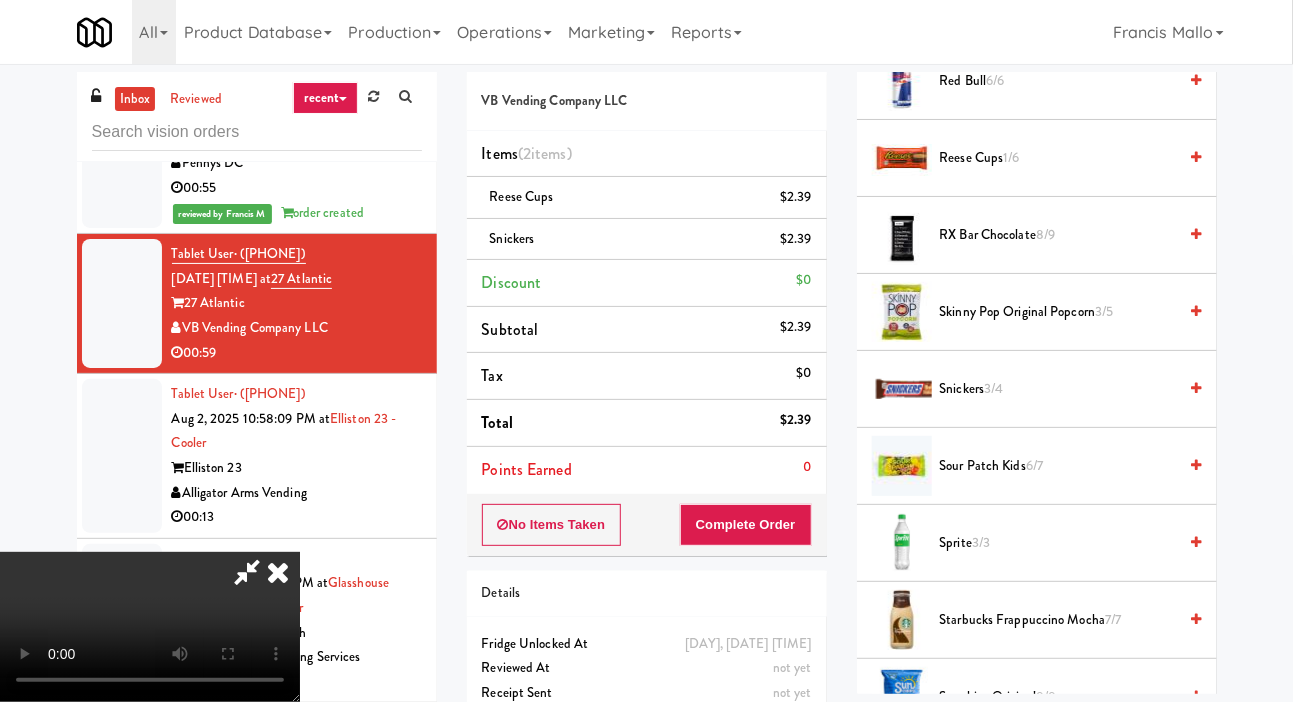 click on "Snickers  3/4" at bounding box center (1058, 389) 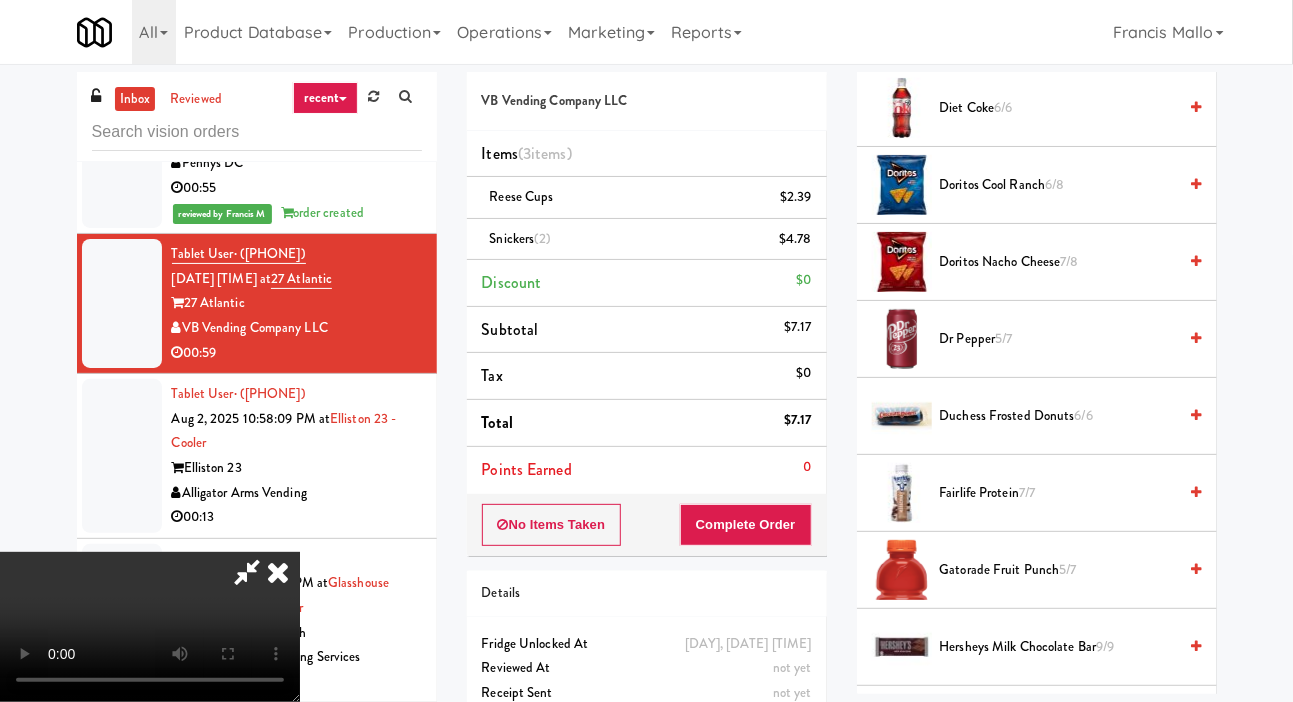 scroll, scrollTop: 735, scrollLeft: 0, axis: vertical 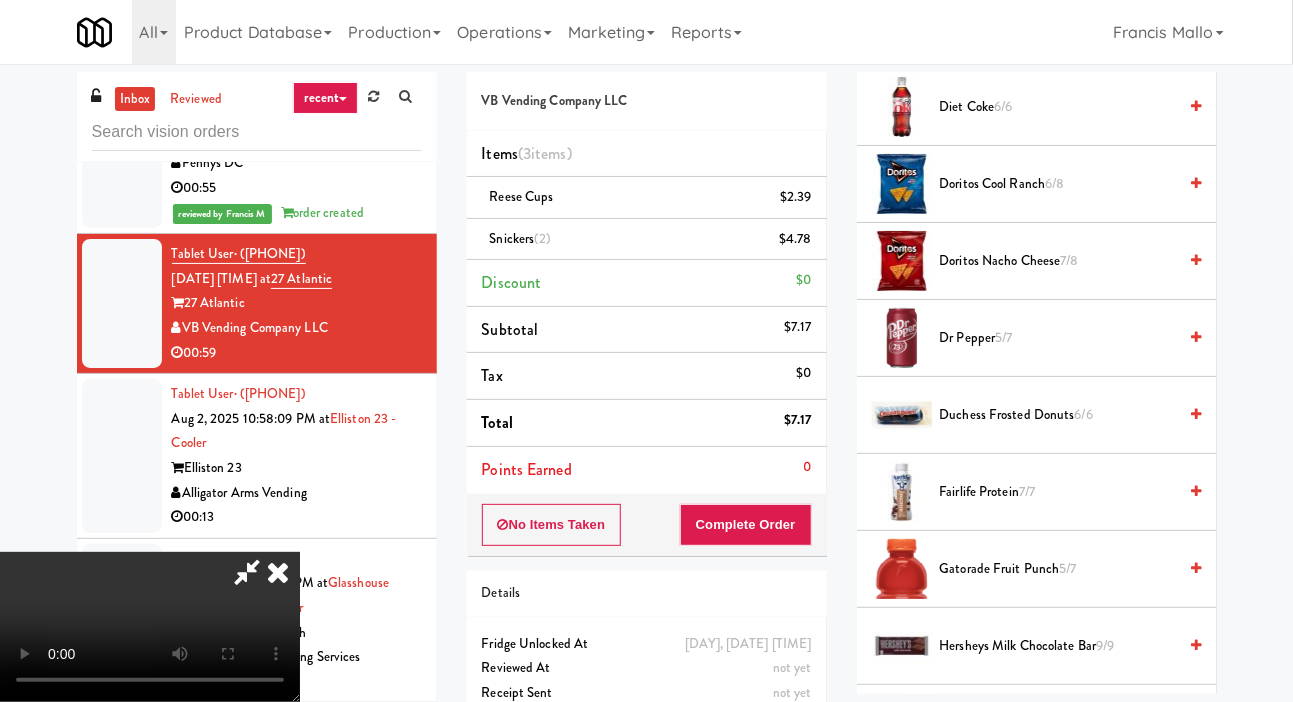 click on "[PRODUCT_NAME] [COUNT]/[COUNT]" at bounding box center [1058, 338] 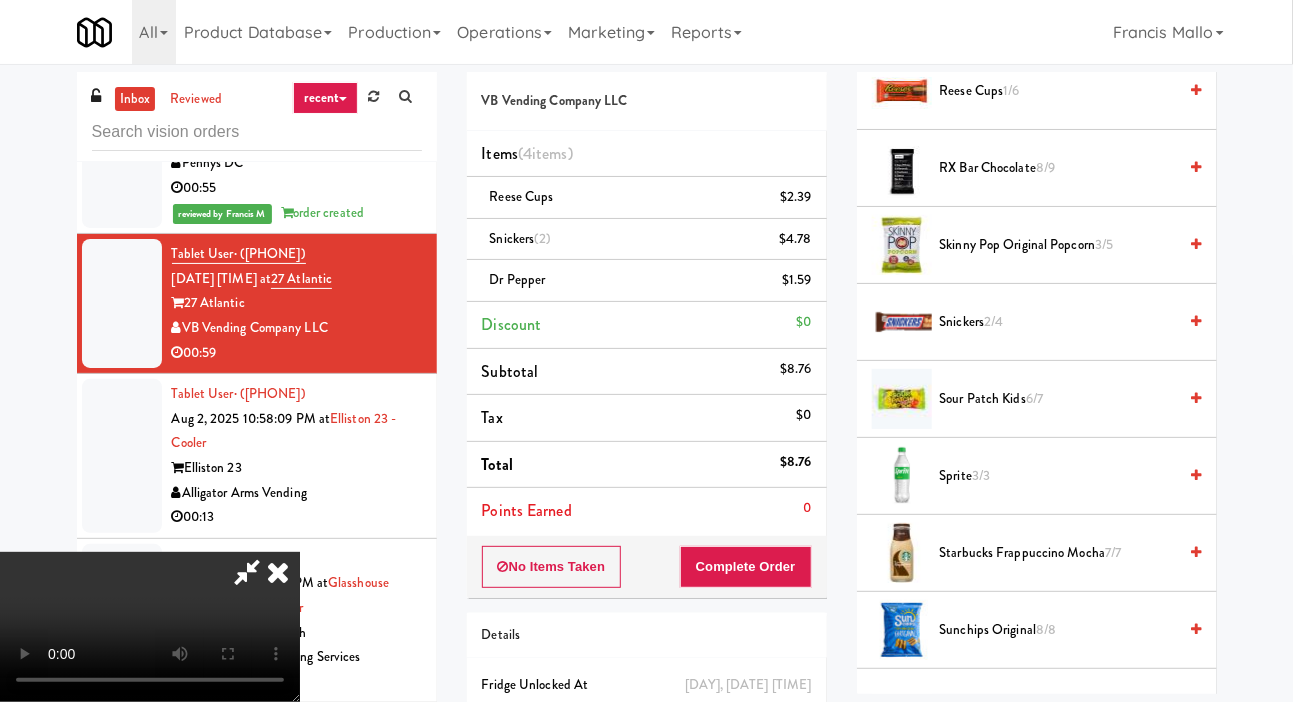 scroll, scrollTop: 2063, scrollLeft: 0, axis: vertical 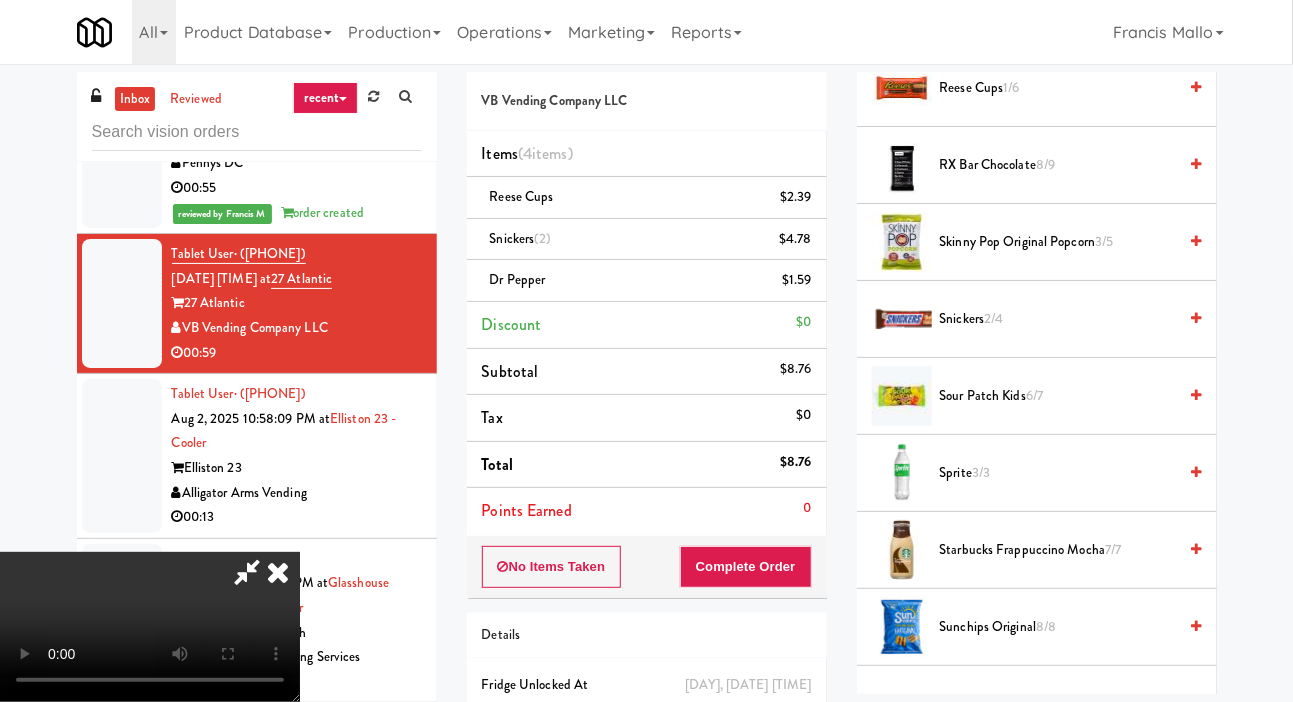 click on "Sour Patch Kids  6/7" at bounding box center (1058, 396) 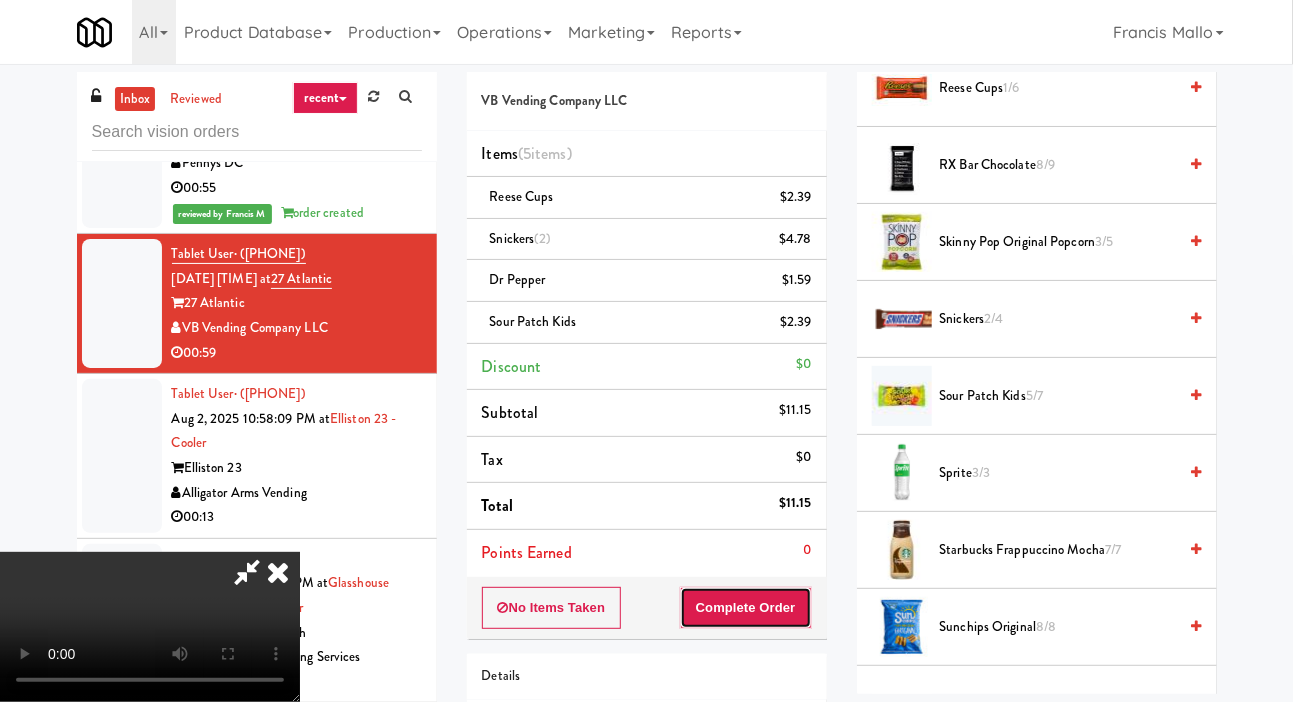 click on "Complete Order" at bounding box center (746, 608) 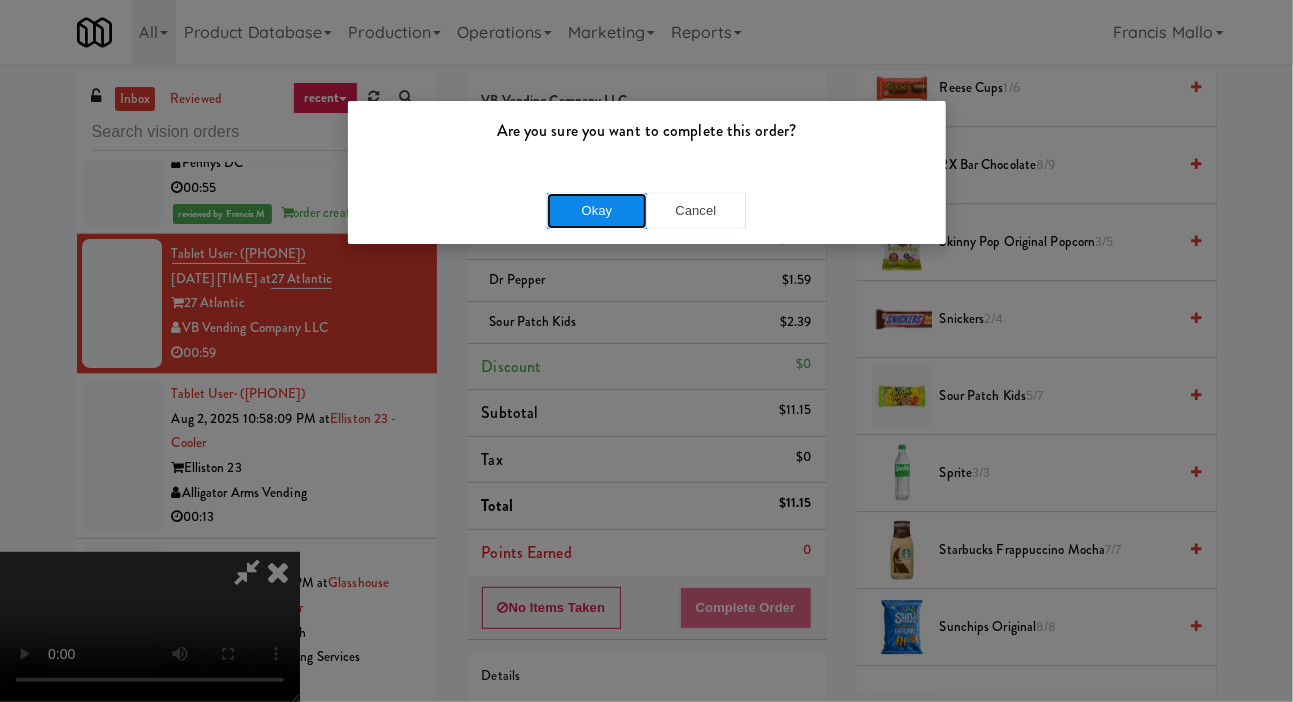 click on "Okay" at bounding box center (597, 211) 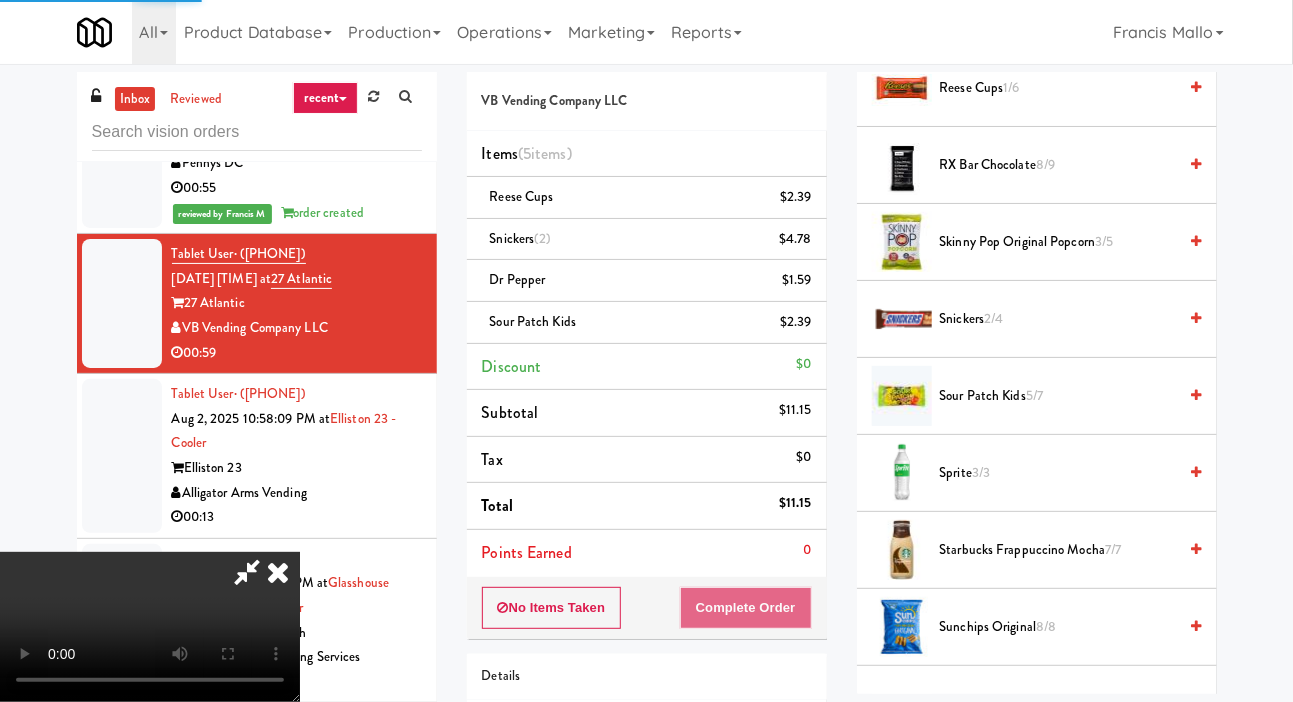 scroll, scrollTop: 116, scrollLeft: 0, axis: vertical 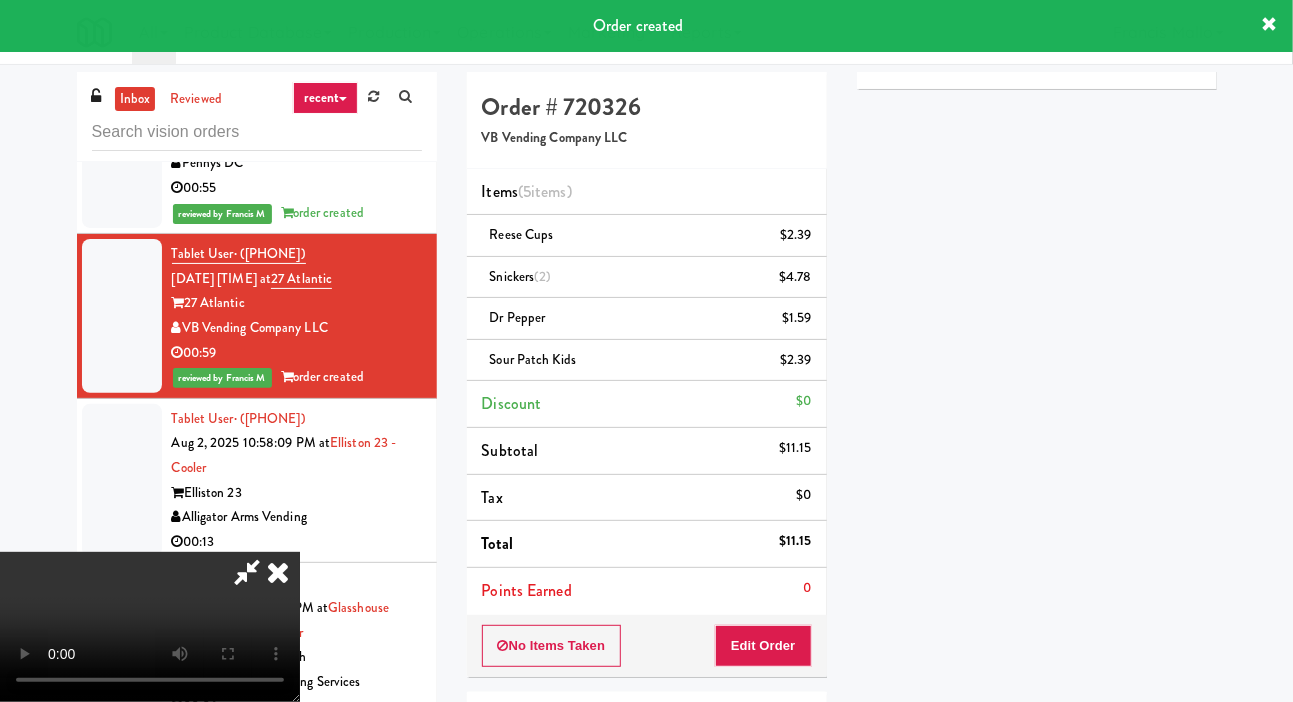 click at bounding box center (278, 572) 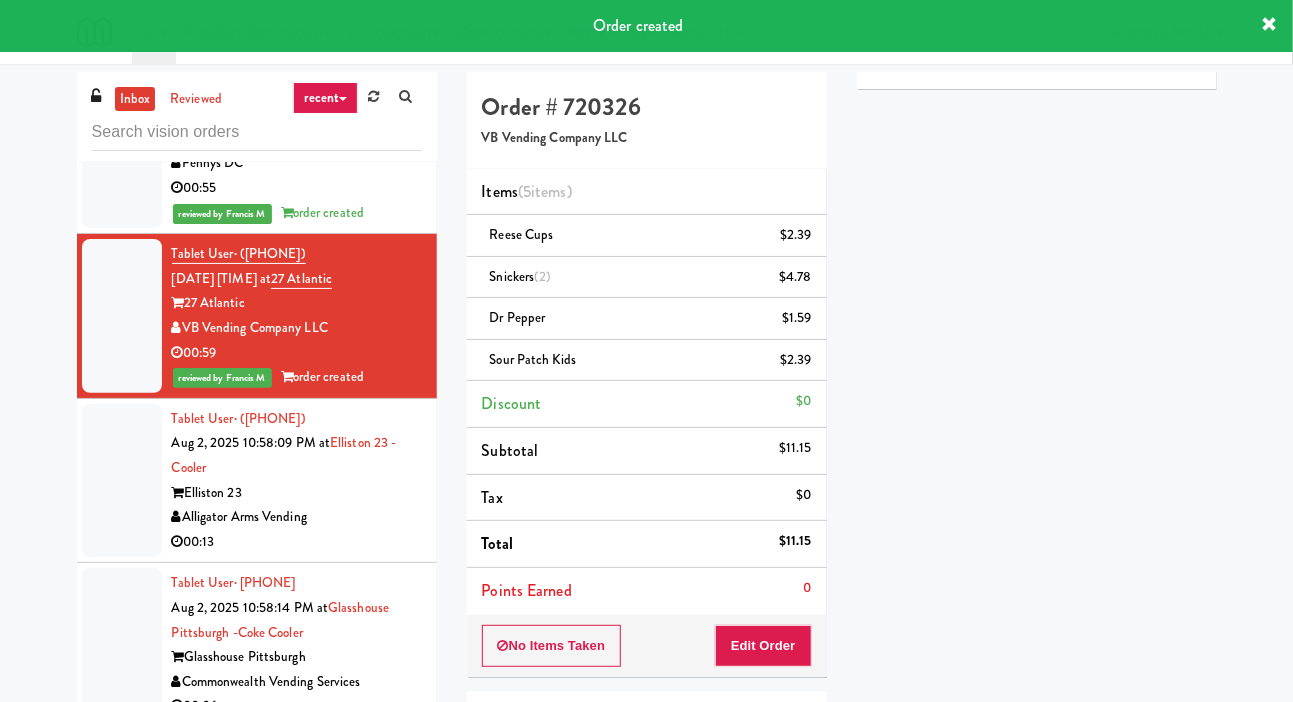 click at bounding box center (122, 481) 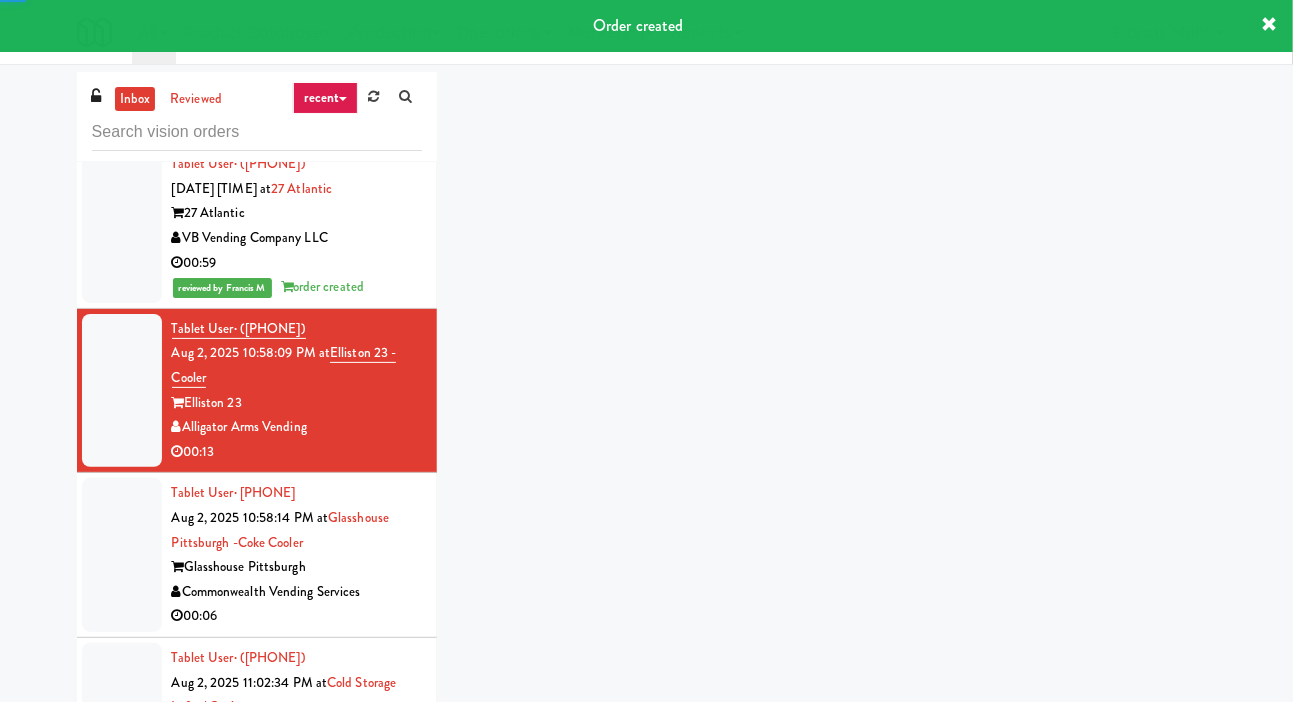 scroll, scrollTop: 12394, scrollLeft: 0, axis: vertical 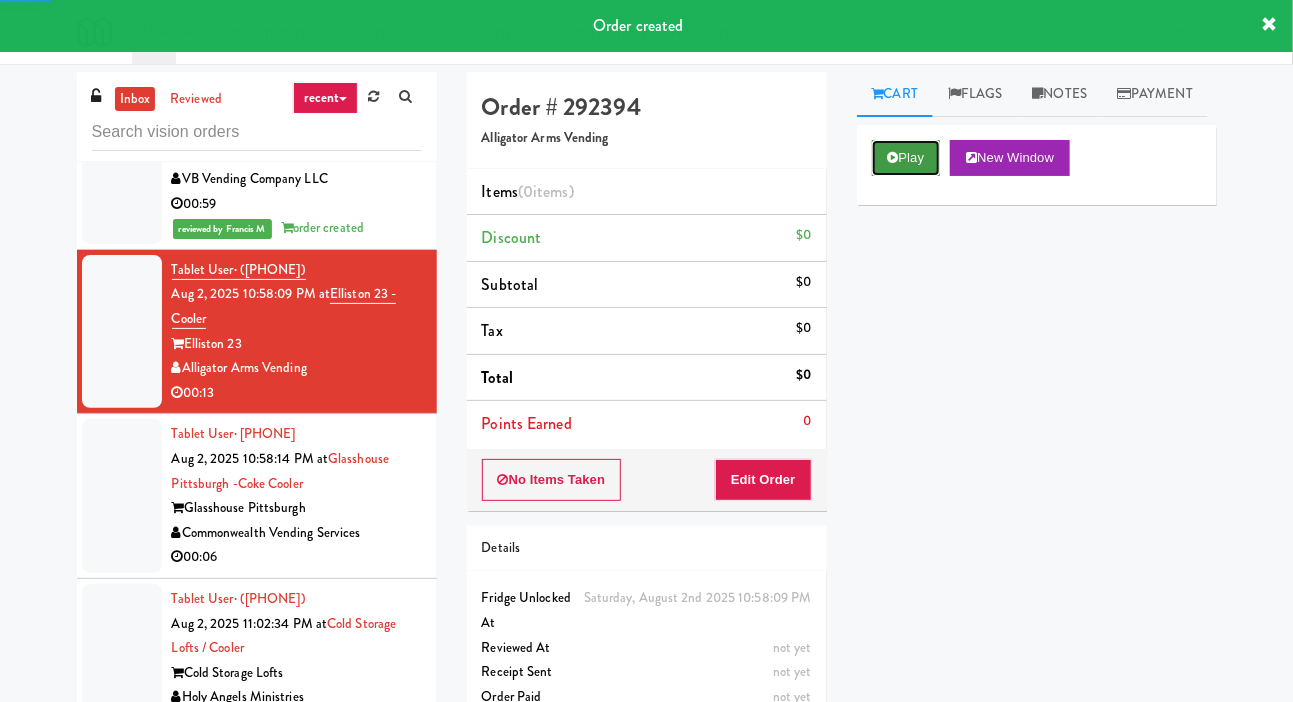 click on "Play" at bounding box center (906, 158) 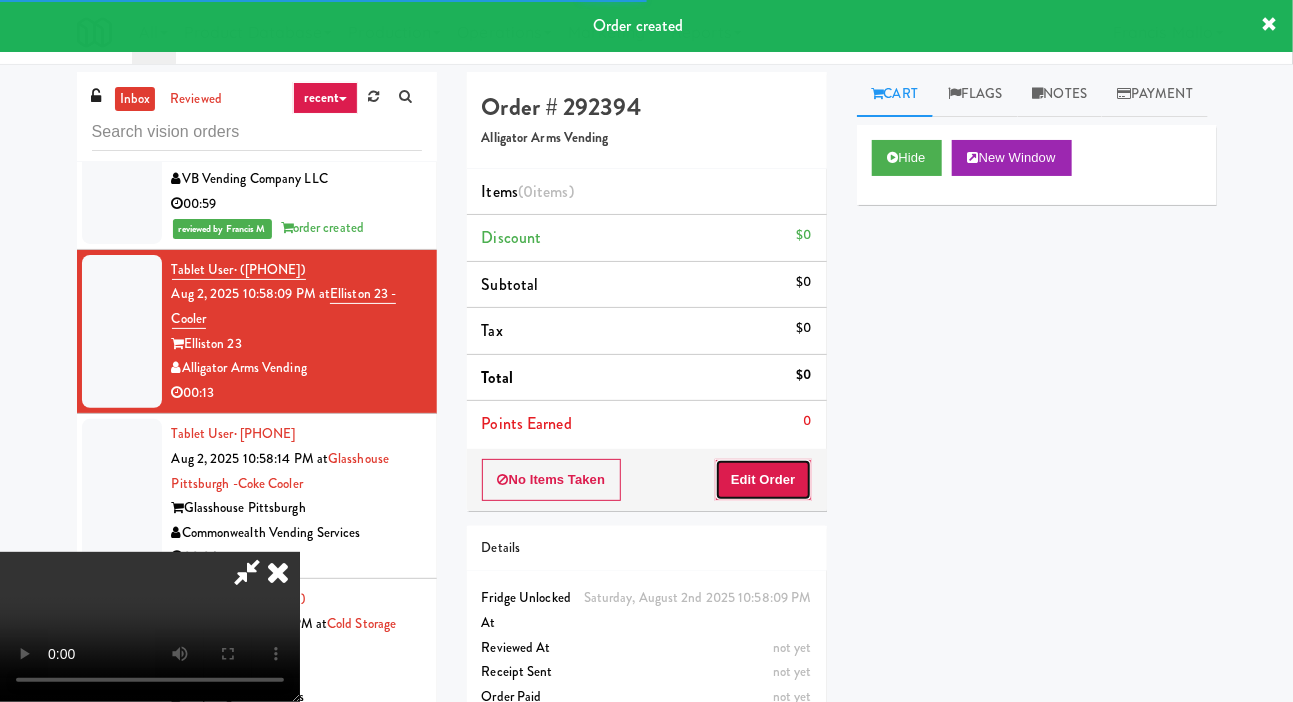 click on "Edit Order" at bounding box center [763, 480] 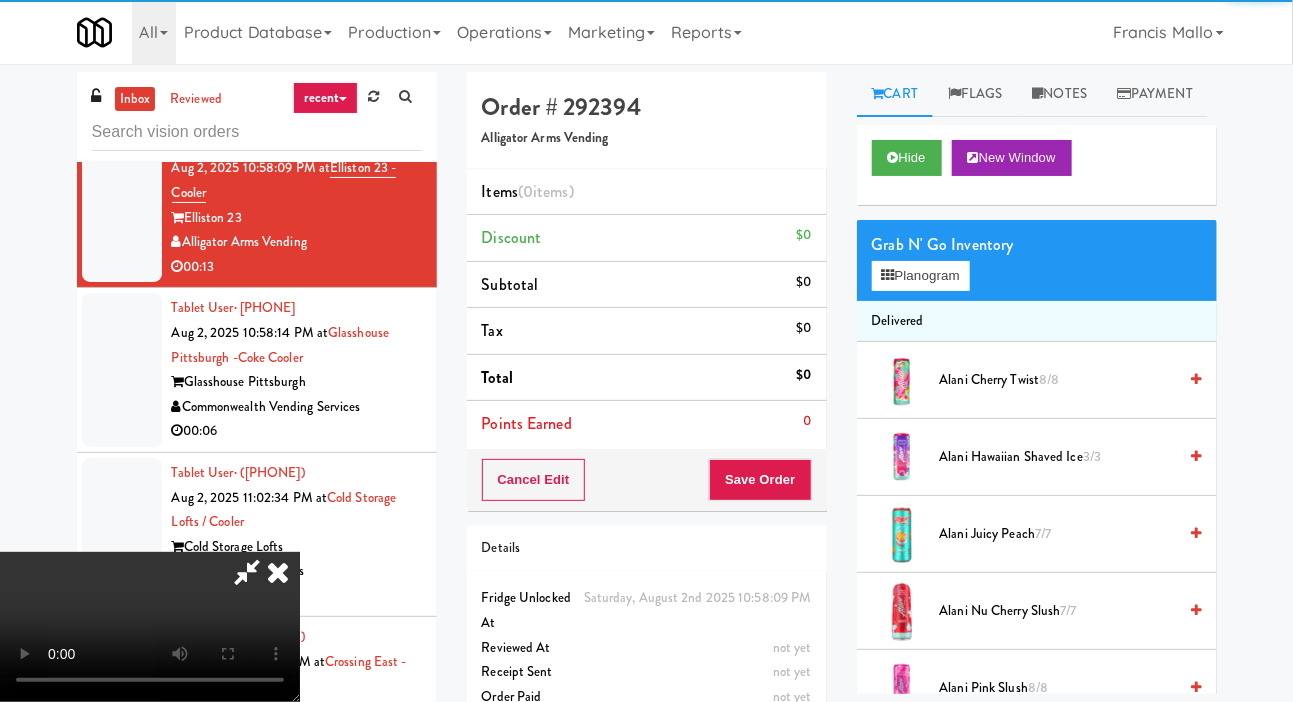 scroll, scrollTop: 12521, scrollLeft: 0, axis: vertical 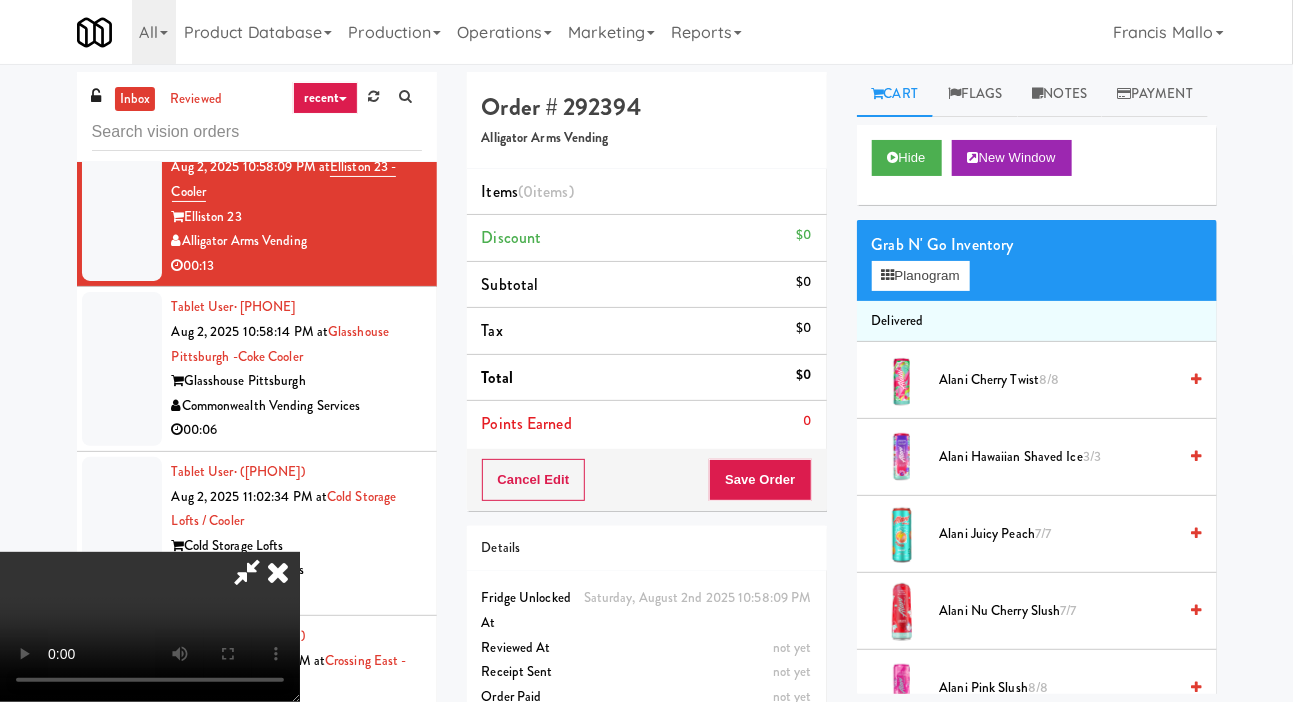 type 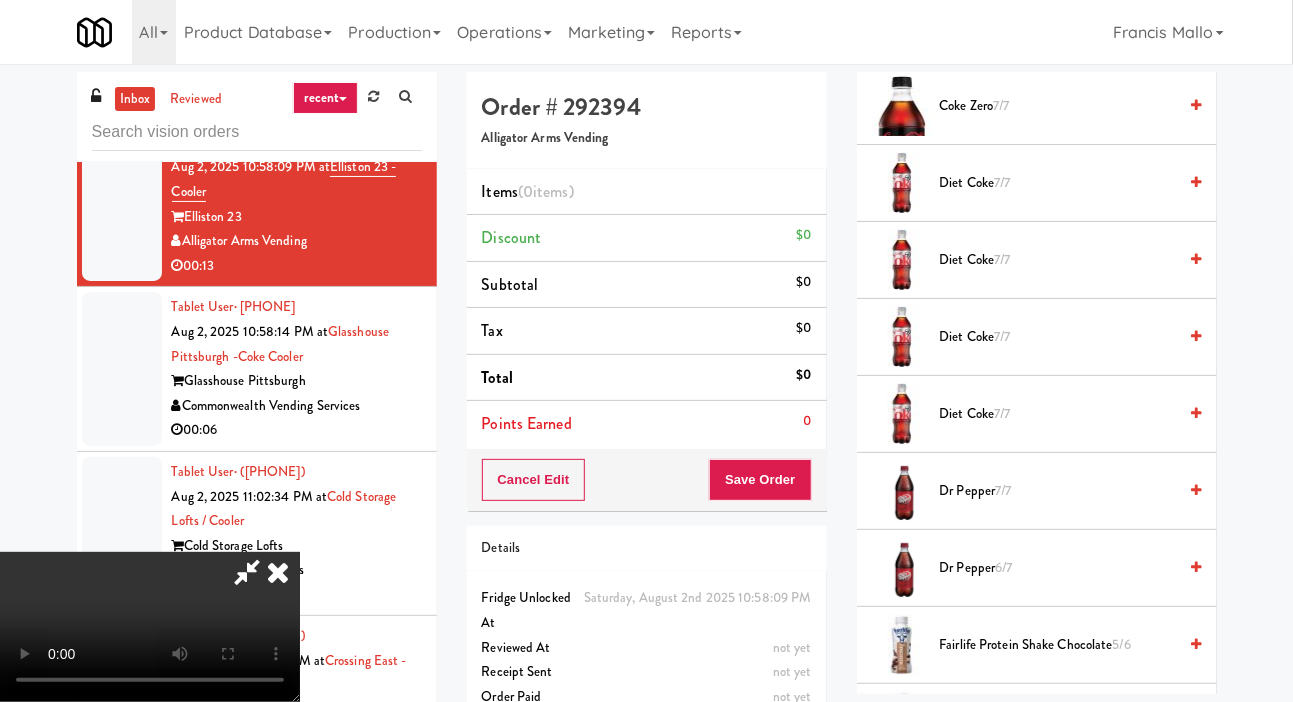 scroll, scrollTop: 1431, scrollLeft: 0, axis: vertical 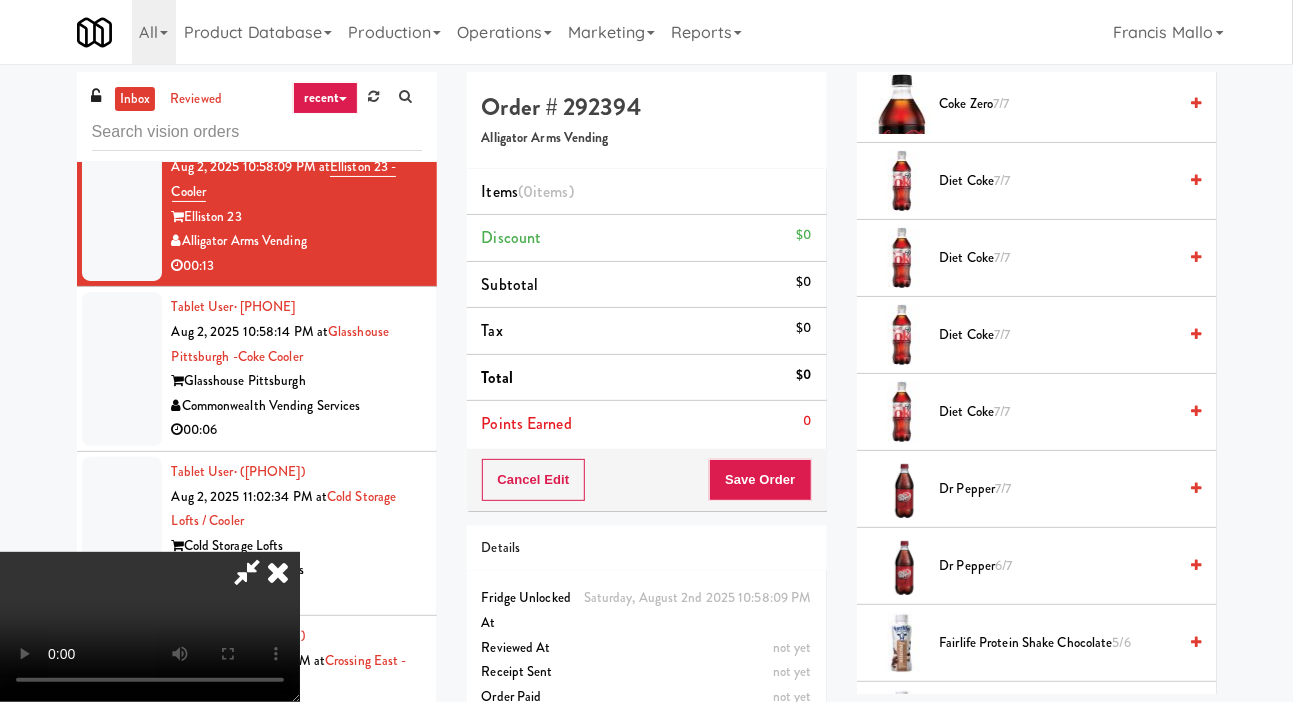 click on "Dr Pepper  7/7" at bounding box center (1058, 489) 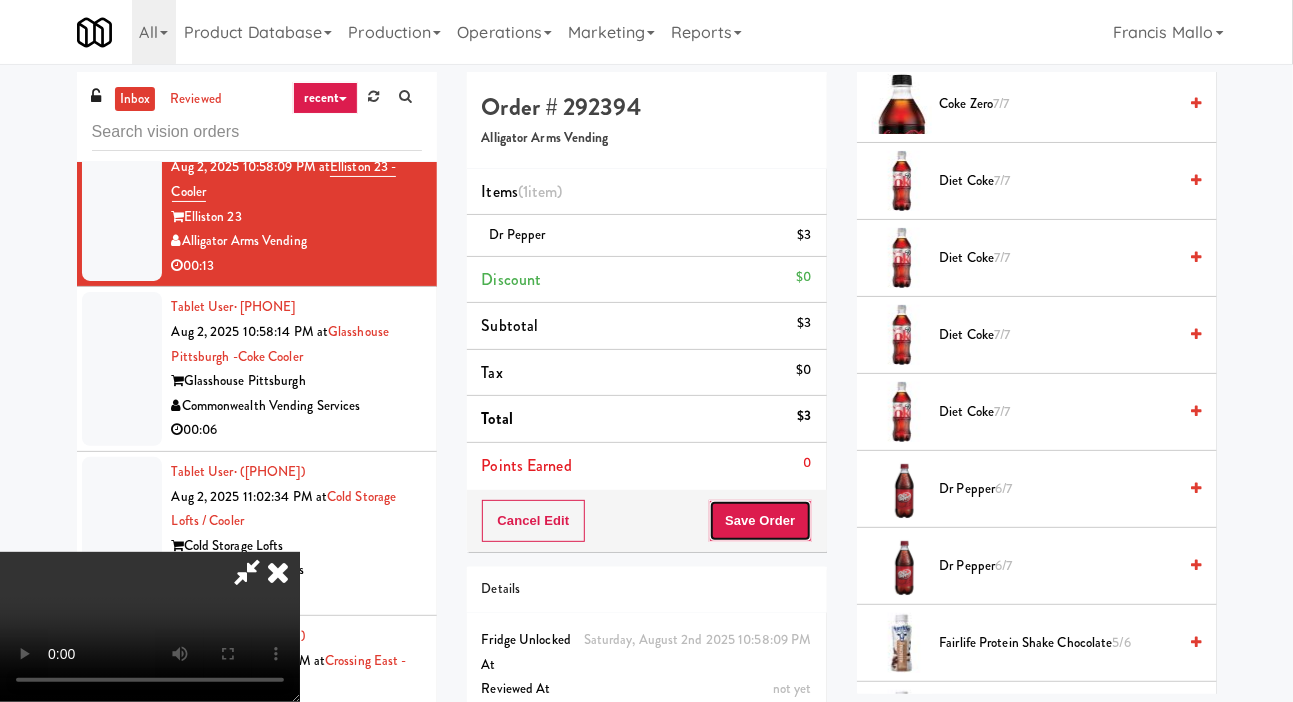 click on "Save Order" at bounding box center [760, 521] 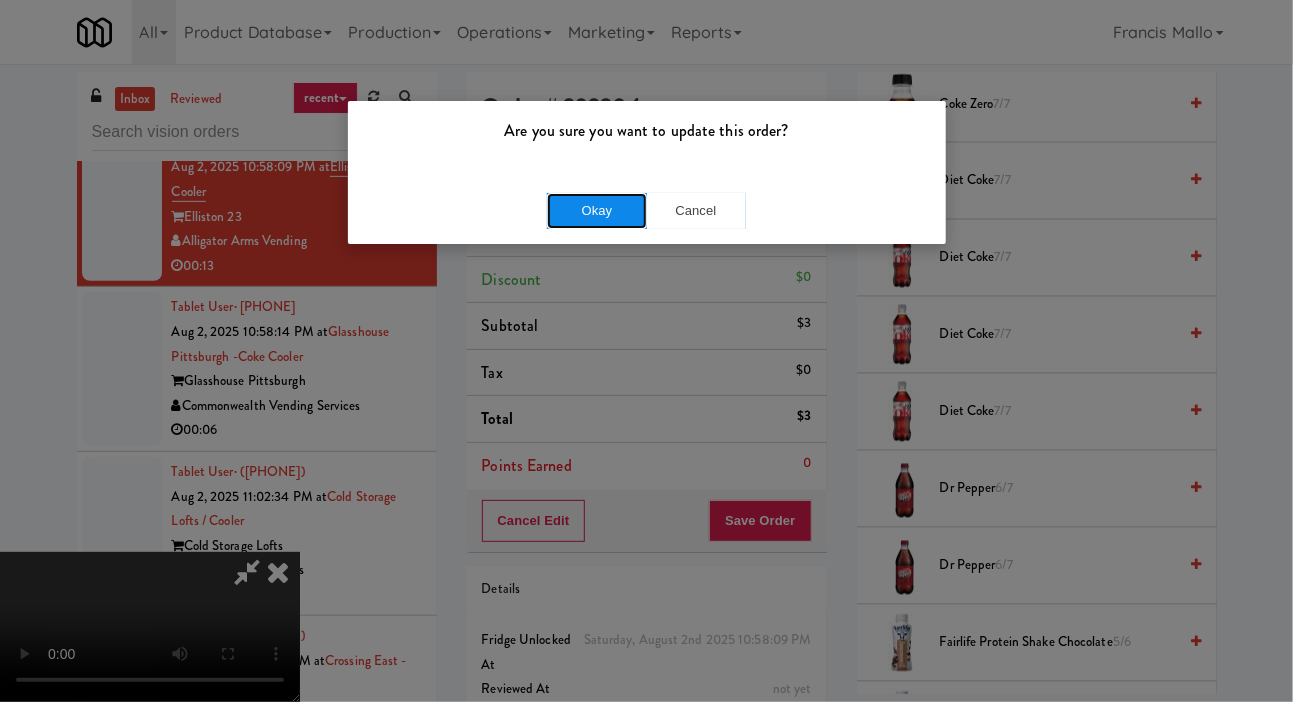 click on "Okay" at bounding box center [597, 211] 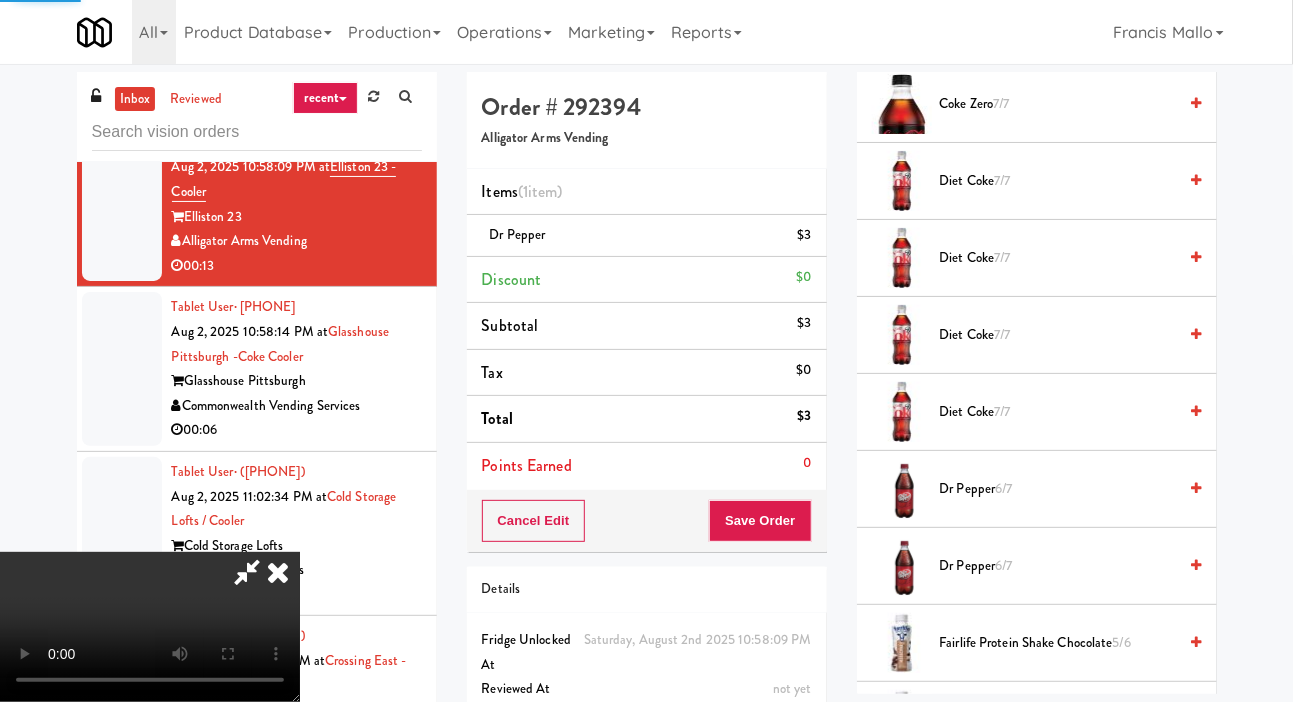 scroll, scrollTop: 116, scrollLeft: 0, axis: vertical 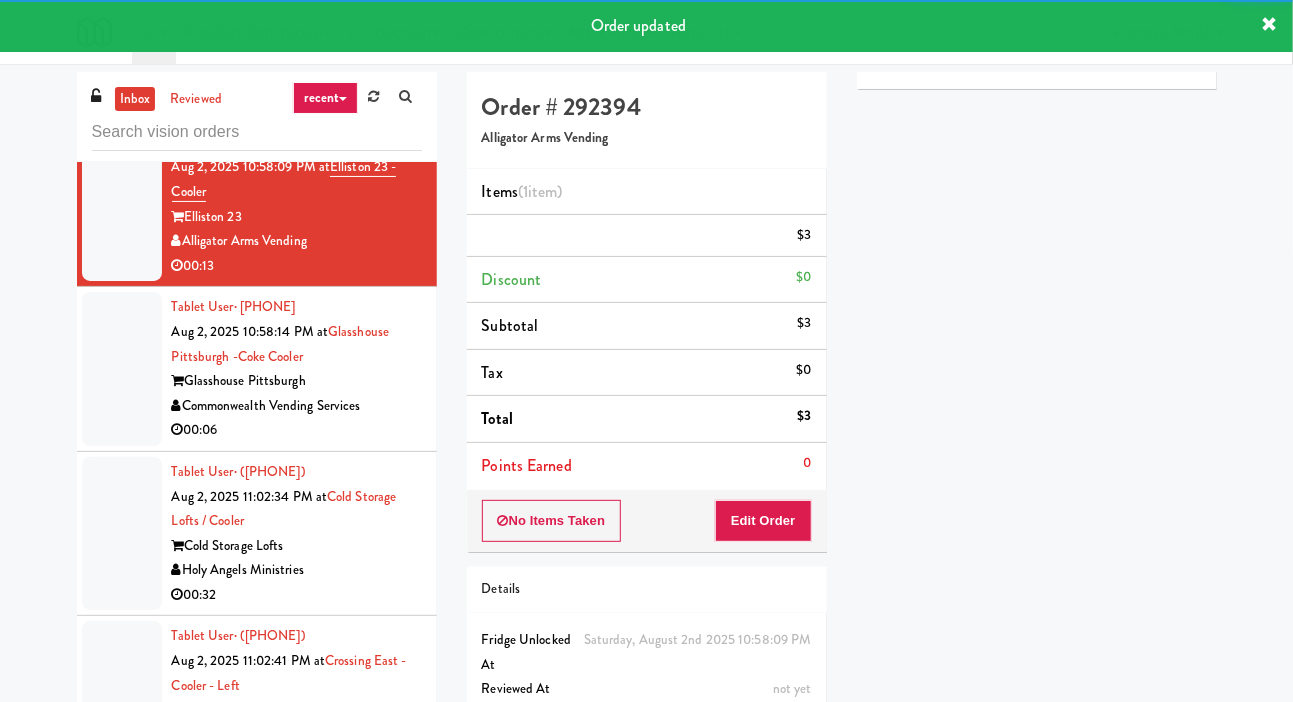 click at bounding box center (122, 369) 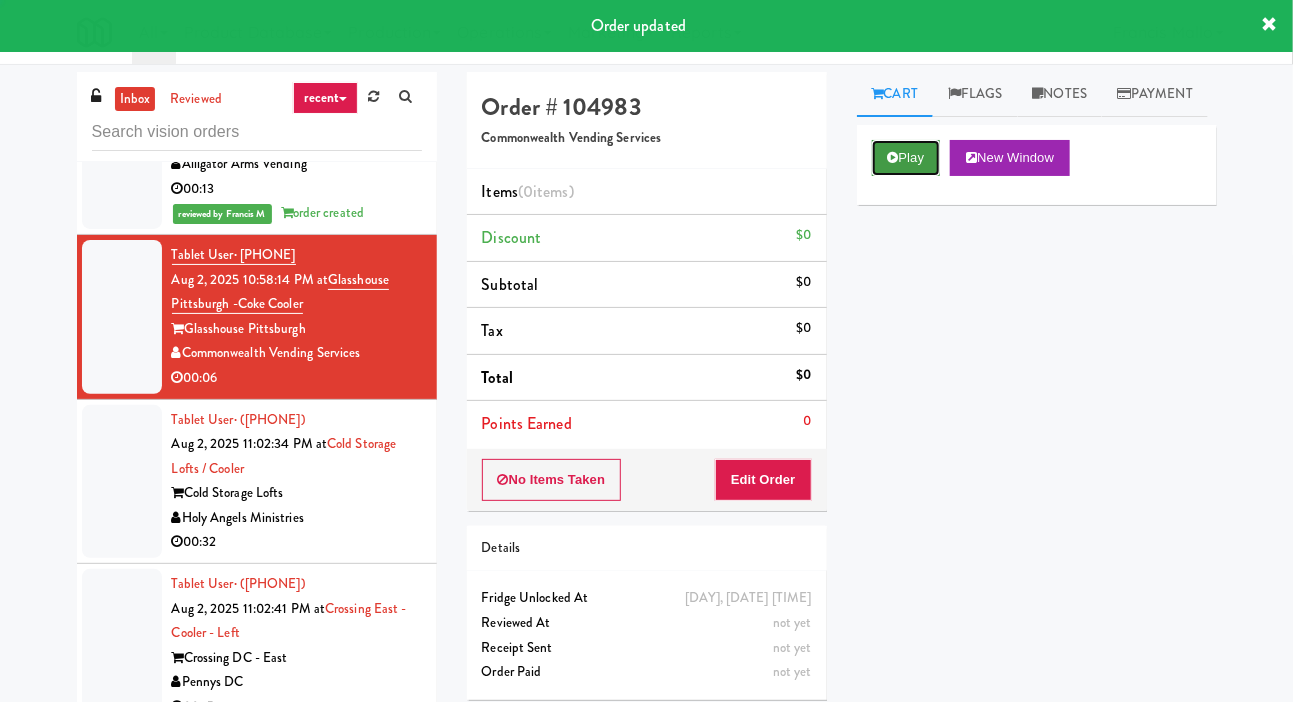 click on "Play" at bounding box center [906, 158] 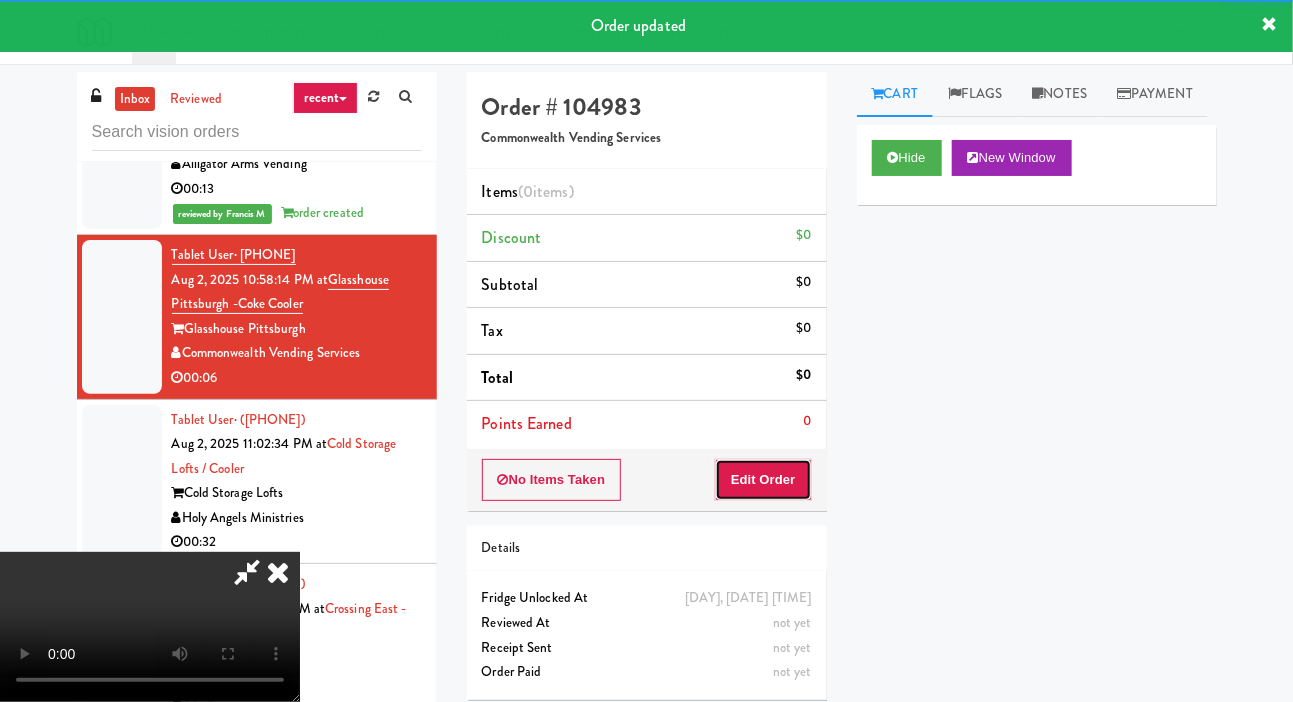 click on "Edit Order" at bounding box center (763, 480) 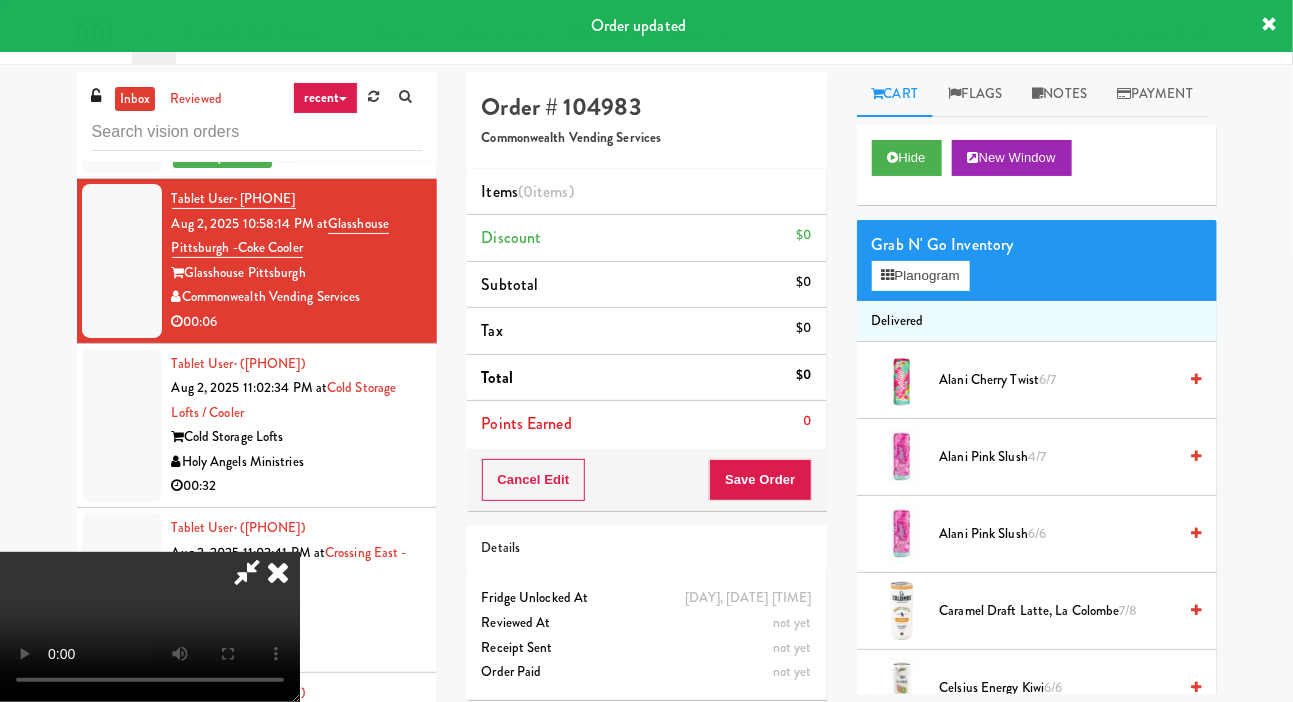 scroll, scrollTop: 12728, scrollLeft: 0, axis: vertical 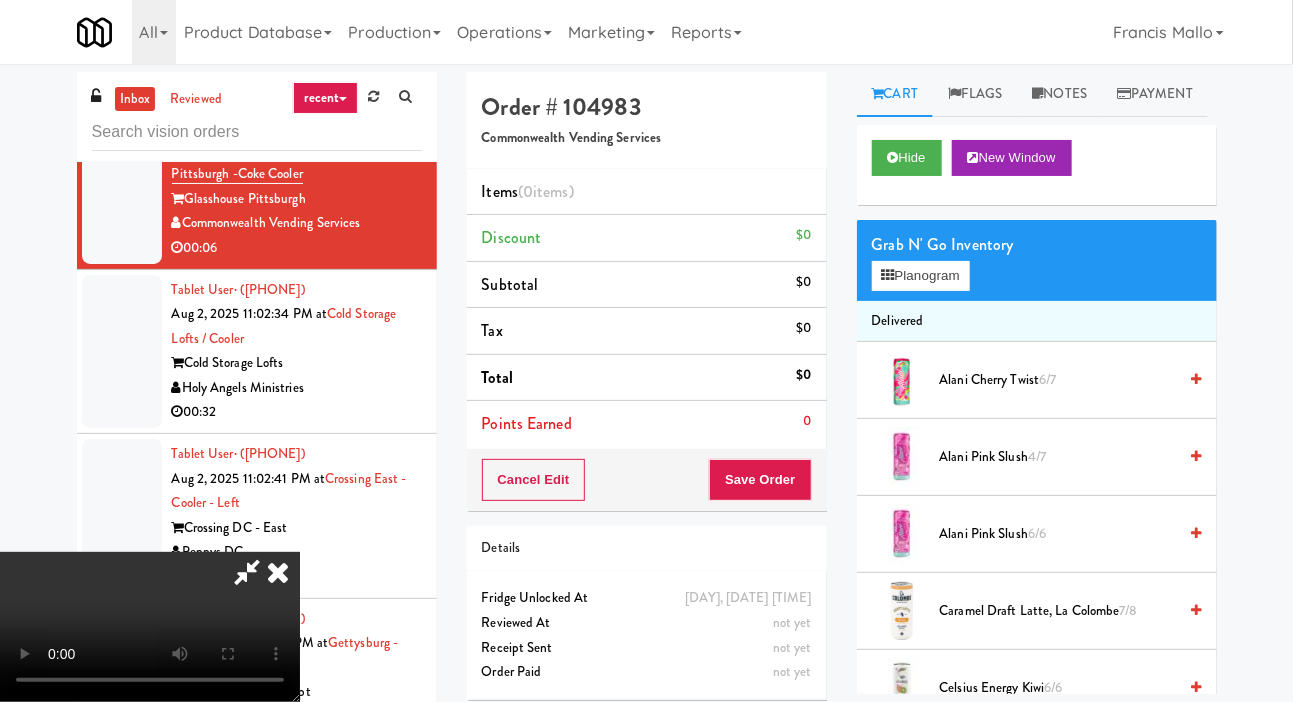 type 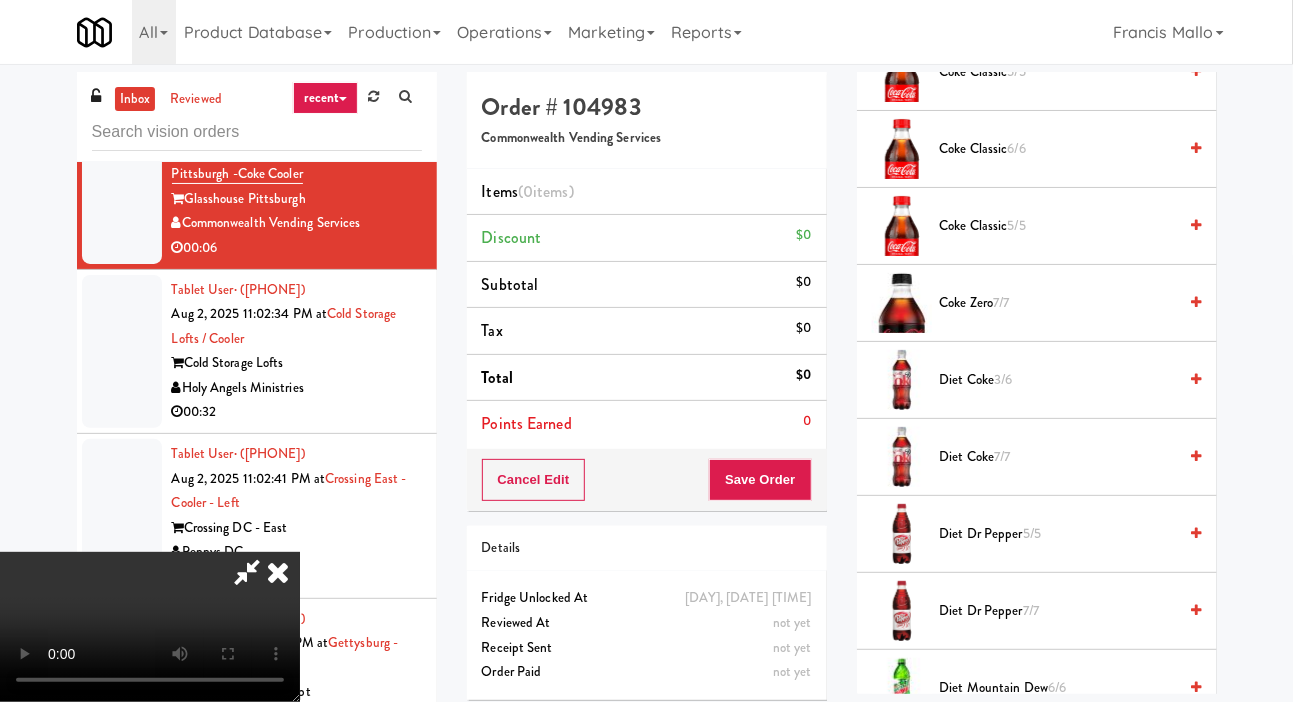 scroll, scrollTop: 963, scrollLeft: 0, axis: vertical 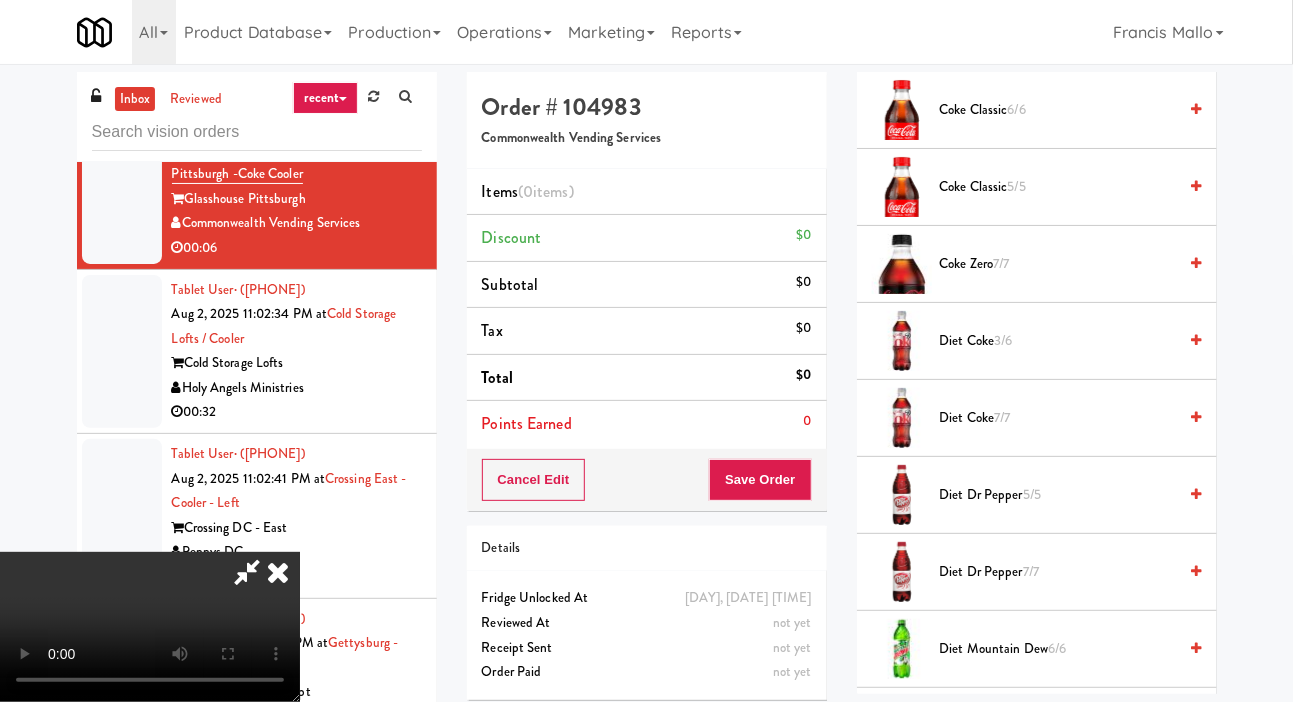 click on "Diet Coke  3/6" at bounding box center [1058, 341] 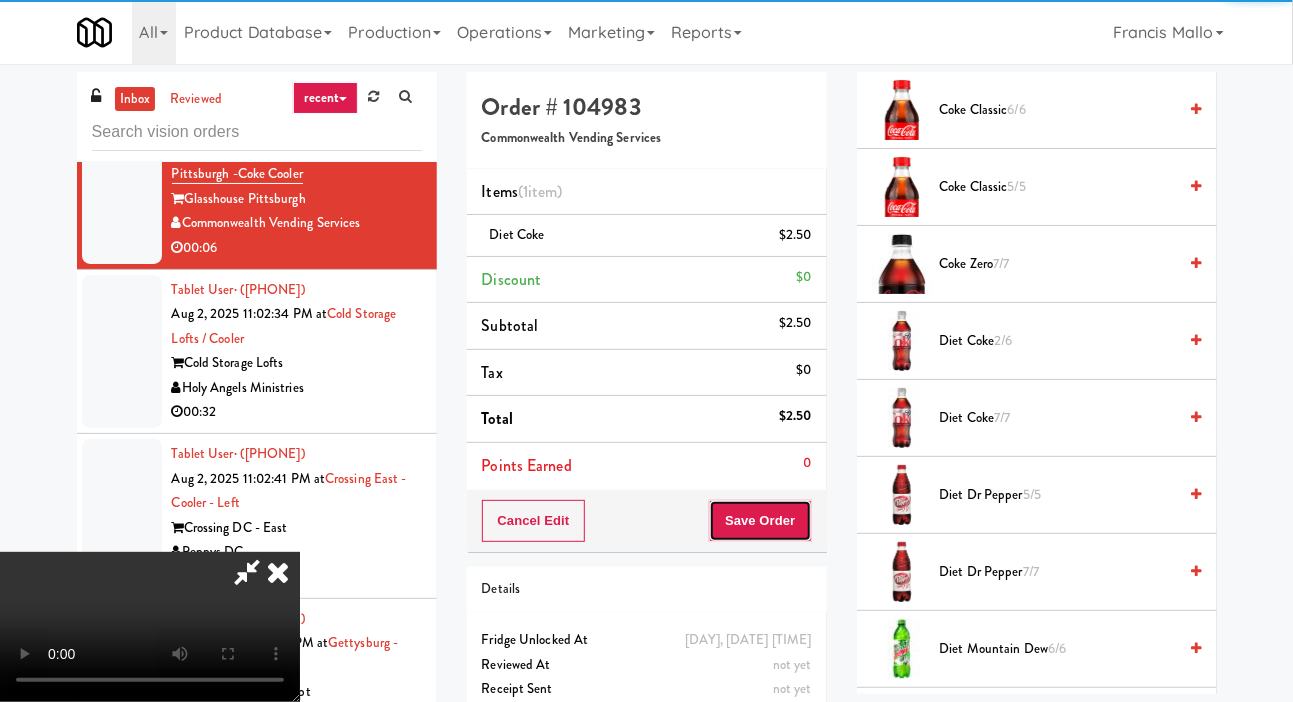 click on "Save Order" at bounding box center [760, 521] 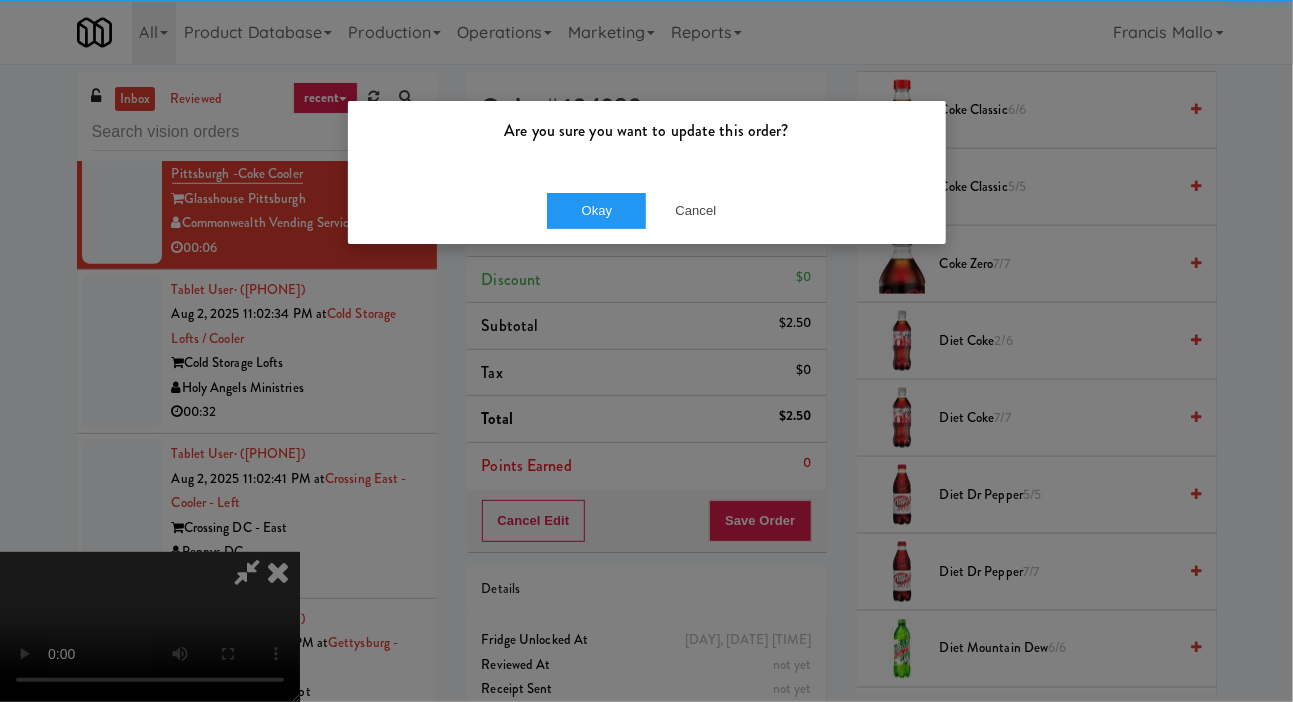 click on "Okay Cancel" at bounding box center (647, 210) 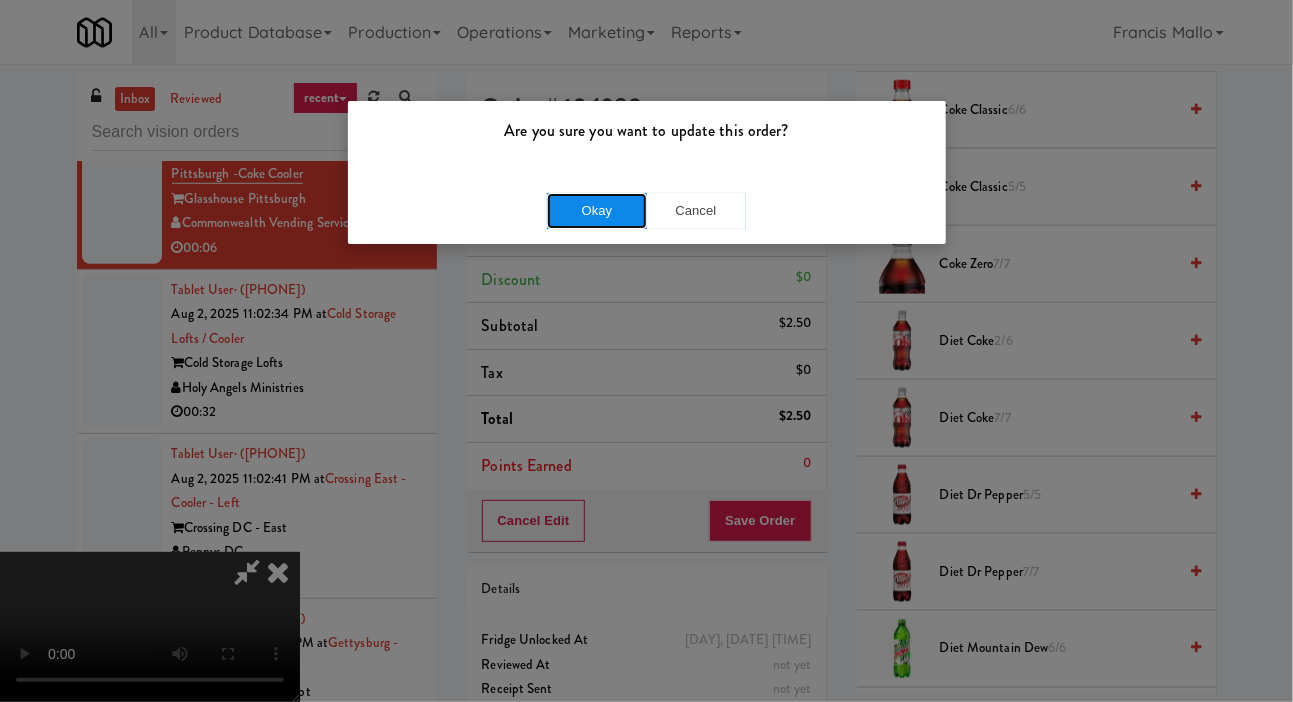 click on "Okay" at bounding box center (597, 211) 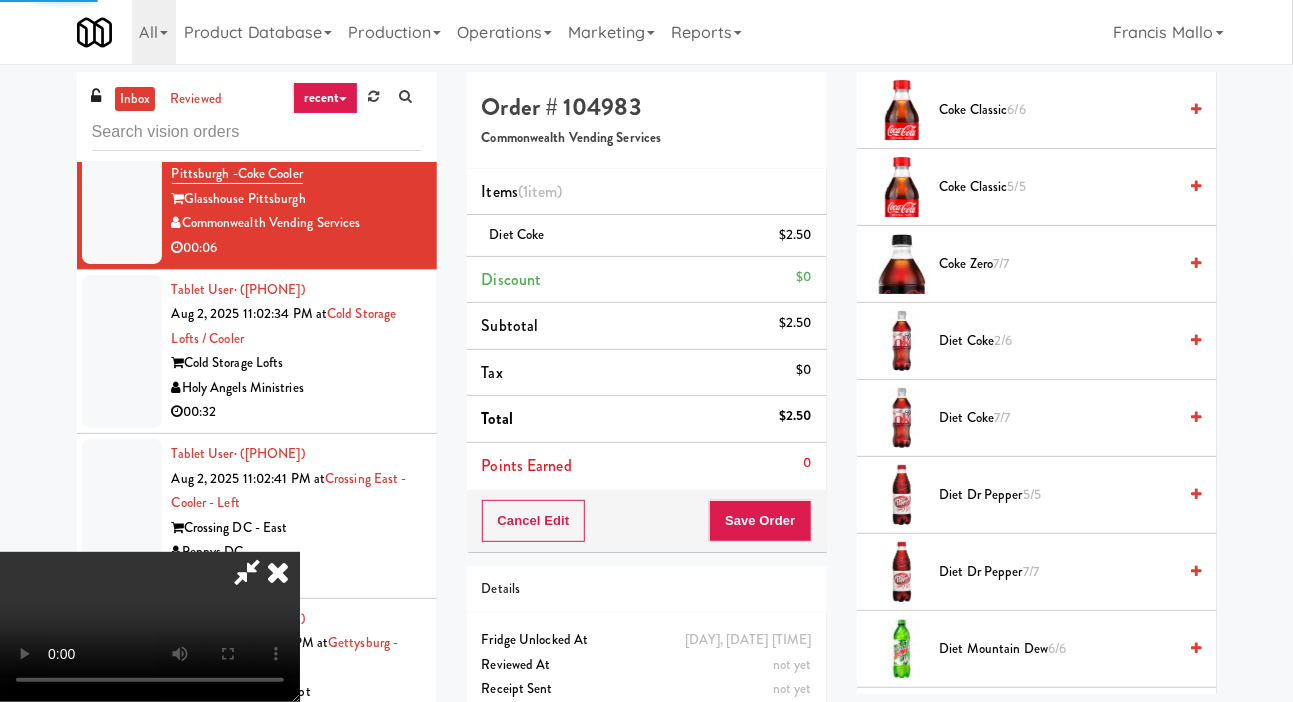 scroll, scrollTop: 116, scrollLeft: 0, axis: vertical 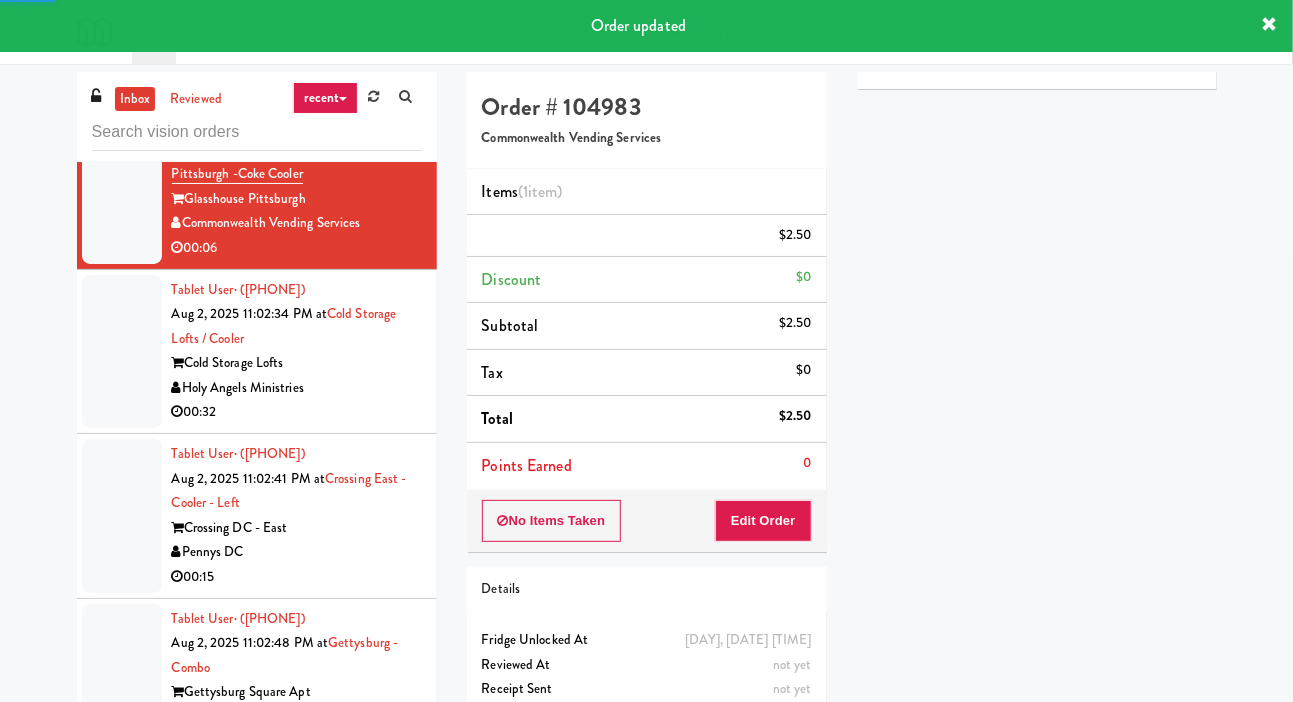 click at bounding box center [122, 352] 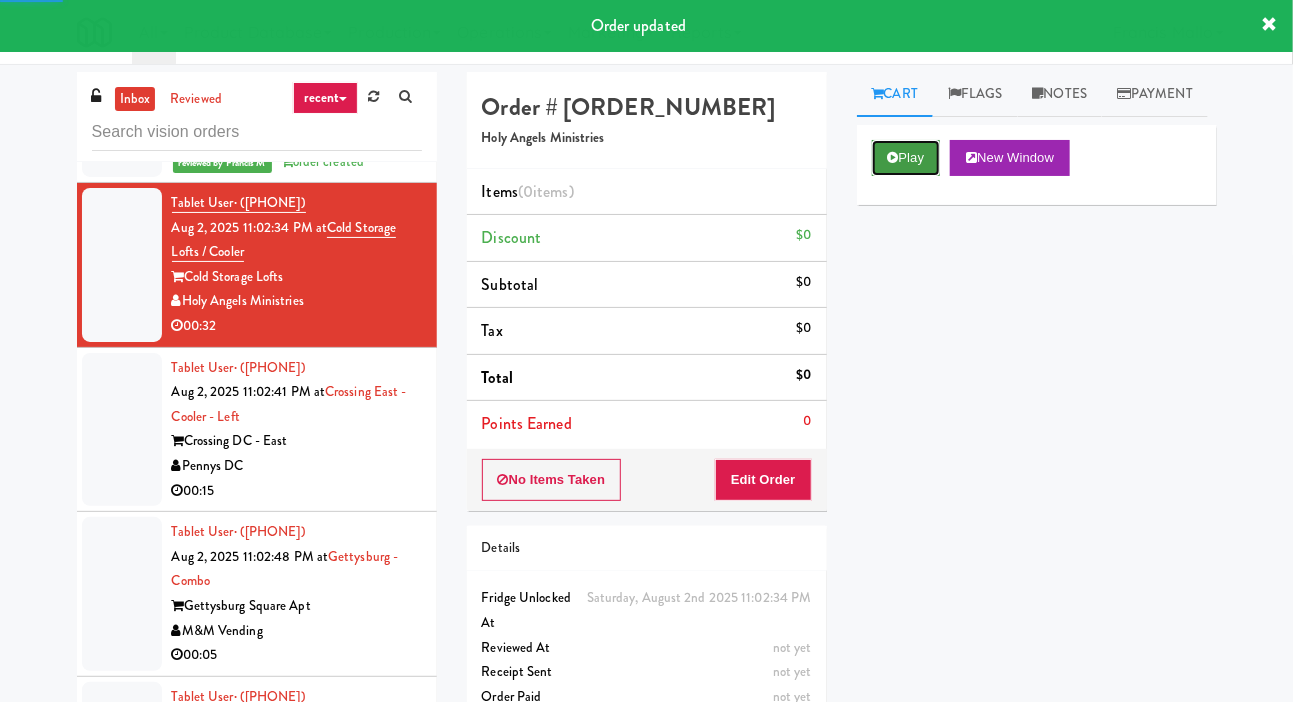click on "Play" at bounding box center [906, 158] 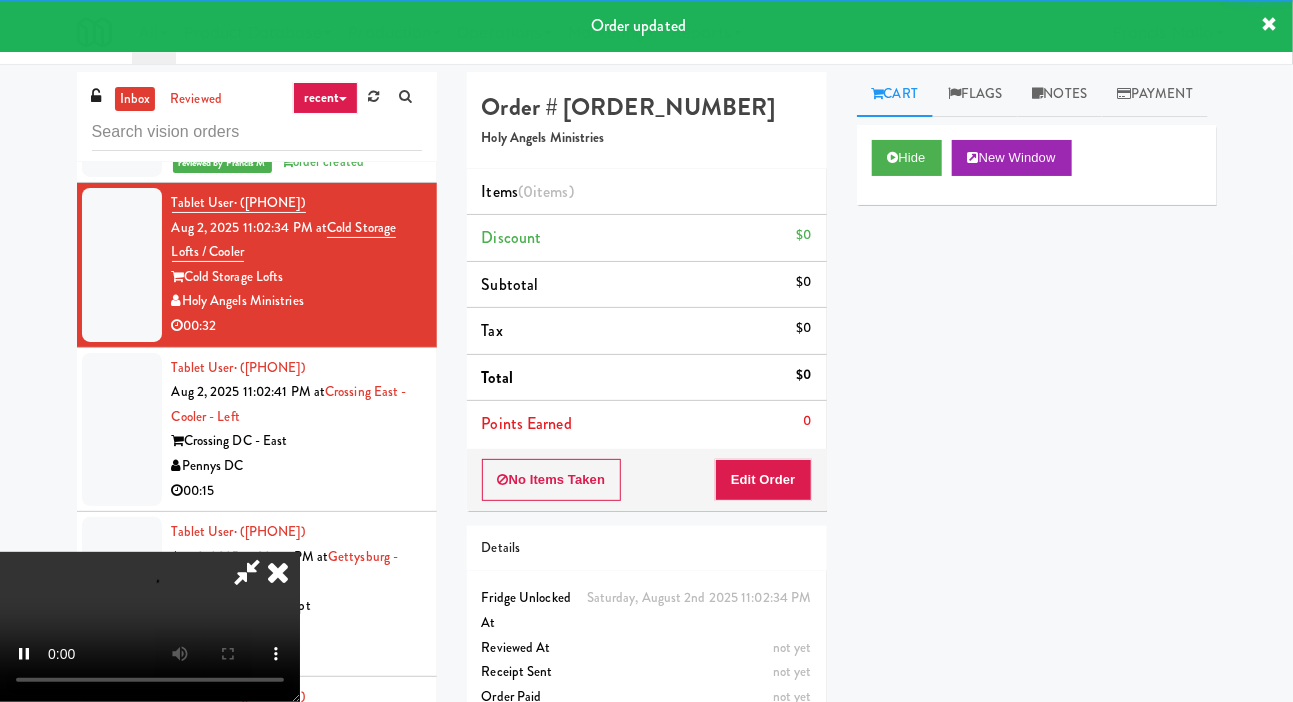 click on "Order # [ORDER_NUMBER] [COMPANY_NAME] Items  (0  items )  Discount  $0 Subtotal $0 Tax $0 Total $0 Points Earned  0  No Items Taken Edit Order Details [DAY], [DATE] [TIME] Fridge Unlocked At not yet Reviewed At not yet Receipt Sent not yet Order Paid" at bounding box center [647, 405] 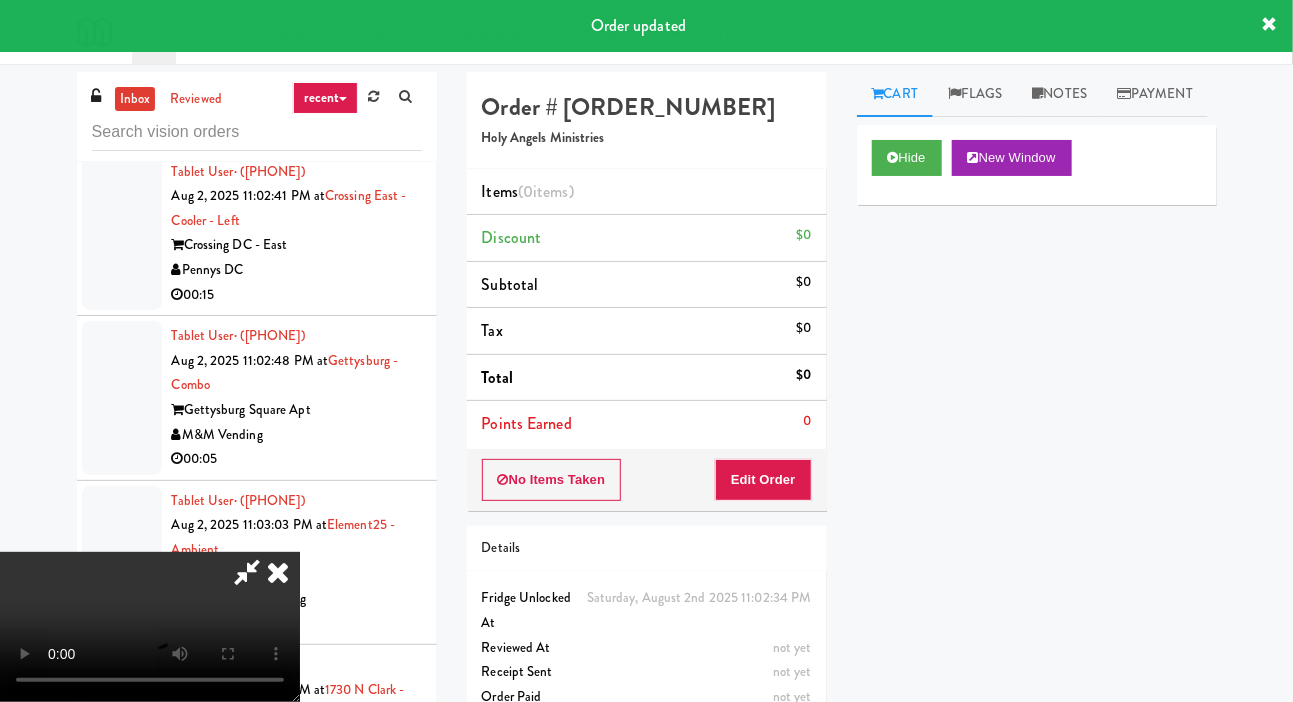 scroll, scrollTop: 13043, scrollLeft: 0, axis: vertical 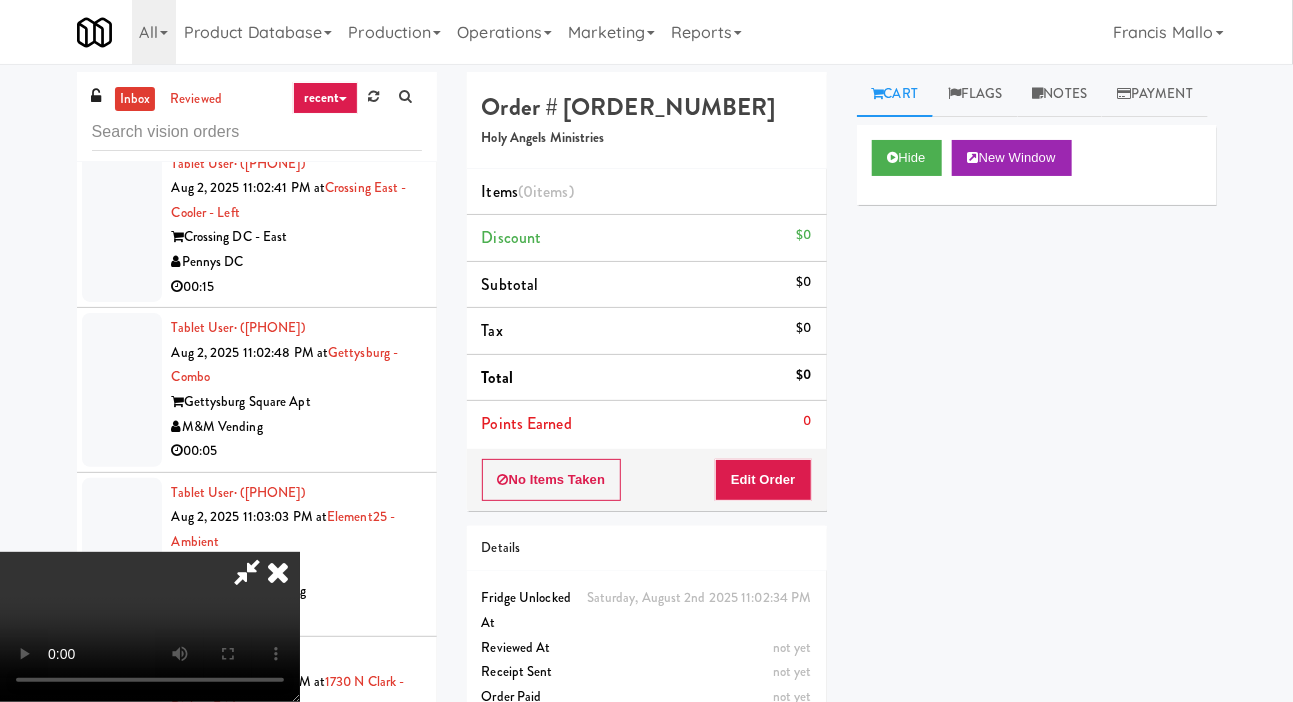 type 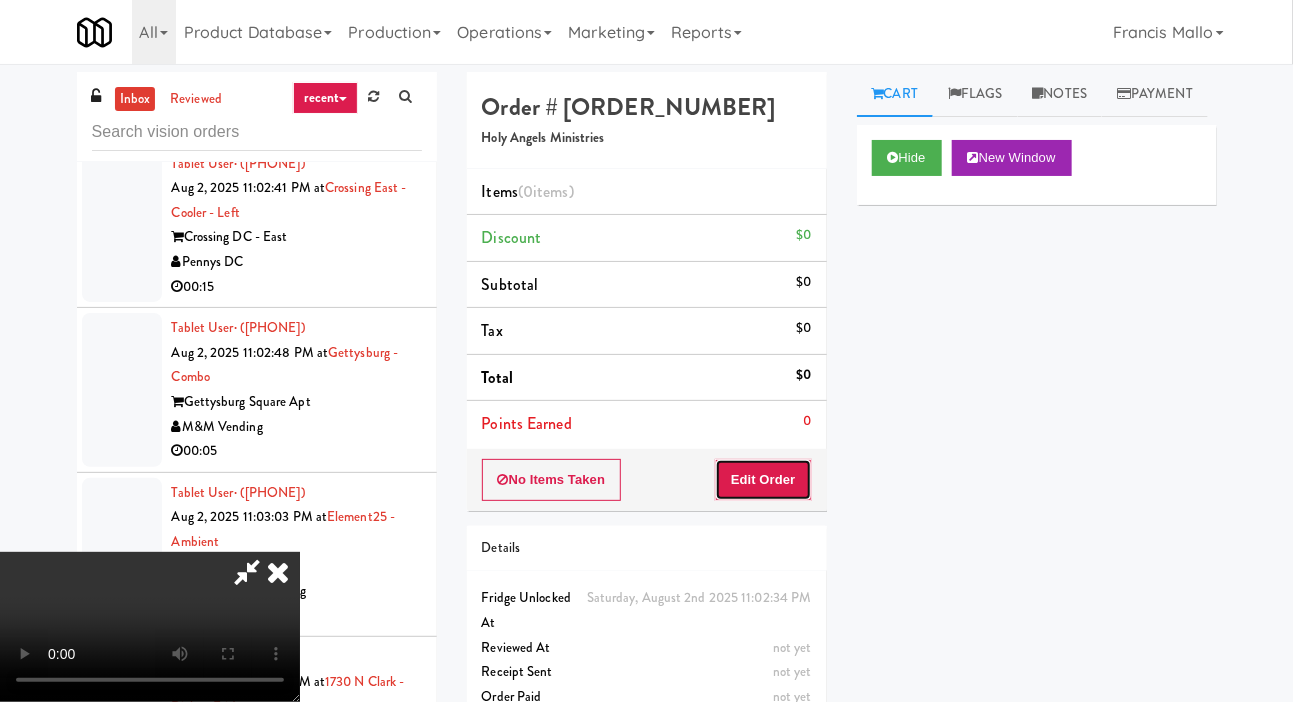 click on "Edit Order" at bounding box center (763, 480) 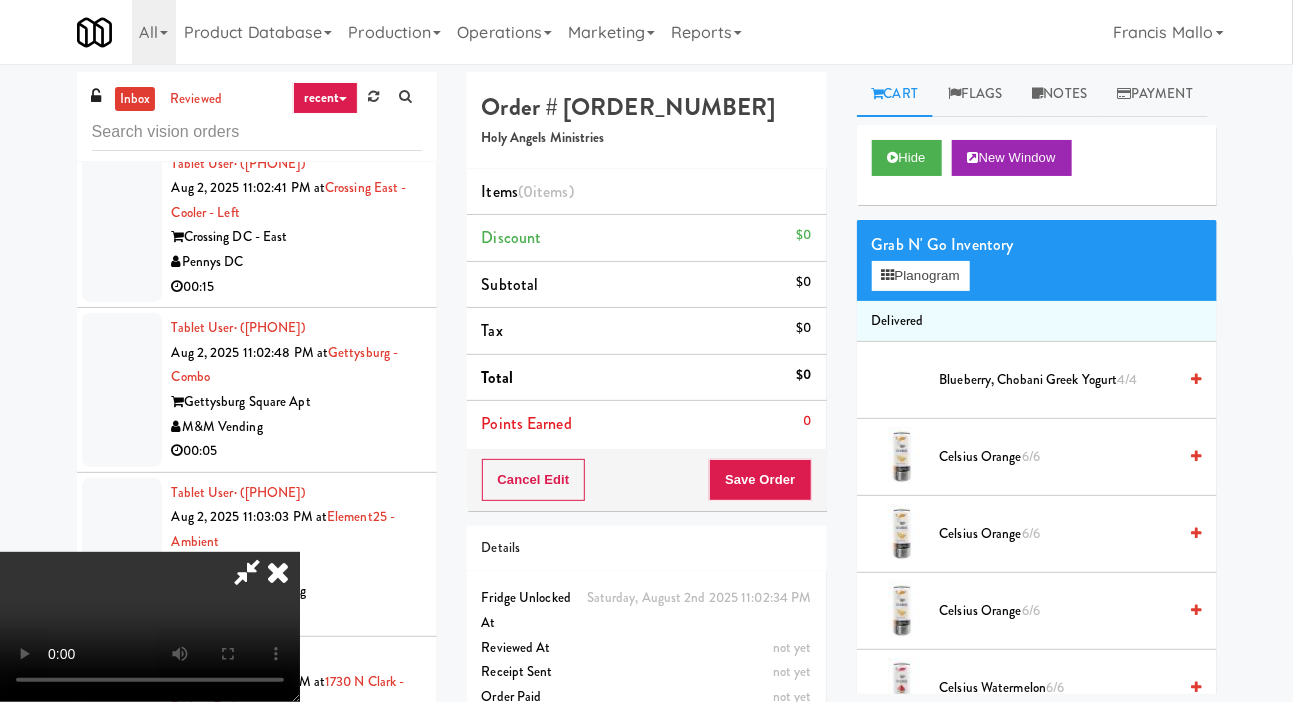 scroll, scrollTop: 31, scrollLeft: 0, axis: vertical 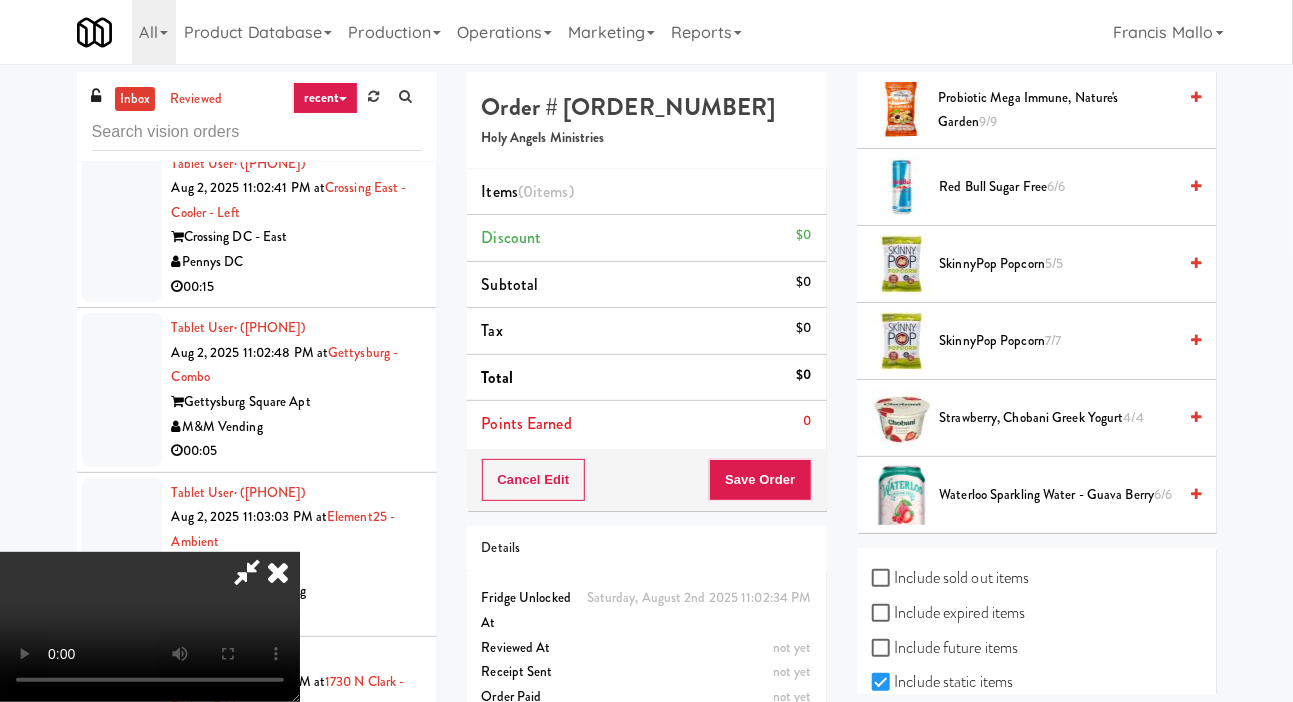 click on "7/7" at bounding box center [1053, 340] 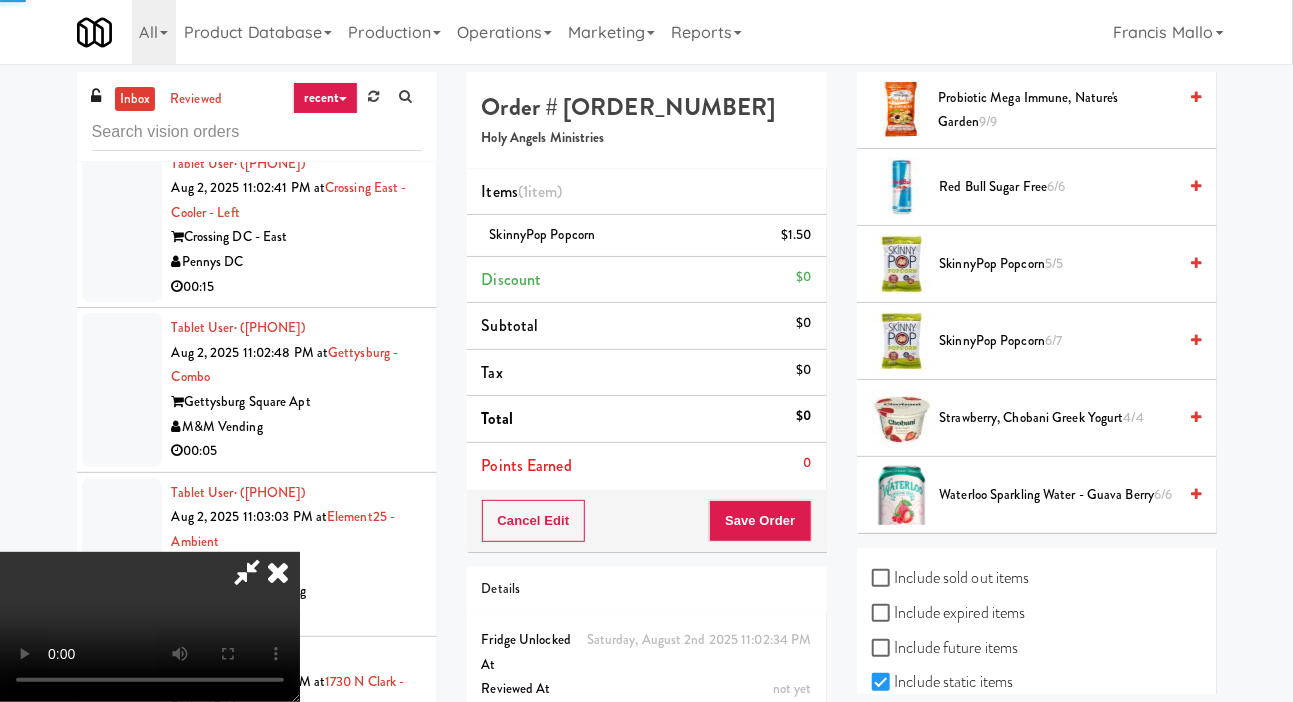 click on "SkinnyPop Popcorn  6/7" at bounding box center [1037, 341] 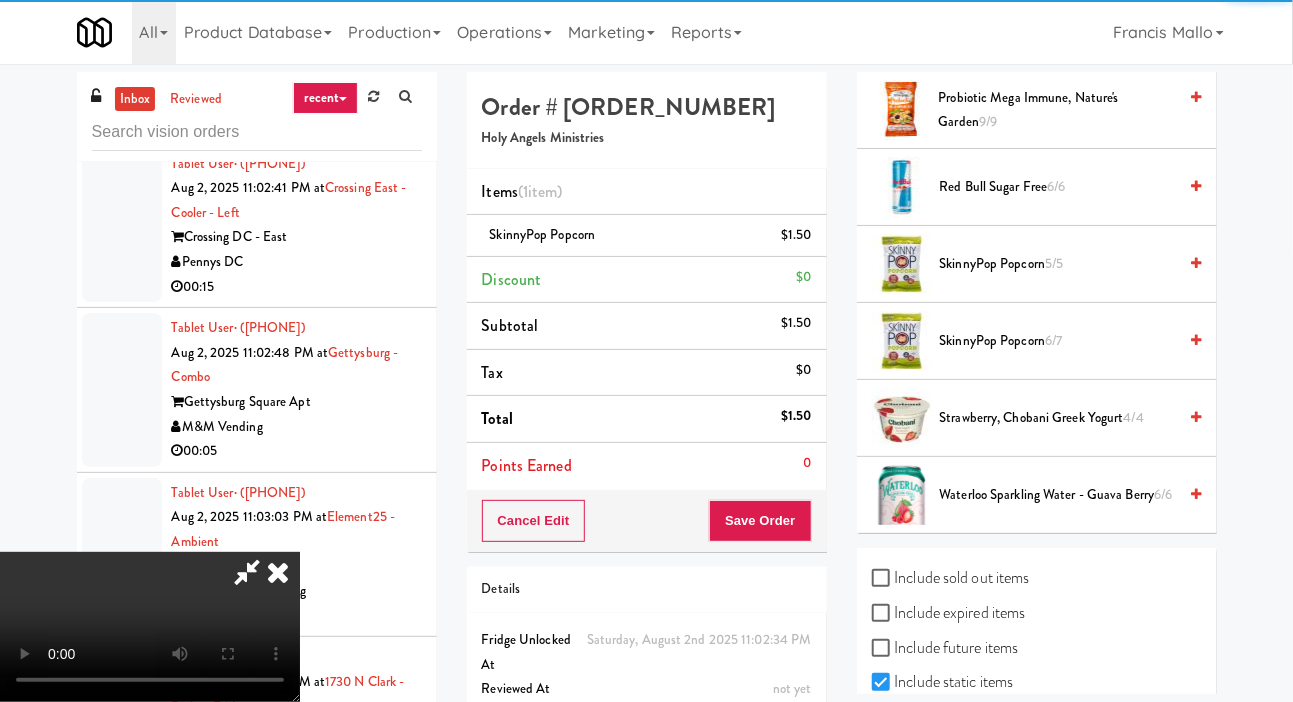 click on "6/7" at bounding box center (1053, 340) 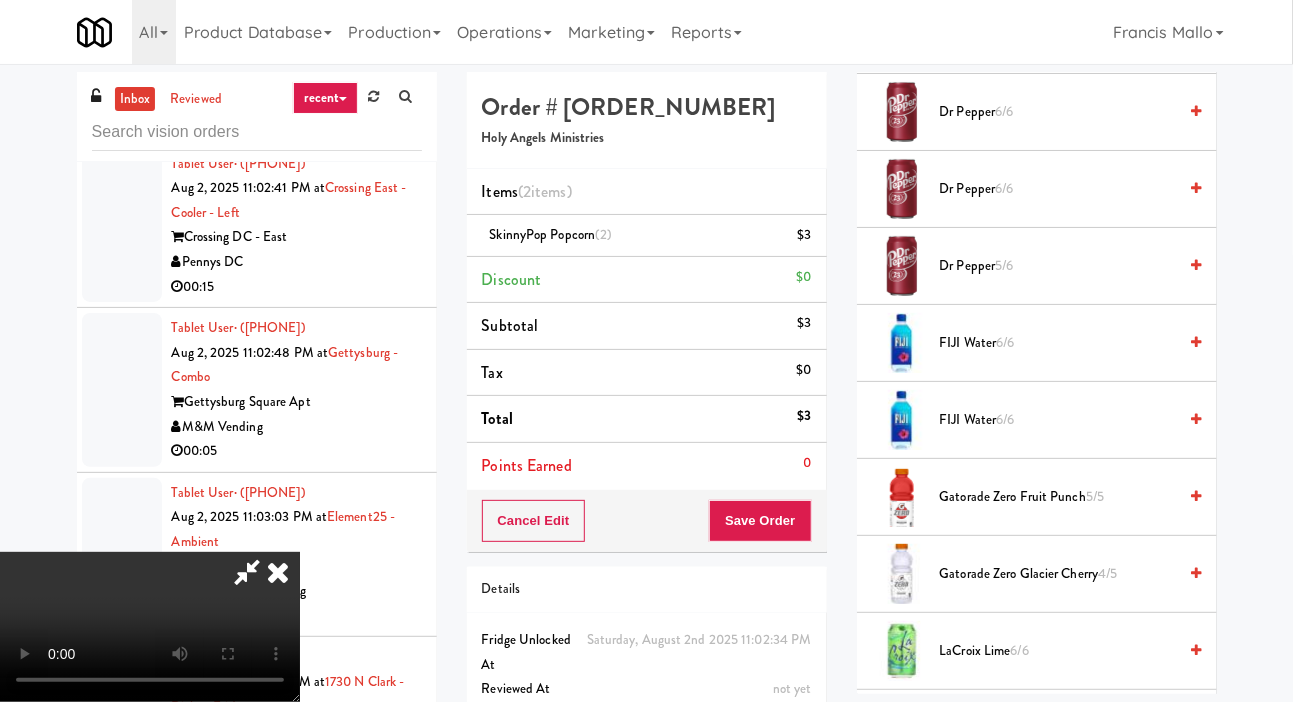 scroll, scrollTop: 1348, scrollLeft: 0, axis: vertical 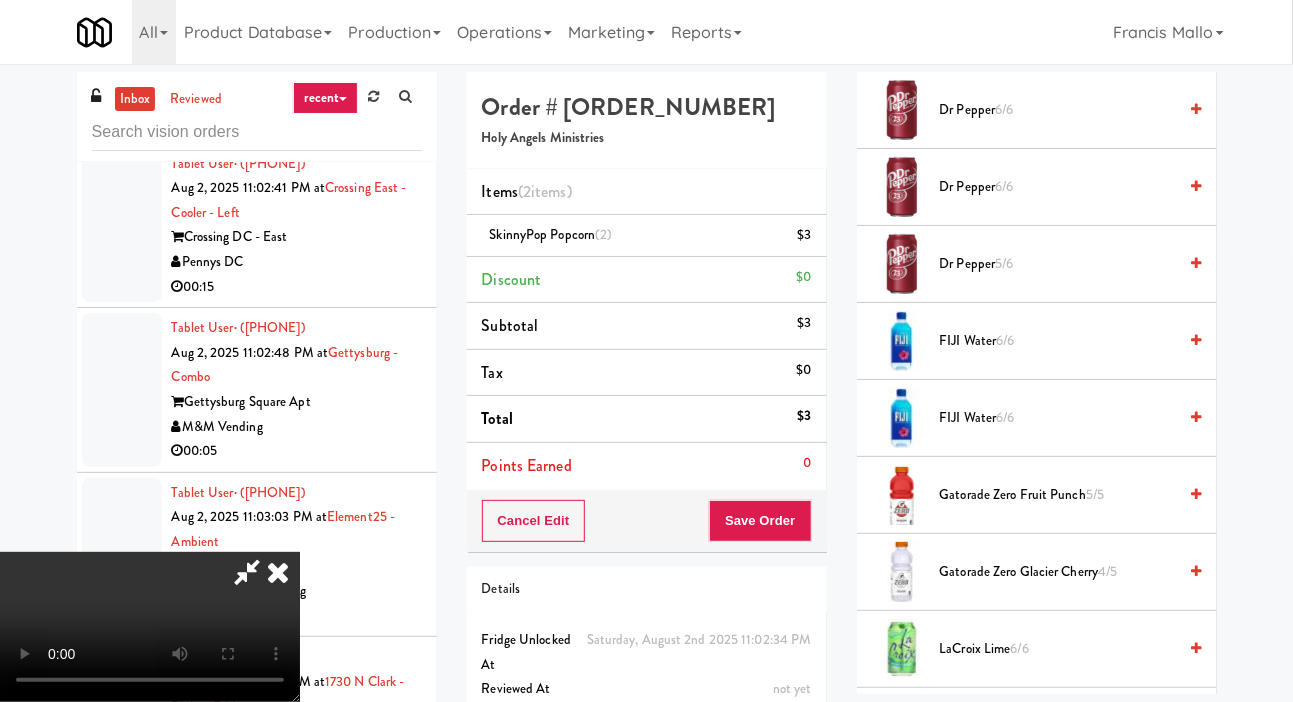 click on "FIJI Water  6/6" at bounding box center (1058, 418) 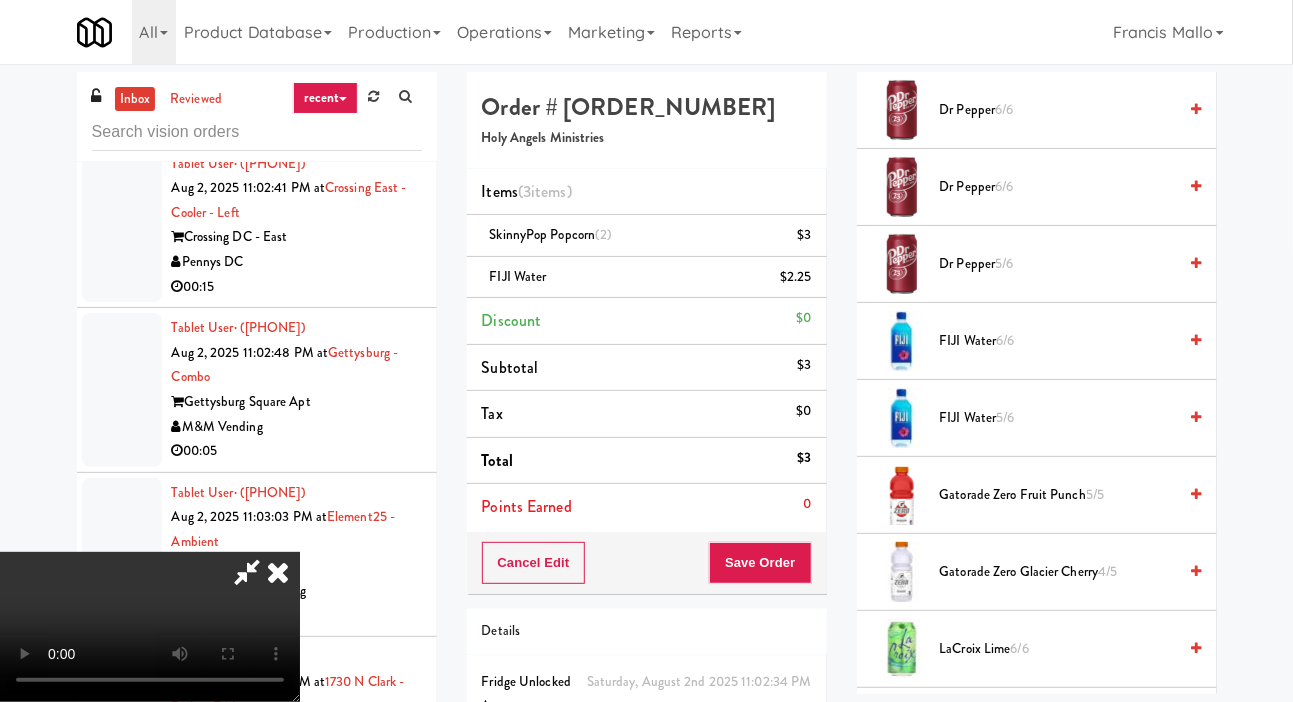 click on "FIJI Water  5/6" at bounding box center (1058, 418) 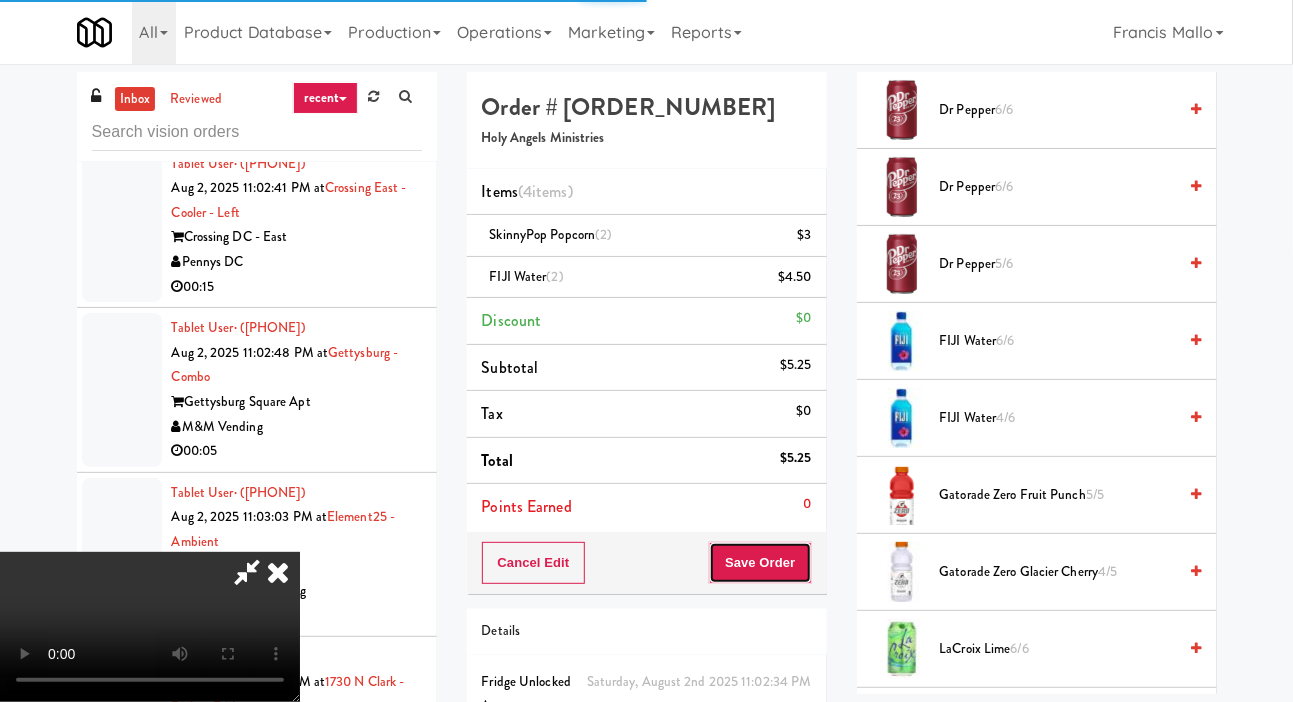 click on "Save Order" at bounding box center (760, 563) 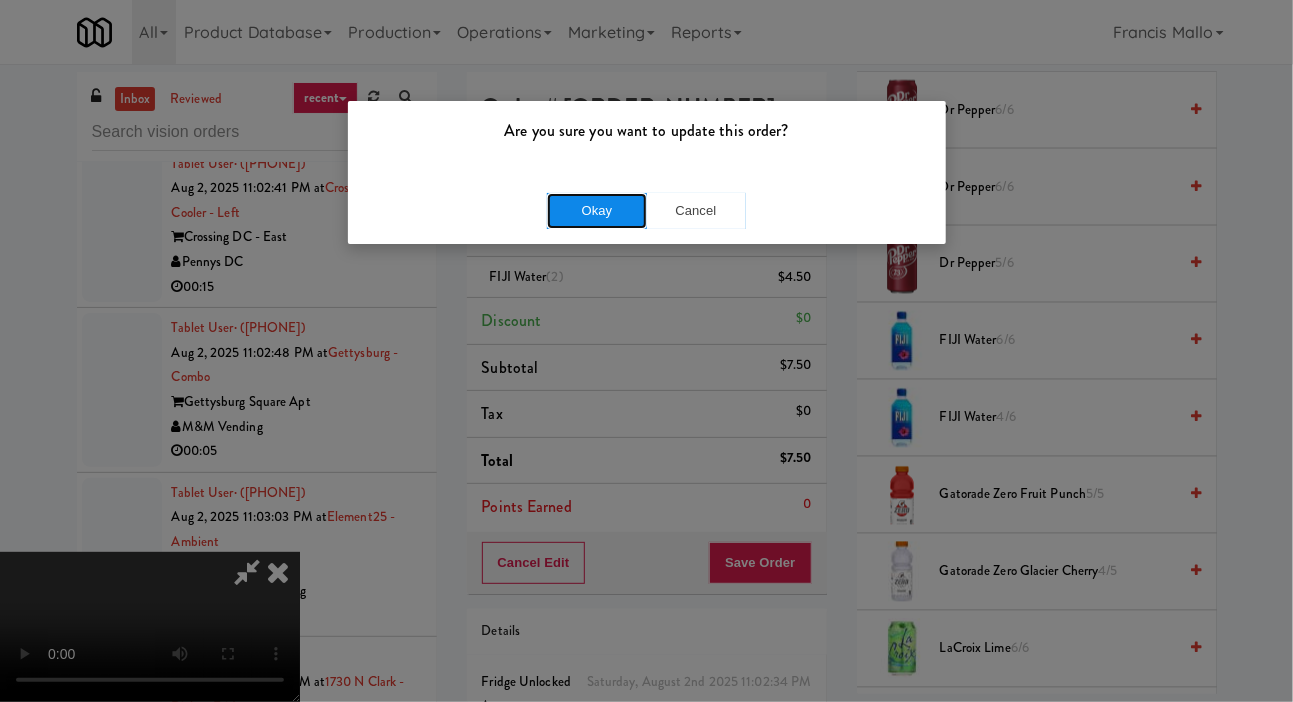click on "Okay" at bounding box center [597, 211] 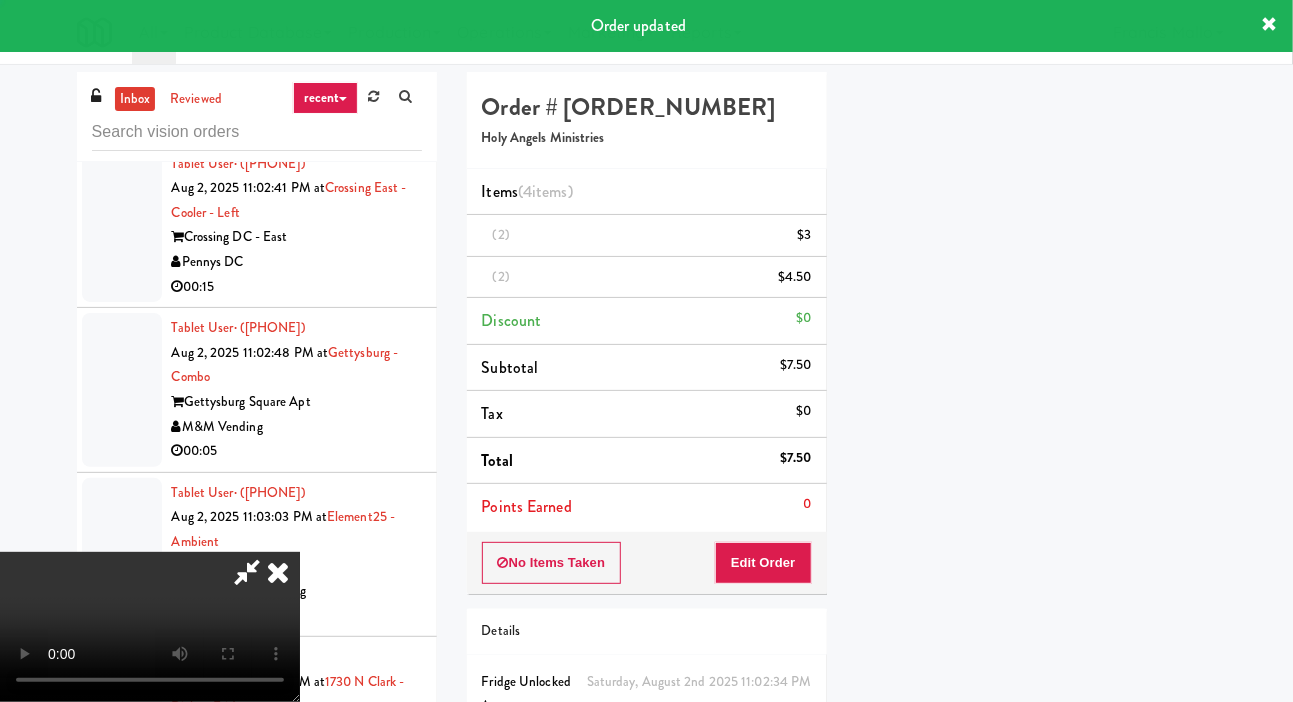 scroll, scrollTop: 116, scrollLeft: 0, axis: vertical 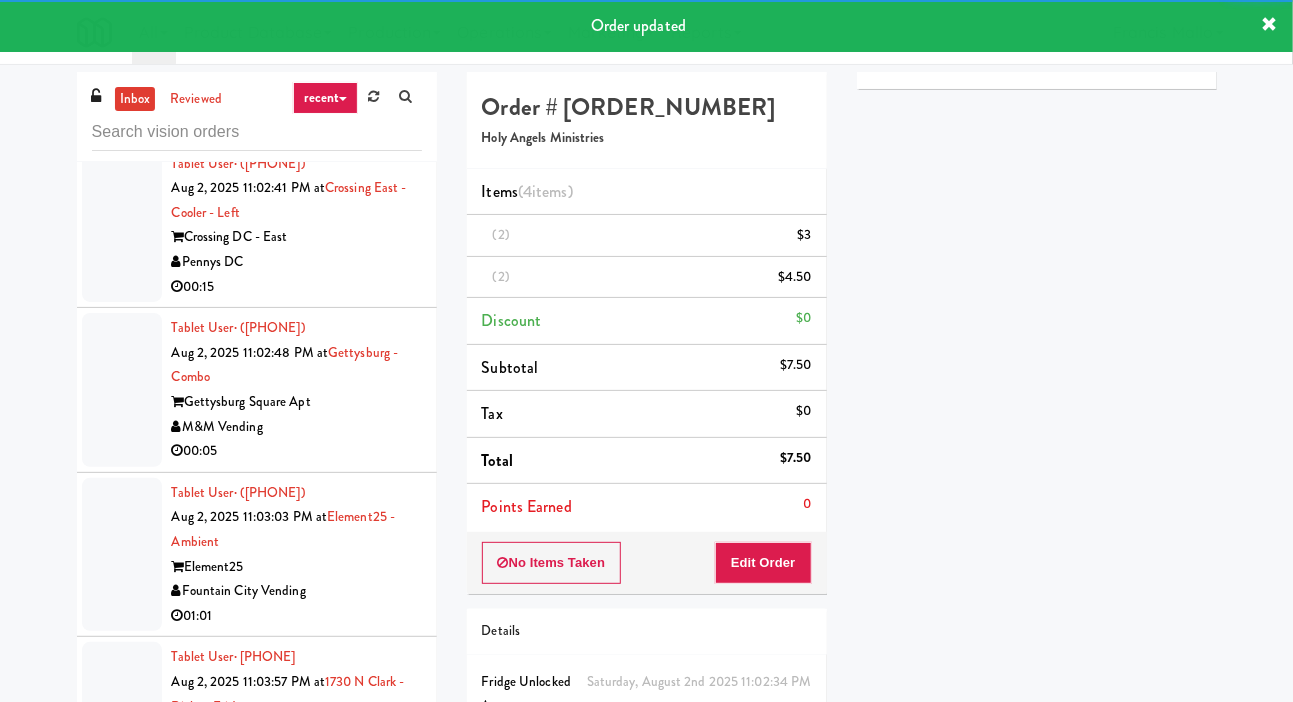 click on "Tablet User  · [PHONE] [DATE] [TIME] at  Crossing East - Cooler - Left   Crossing DC - East  Pennys DC  00:15" at bounding box center (257, 226) 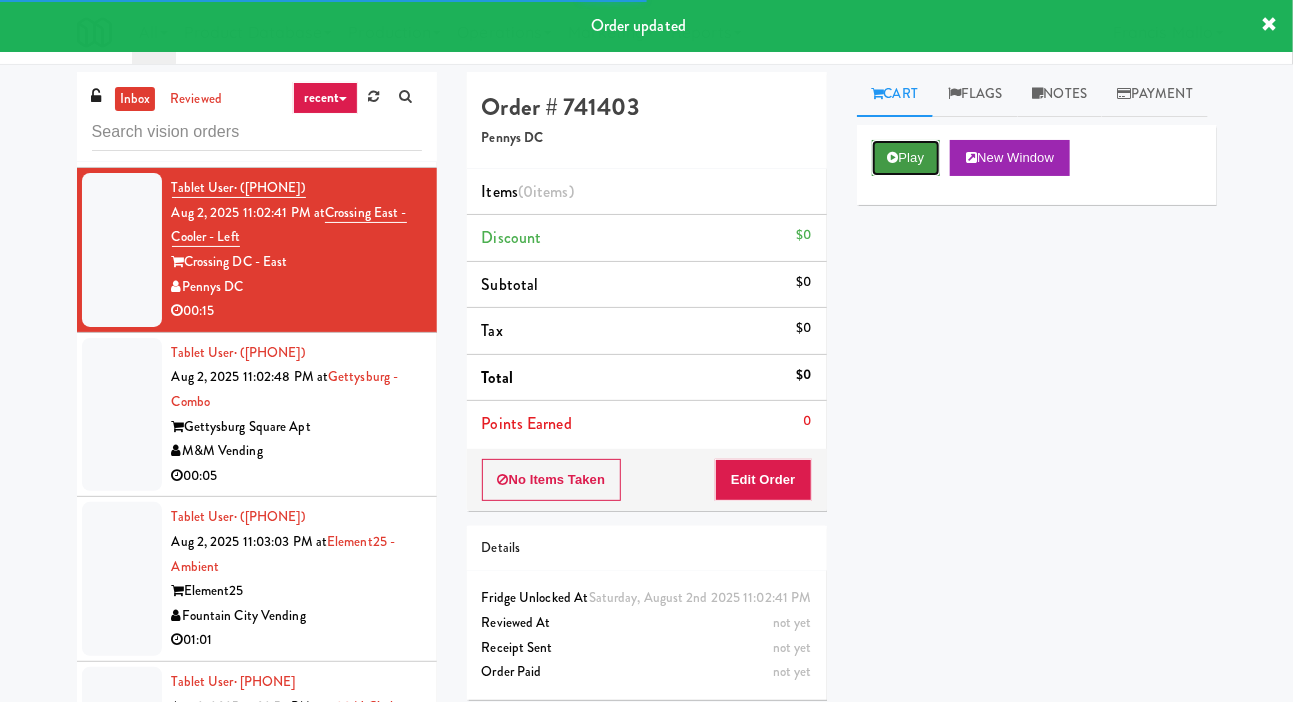 click on "Play" at bounding box center [906, 158] 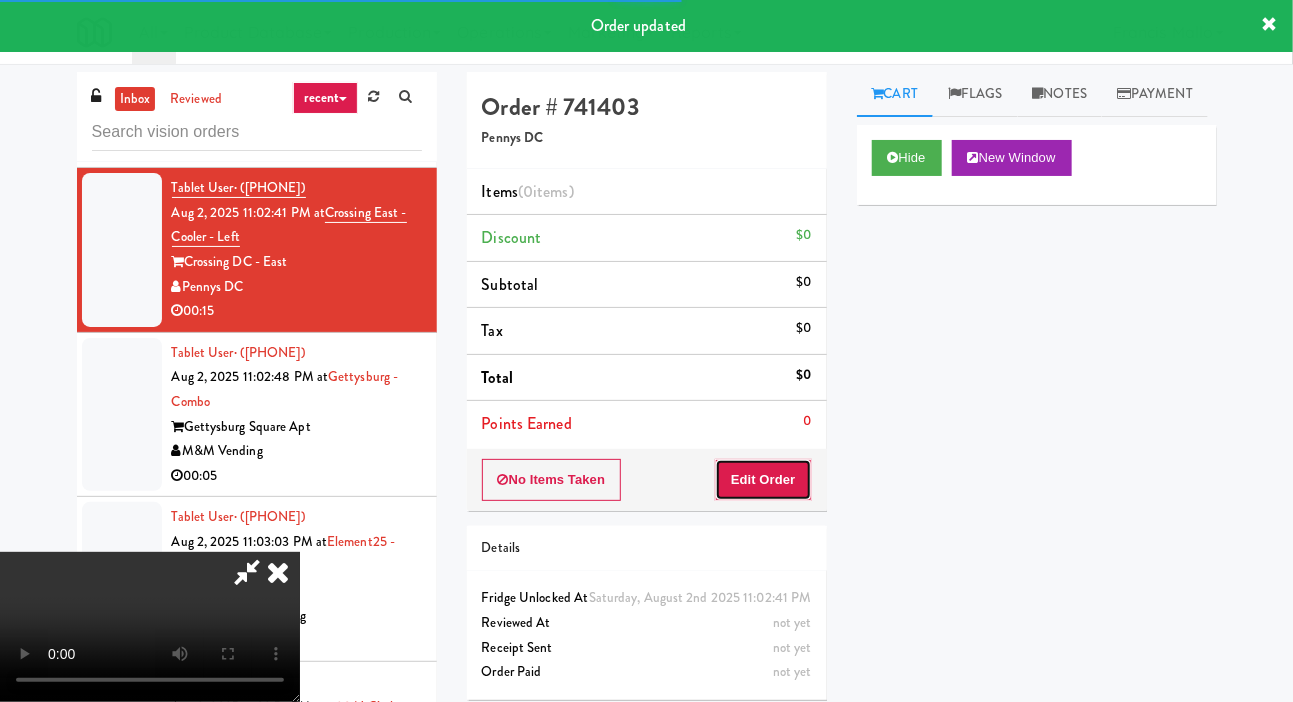 click on "Edit Order" at bounding box center (763, 480) 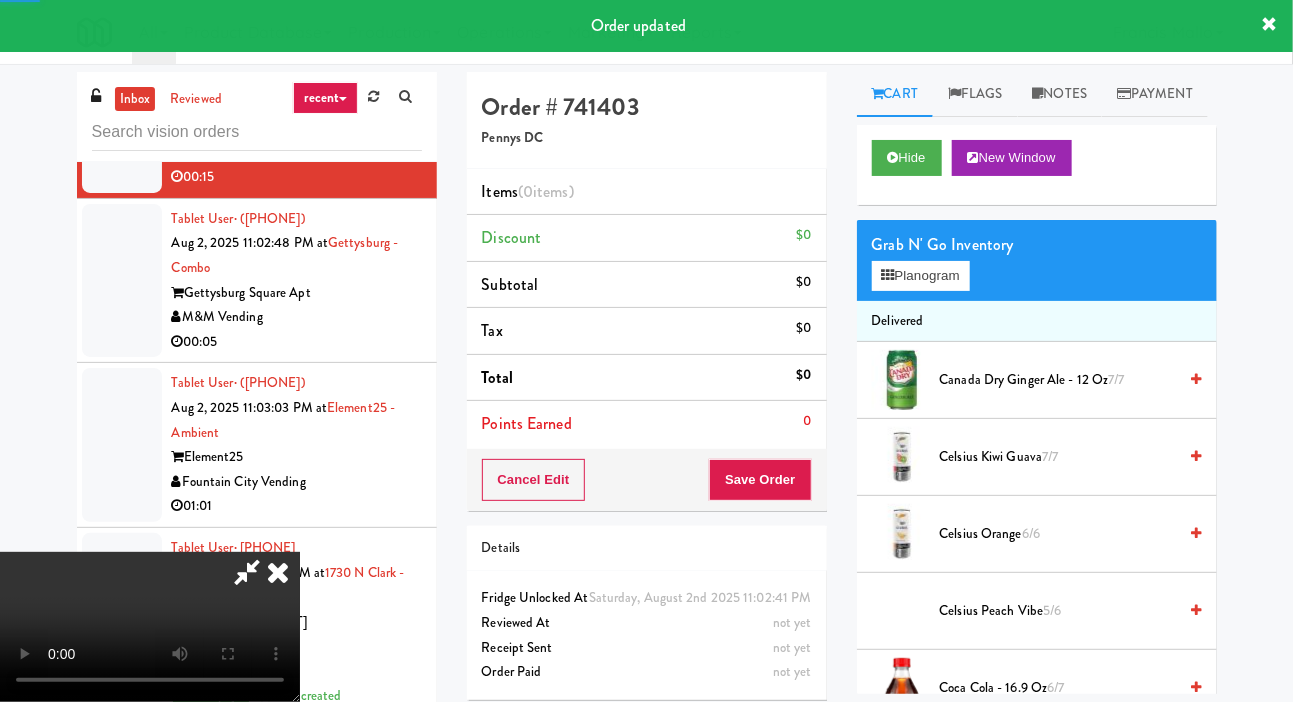 scroll, scrollTop: 13190, scrollLeft: 0, axis: vertical 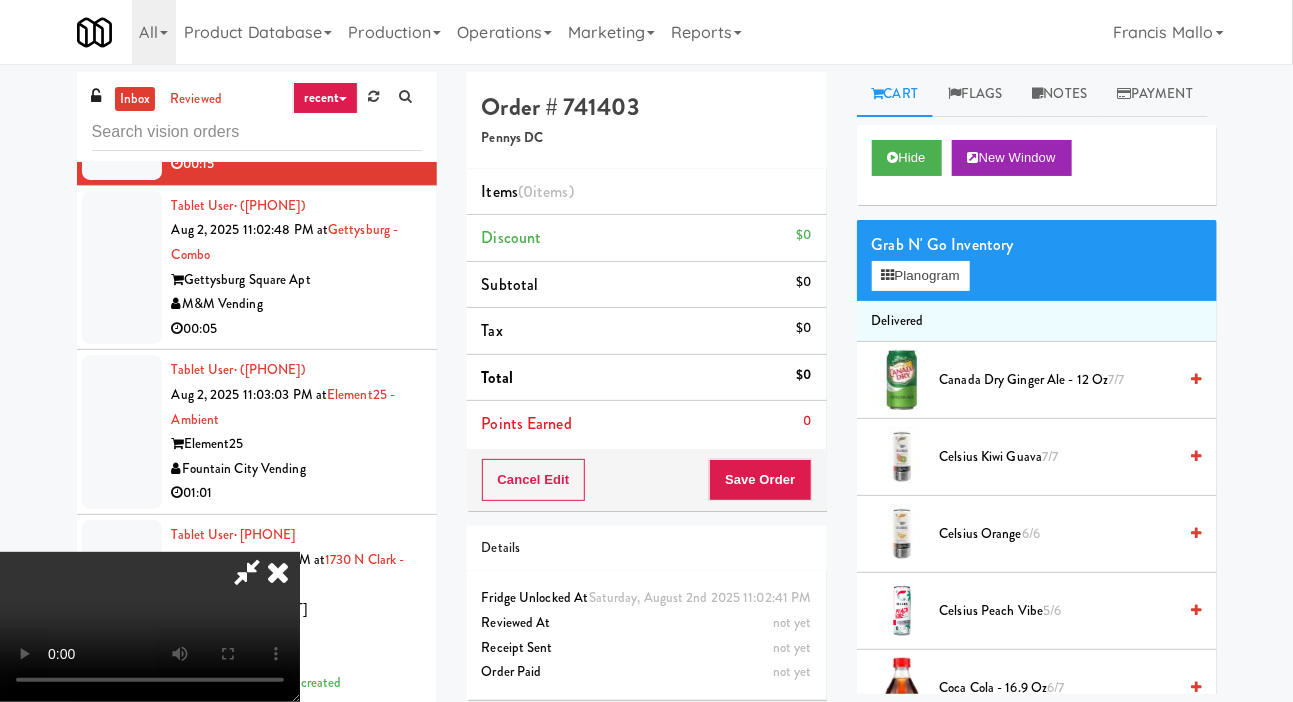 type 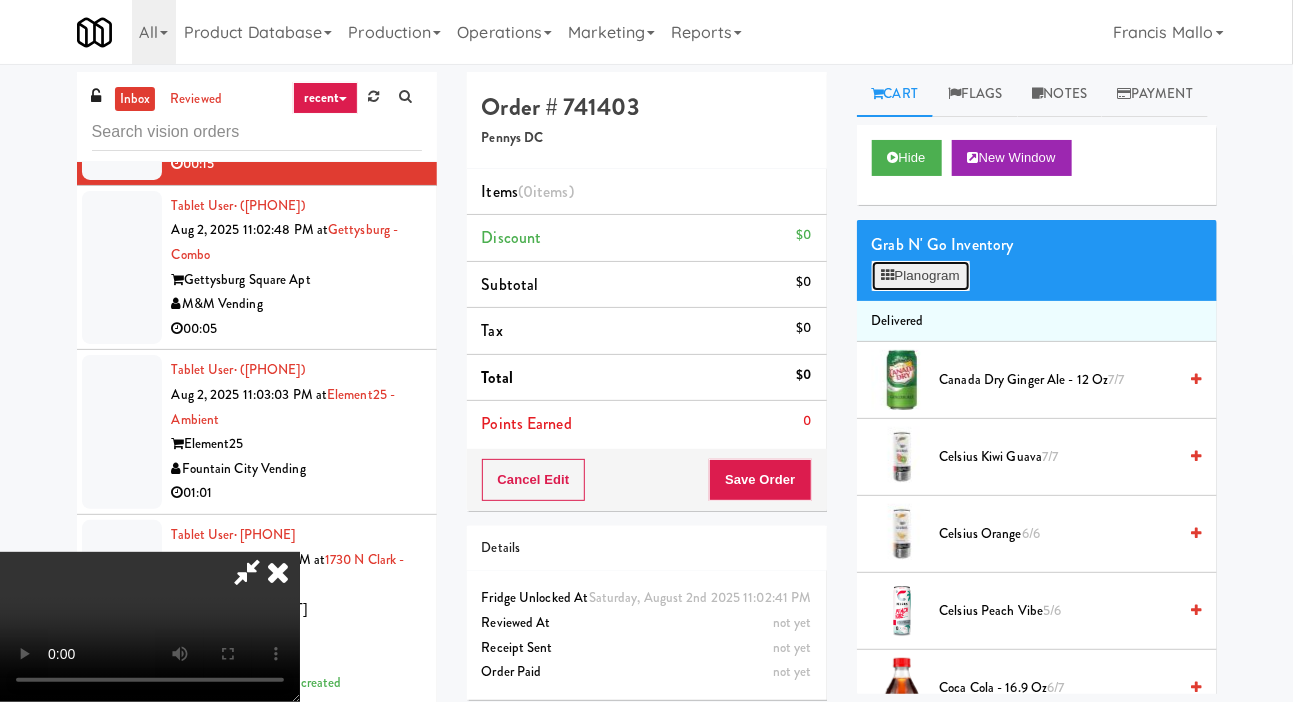 click on "Planogram" at bounding box center [921, 276] 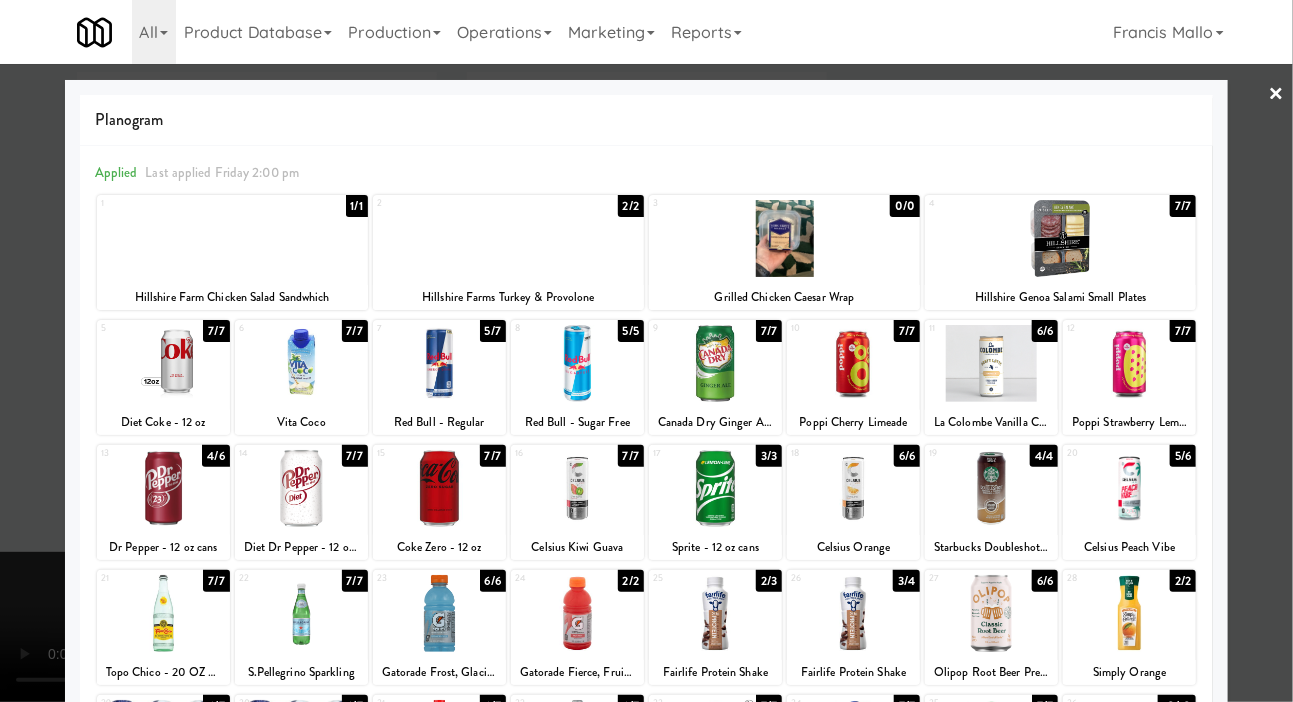 click at bounding box center (991, 613) 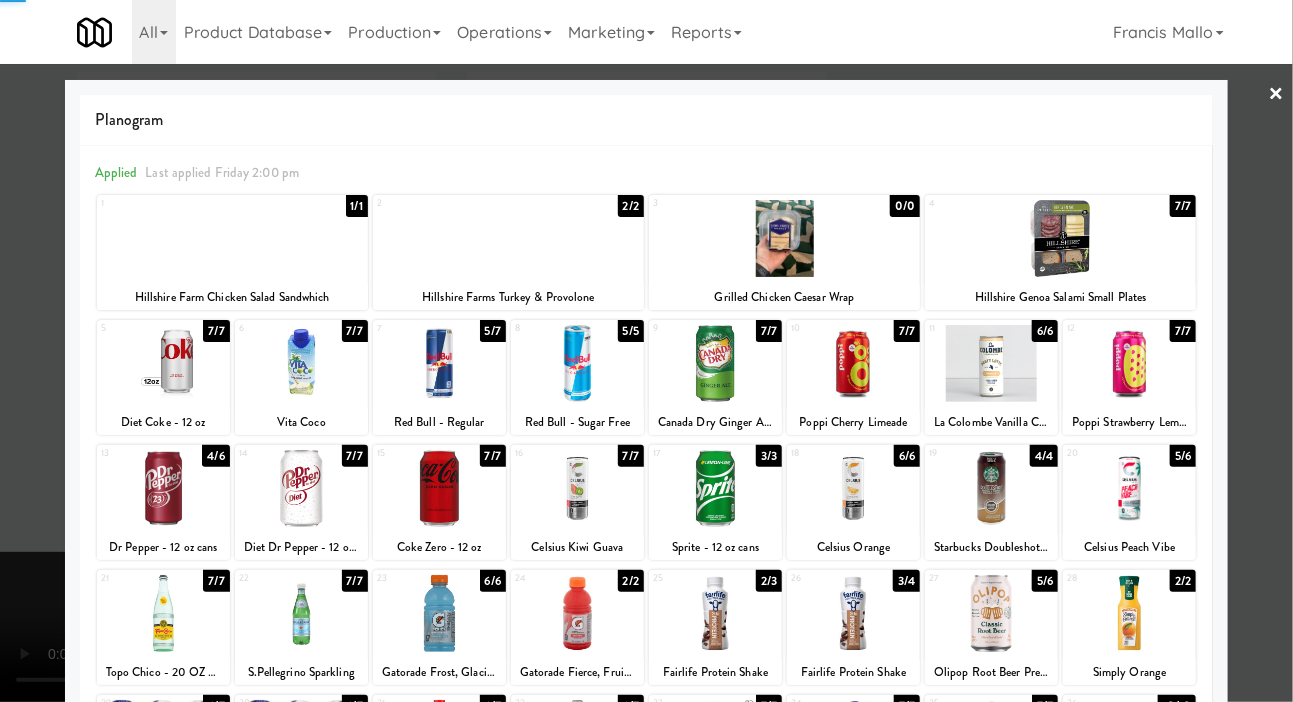 click at bounding box center [646, 351] 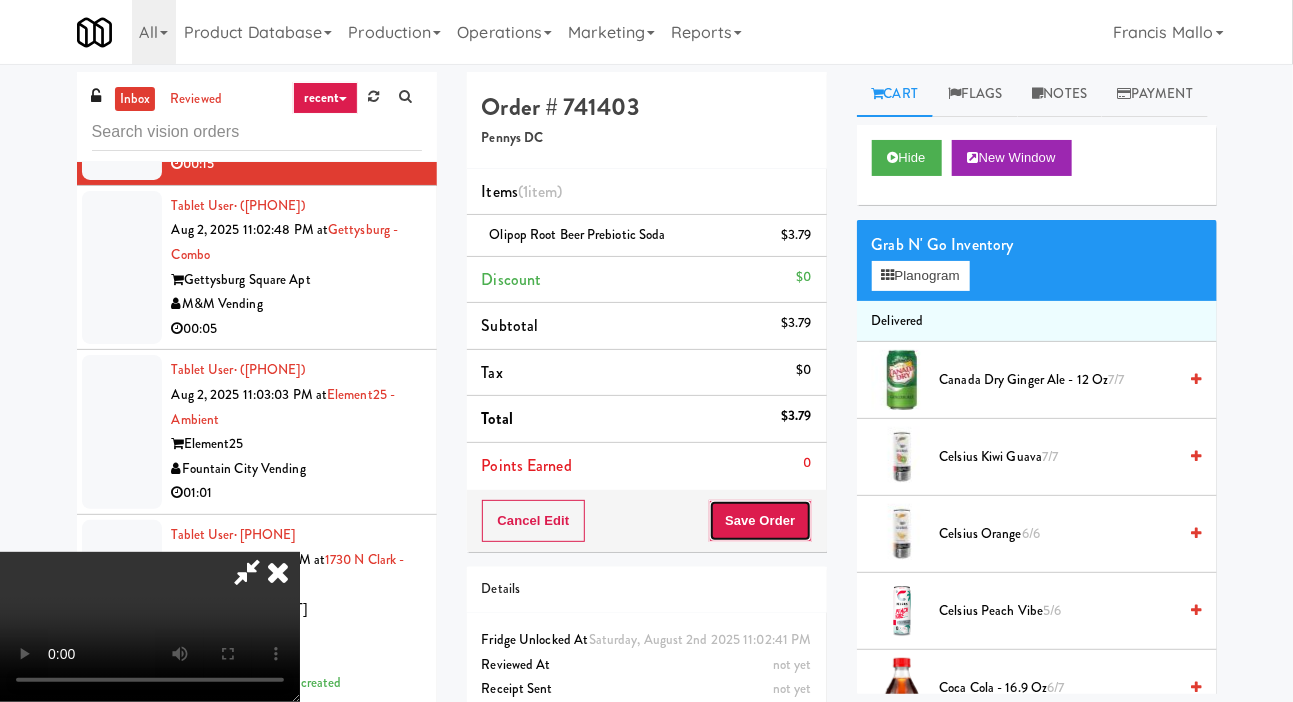 click on "Save Order" at bounding box center [760, 521] 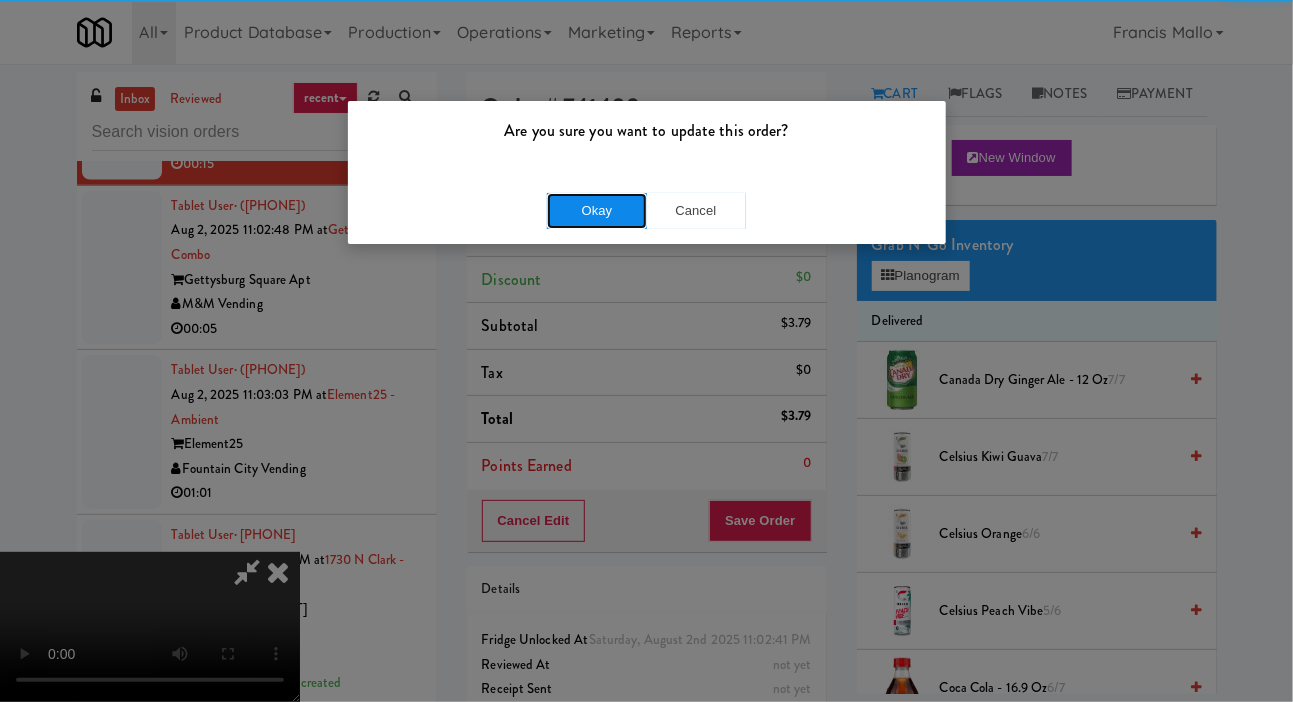 click on "Okay" at bounding box center [597, 211] 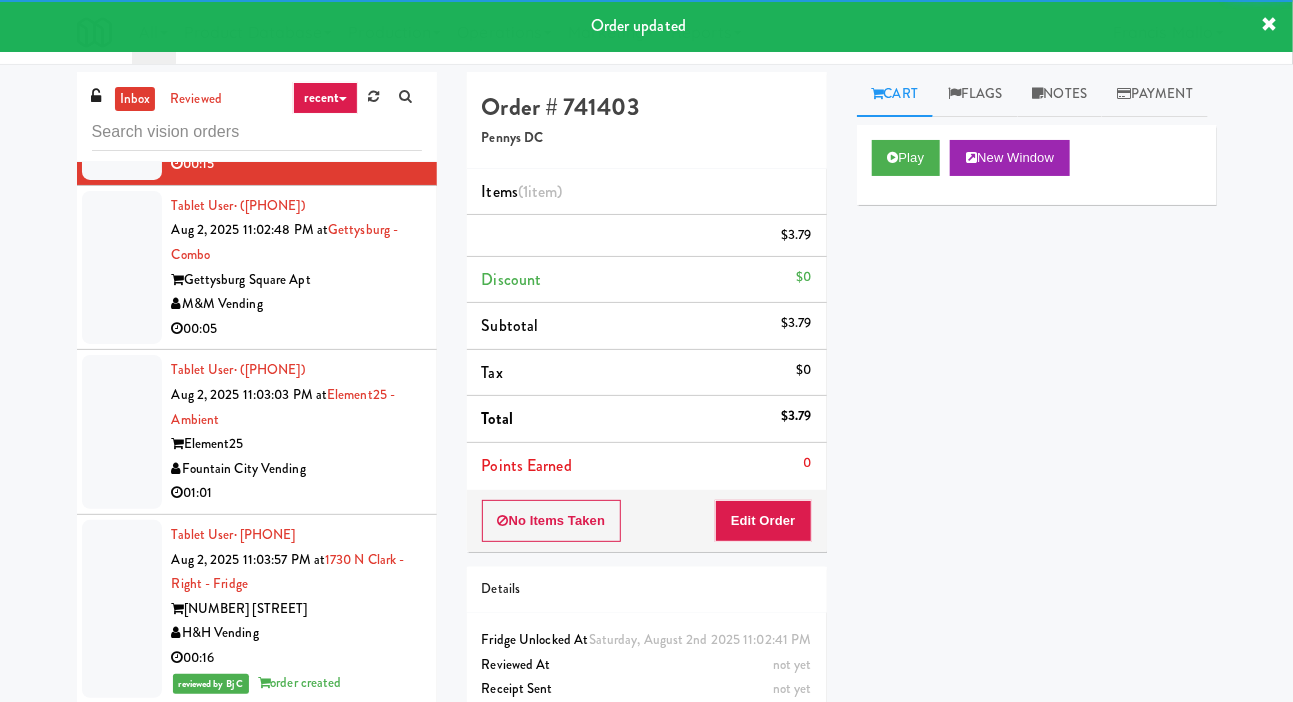 click at bounding box center (122, 268) 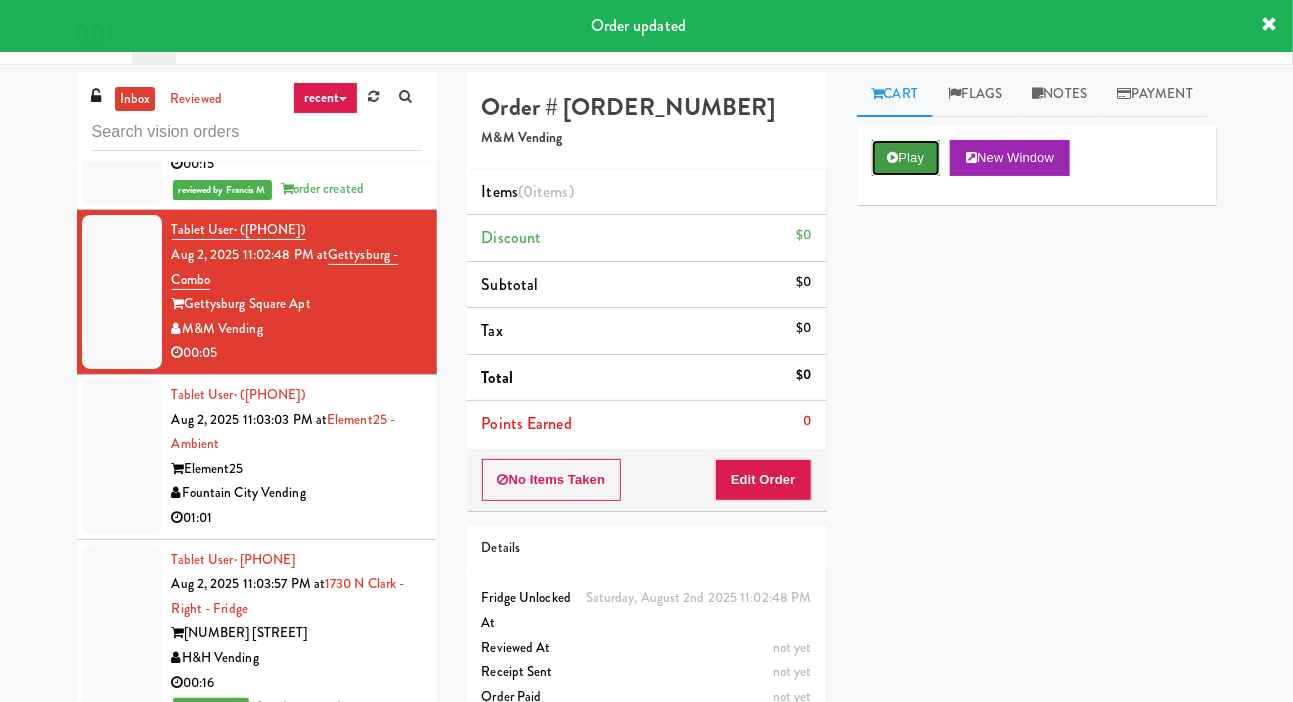 click at bounding box center [893, 157] 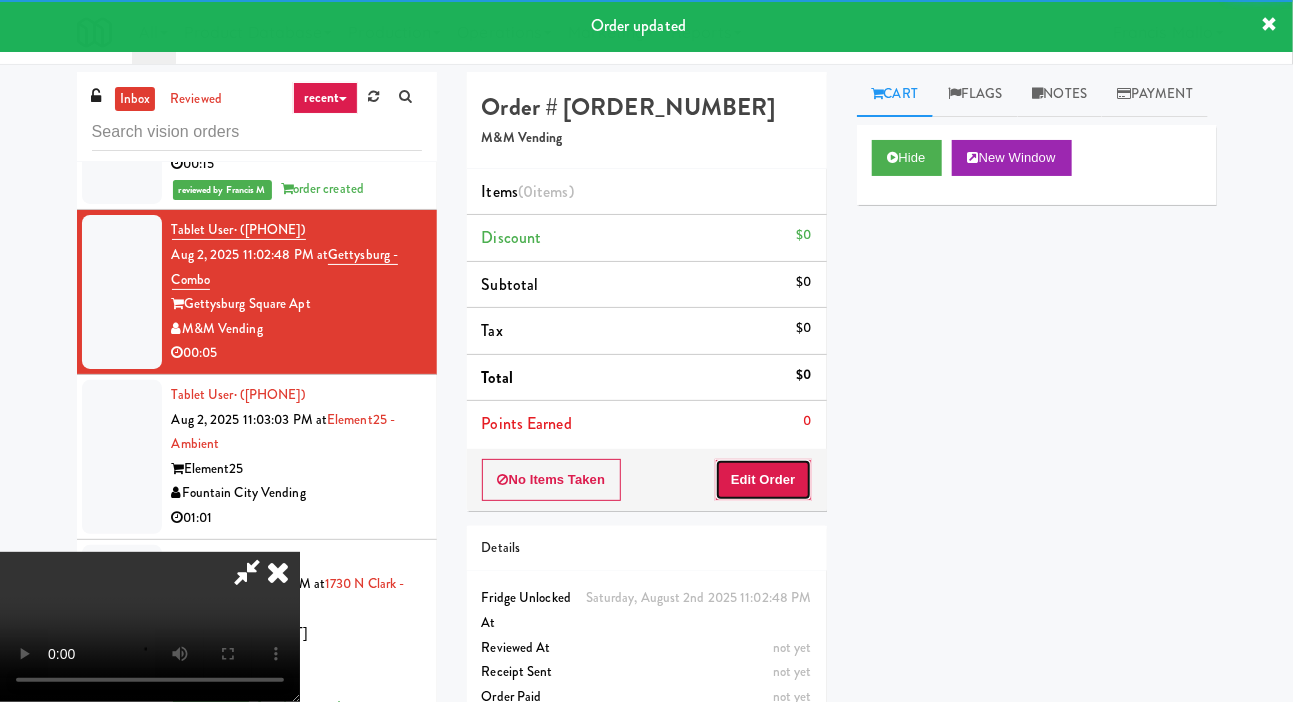 click on "Edit Order" at bounding box center (763, 480) 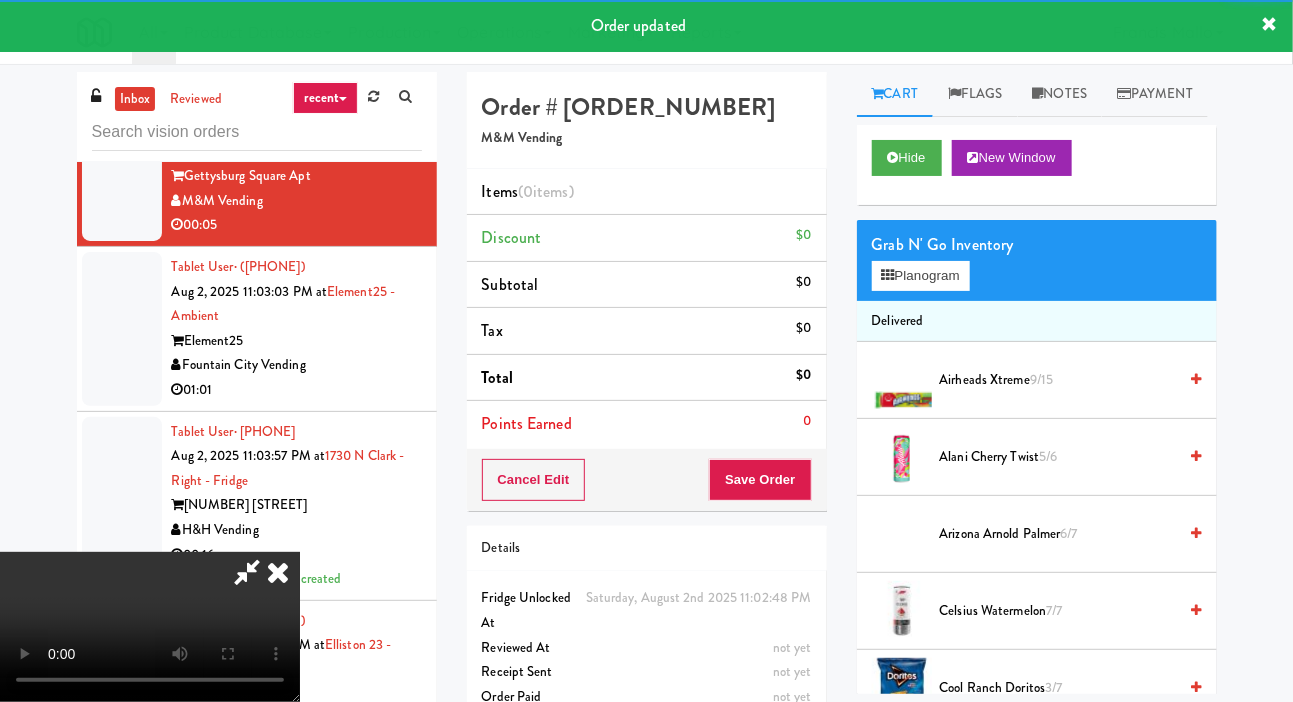 scroll, scrollTop: 13332, scrollLeft: 0, axis: vertical 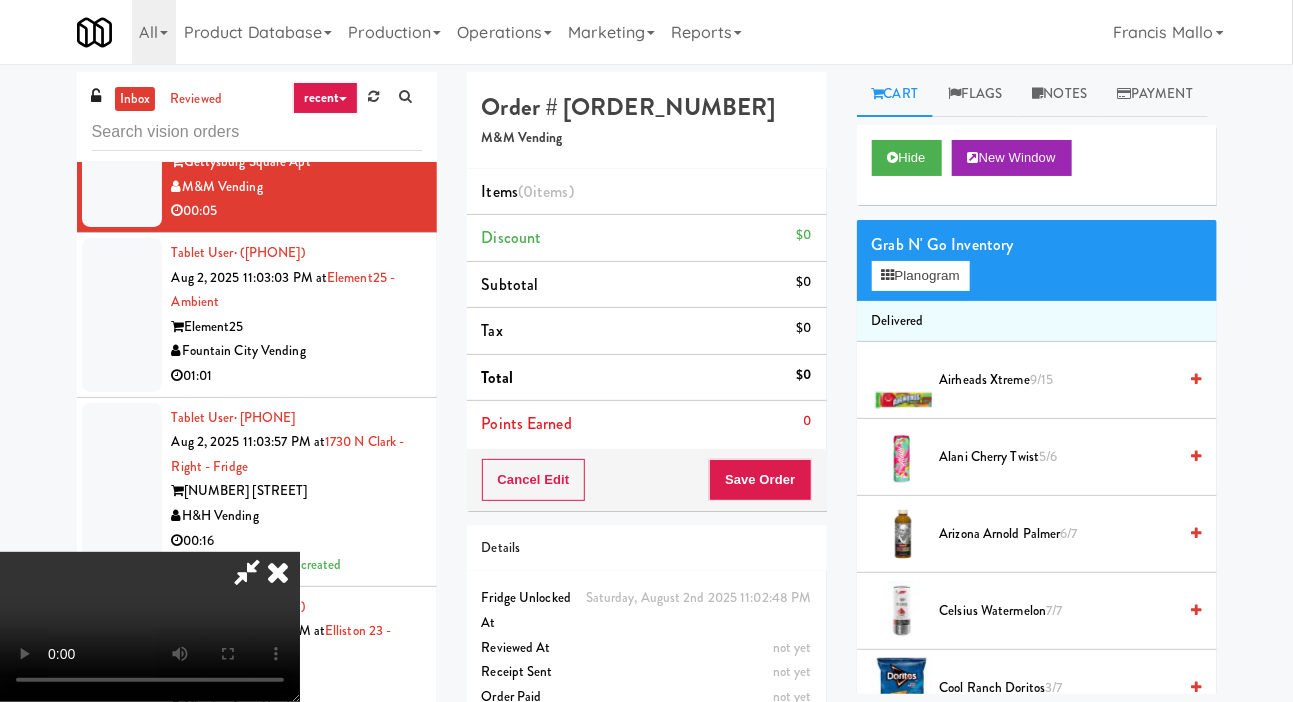 type 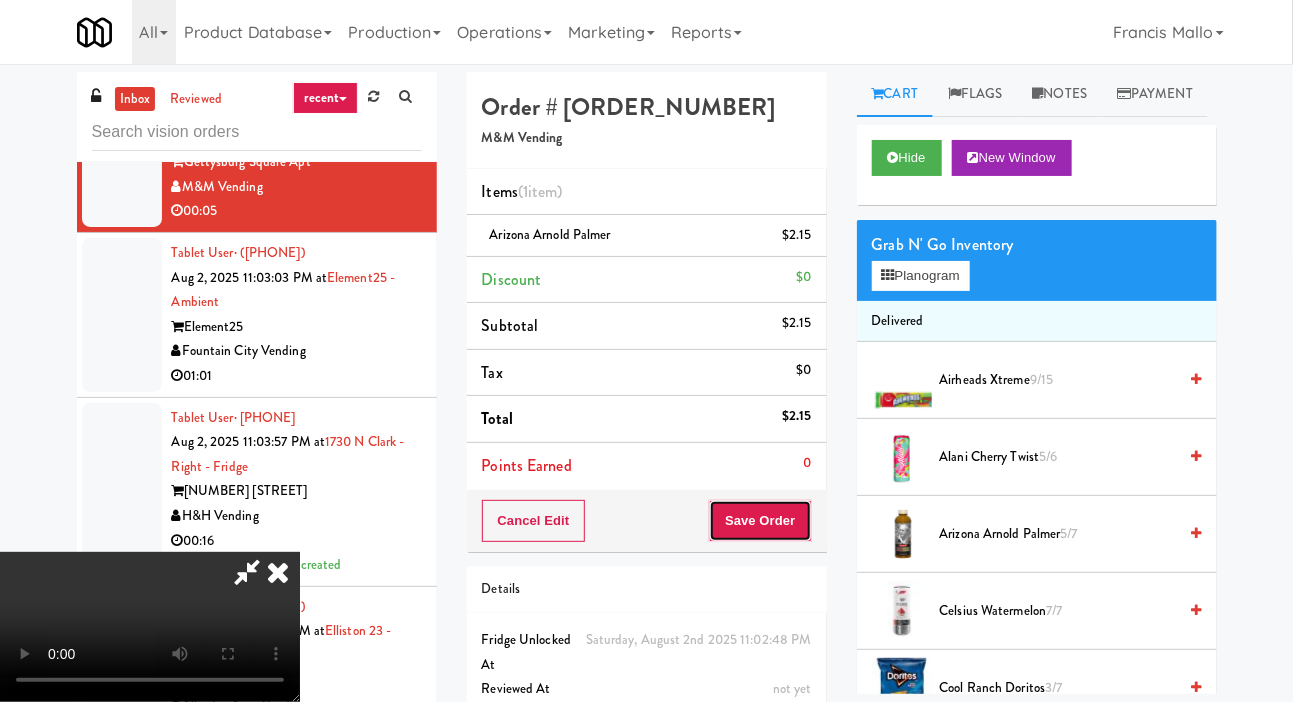 click on "Save Order" at bounding box center [760, 521] 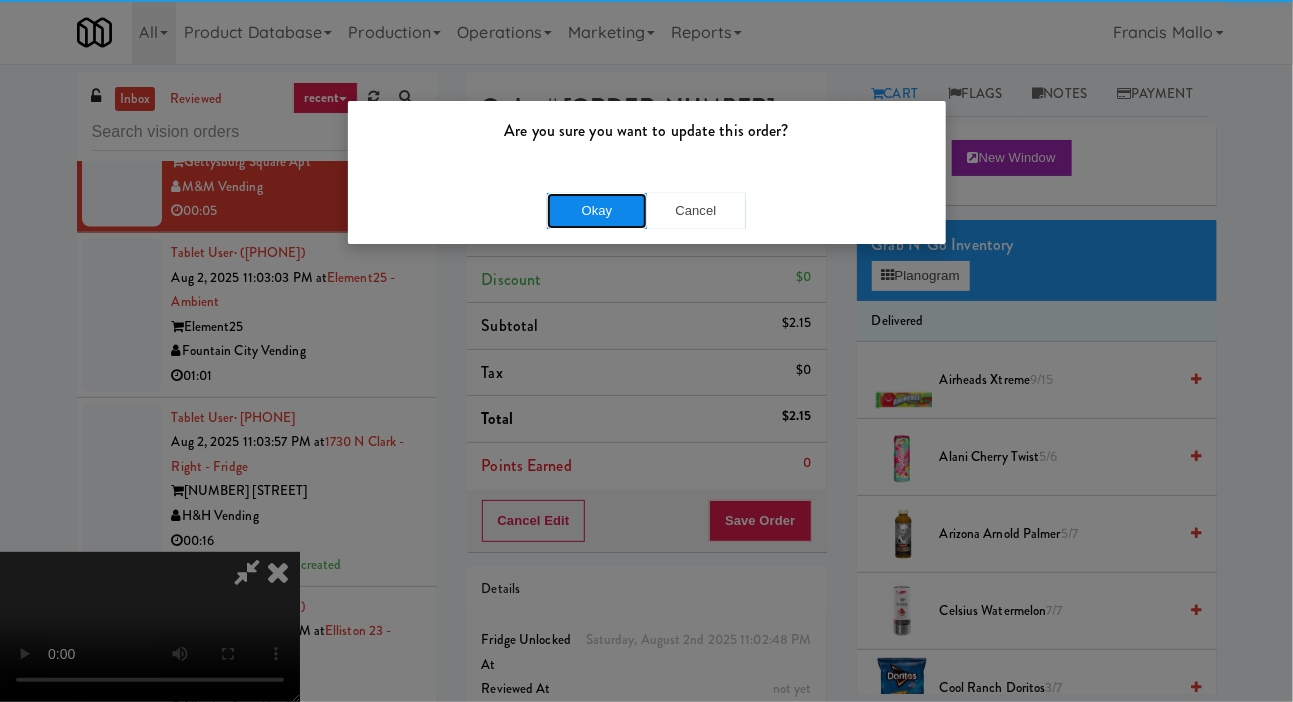 click on "Okay" at bounding box center [597, 211] 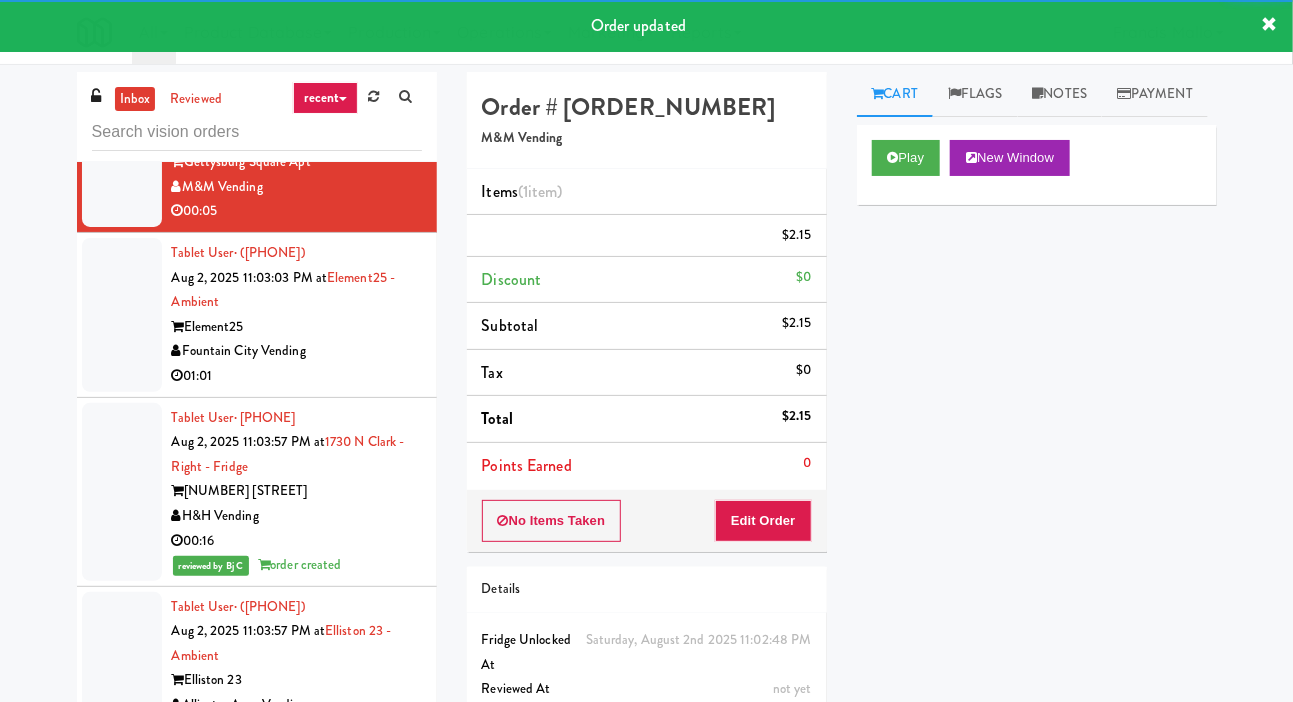 click at bounding box center (122, 315) 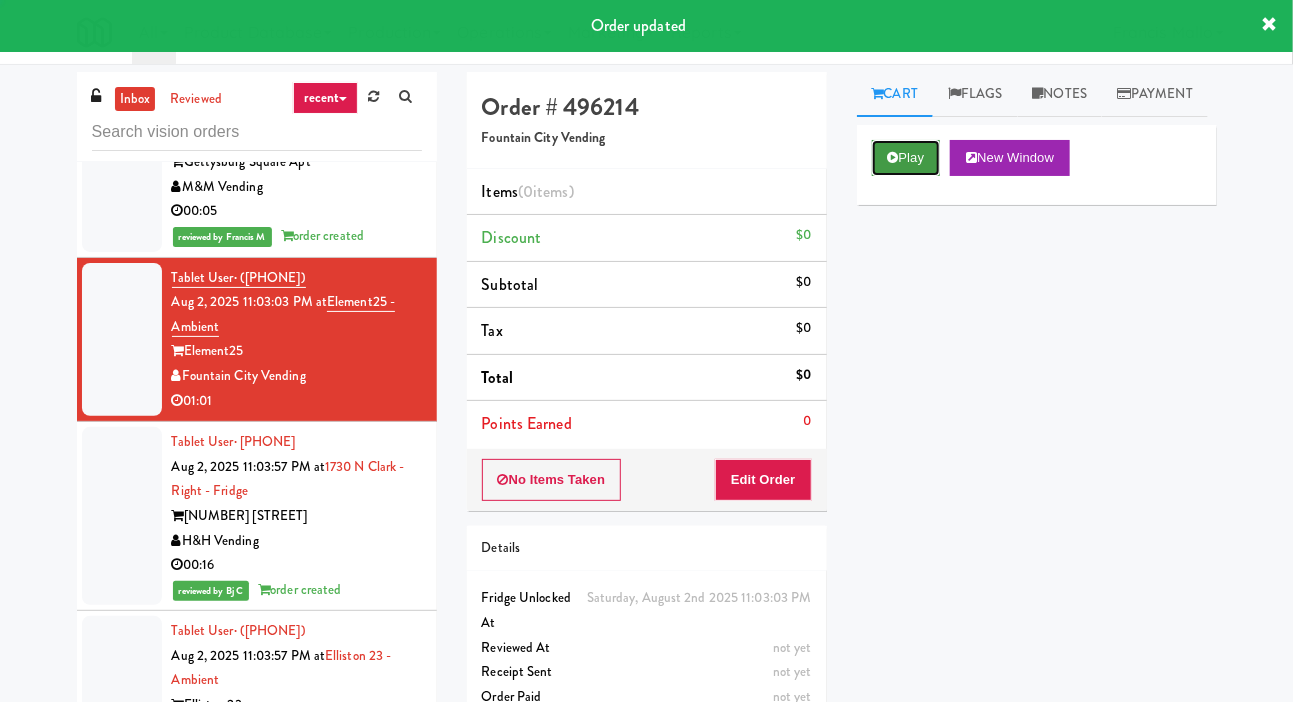click on "Play" at bounding box center (906, 158) 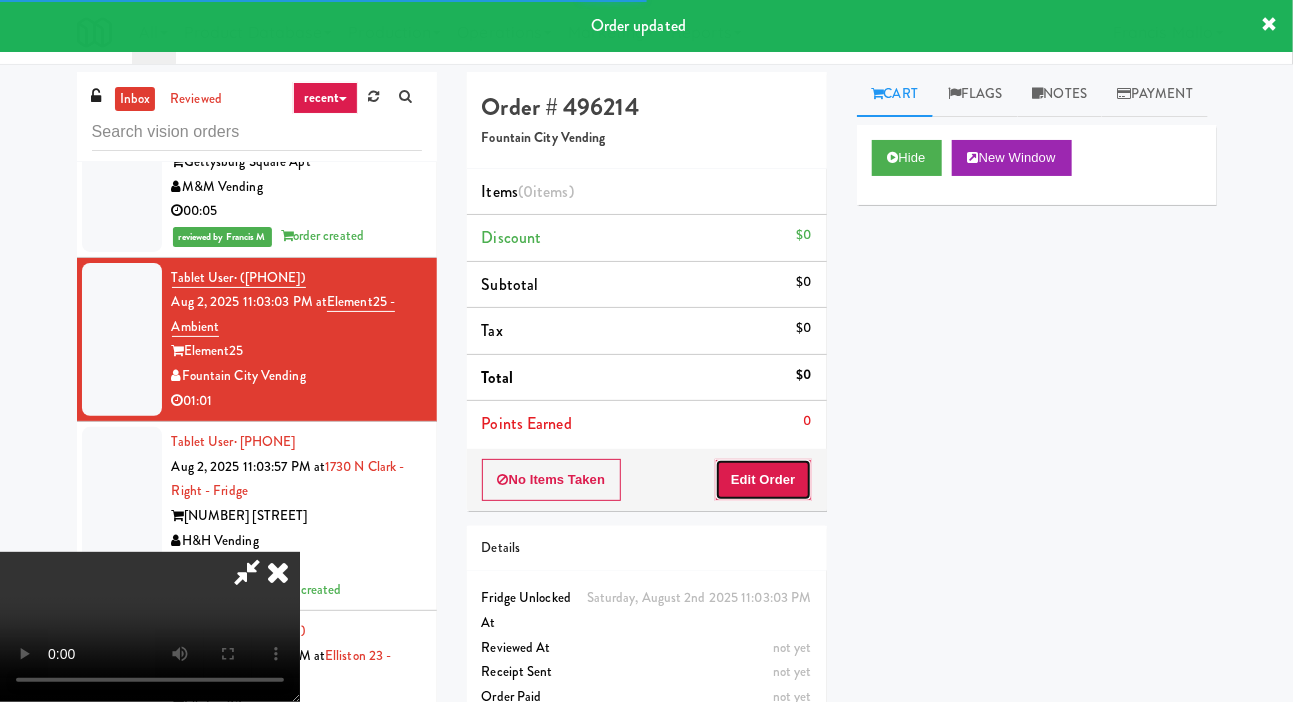click on "Edit Order" at bounding box center (763, 480) 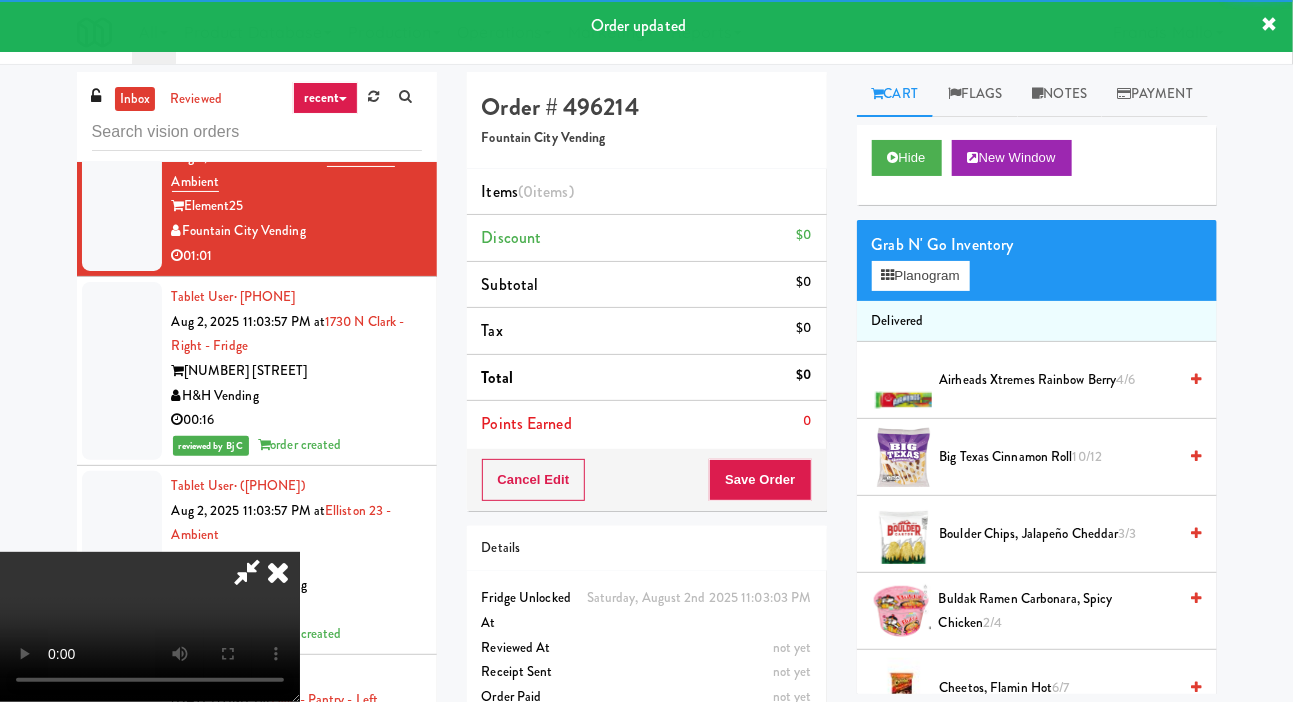 scroll, scrollTop: 13516, scrollLeft: 0, axis: vertical 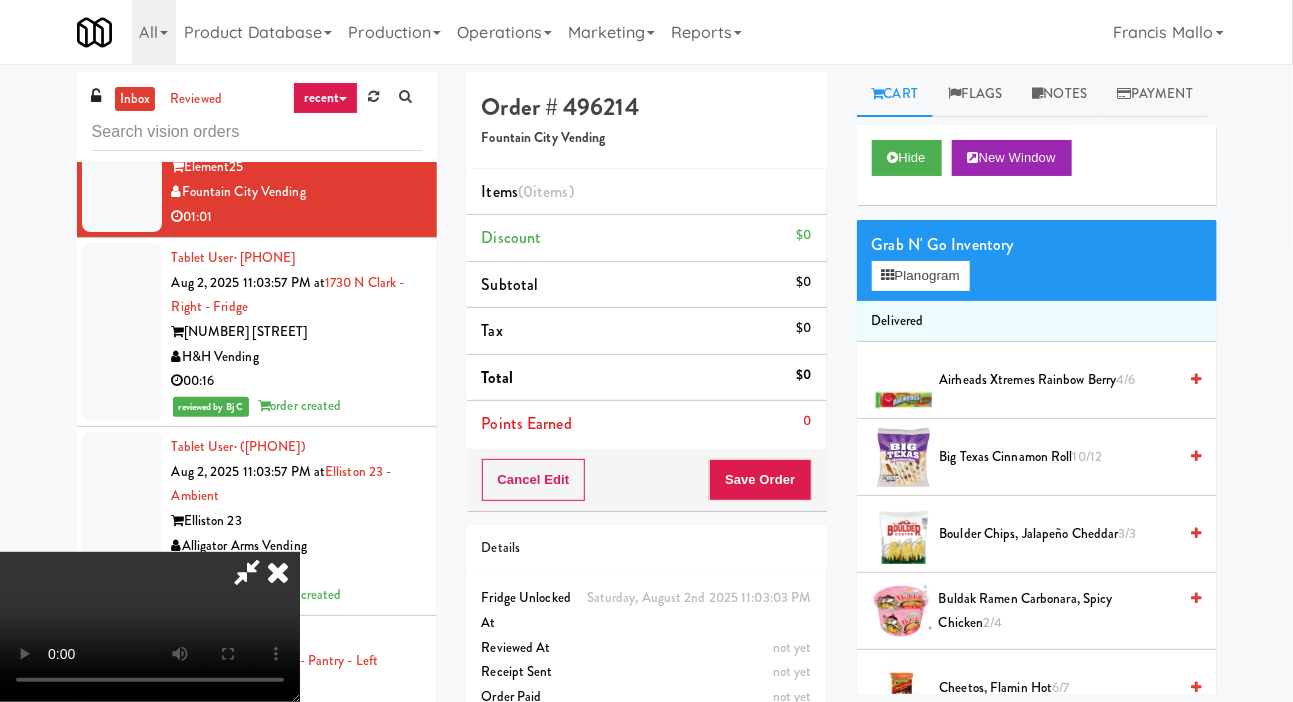 type 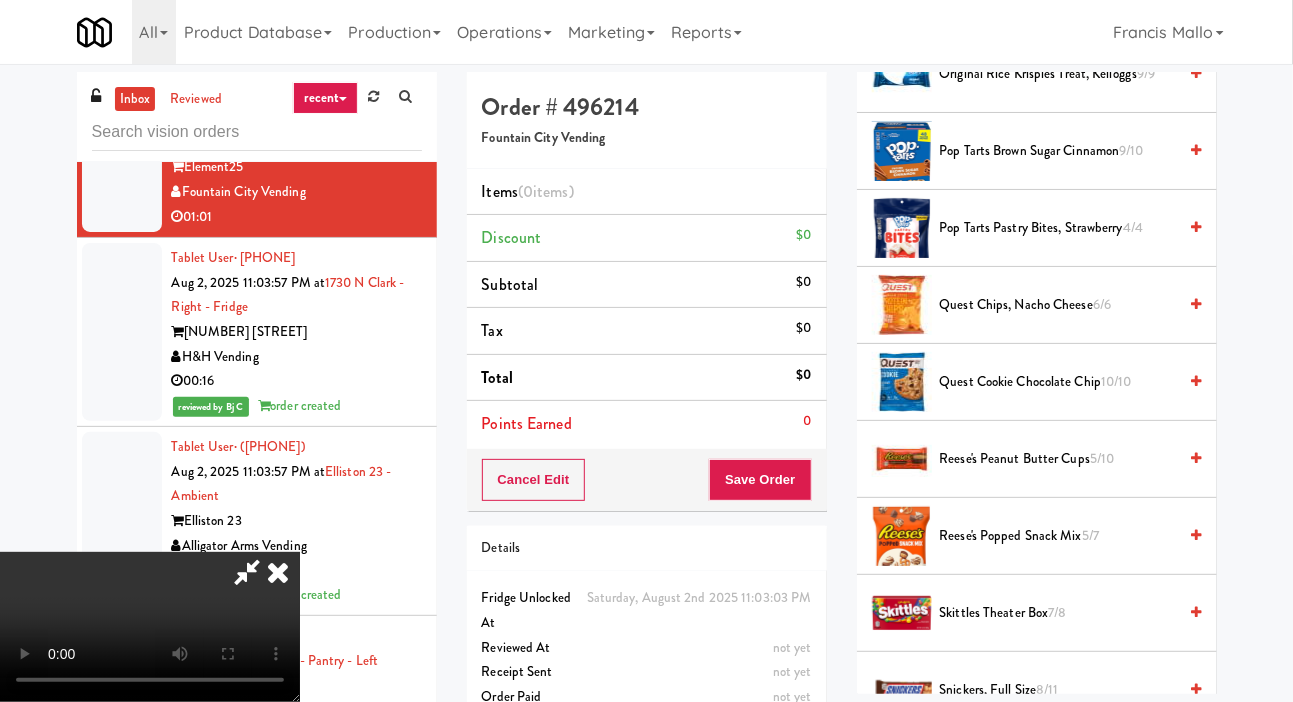 scroll, scrollTop: 1620, scrollLeft: 0, axis: vertical 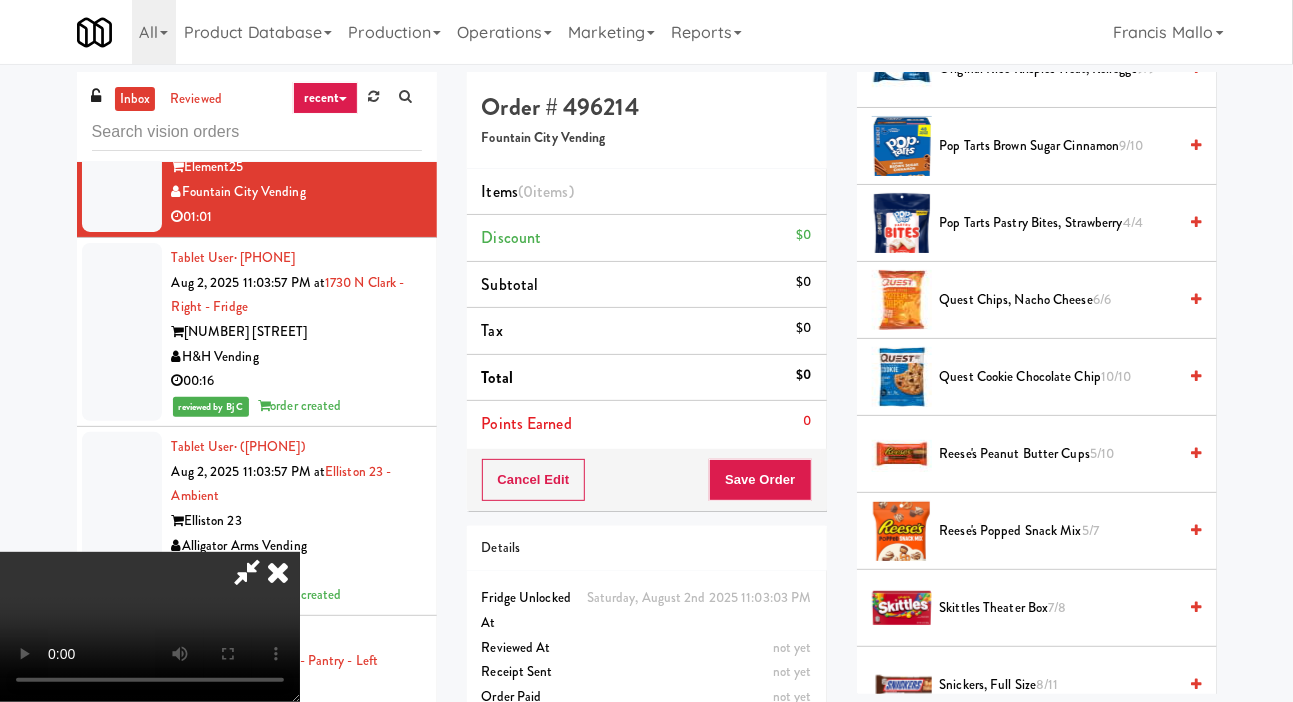 click on "Reese's Popped Snack Mix  5/7" at bounding box center [1058, 531] 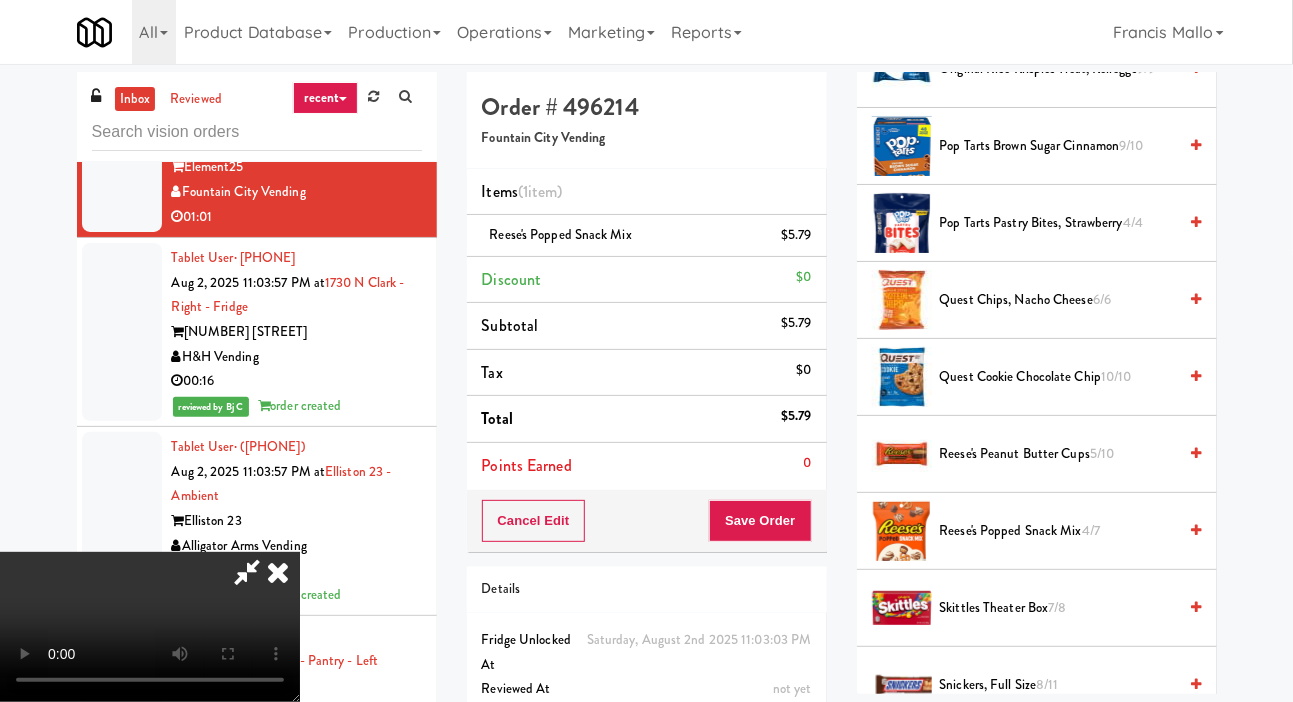 scroll, scrollTop: 0, scrollLeft: 0, axis: both 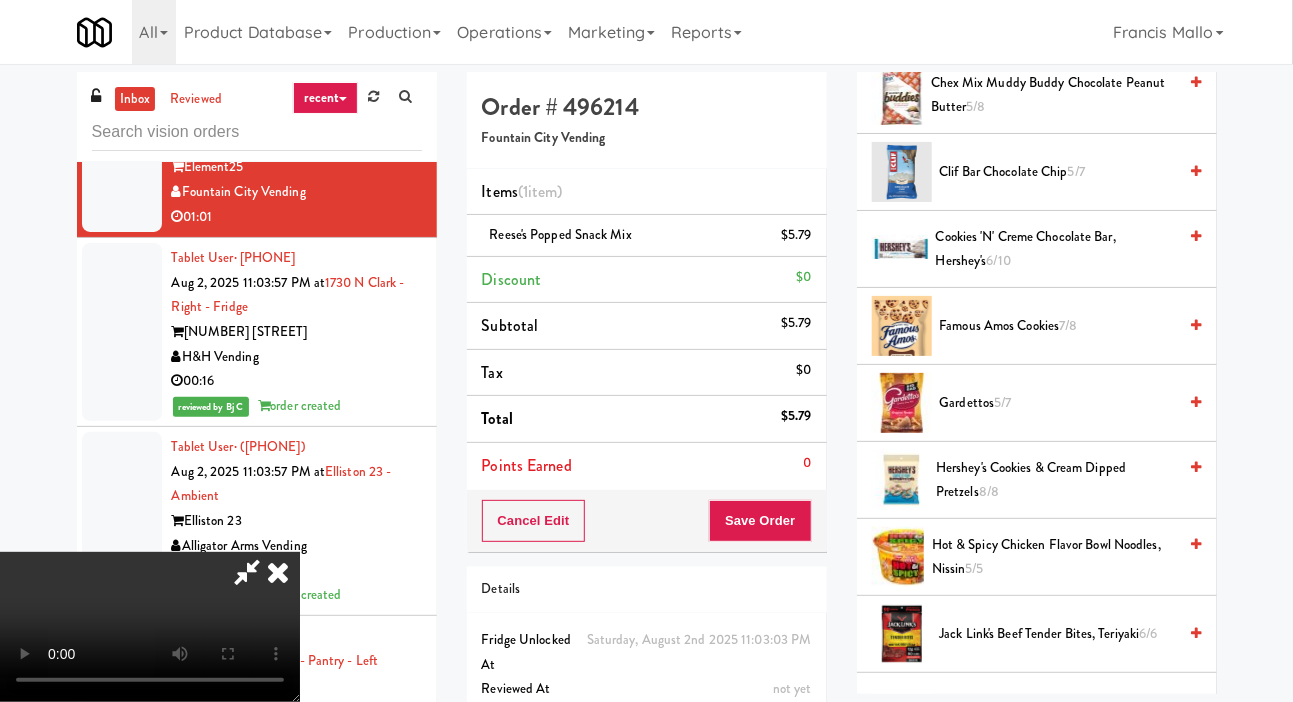 click on "Cookies 'n' Creme Chocolate Bar, Hershey's  6/10" at bounding box center [1056, 249] 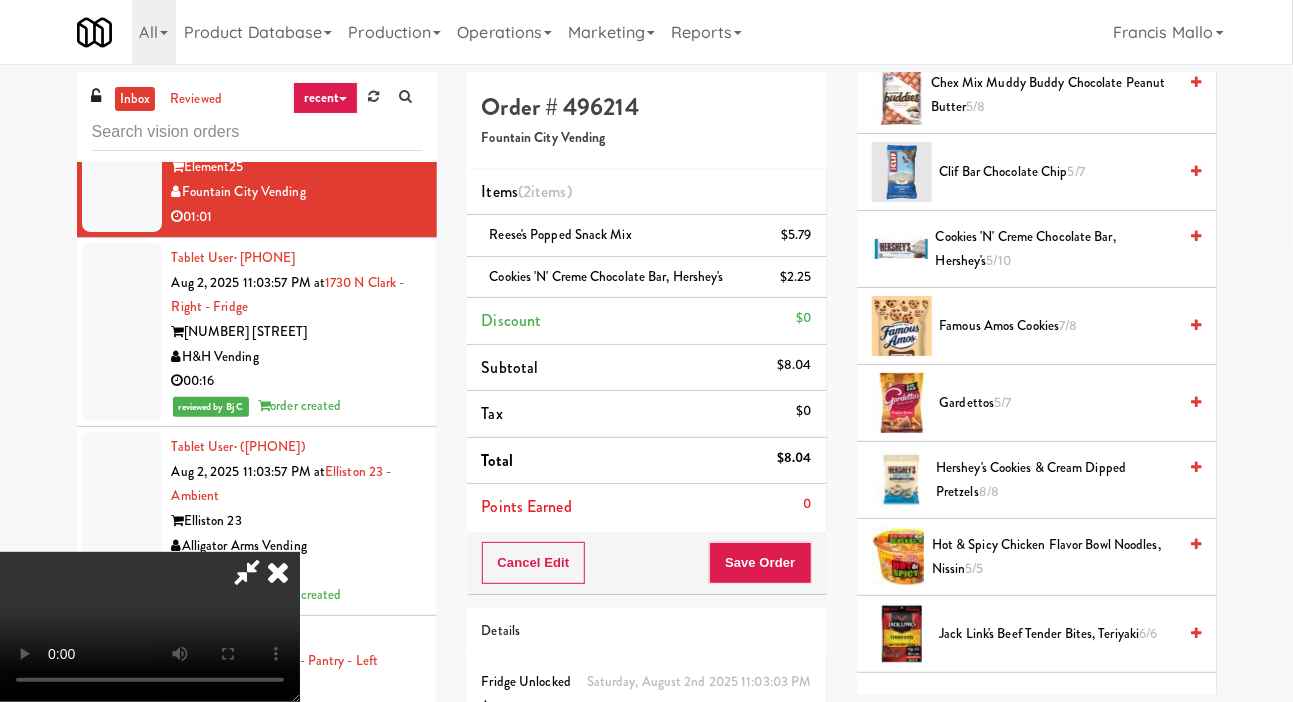 scroll, scrollTop: 73, scrollLeft: 0, axis: vertical 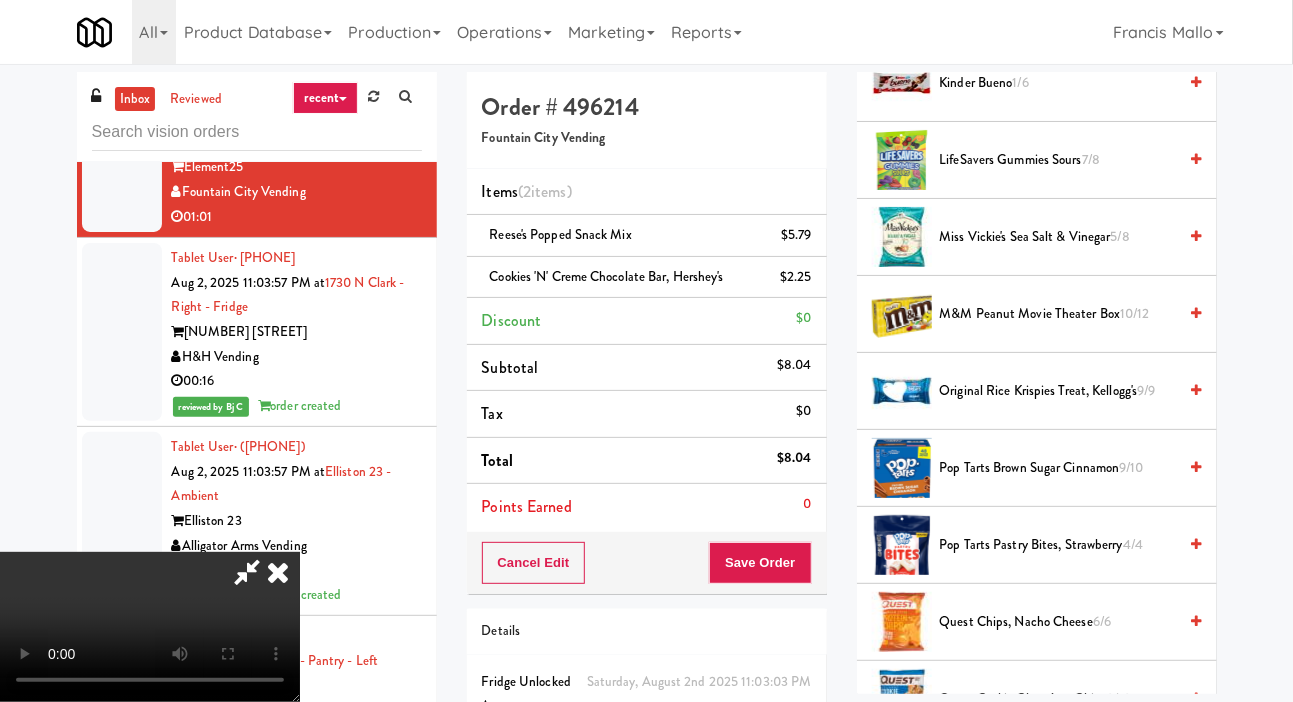 click on "Pop Tarts Brown Sugar Cinnamon   9/10" at bounding box center (1058, 468) 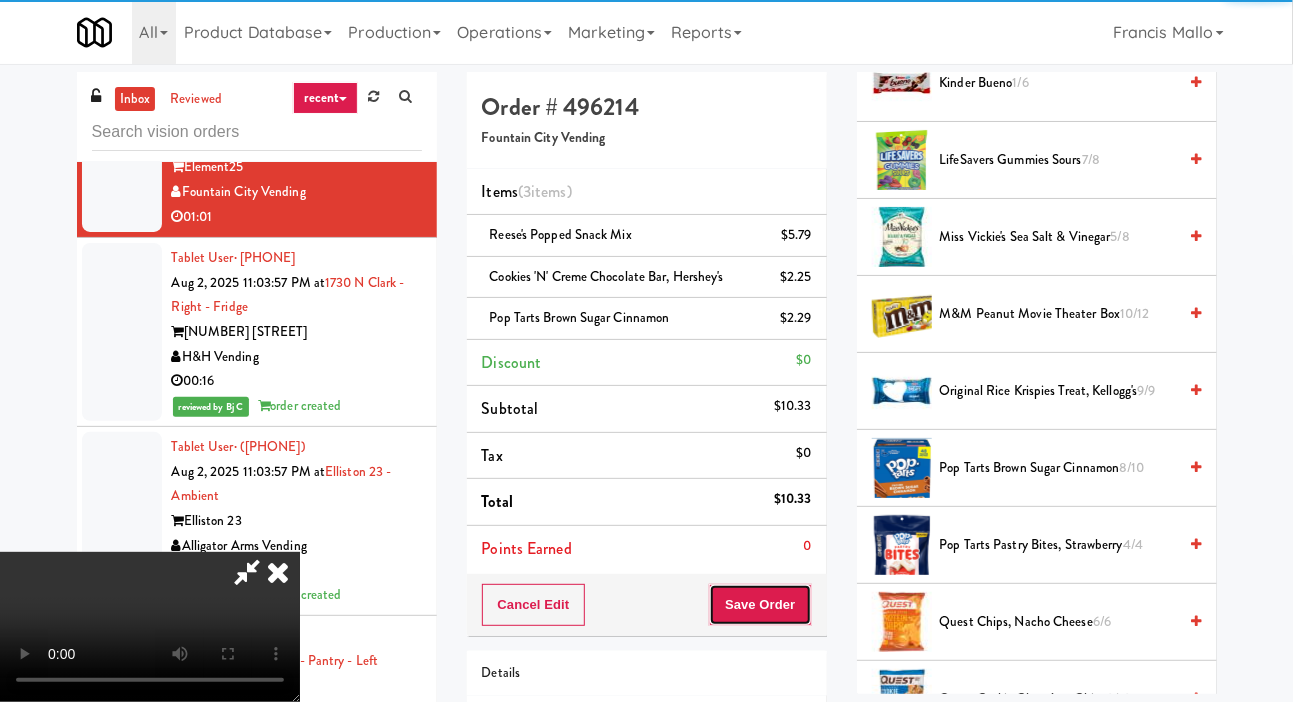 click on "Save Order" at bounding box center [760, 605] 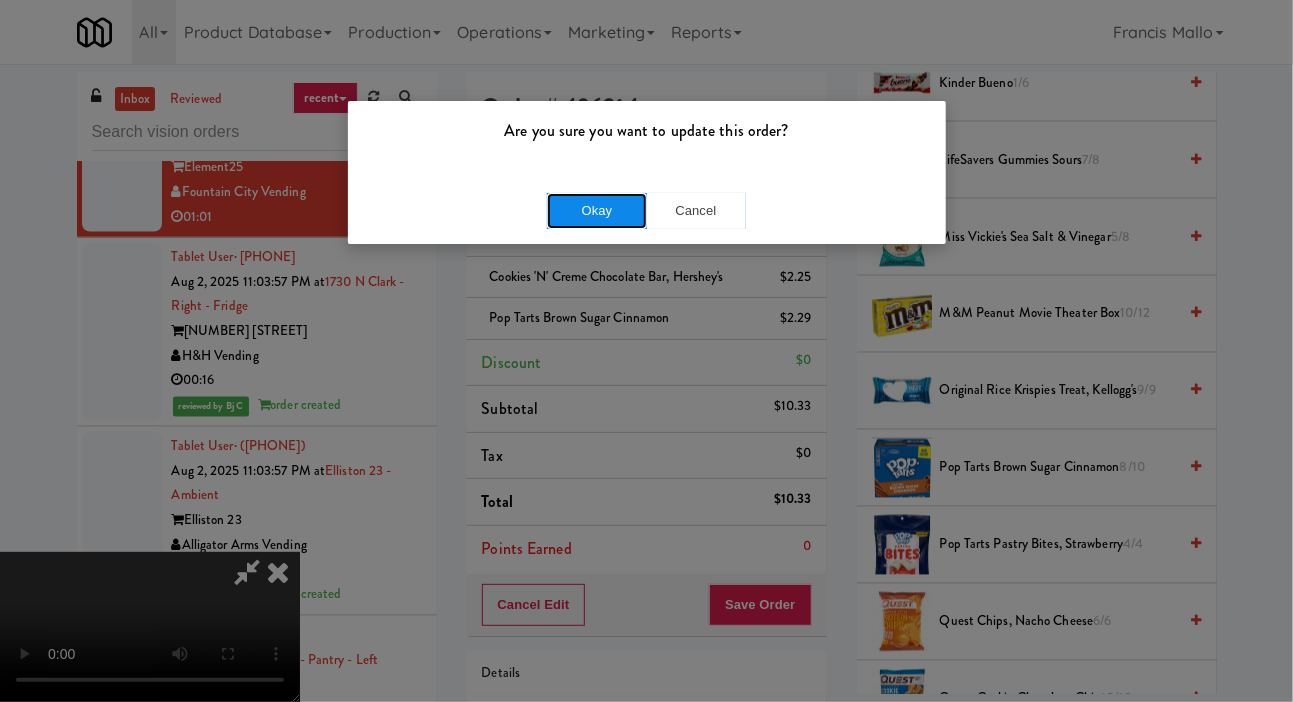click on "Okay" at bounding box center (597, 211) 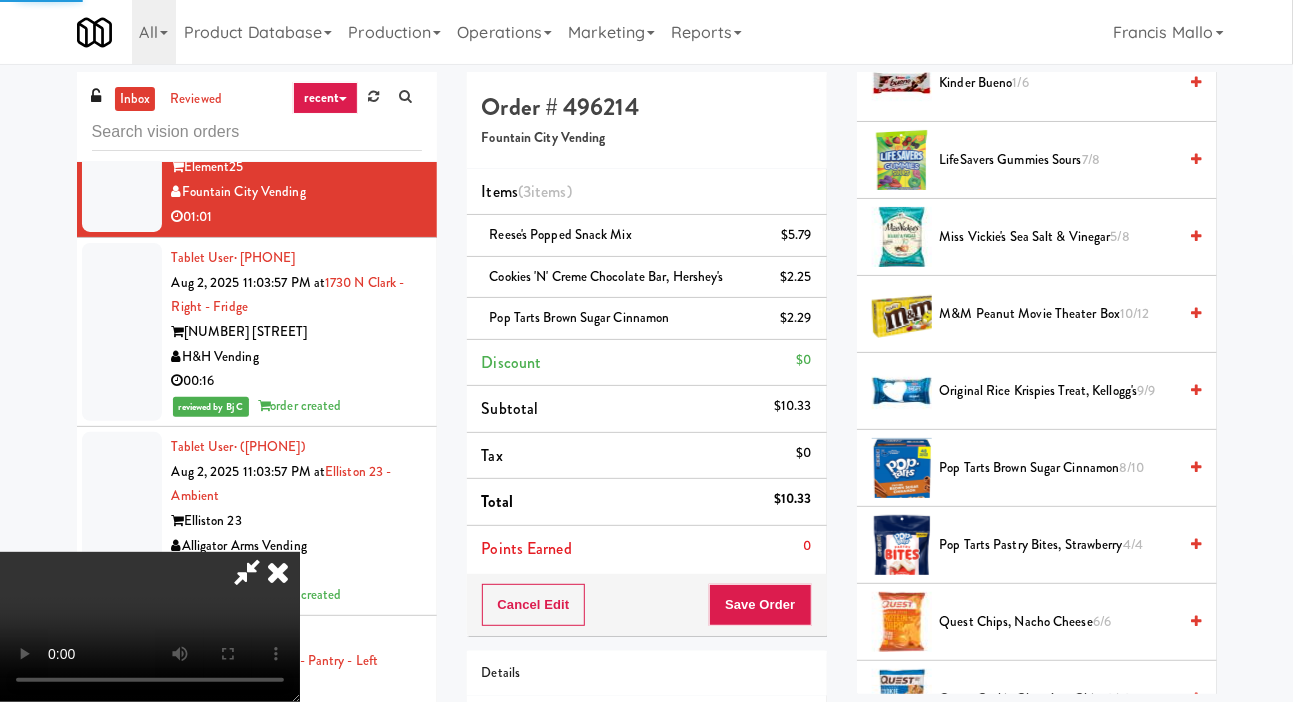 scroll, scrollTop: 116, scrollLeft: 0, axis: vertical 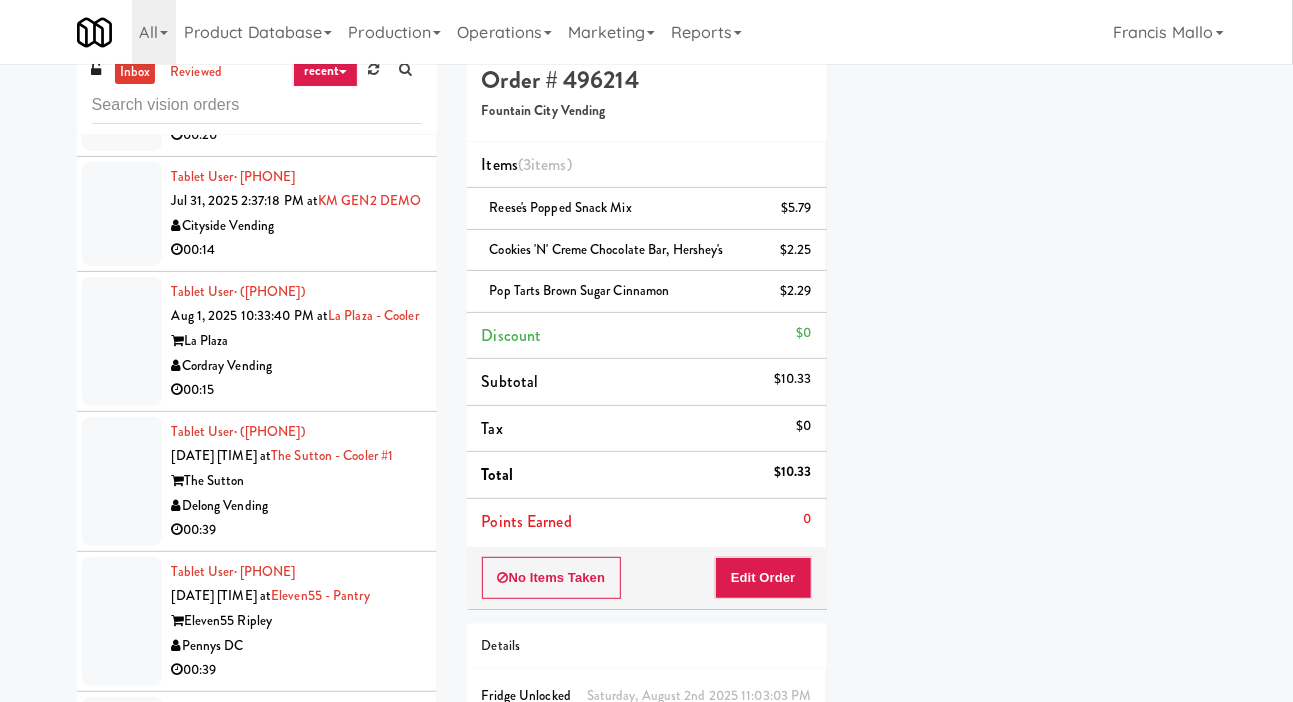 click at bounding box center [122, 341] 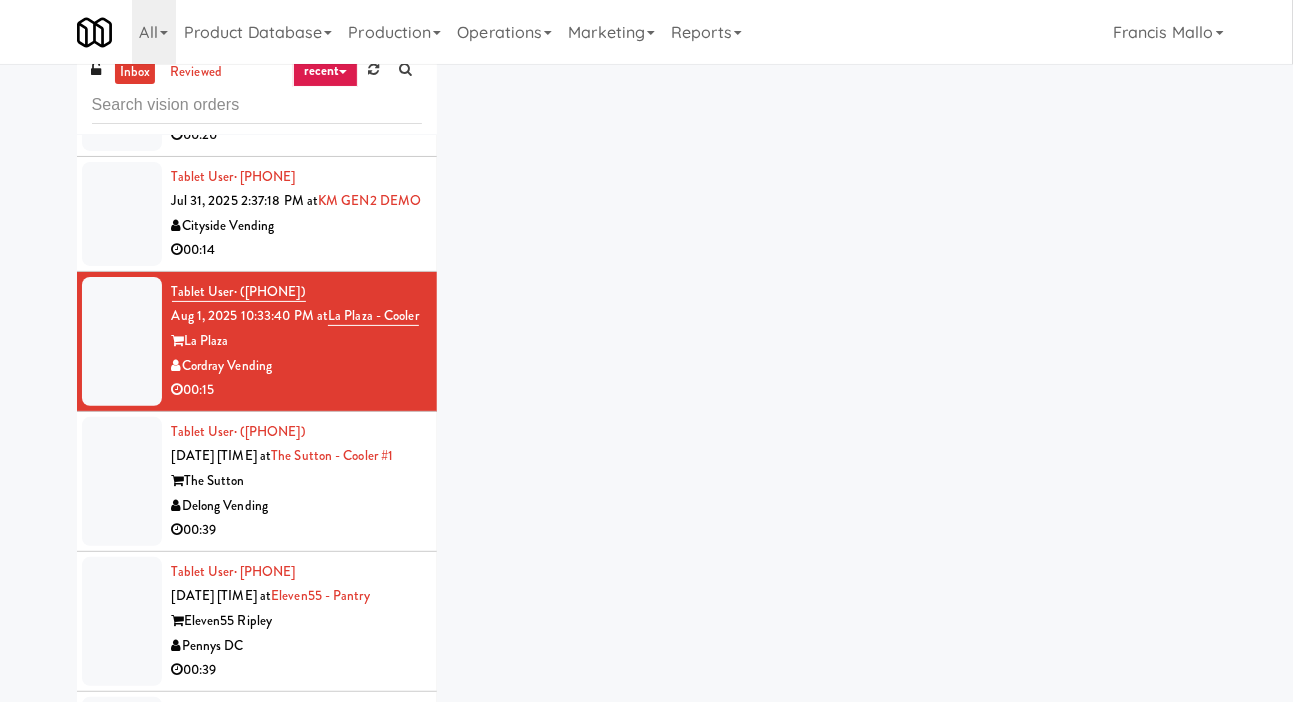 scroll, scrollTop: 0, scrollLeft: 0, axis: both 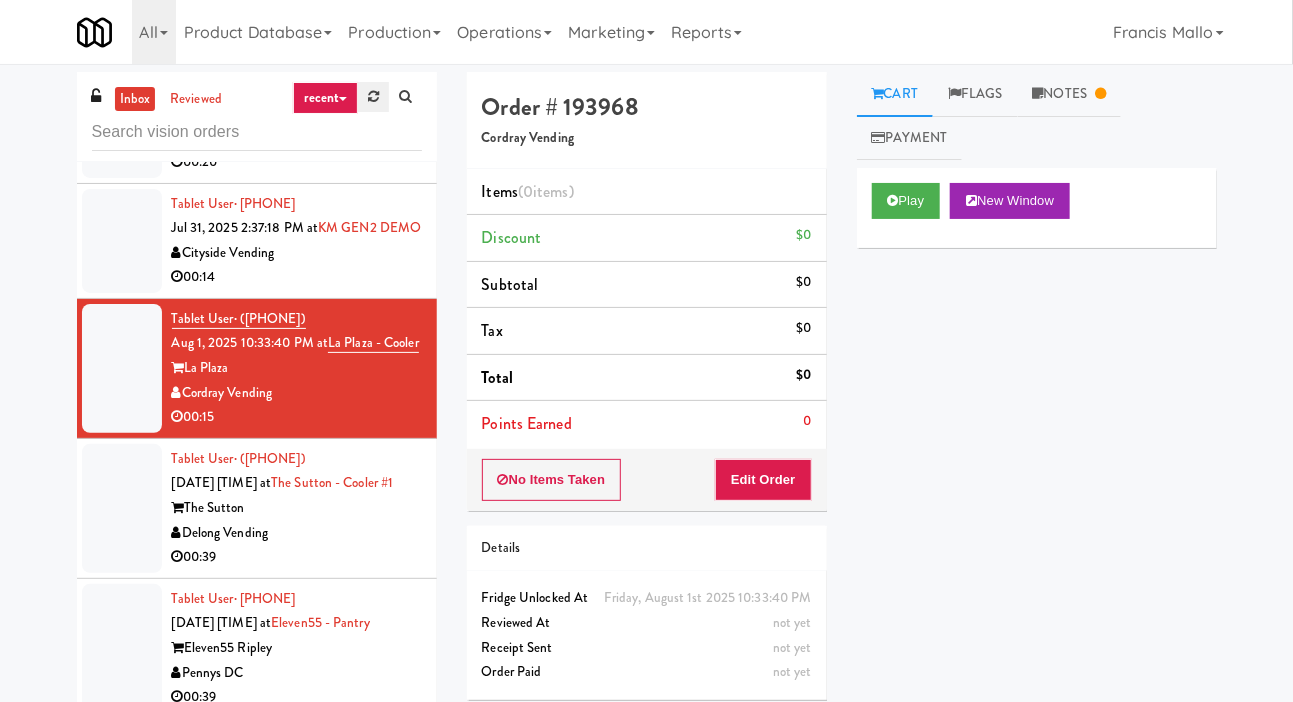 click at bounding box center [373, 97] 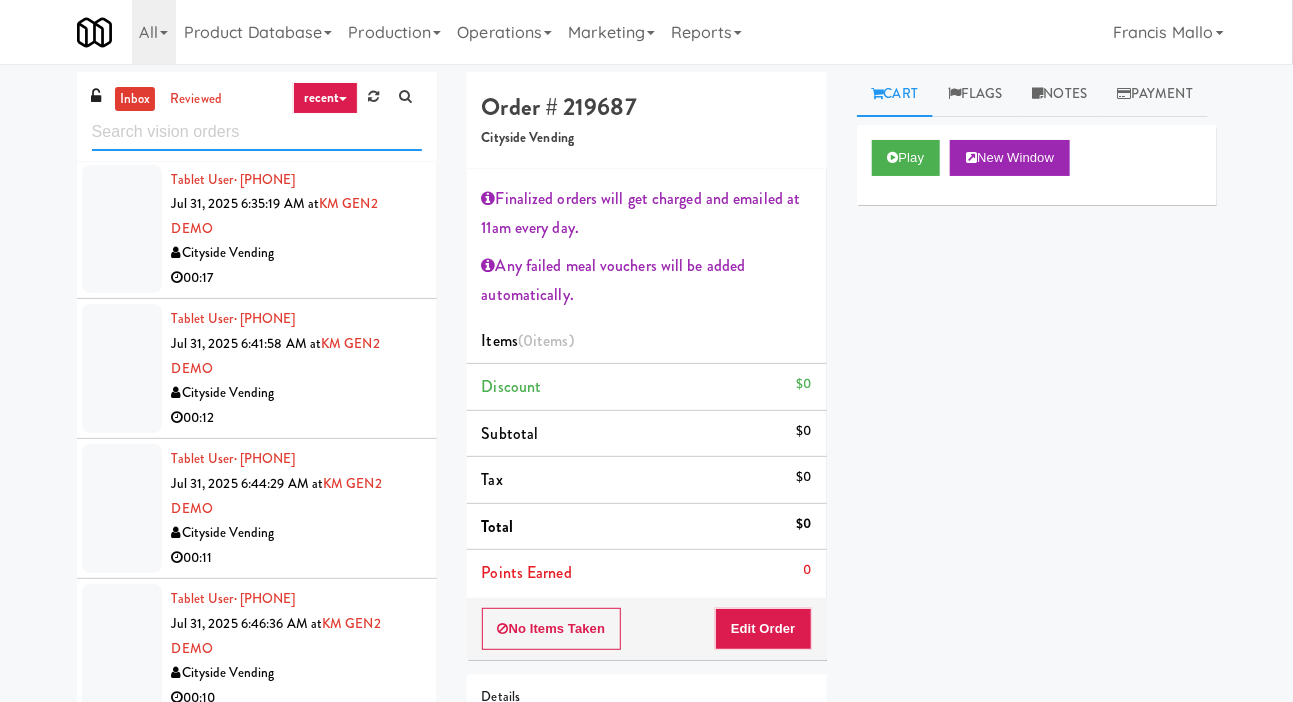 scroll, scrollTop: 4992, scrollLeft: 0, axis: vertical 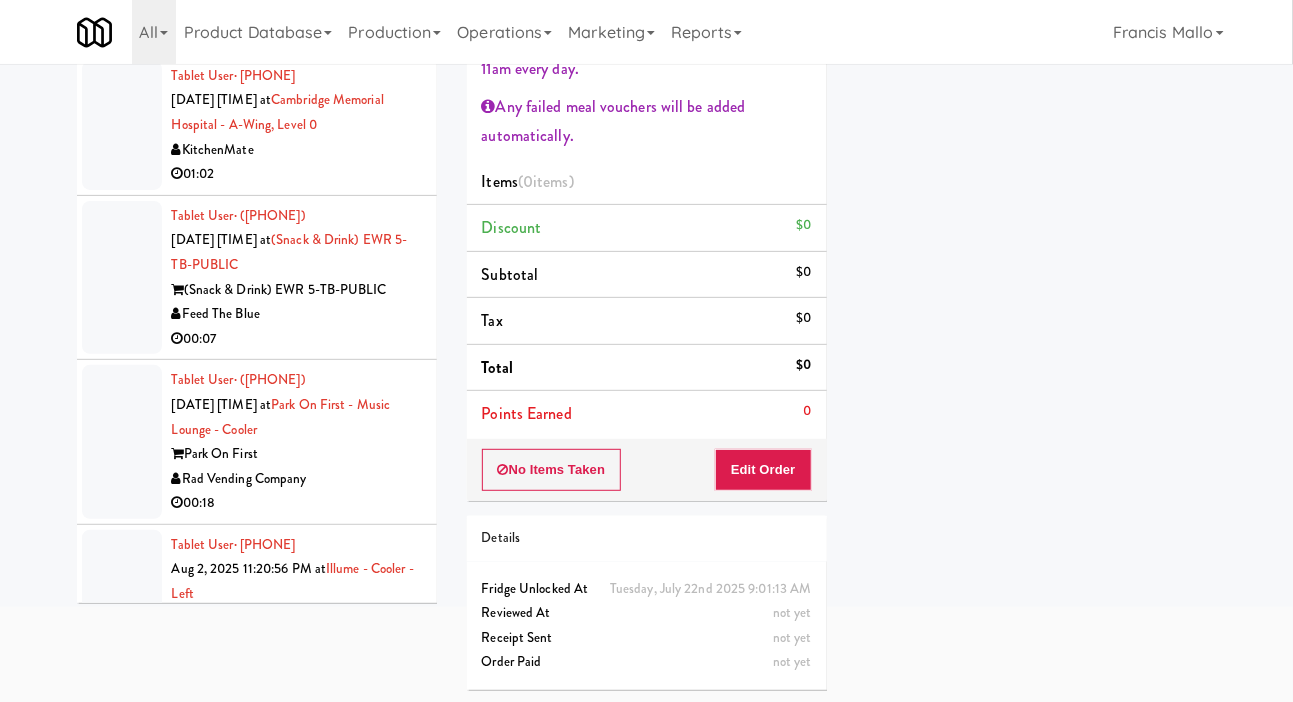 click at bounding box center [122, 278] 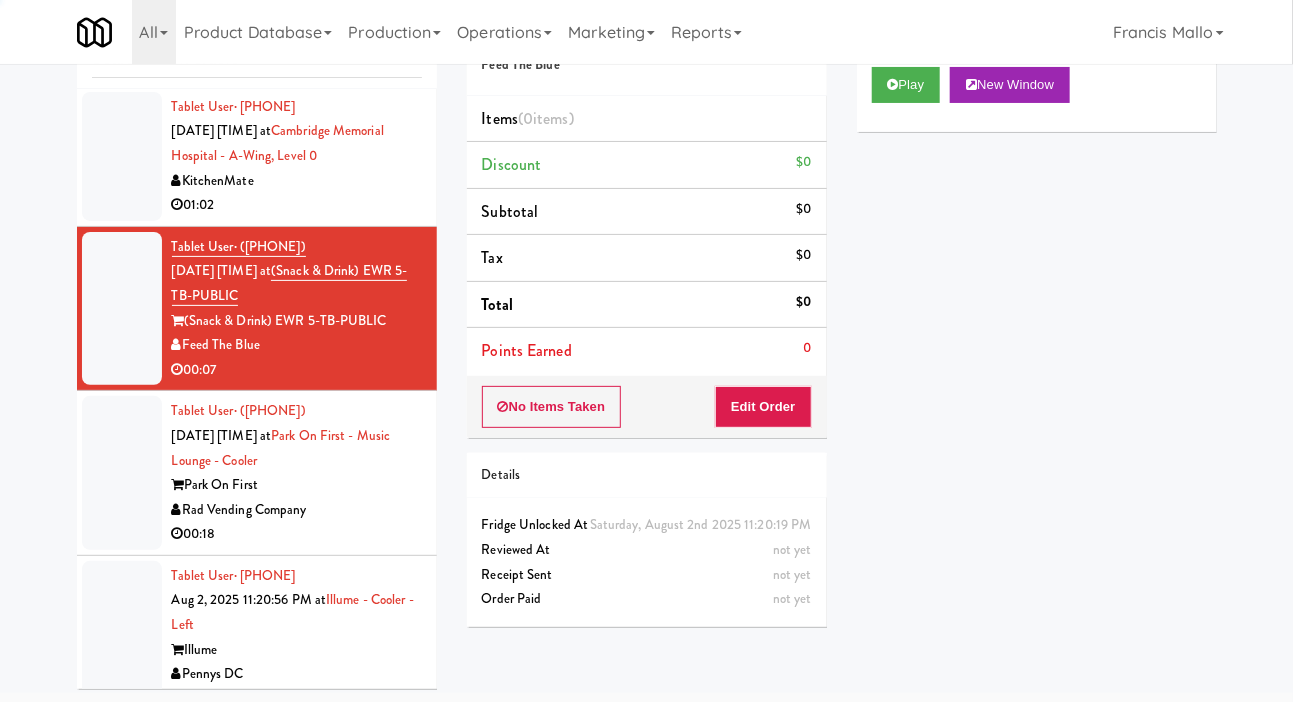 scroll, scrollTop: 11630, scrollLeft: 0, axis: vertical 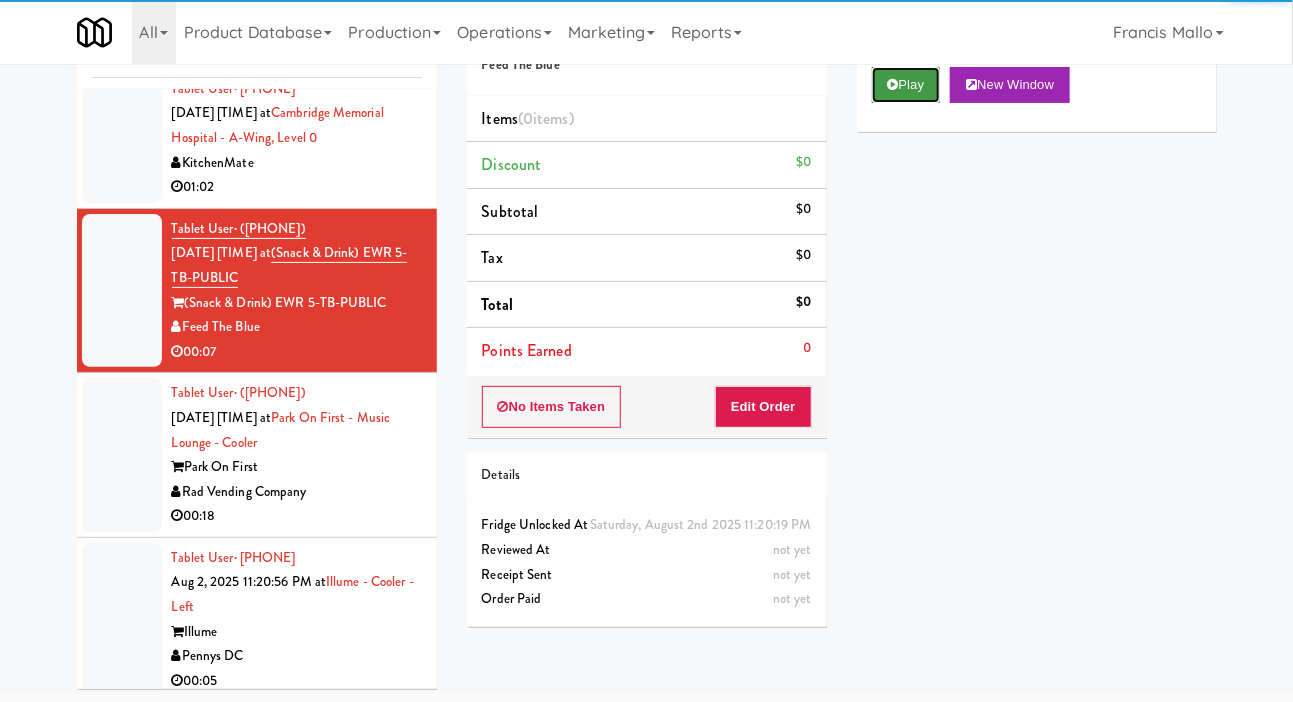 click on "Play" at bounding box center [906, 85] 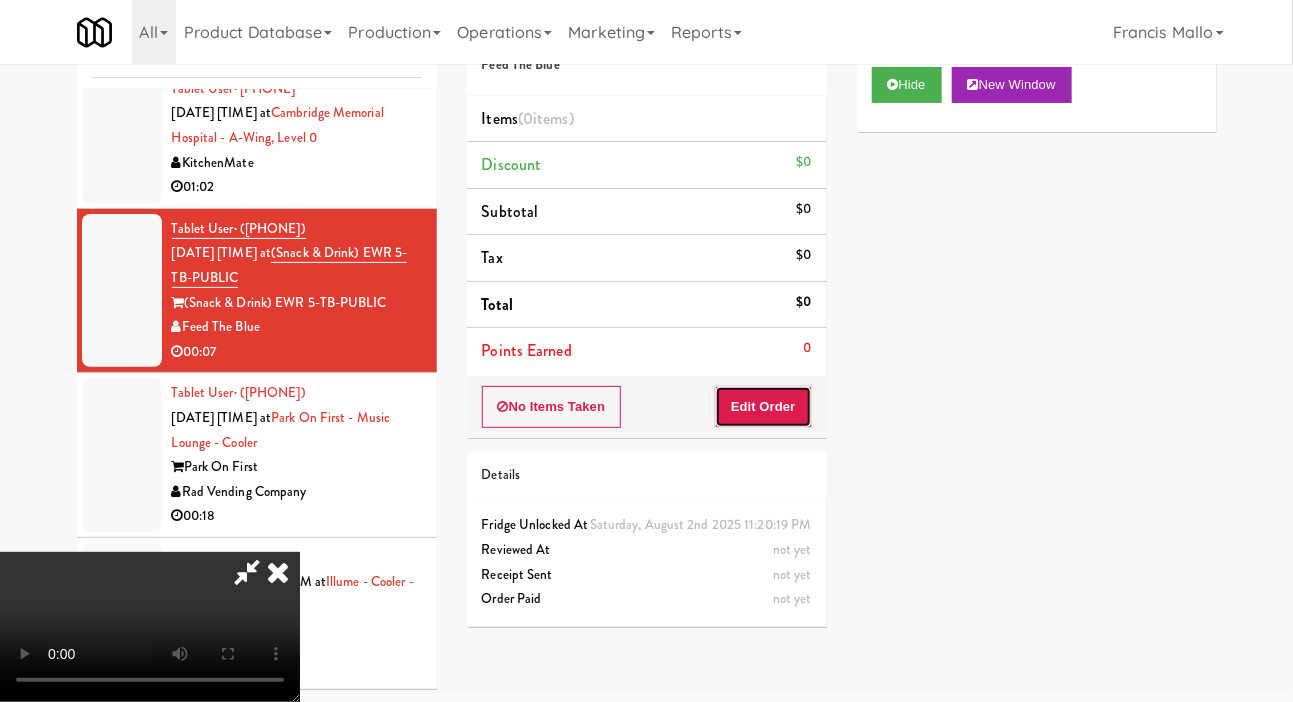 click on "Edit Order" at bounding box center [763, 407] 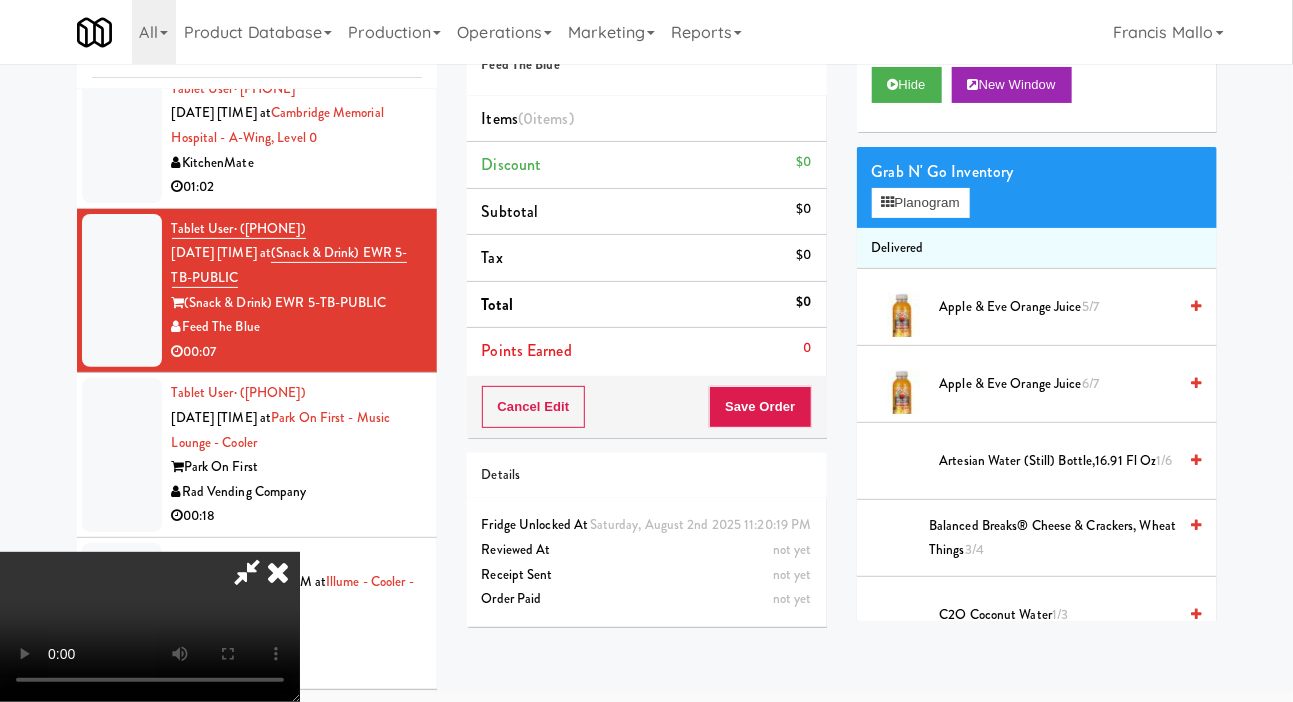 scroll, scrollTop: 73, scrollLeft: 0, axis: vertical 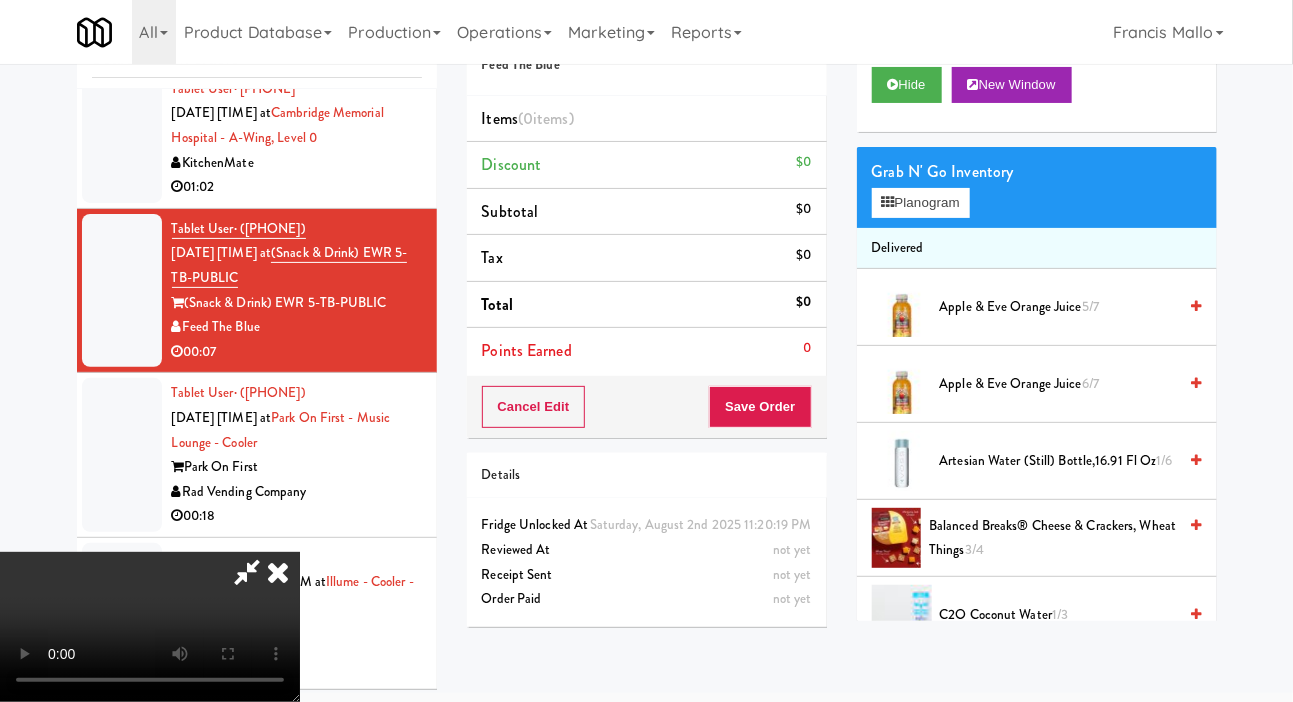 type 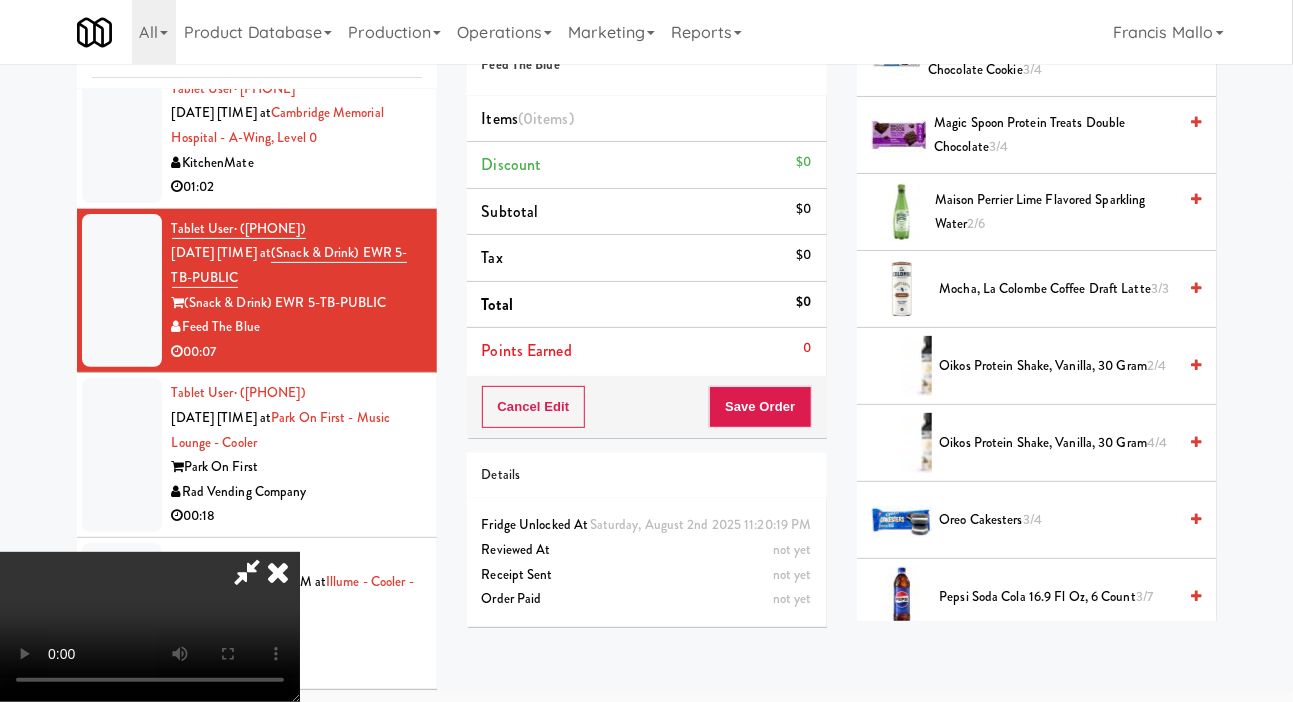 scroll, scrollTop: 1622, scrollLeft: 0, axis: vertical 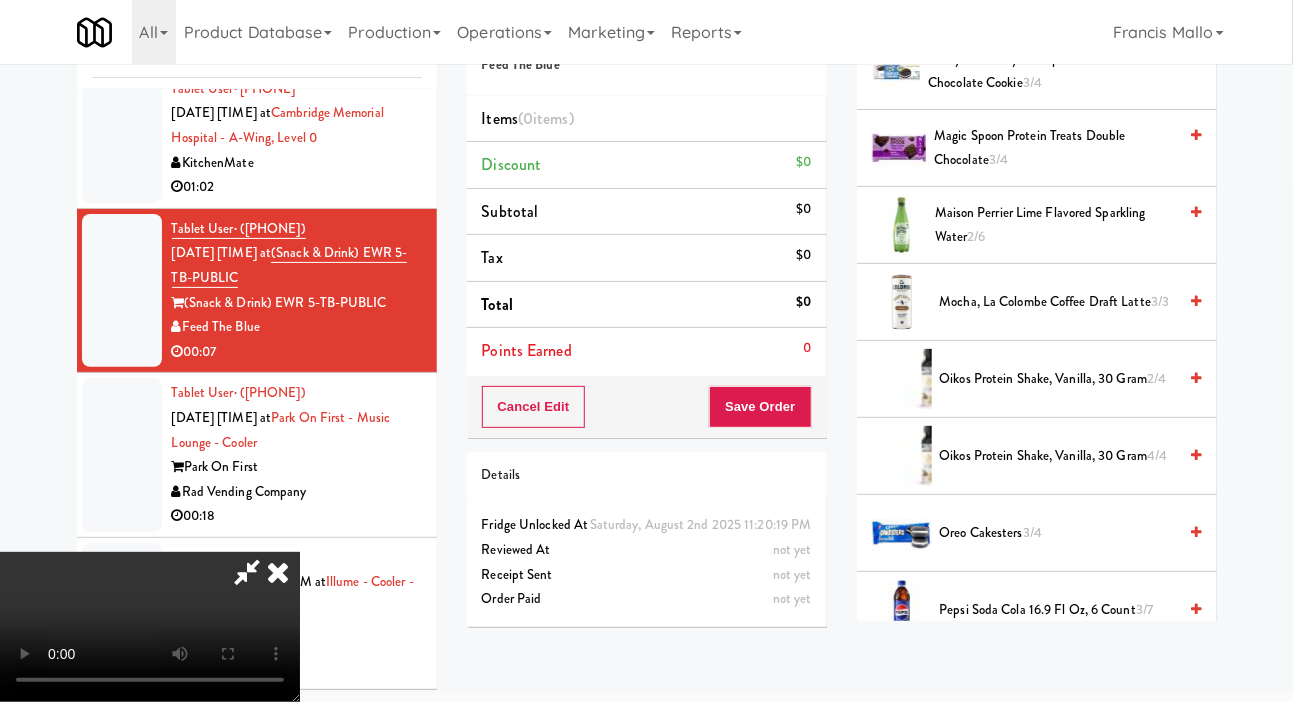 click on "Maison Perrier Lime Flavored Sparkling Water  2/6" at bounding box center (1056, 225) 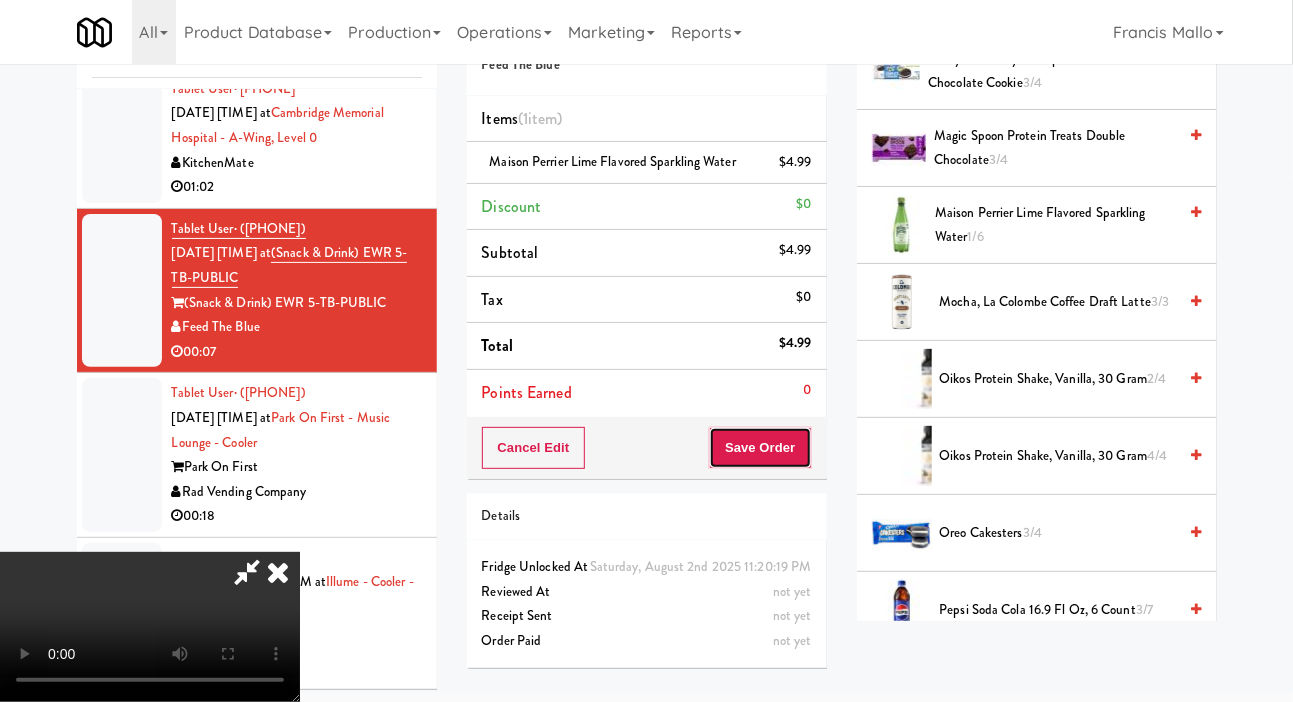 click on "Save Order" at bounding box center [760, 448] 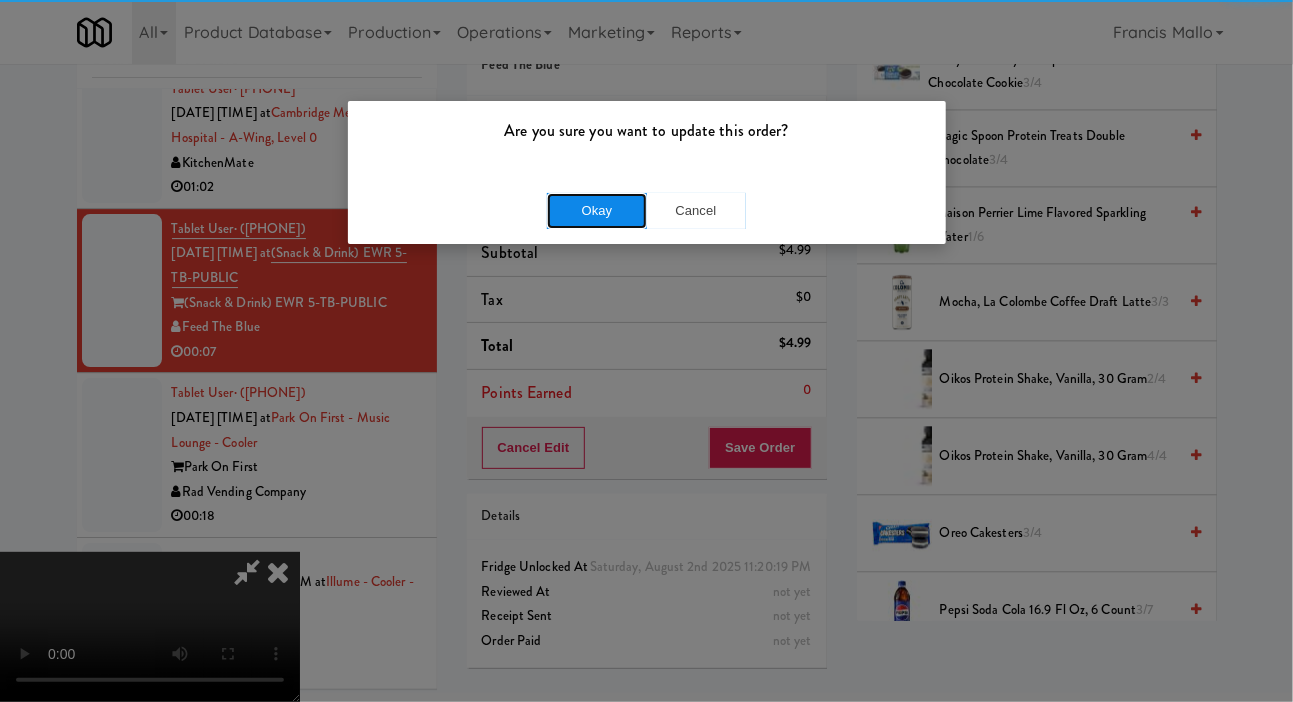click on "Okay" at bounding box center (597, 211) 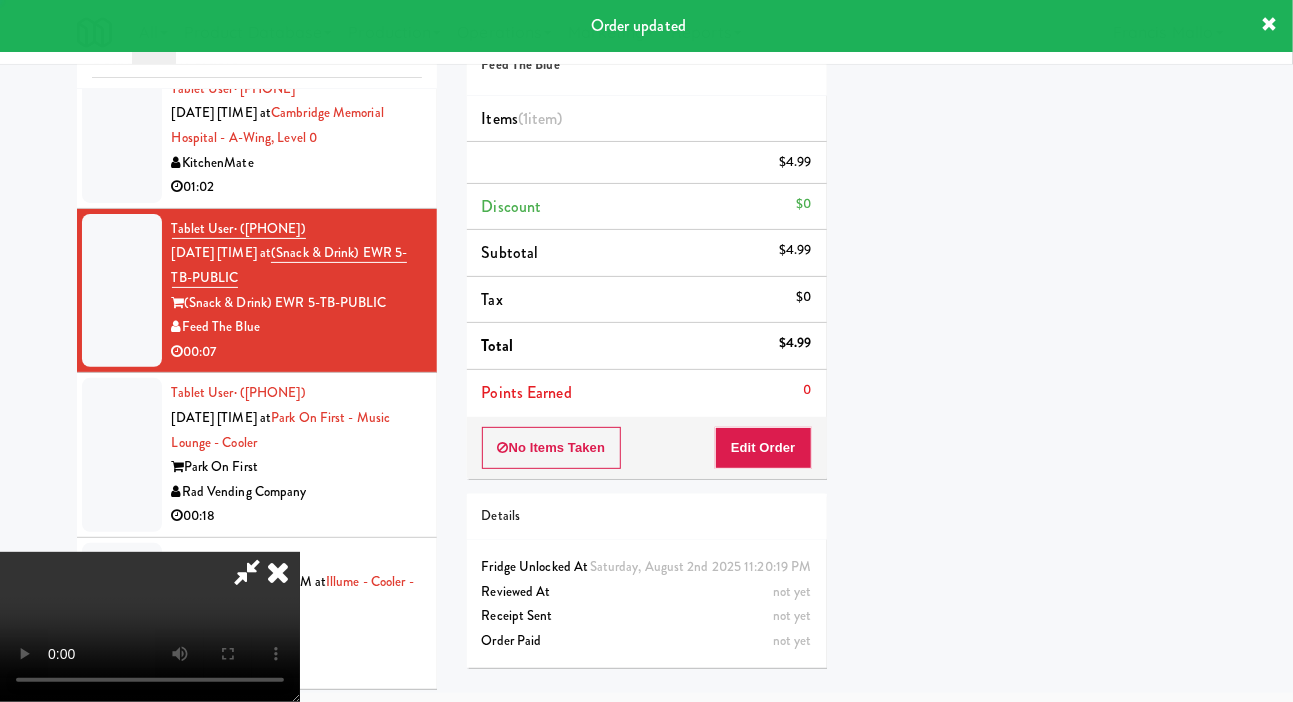 scroll, scrollTop: 116, scrollLeft: 0, axis: vertical 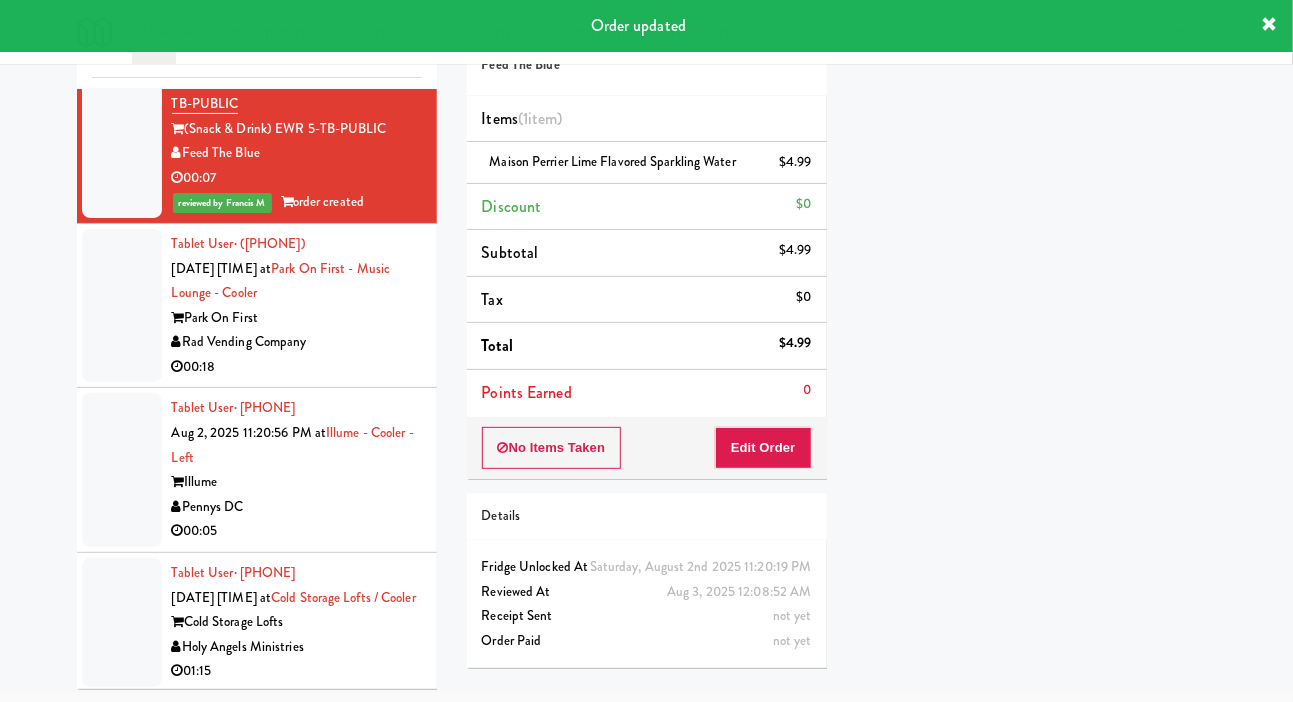 click at bounding box center (122, 306) 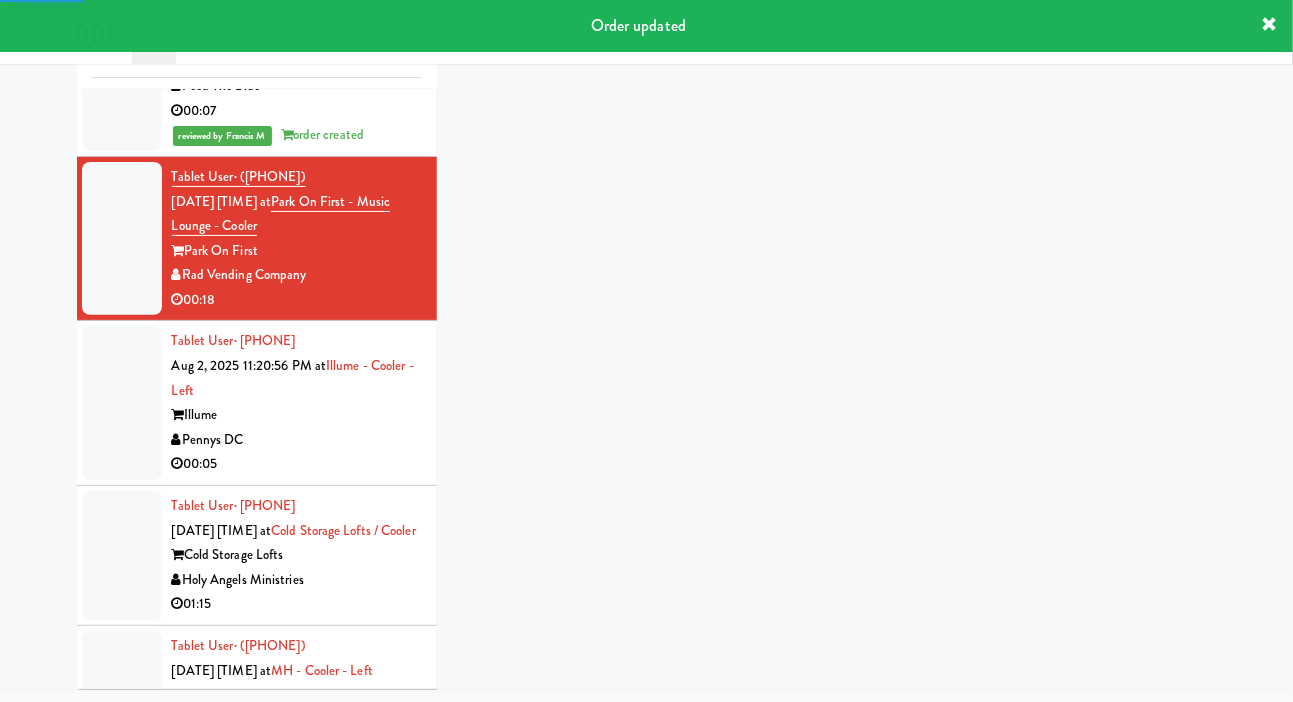 scroll, scrollTop: 11903, scrollLeft: 0, axis: vertical 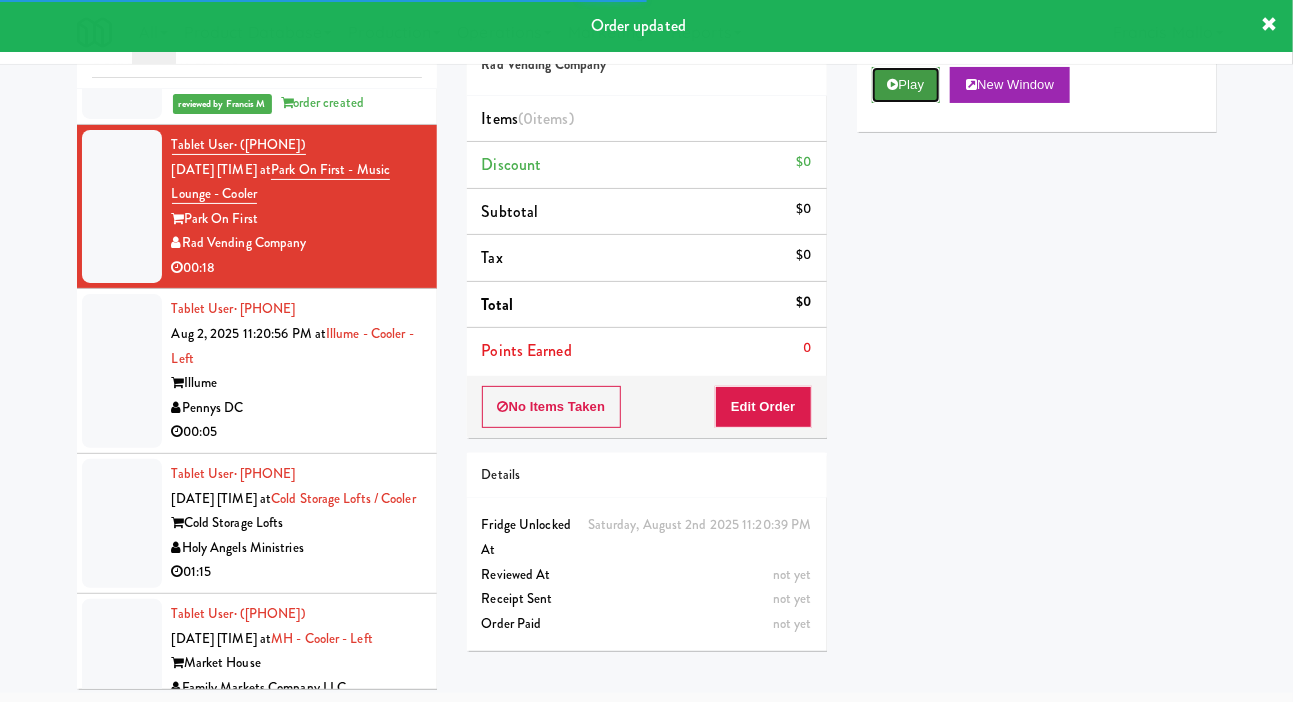 click on "Play" at bounding box center (906, 85) 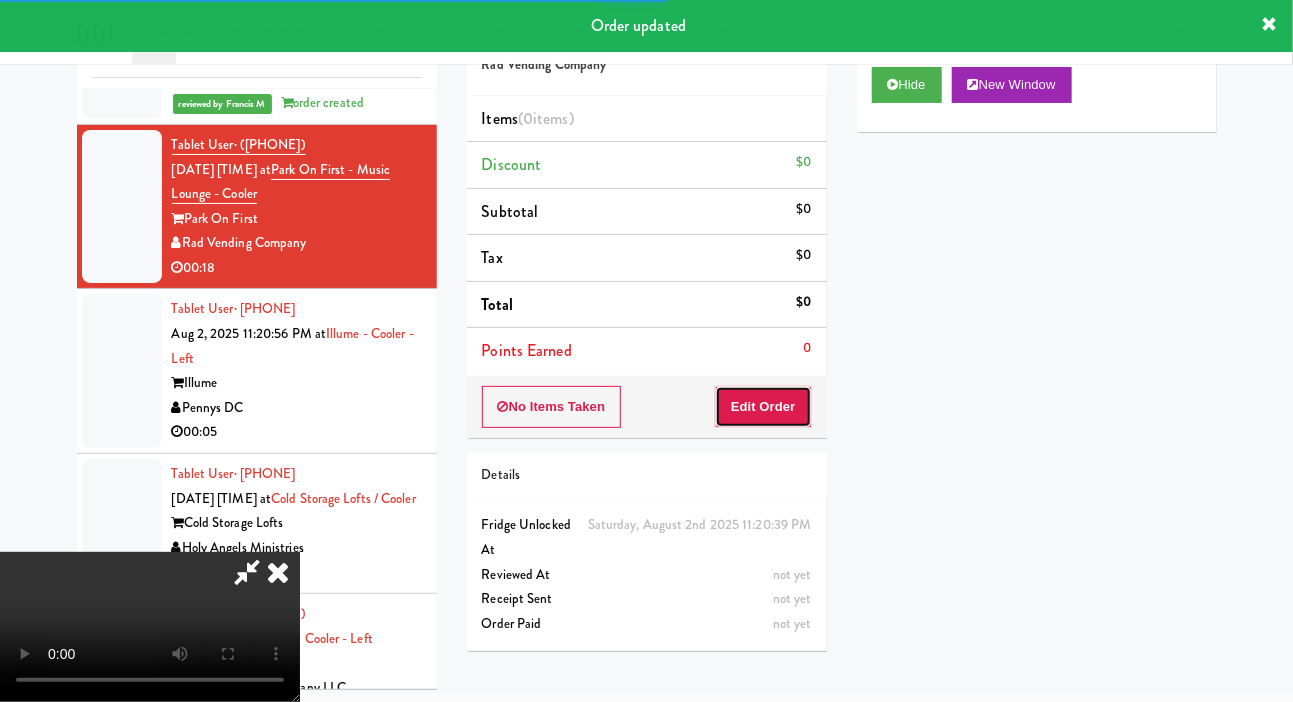 click on "Edit Order" at bounding box center [763, 407] 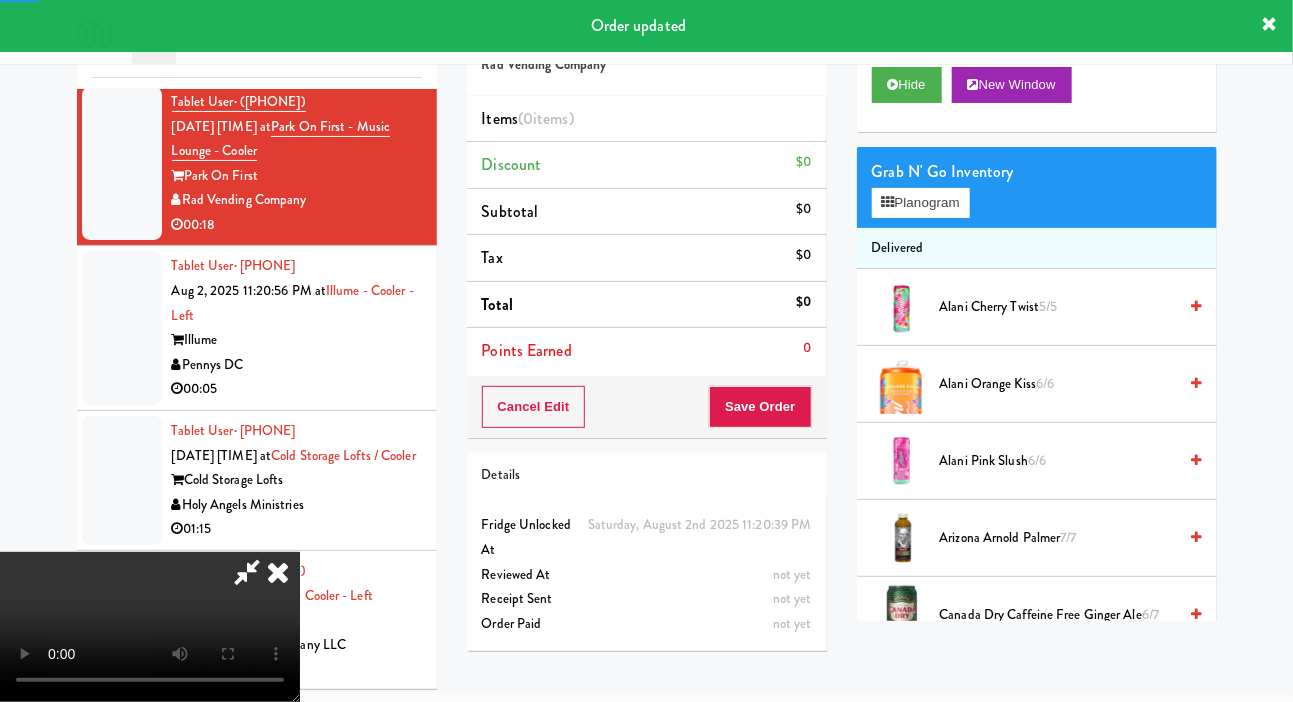 scroll, scrollTop: 12003, scrollLeft: 0, axis: vertical 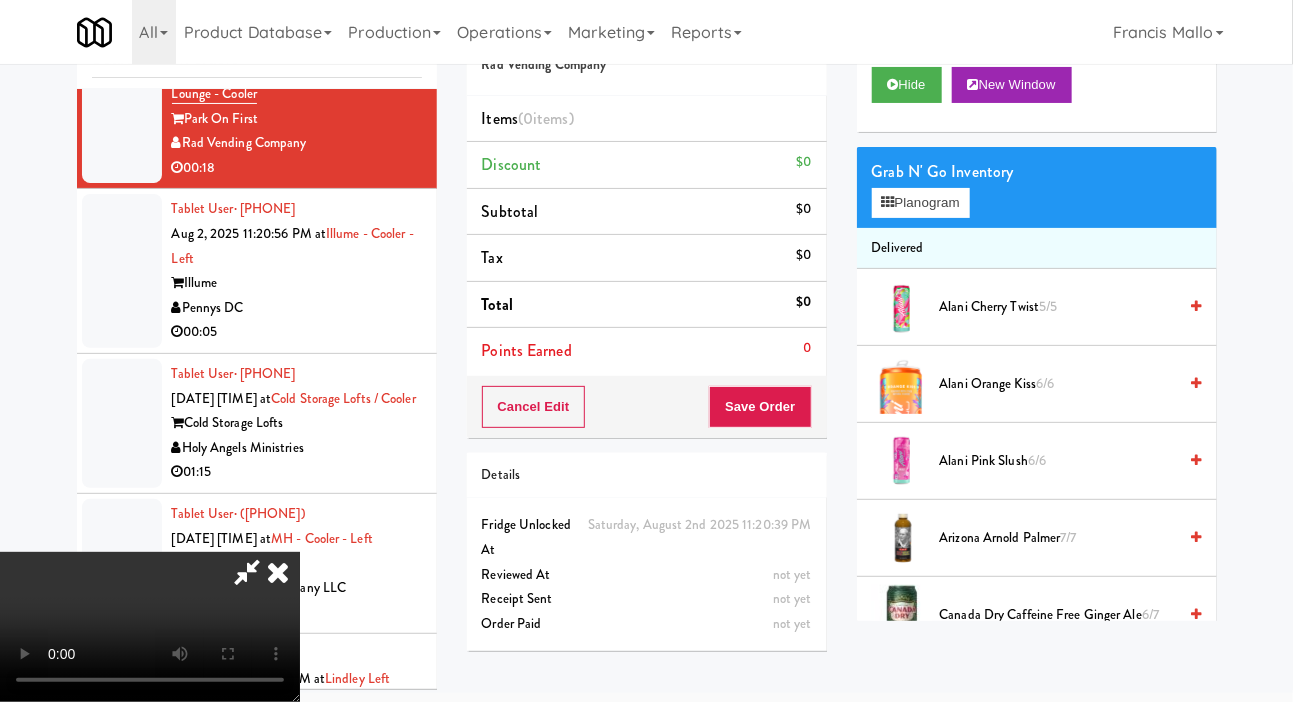 type 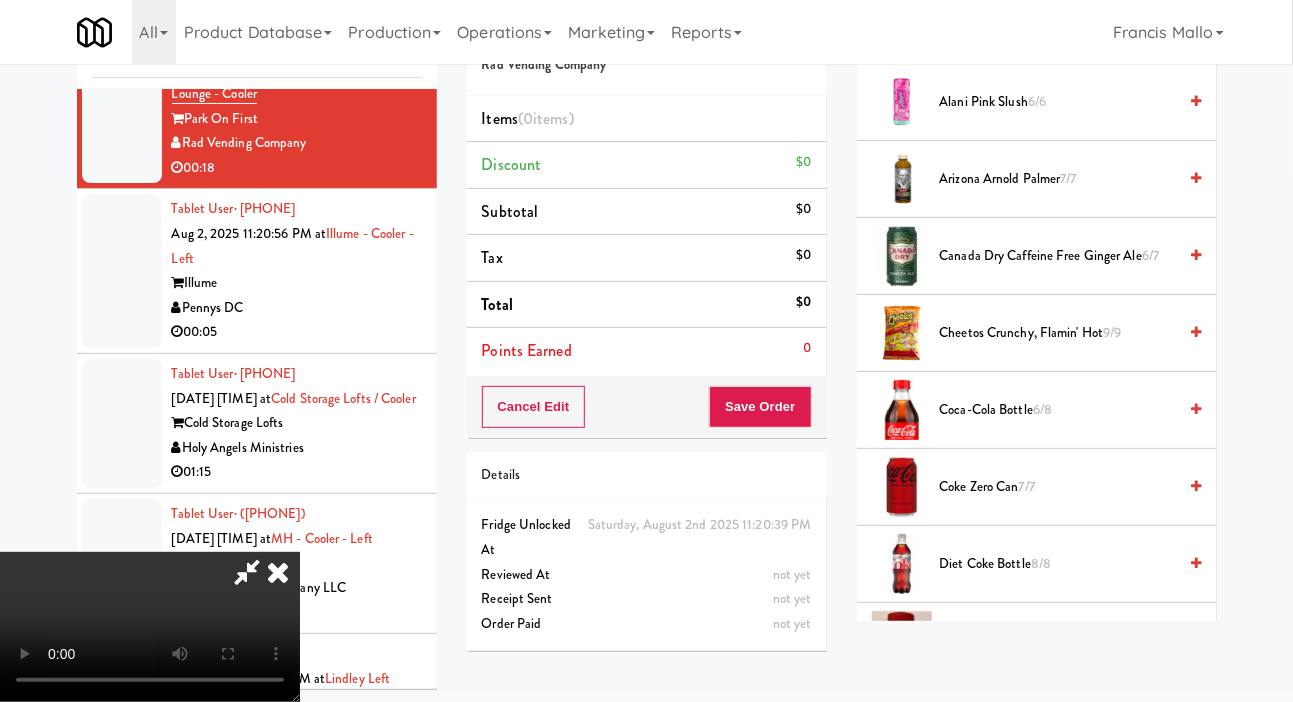 scroll, scrollTop: 360, scrollLeft: 0, axis: vertical 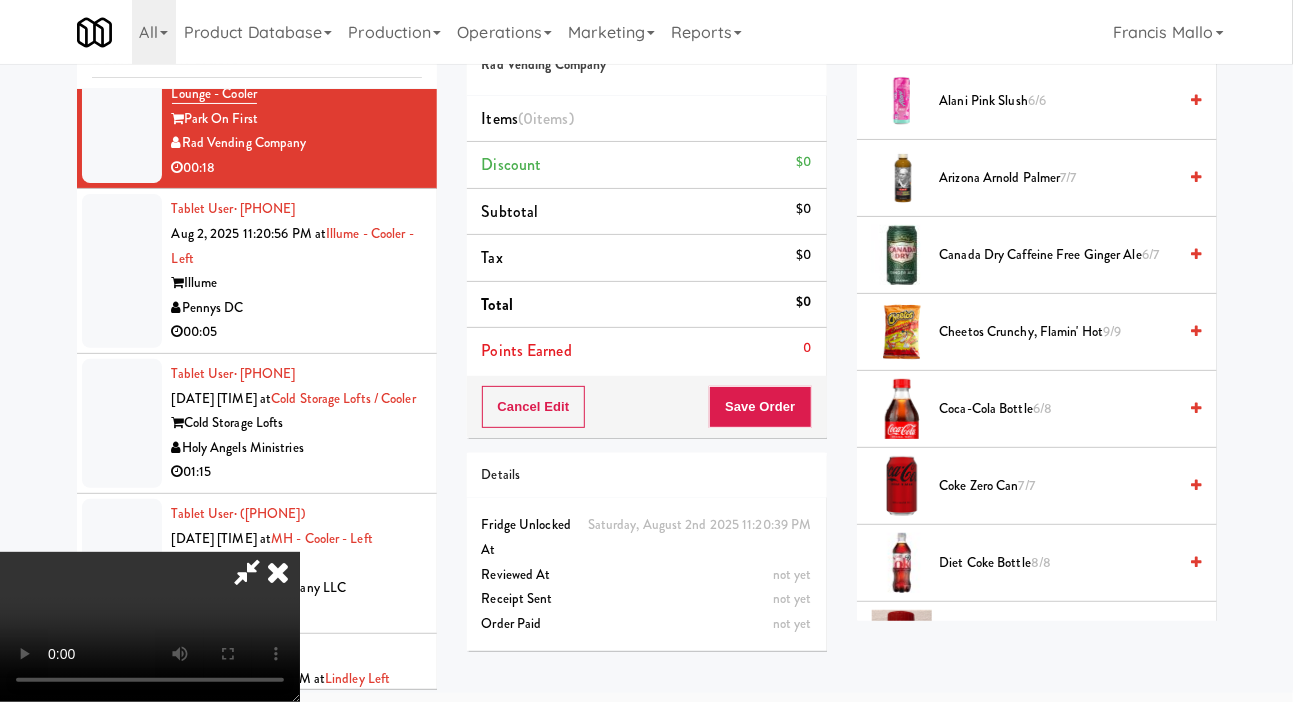 click on "Coca-Cola Bottle  6/8" at bounding box center (1058, 409) 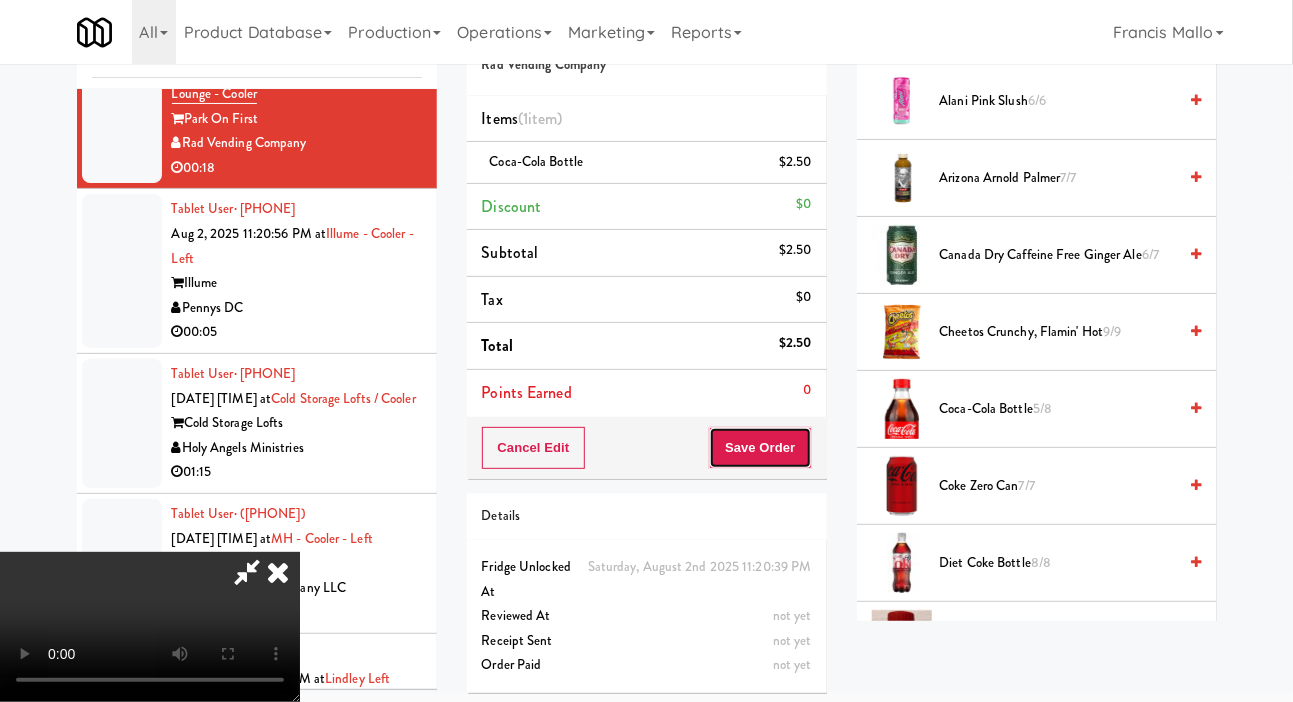 click on "Save Order" at bounding box center (760, 448) 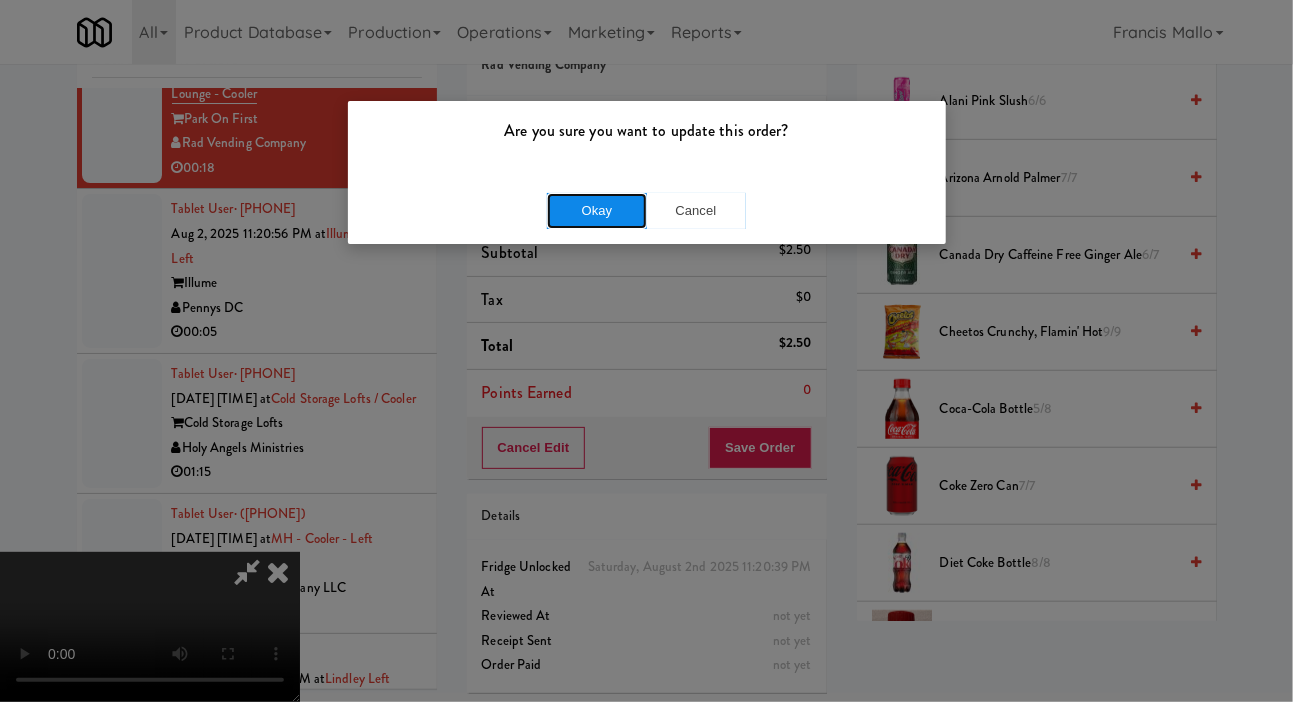 click on "Okay" at bounding box center (597, 211) 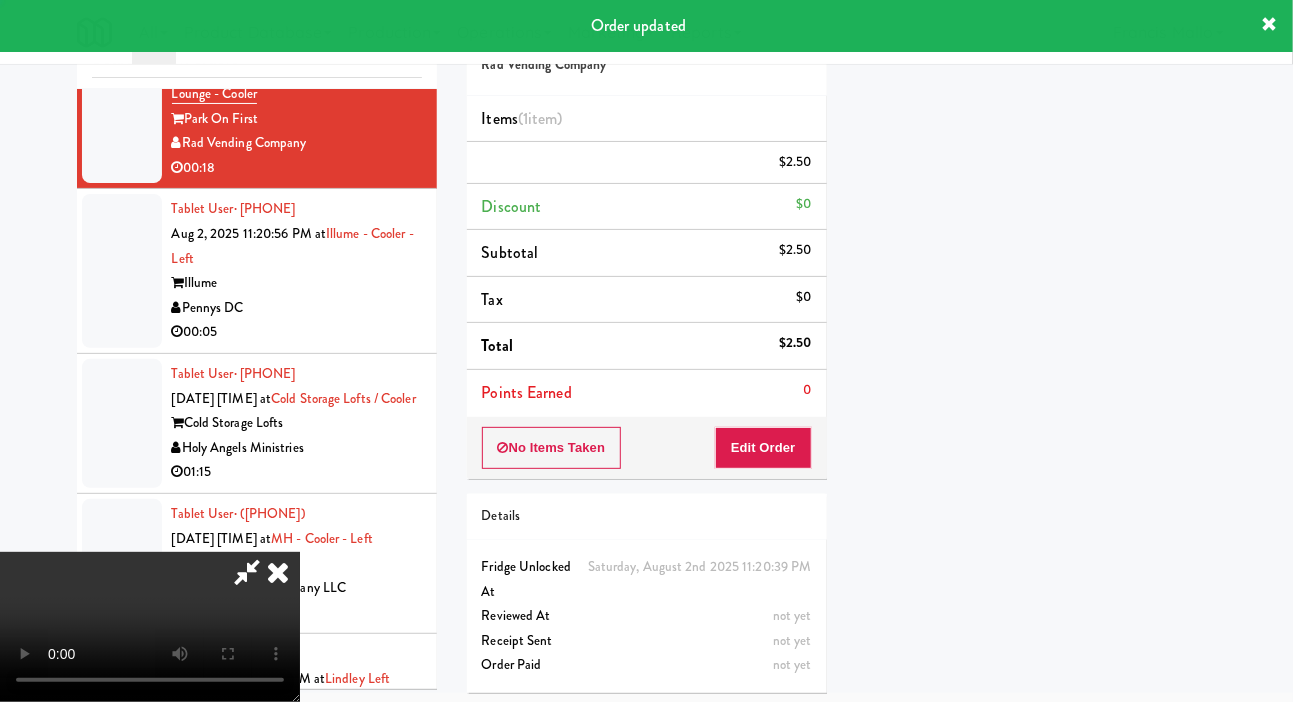 scroll, scrollTop: 116, scrollLeft: 0, axis: vertical 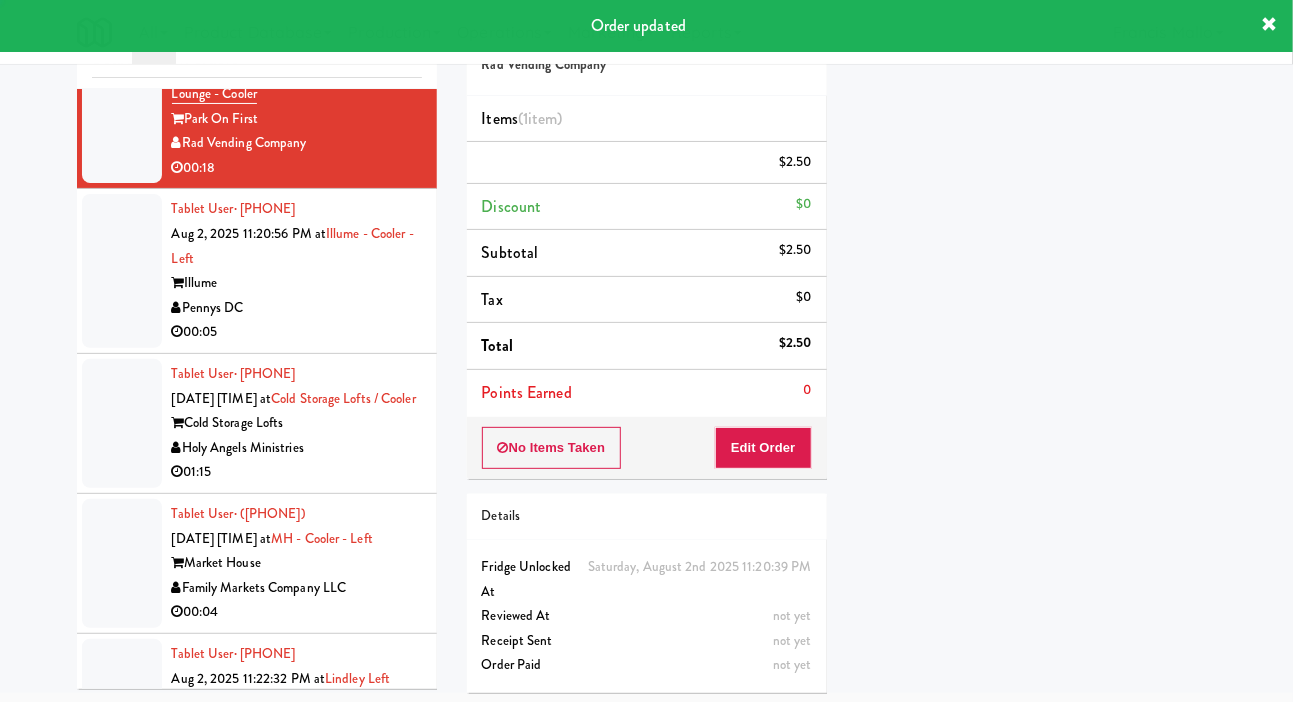 click at bounding box center (122, 271) 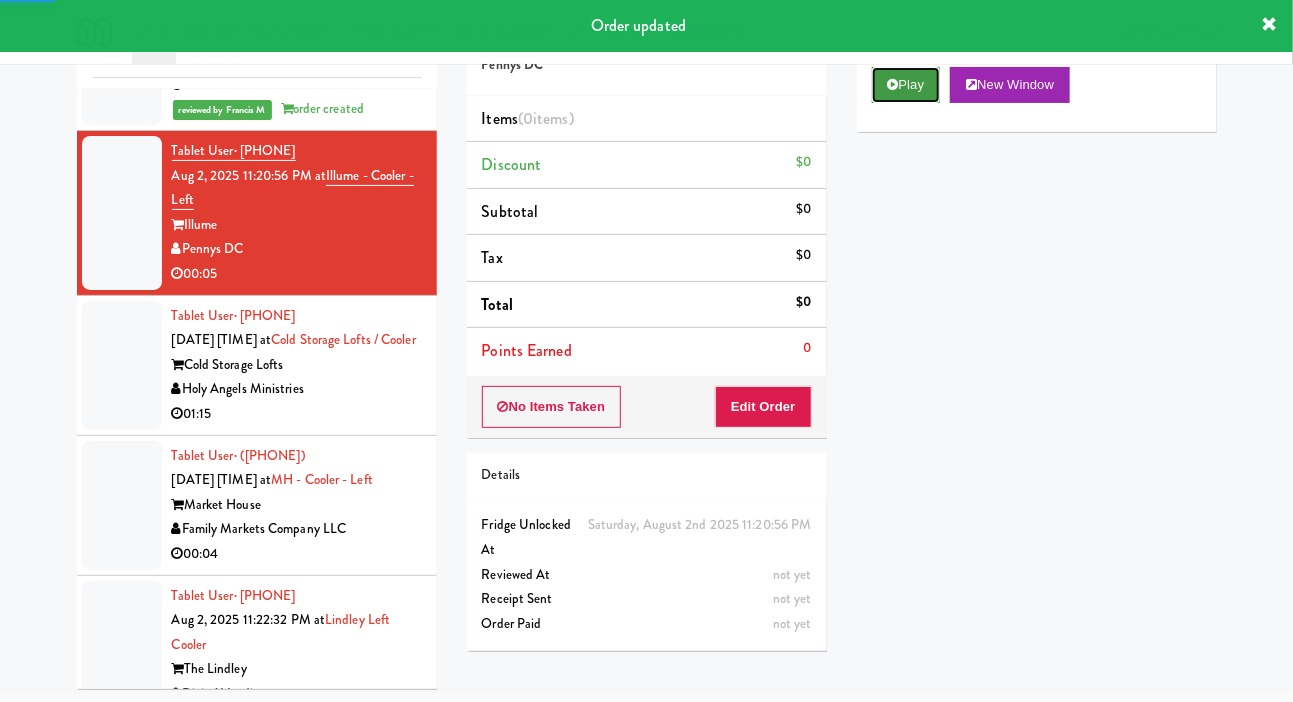 click on "Play" at bounding box center (906, 85) 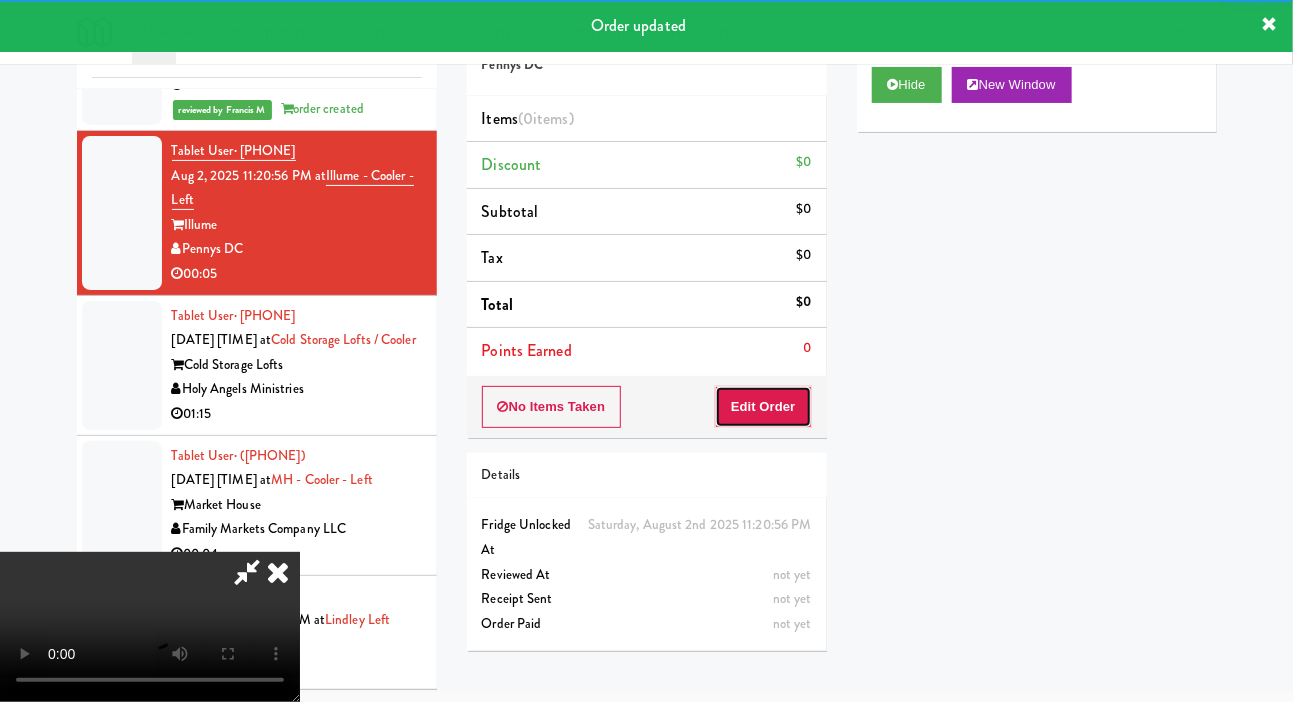 click on "Edit Order" at bounding box center [763, 407] 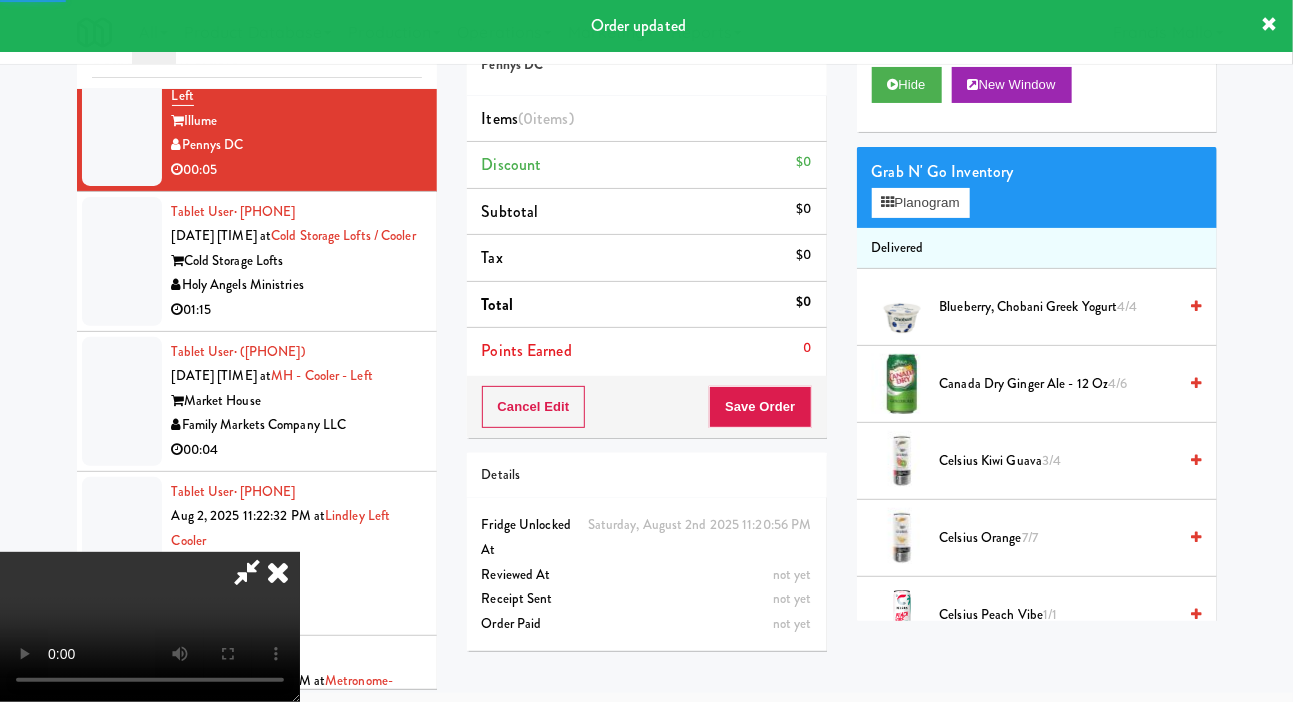 scroll, scrollTop: 12196, scrollLeft: 0, axis: vertical 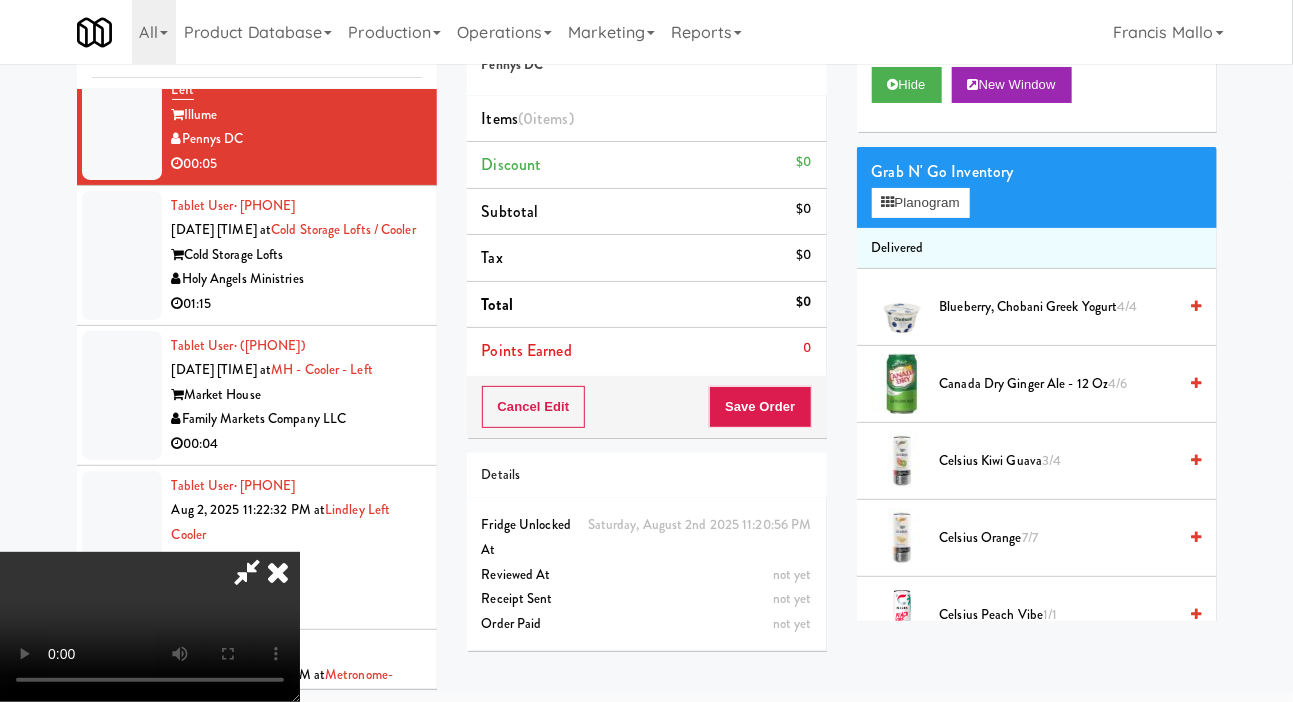 type 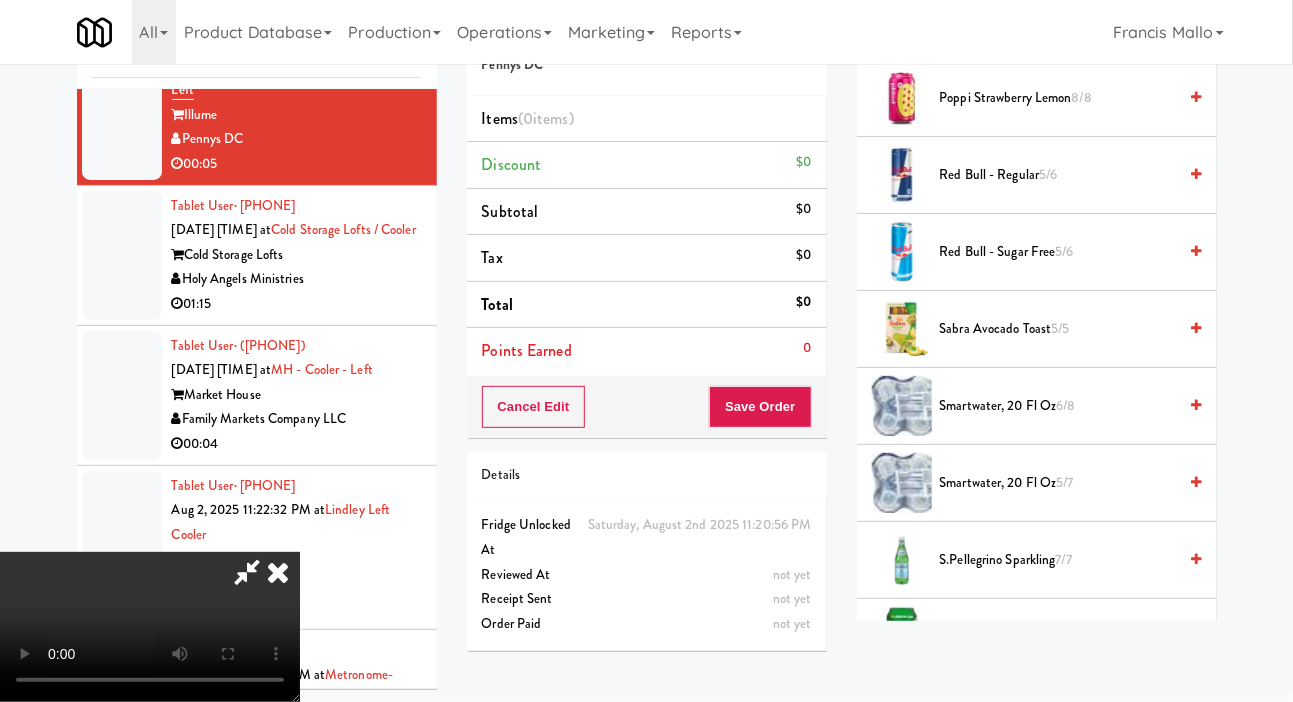 scroll, scrollTop: 2059, scrollLeft: 0, axis: vertical 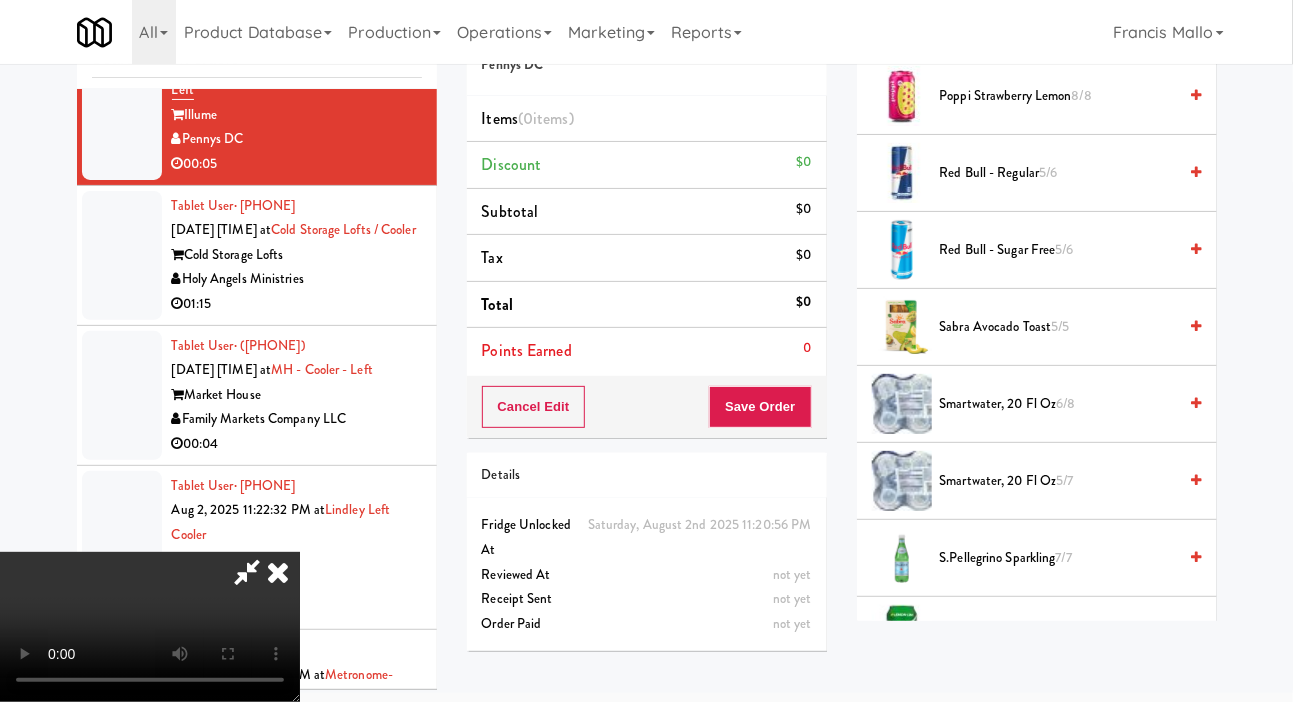 click on "smartwater, 20 fl oz  6/8" at bounding box center [1058, 404] 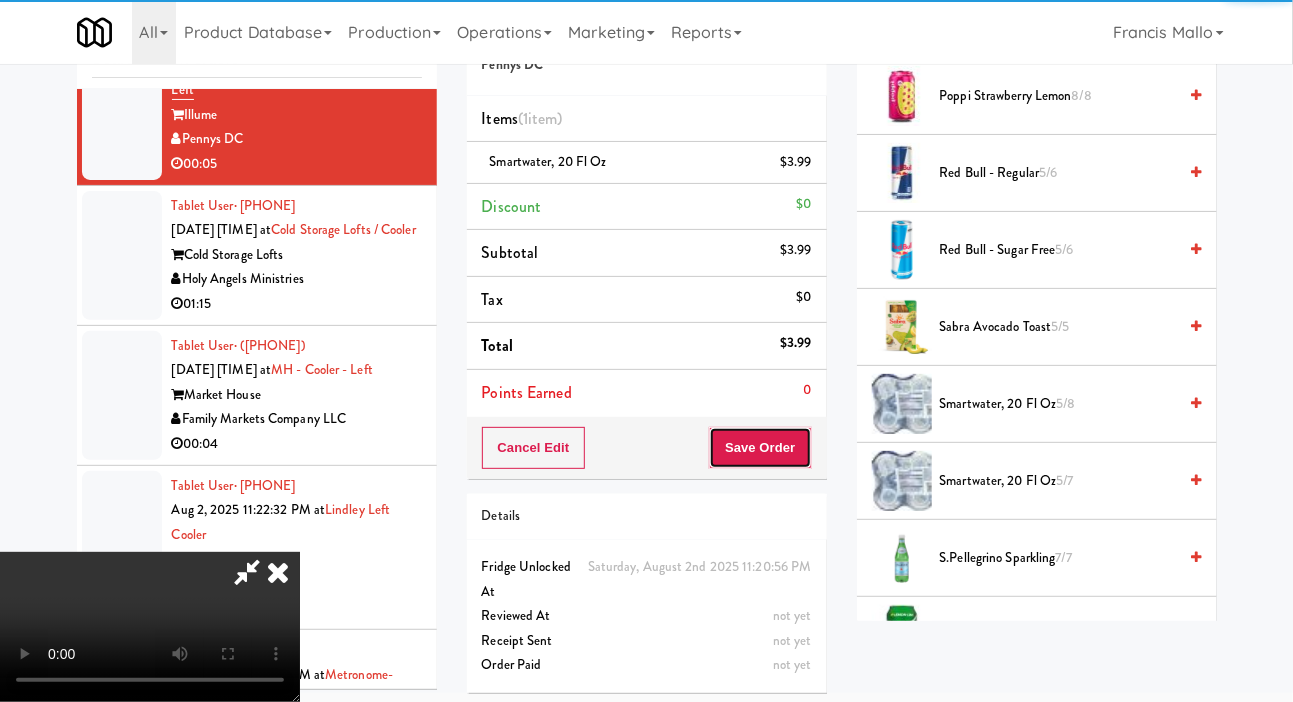click on "Save Order" at bounding box center [760, 448] 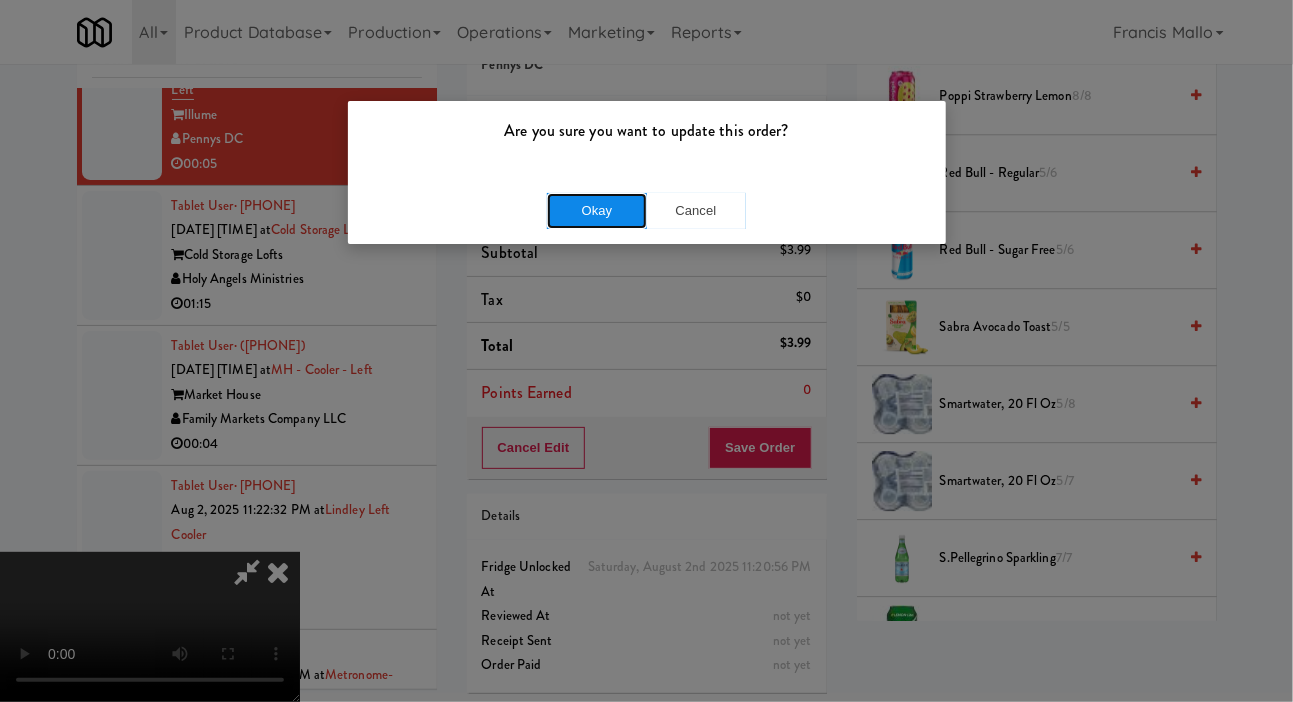 click on "Okay" at bounding box center [597, 211] 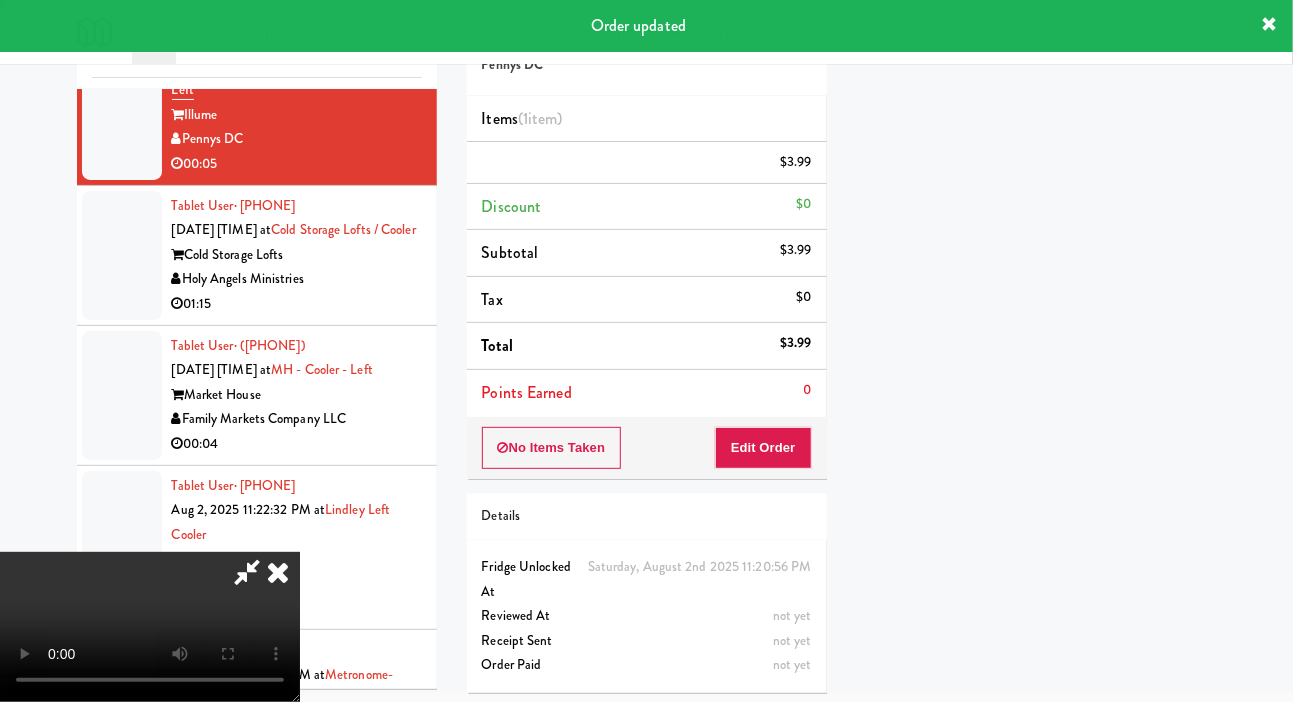 scroll, scrollTop: 116, scrollLeft: 0, axis: vertical 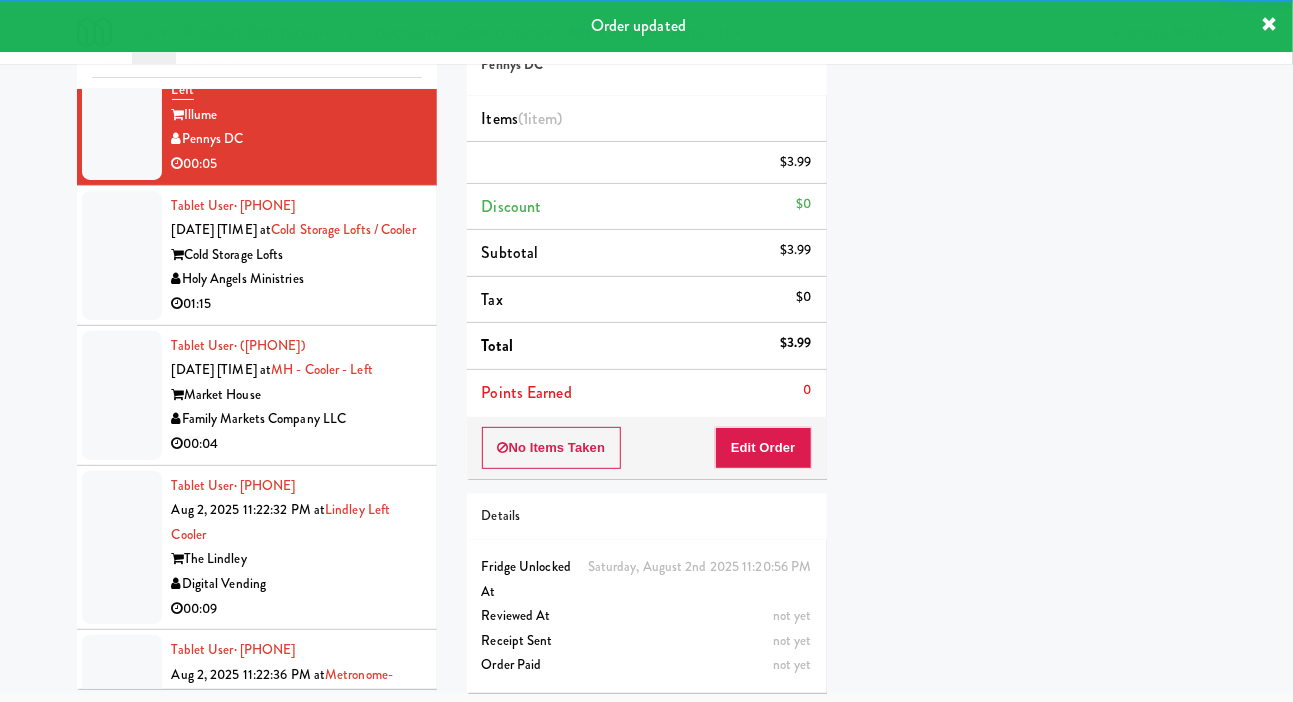 click at bounding box center (122, 255) 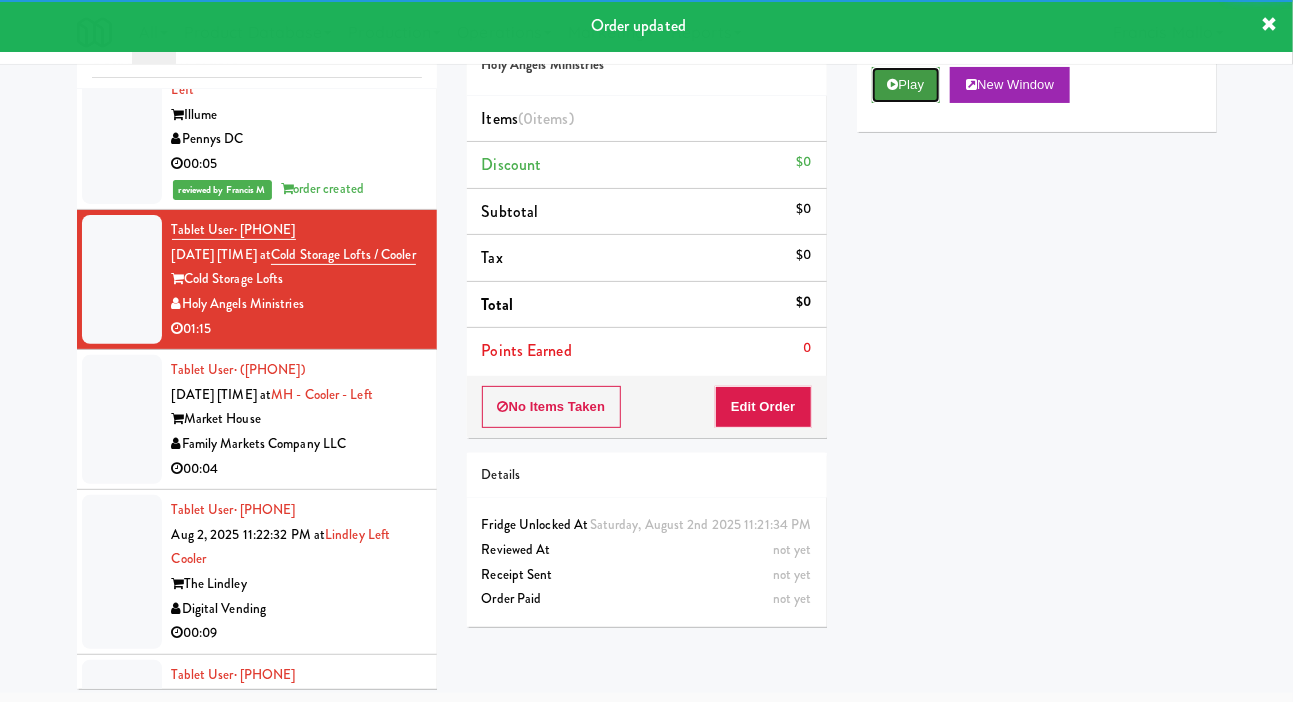 click on "Play" at bounding box center [906, 85] 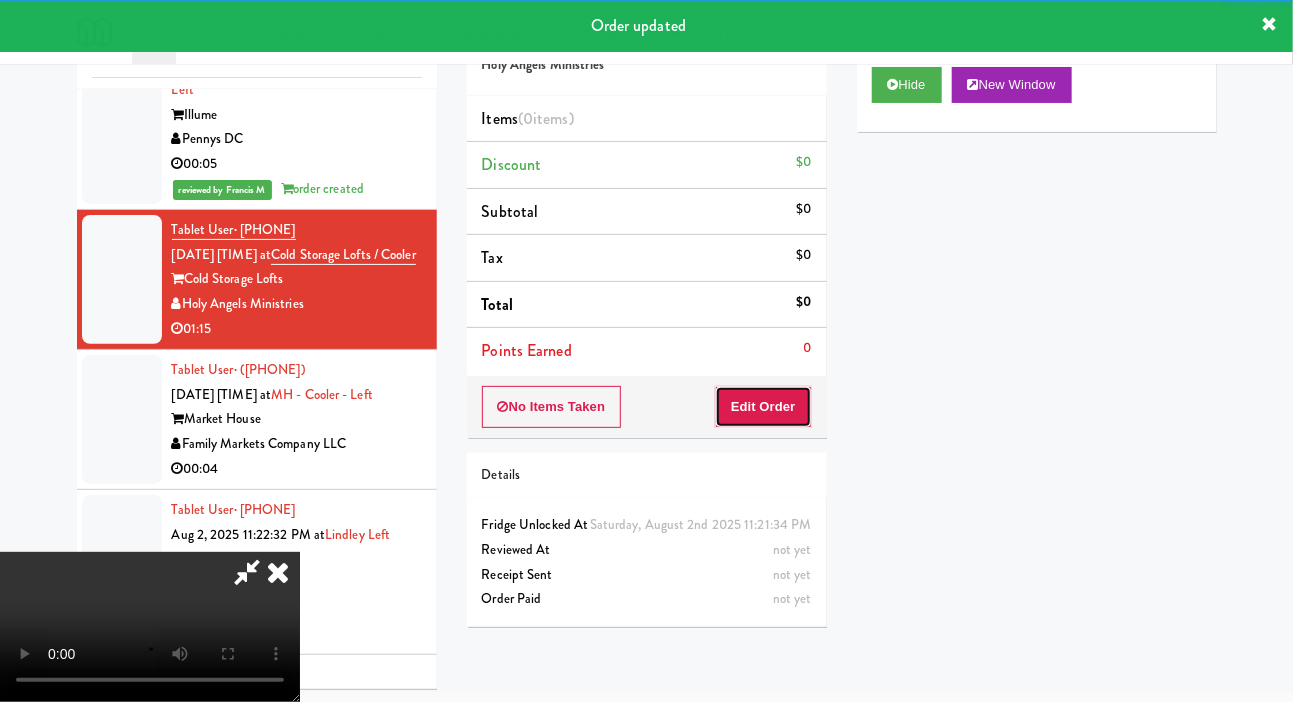 click on "Edit Order" at bounding box center [763, 407] 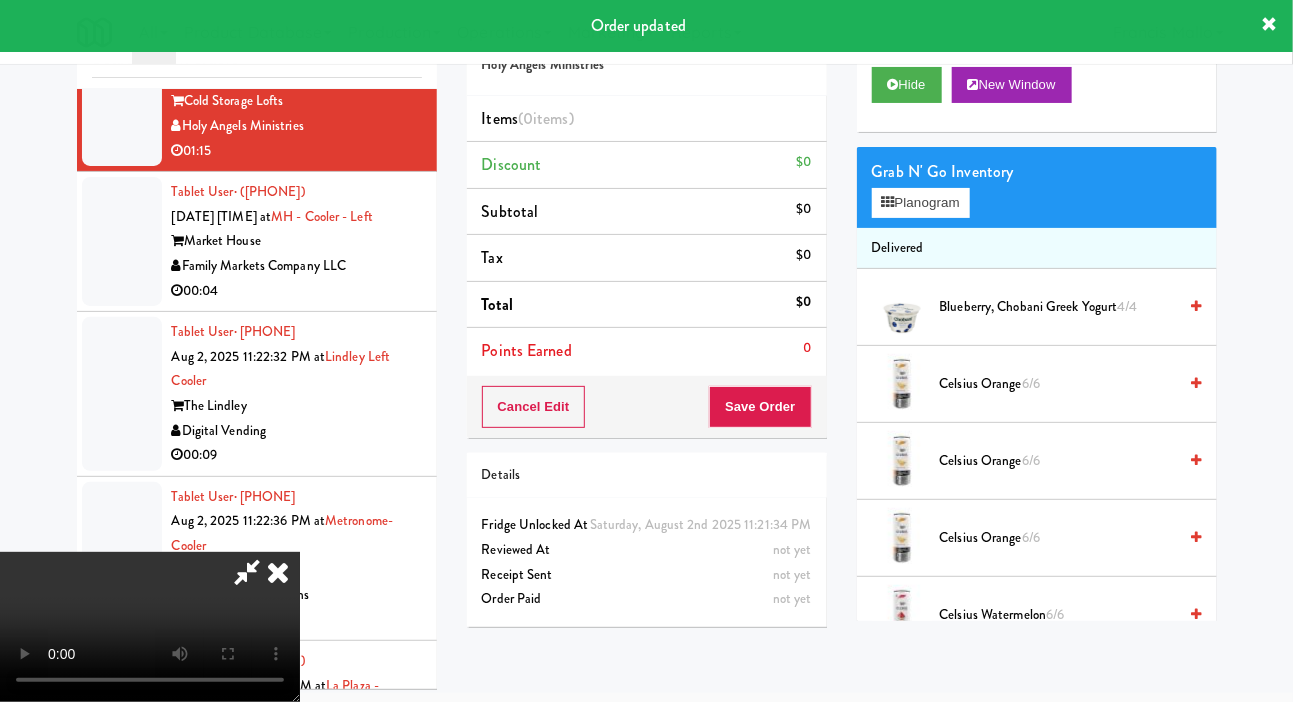 scroll, scrollTop: 12374, scrollLeft: 0, axis: vertical 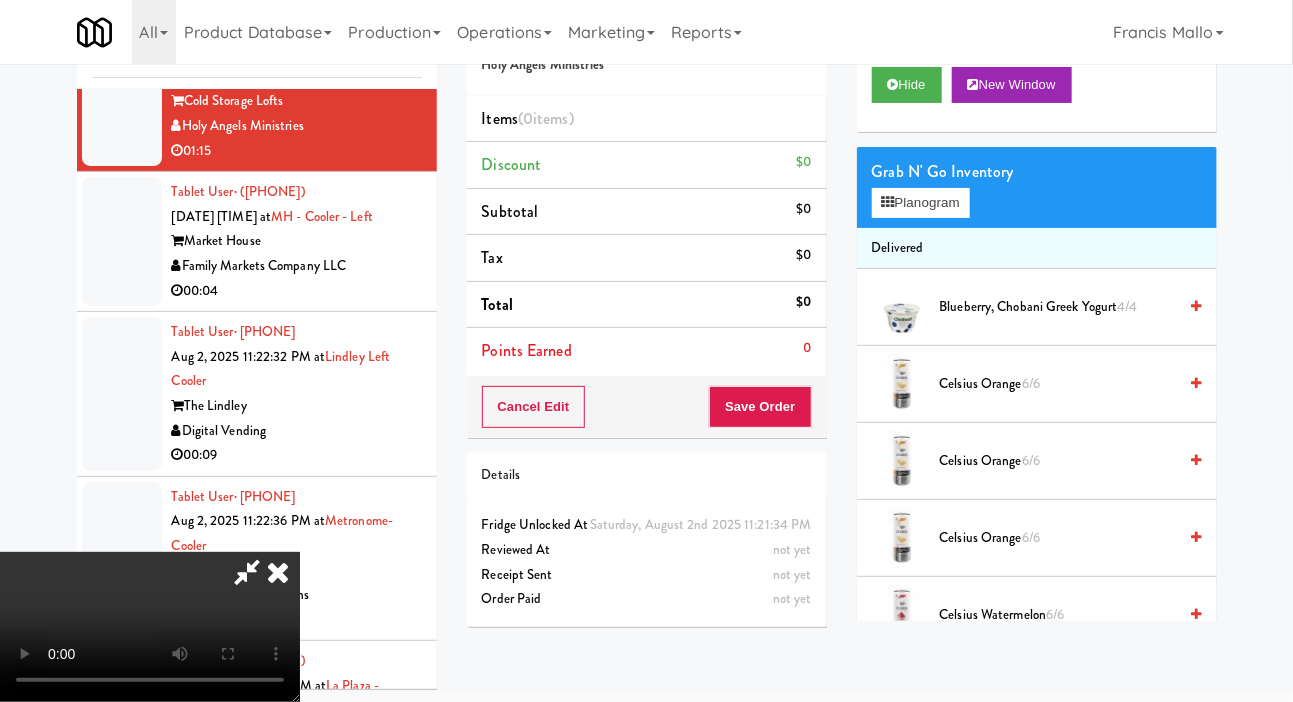 type 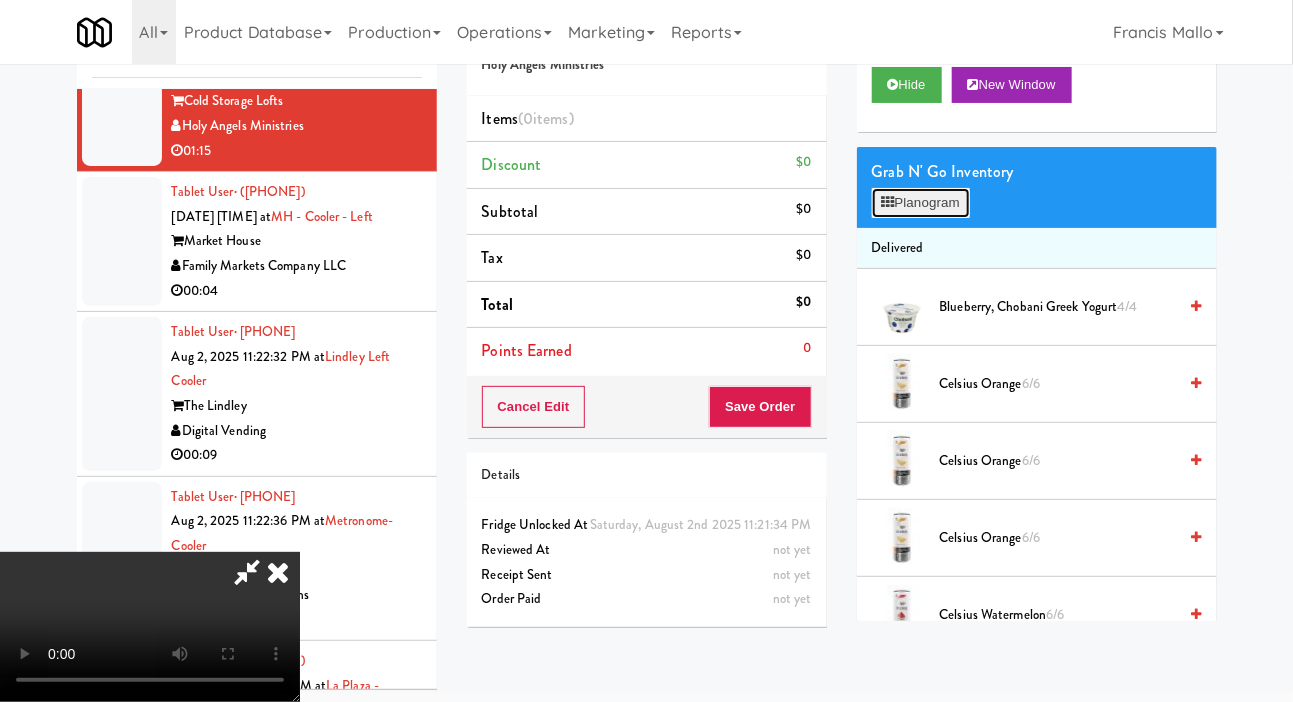 click on "Planogram" at bounding box center (921, 203) 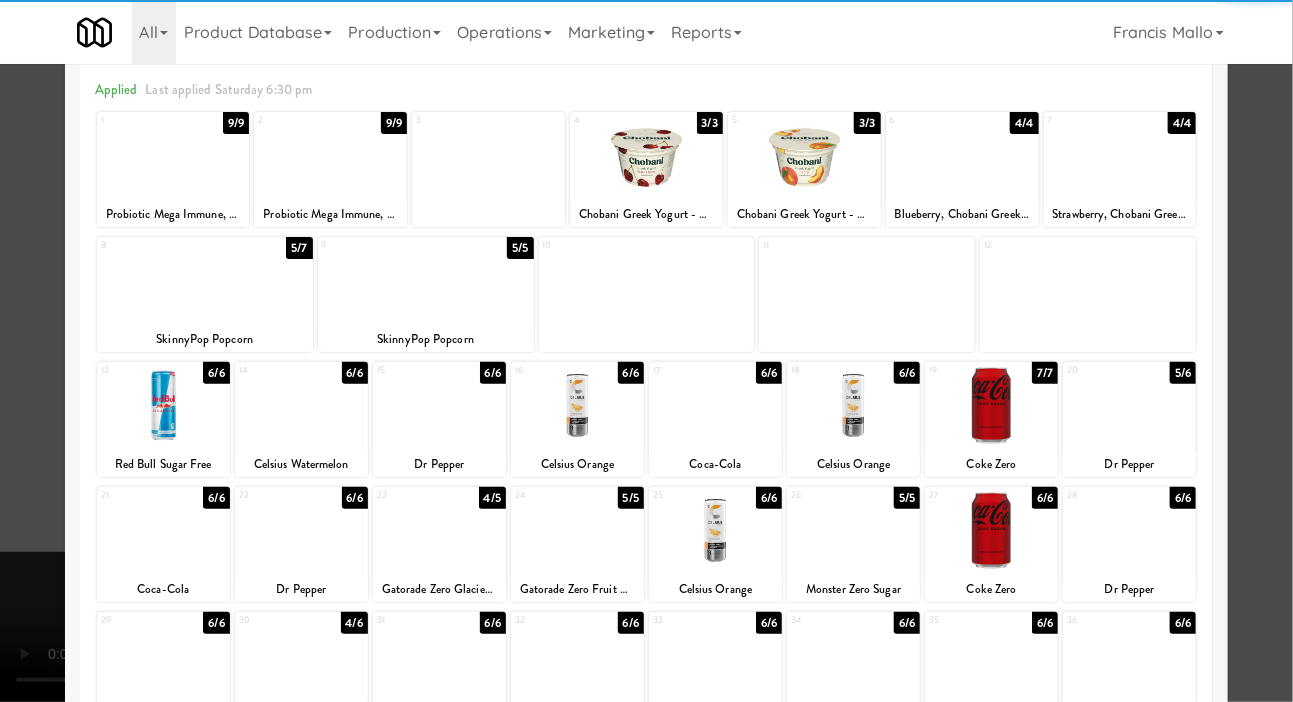 scroll, scrollTop: 83, scrollLeft: 0, axis: vertical 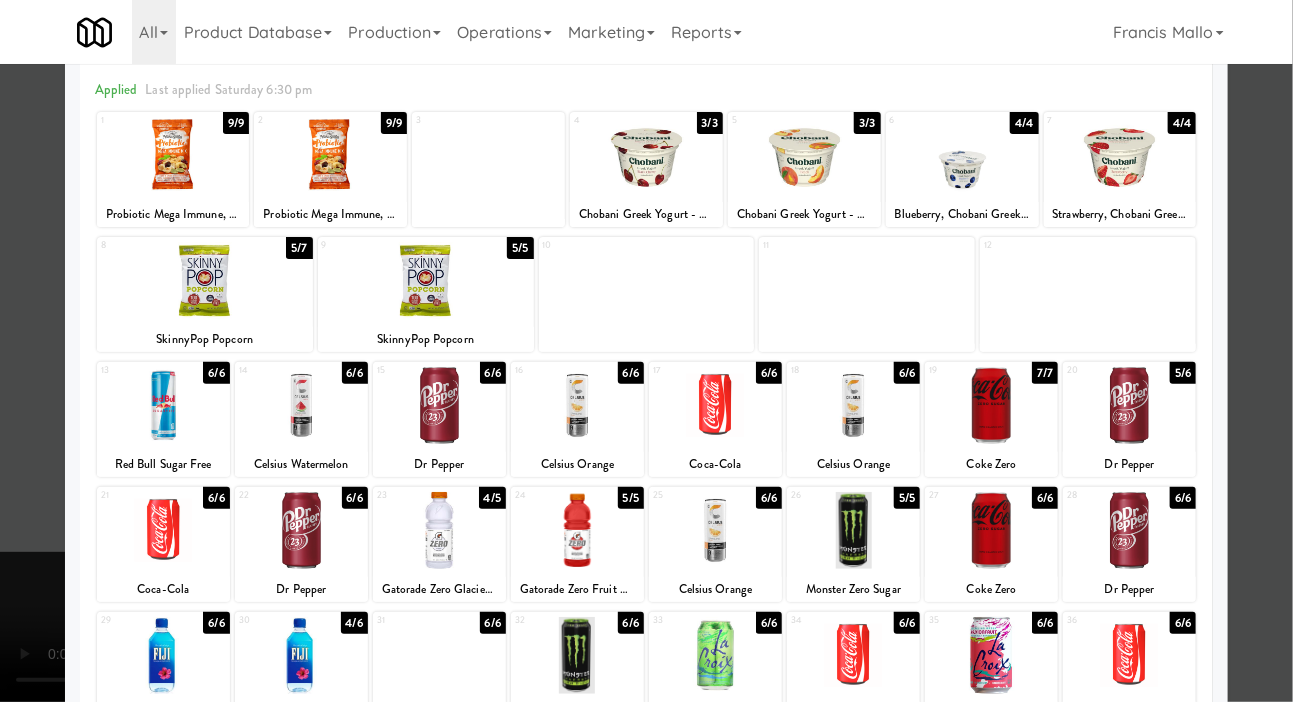 click on "Dr Pepper" at bounding box center [1129, 464] 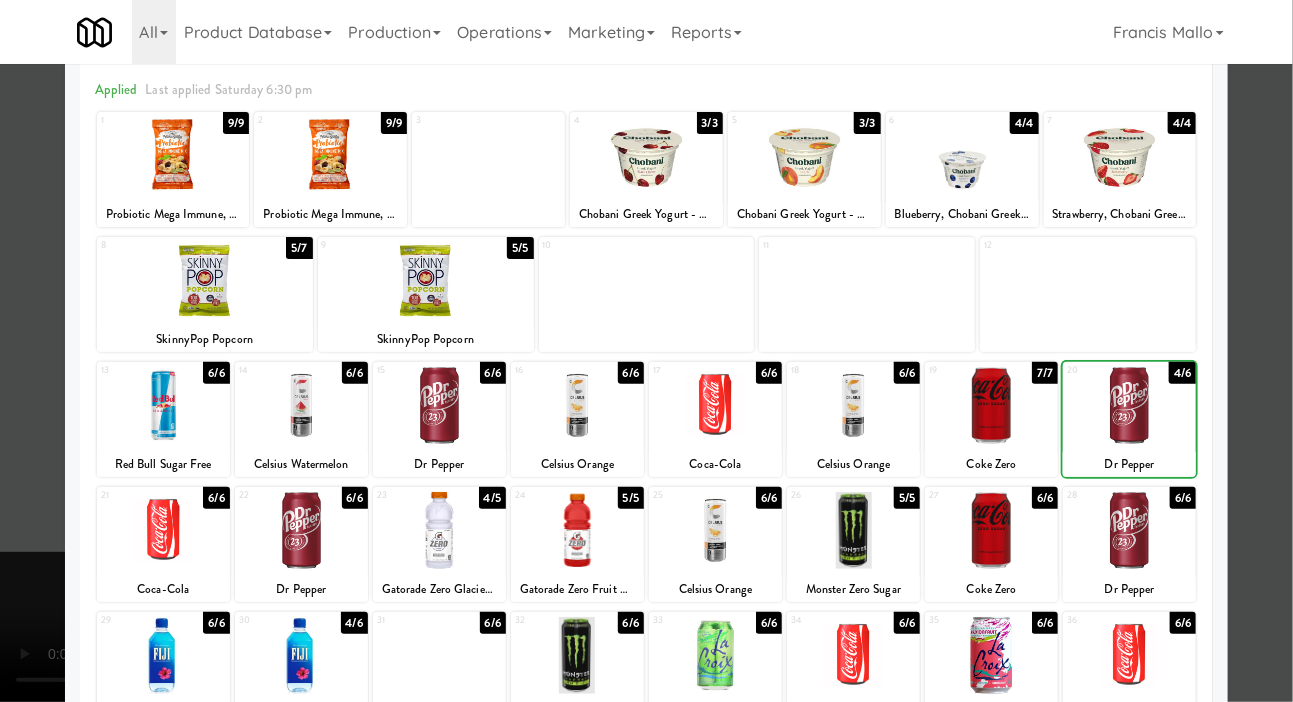 click at bounding box center (646, 351) 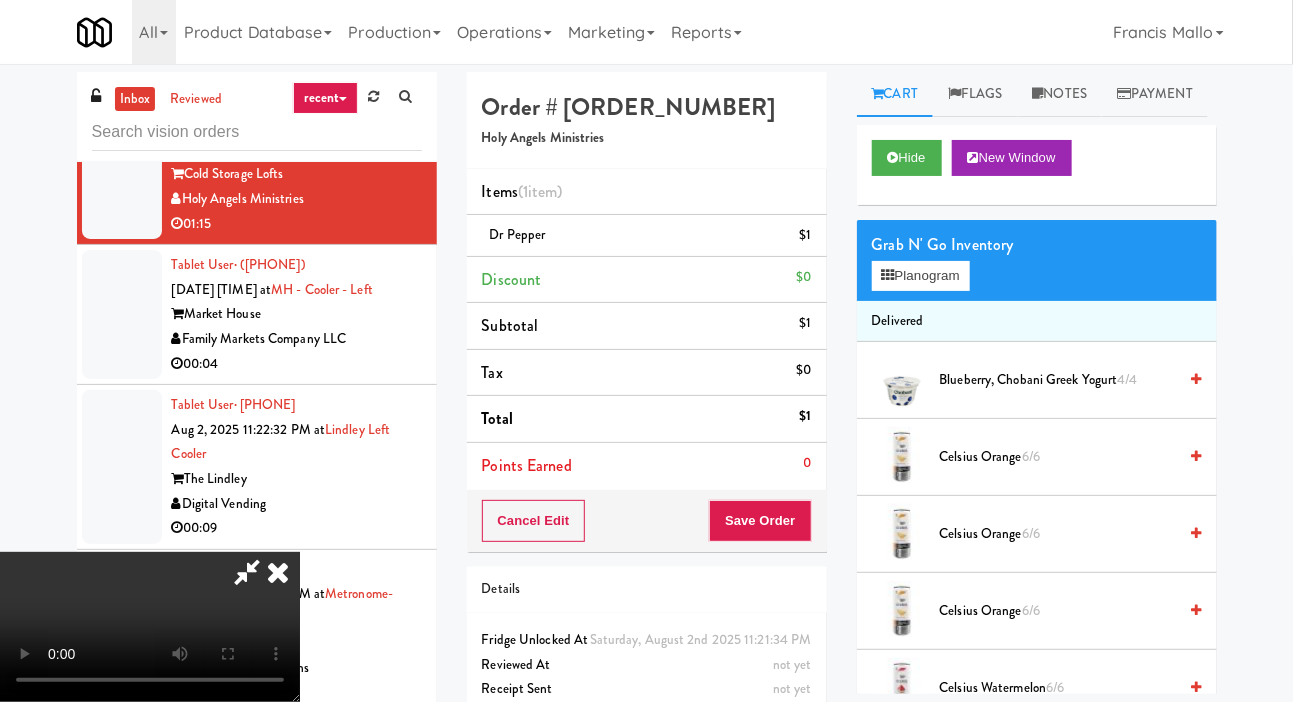 scroll, scrollTop: 39, scrollLeft: 0, axis: vertical 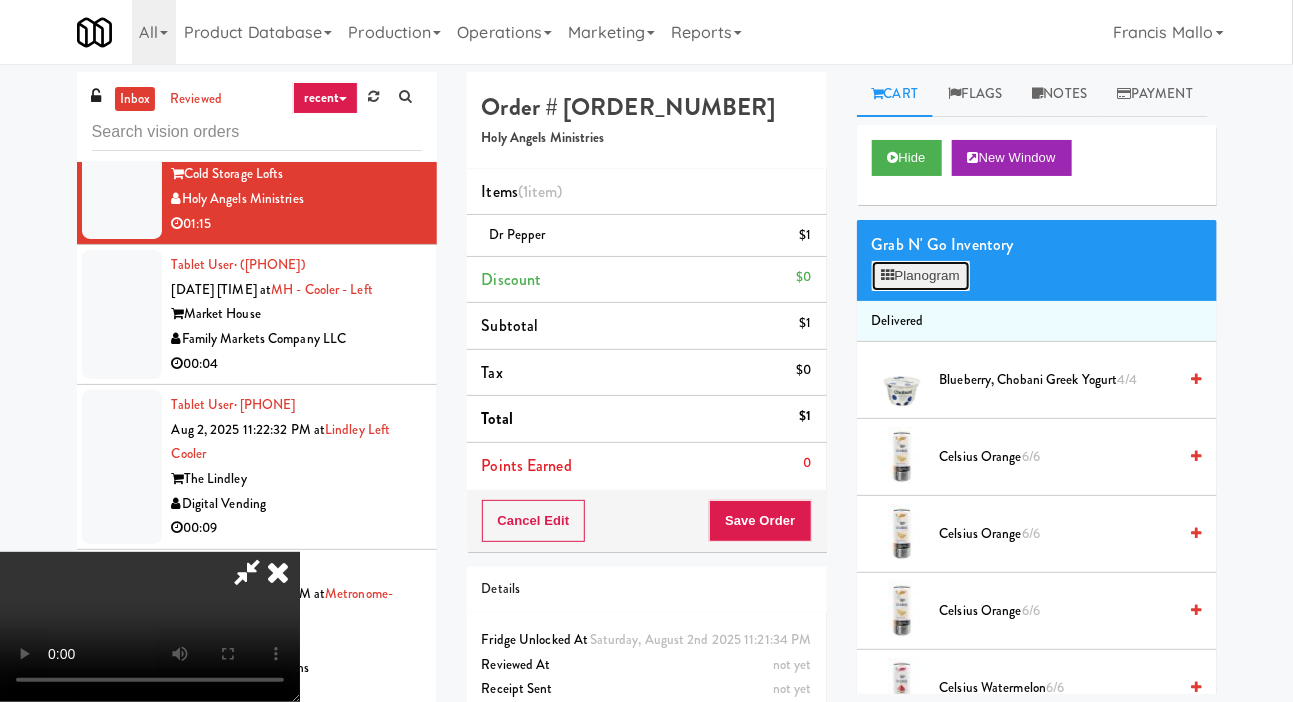 click on "Planogram" at bounding box center (921, 276) 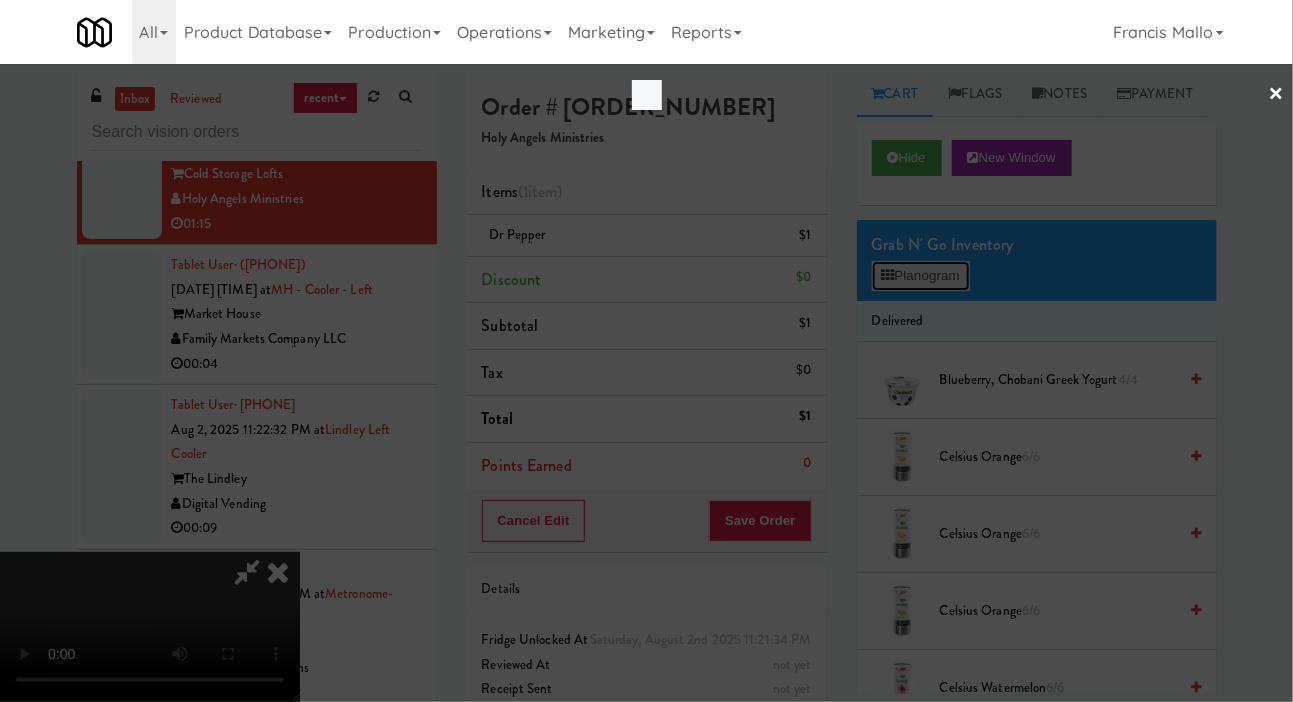 scroll, scrollTop: 0, scrollLeft: 0, axis: both 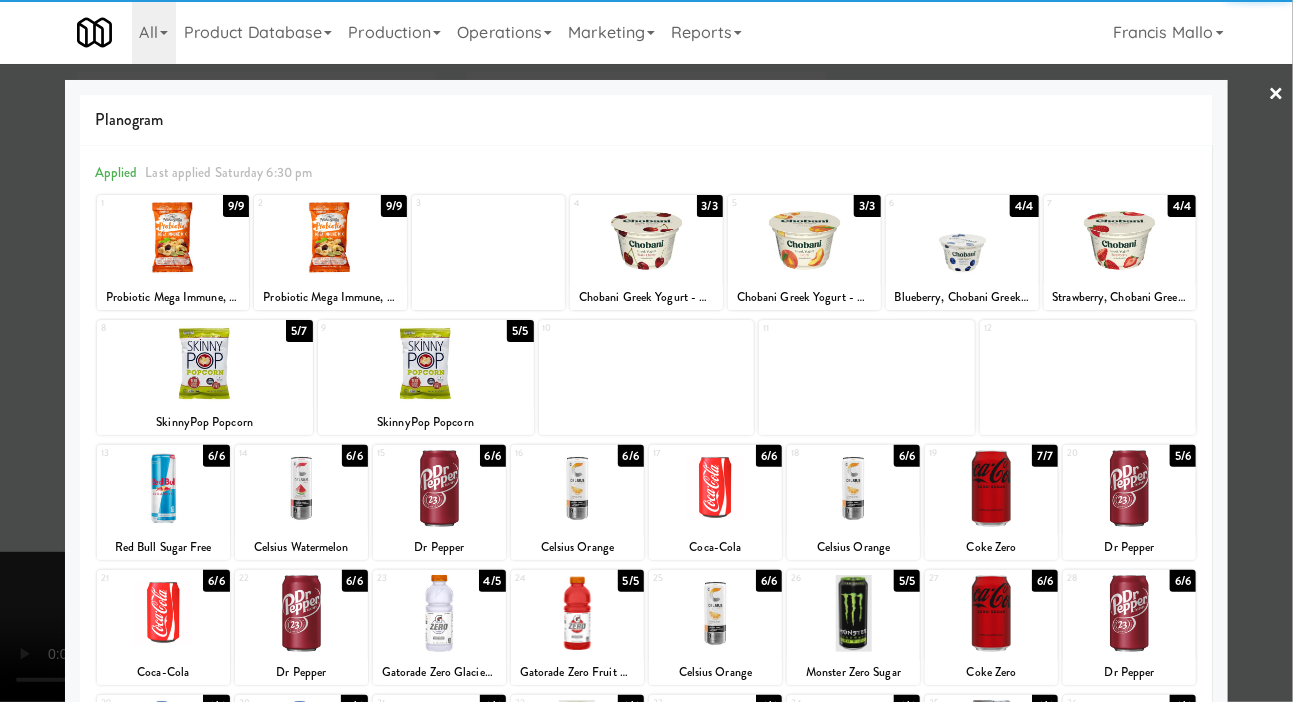click at bounding box center [1120, 238] 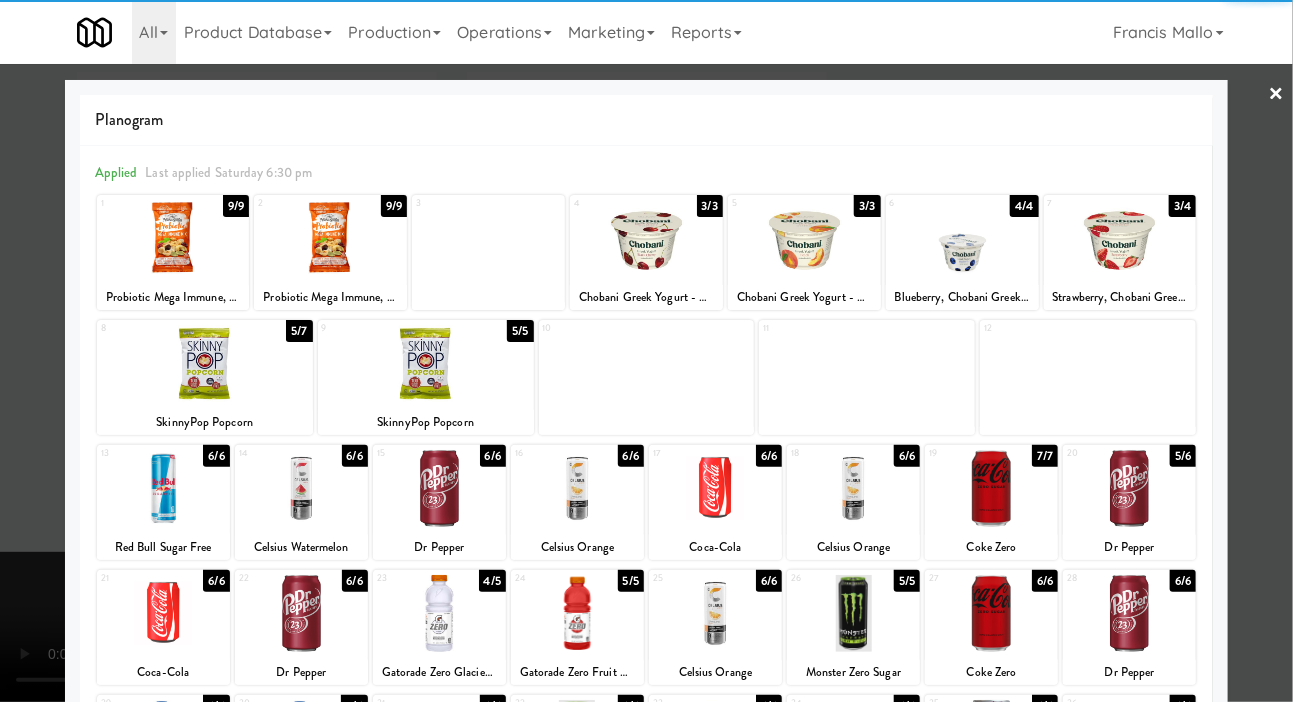 click at bounding box center (646, 351) 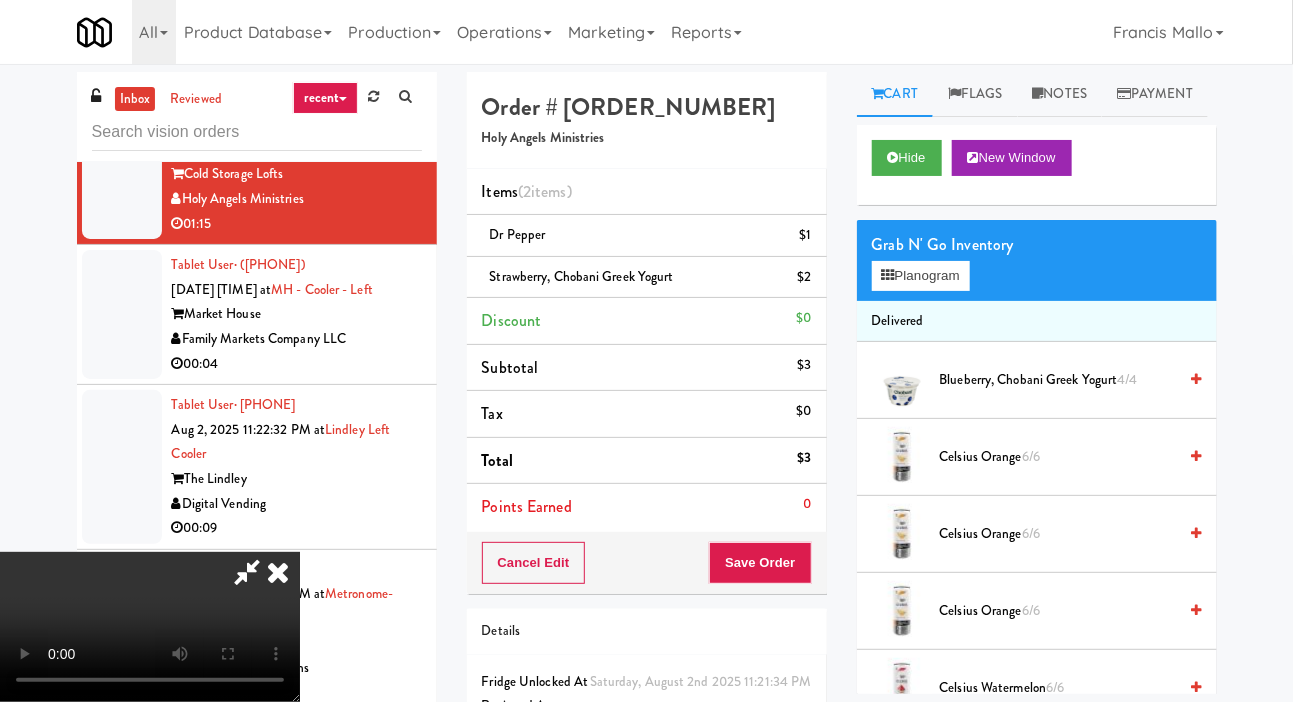 scroll, scrollTop: 73, scrollLeft: 0, axis: vertical 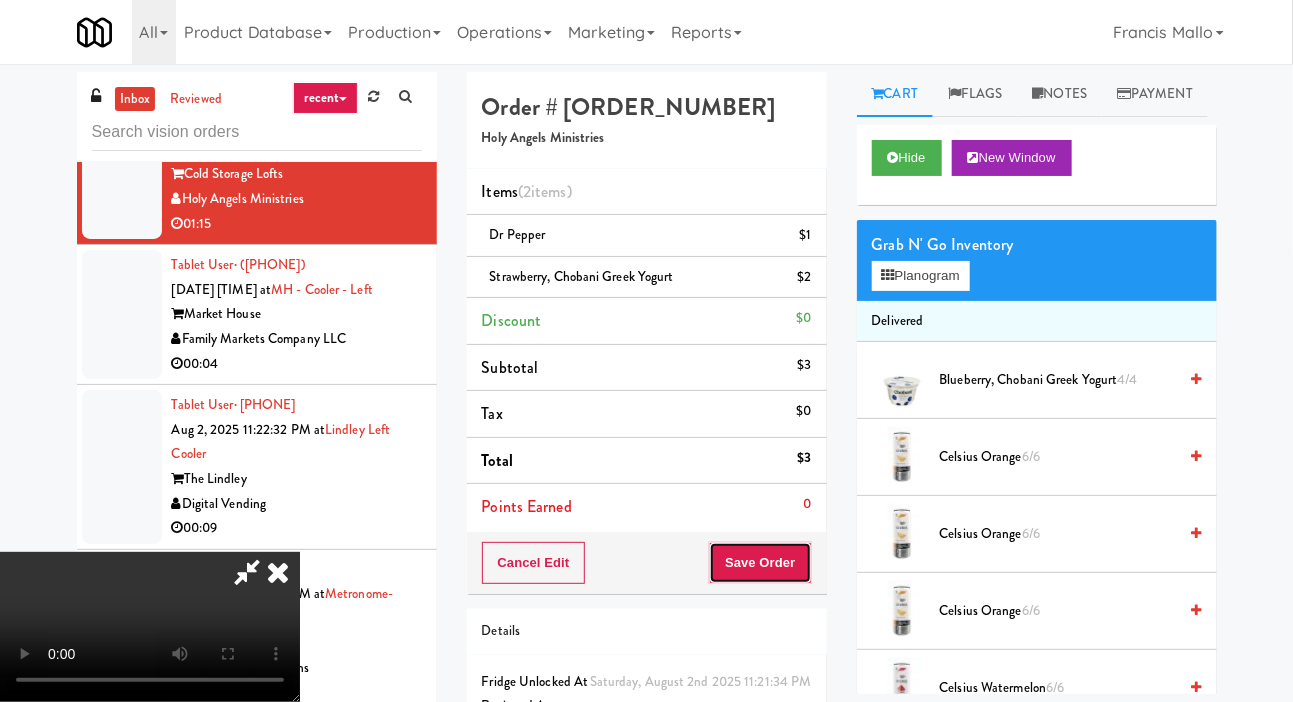click on "Save Order" at bounding box center [760, 563] 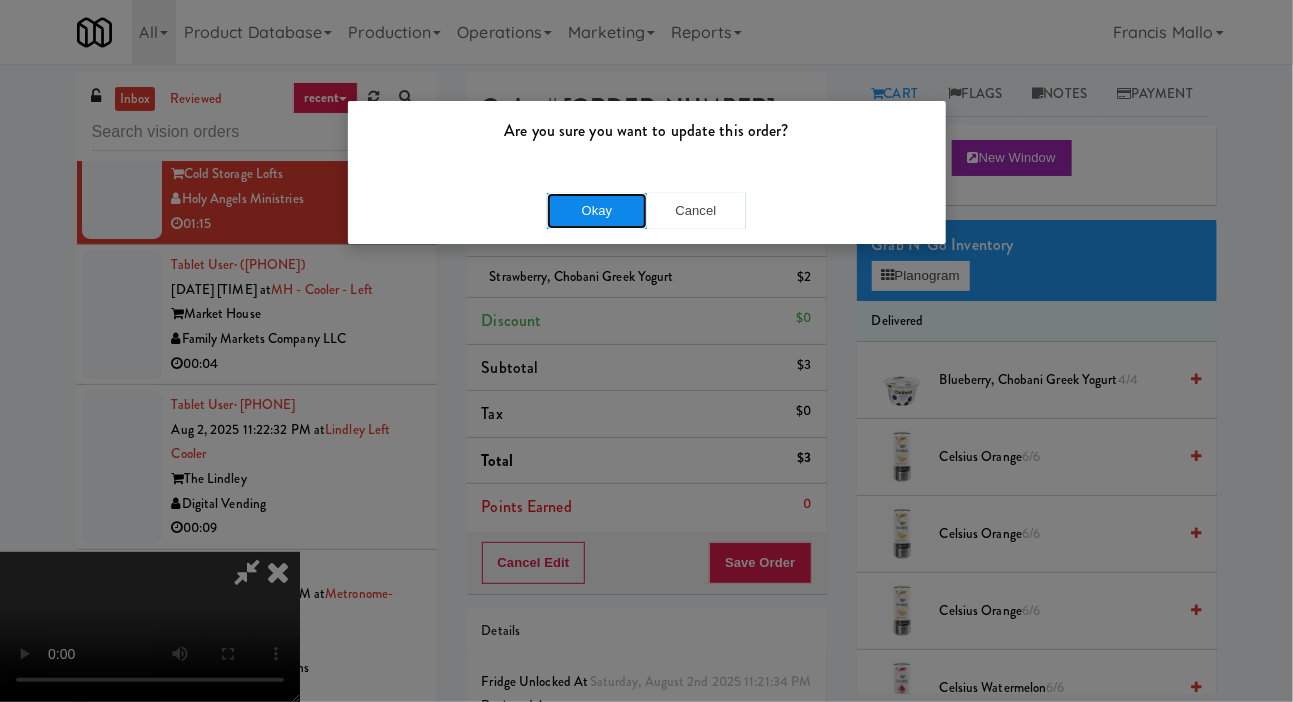 click on "Okay" at bounding box center (597, 211) 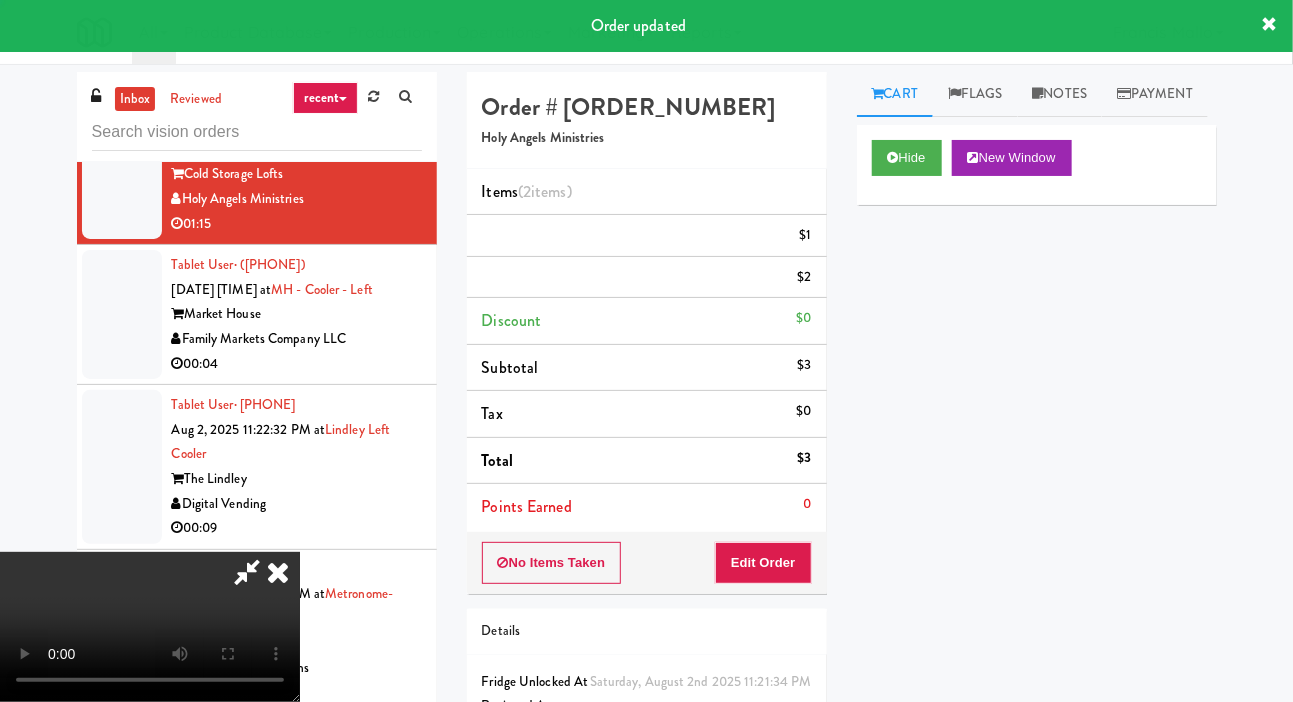 scroll, scrollTop: 0, scrollLeft: 0, axis: both 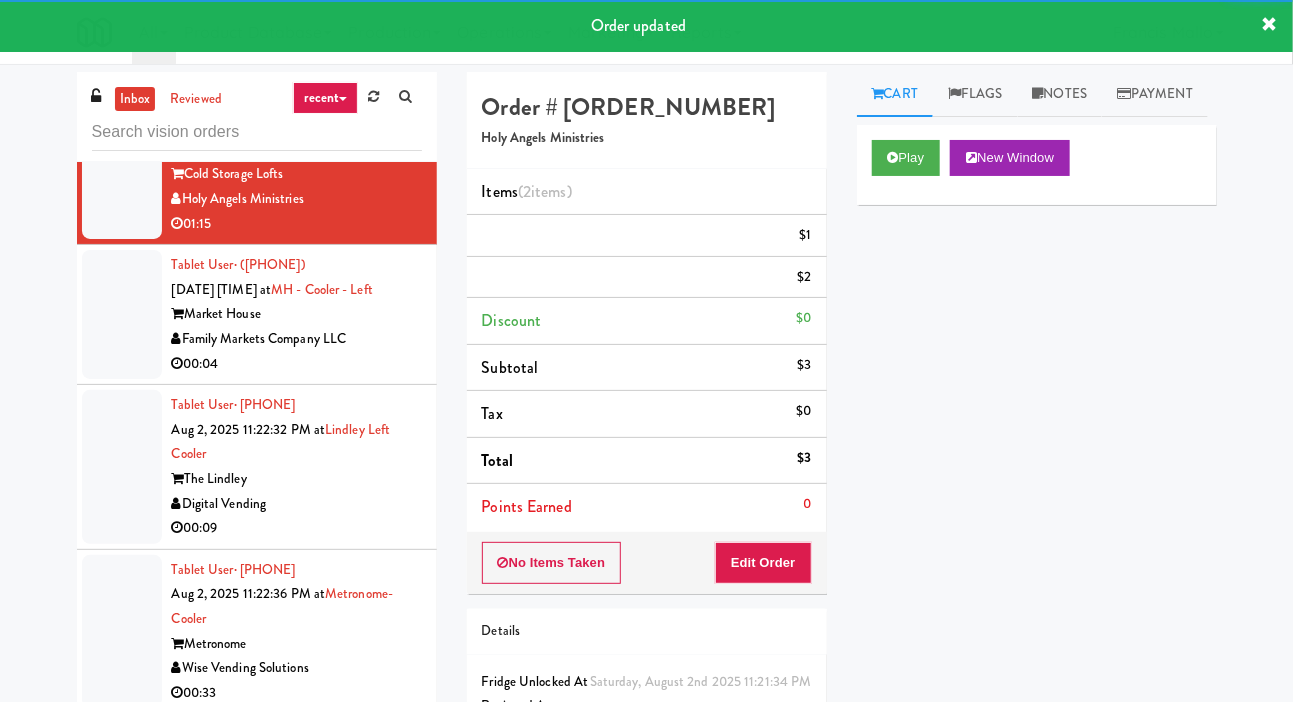 click at bounding box center [122, 314] 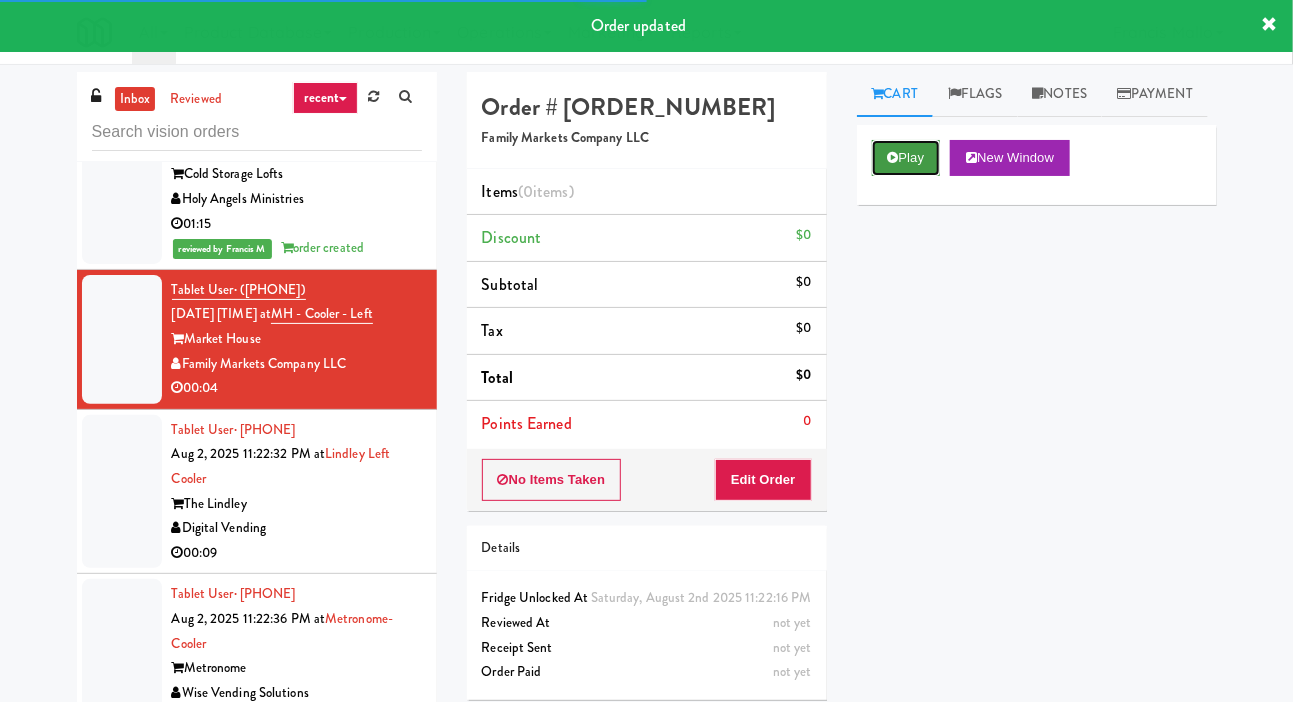 click on "Play" at bounding box center [906, 158] 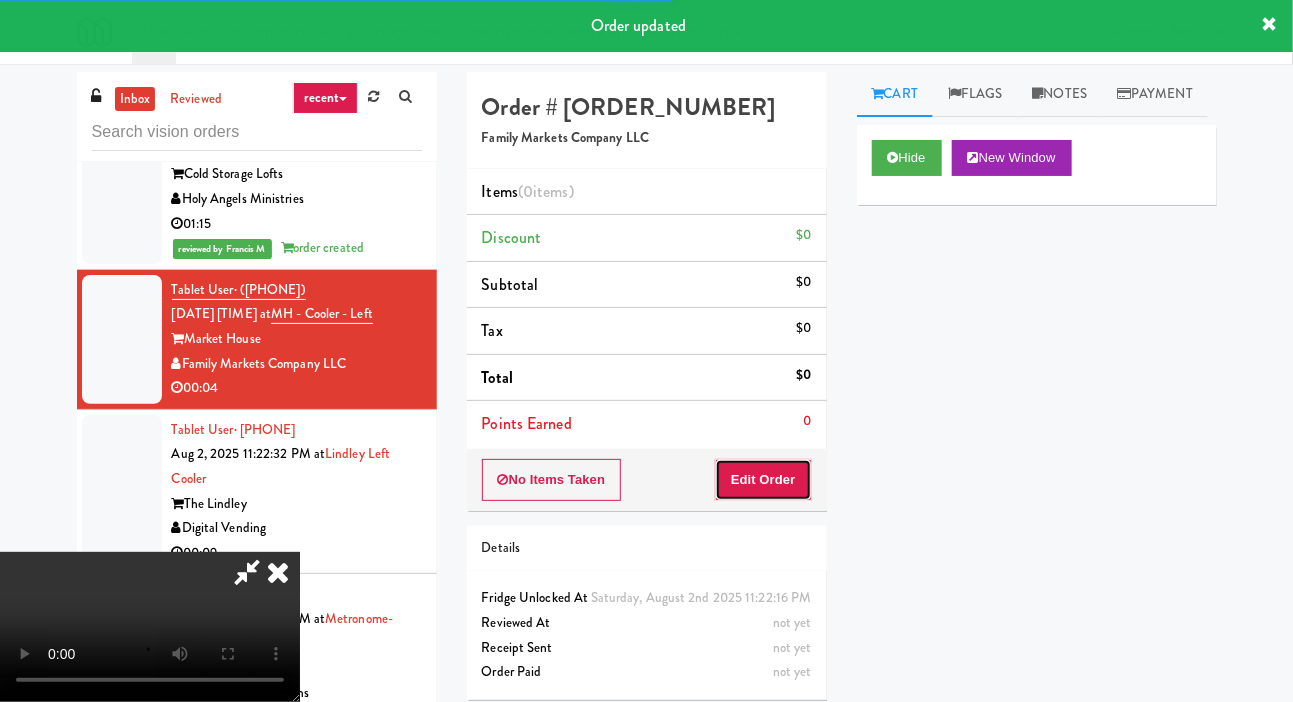 click on "Edit Order" at bounding box center [763, 480] 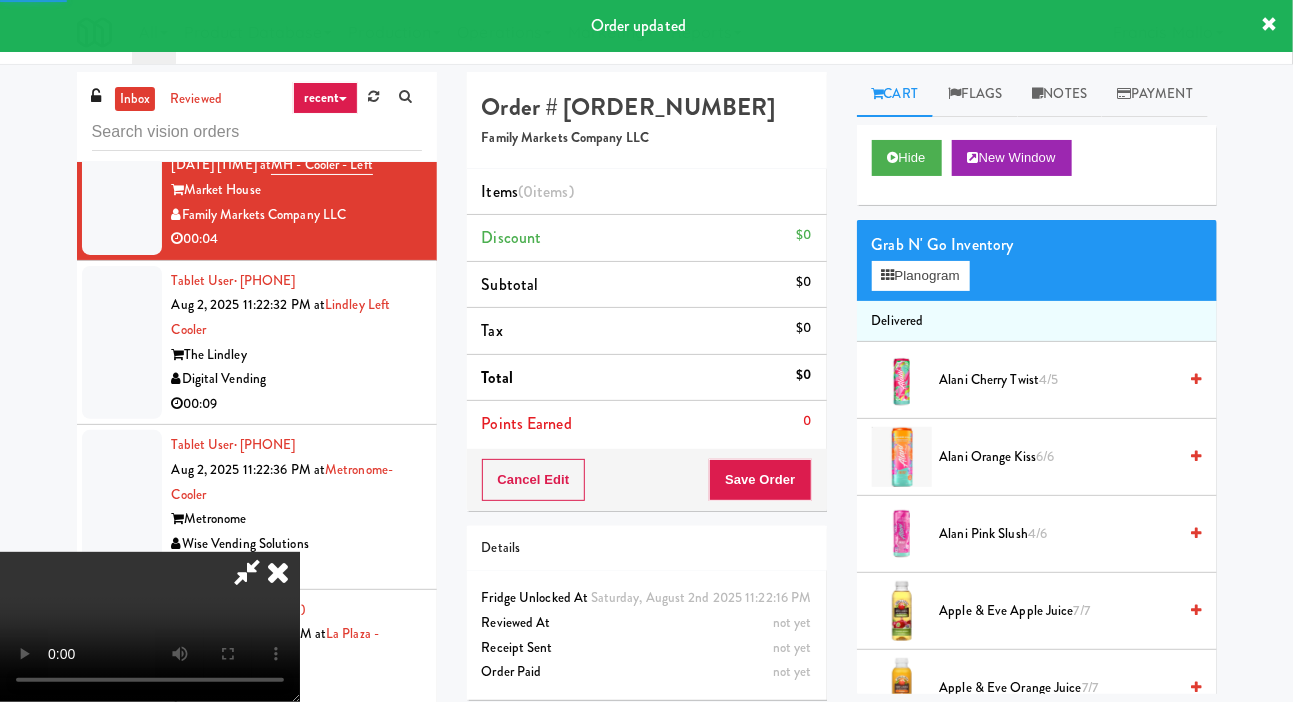 scroll, scrollTop: 12521, scrollLeft: 0, axis: vertical 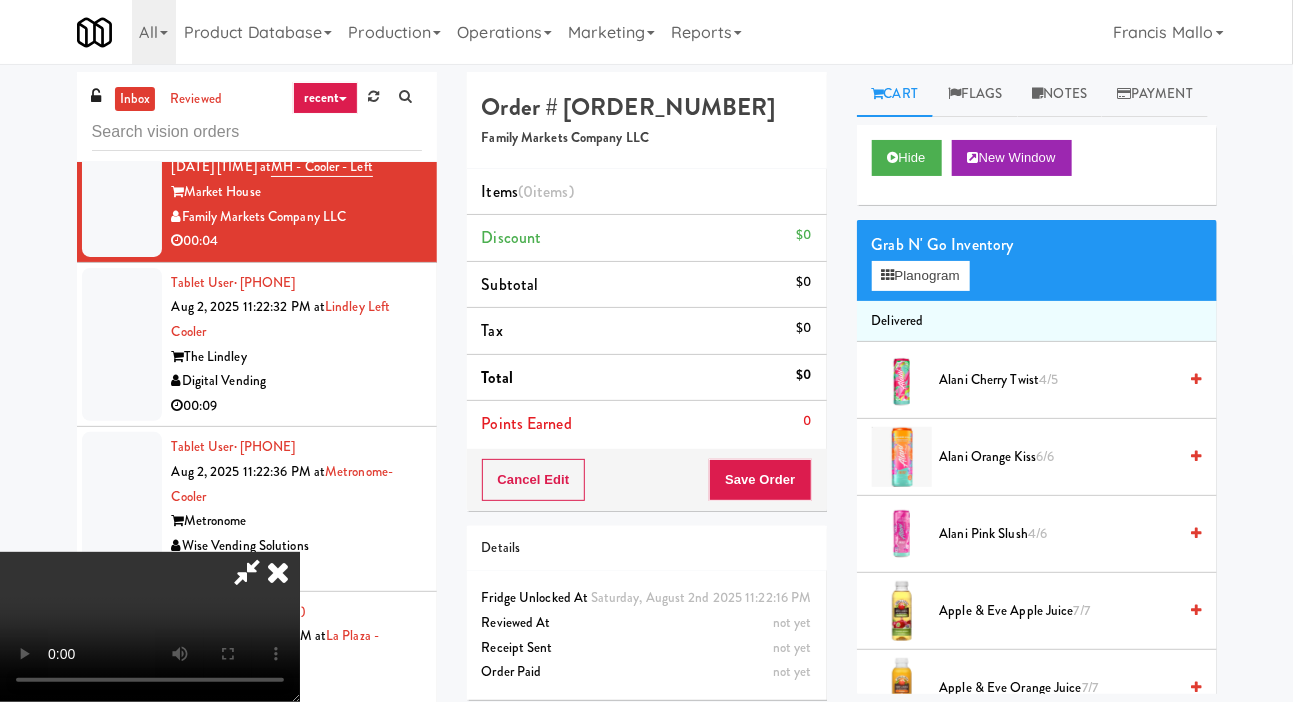 type 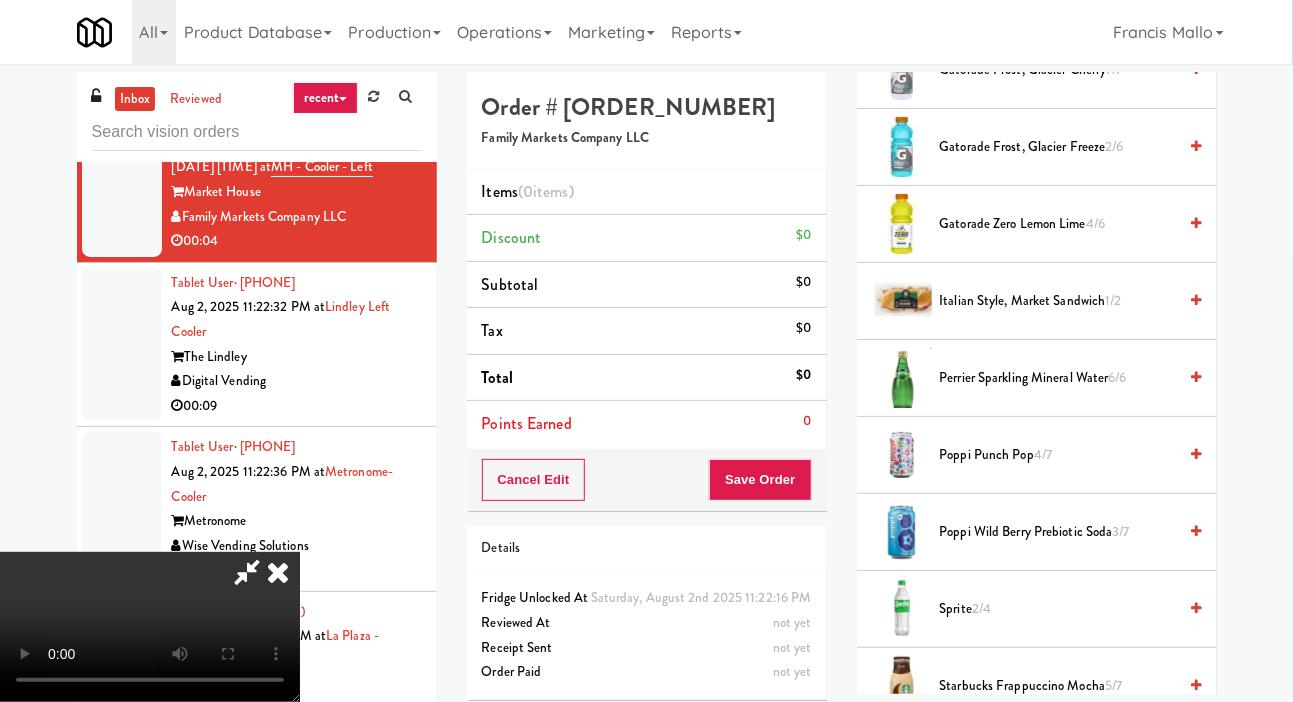 scroll, scrollTop: 2734, scrollLeft: 0, axis: vertical 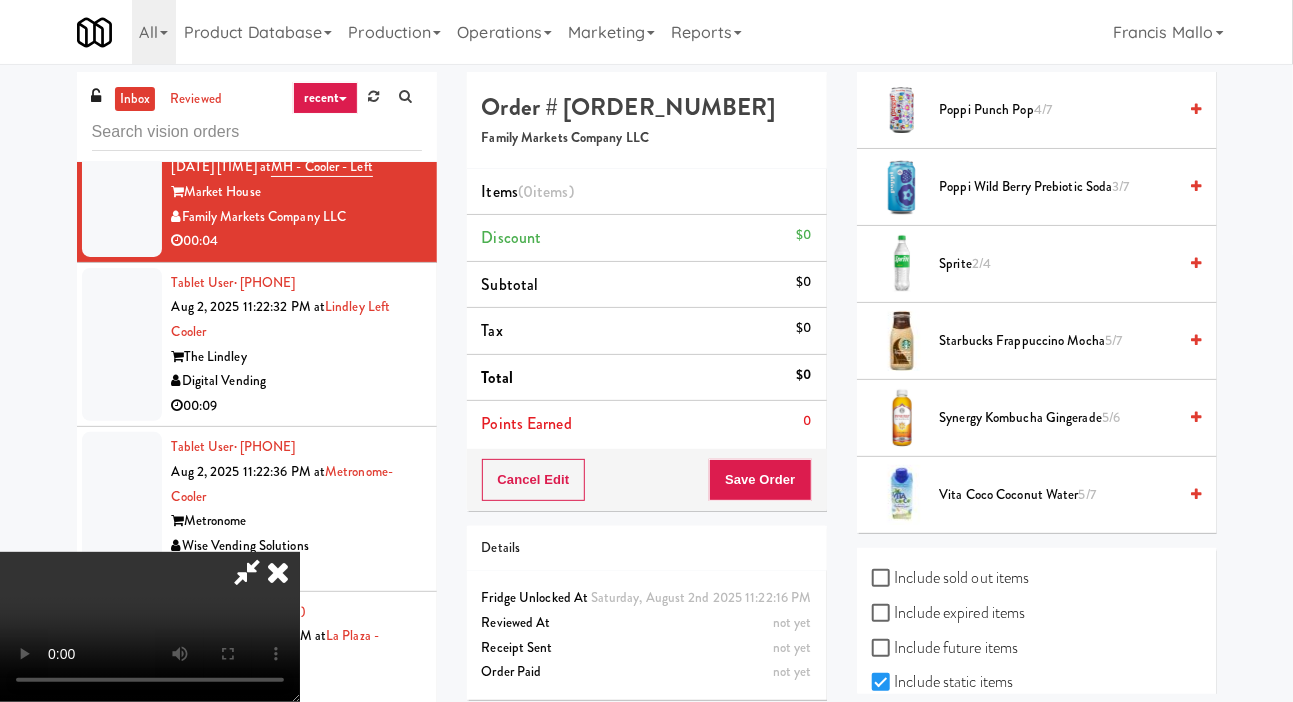 click on "Vita Coco Coconut Water  5/7" at bounding box center [1058, 495] 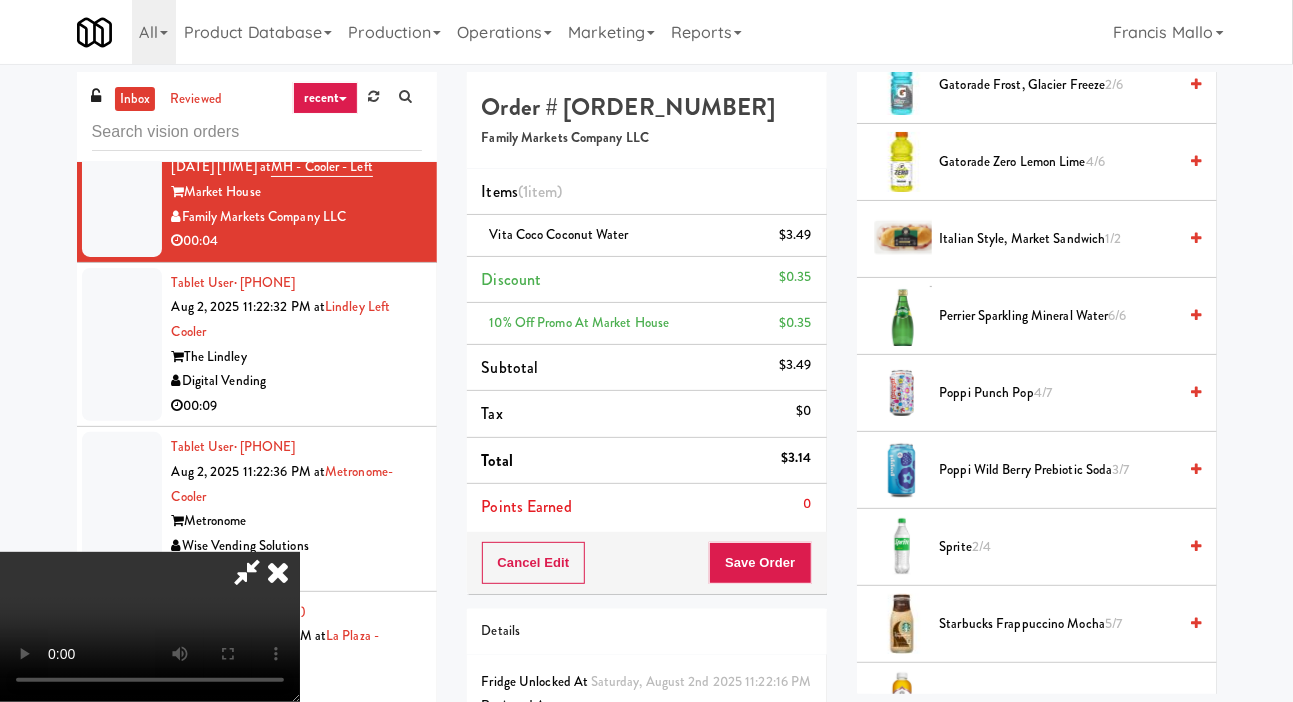 scroll, scrollTop: 2436, scrollLeft: 0, axis: vertical 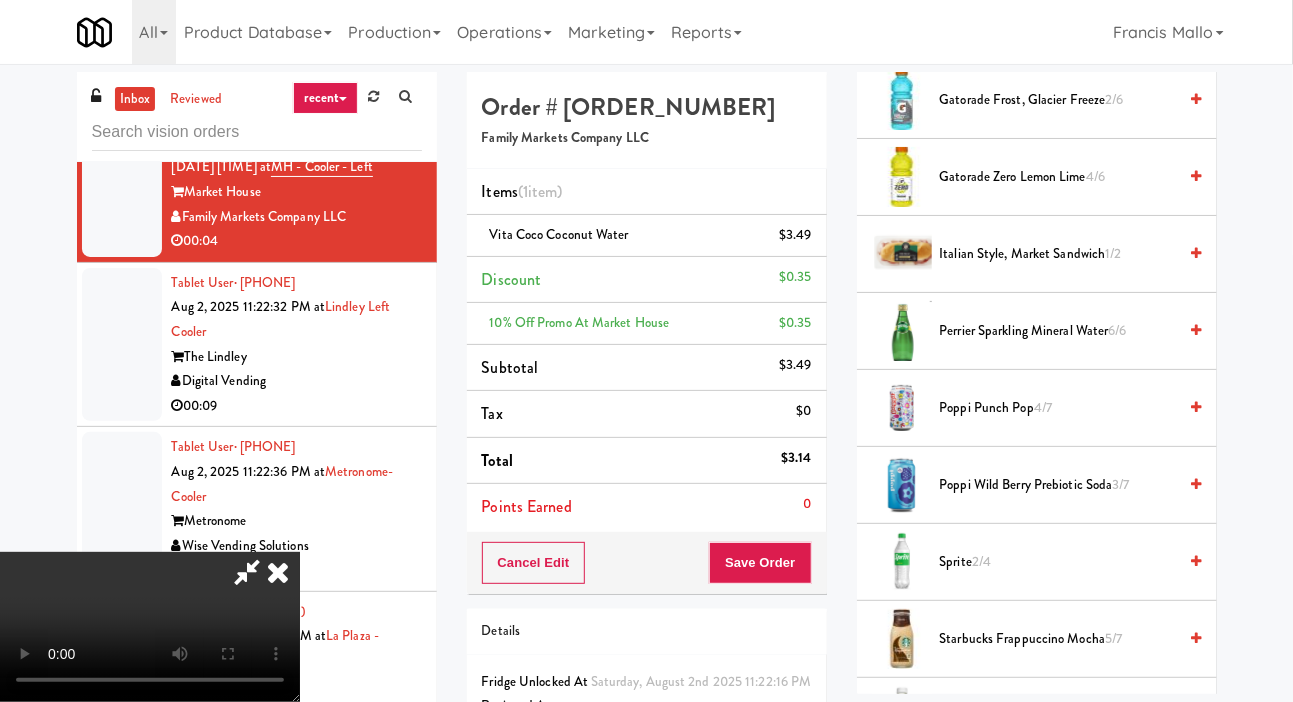 click on "Perrier Sparkling Mineral Water  6/6" at bounding box center (1058, 331) 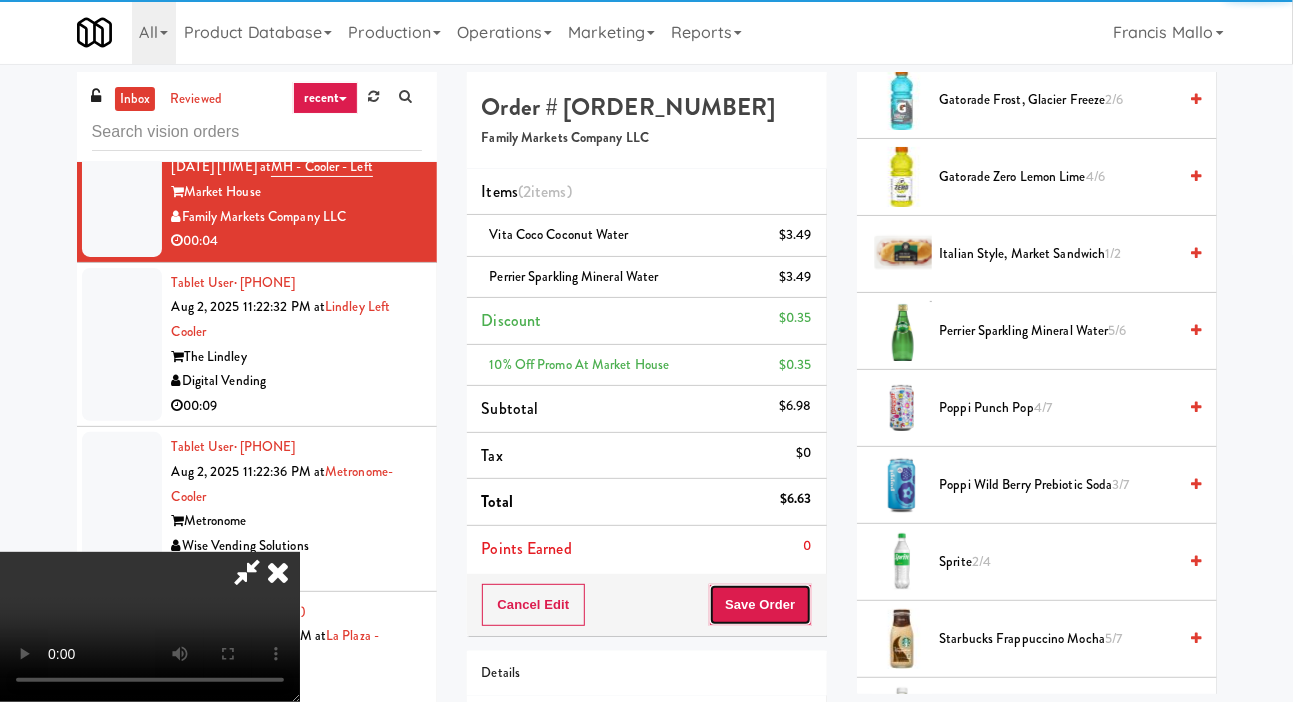 click on "Save Order" at bounding box center [760, 605] 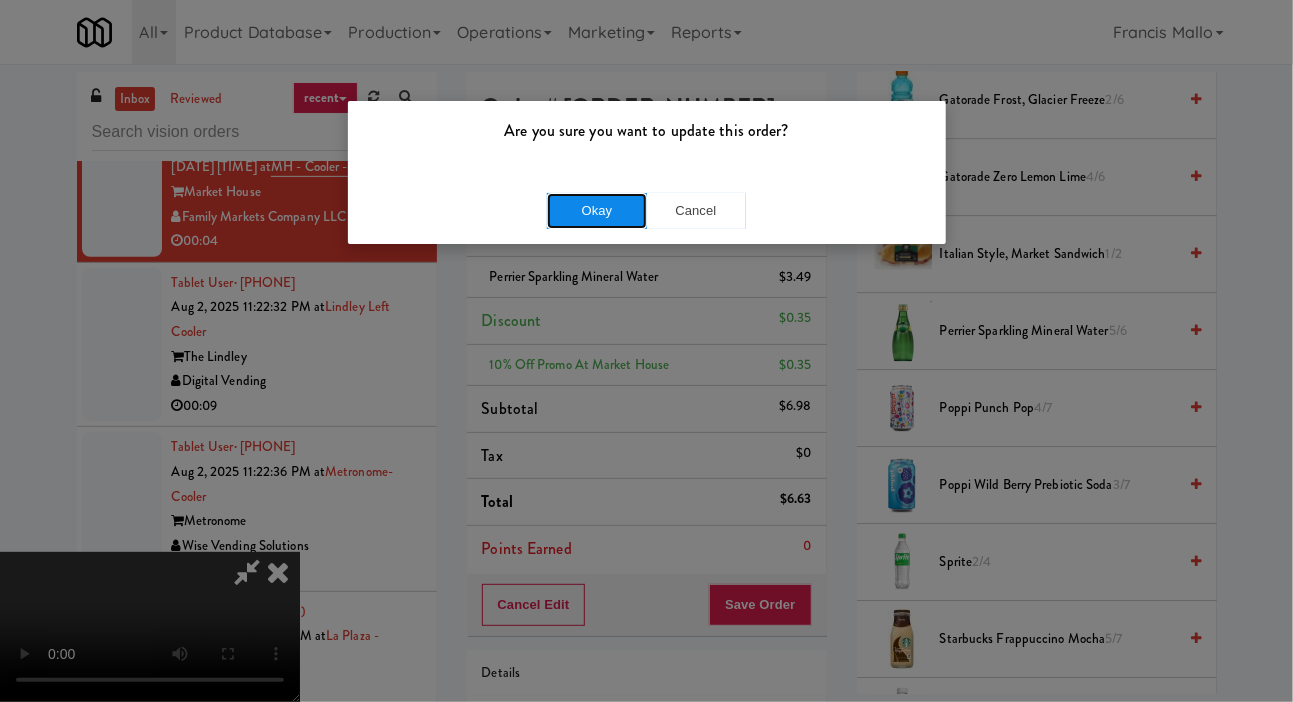 click on "Okay" at bounding box center [597, 211] 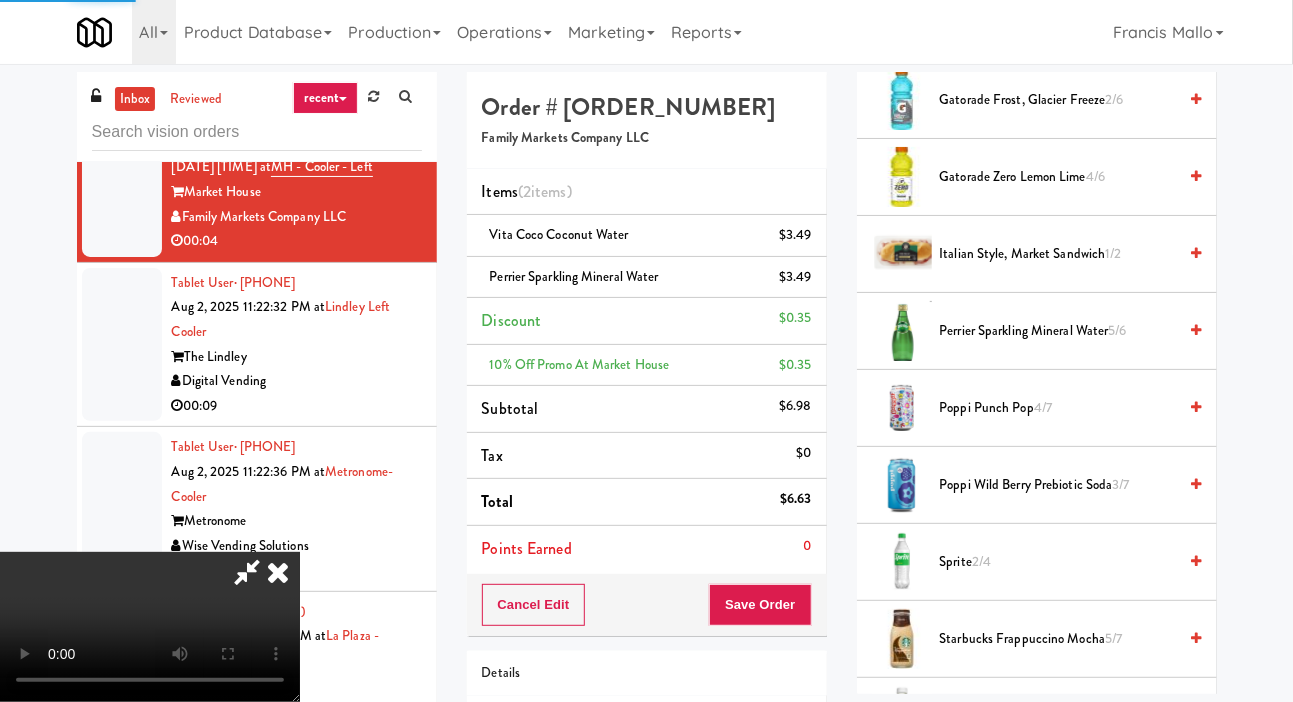 scroll, scrollTop: 116, scrollLeft: 0, axis: vertical 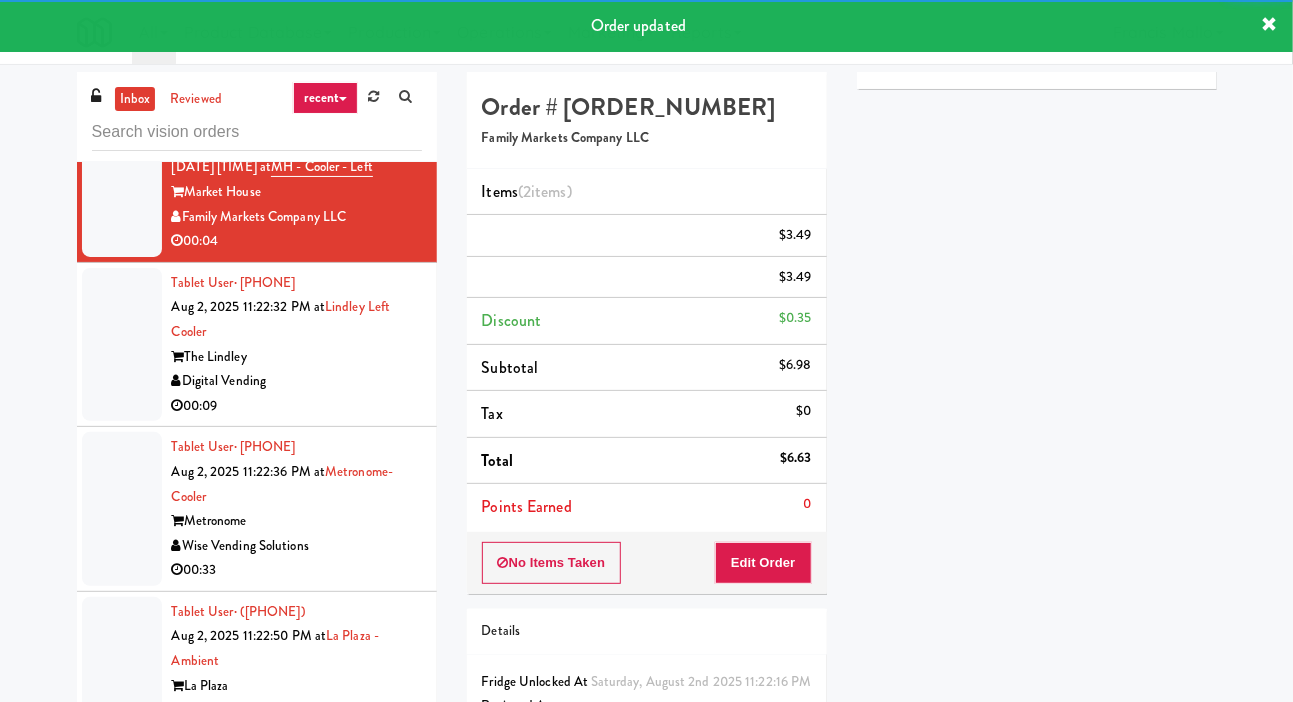 click at bounding box center [122, 345] 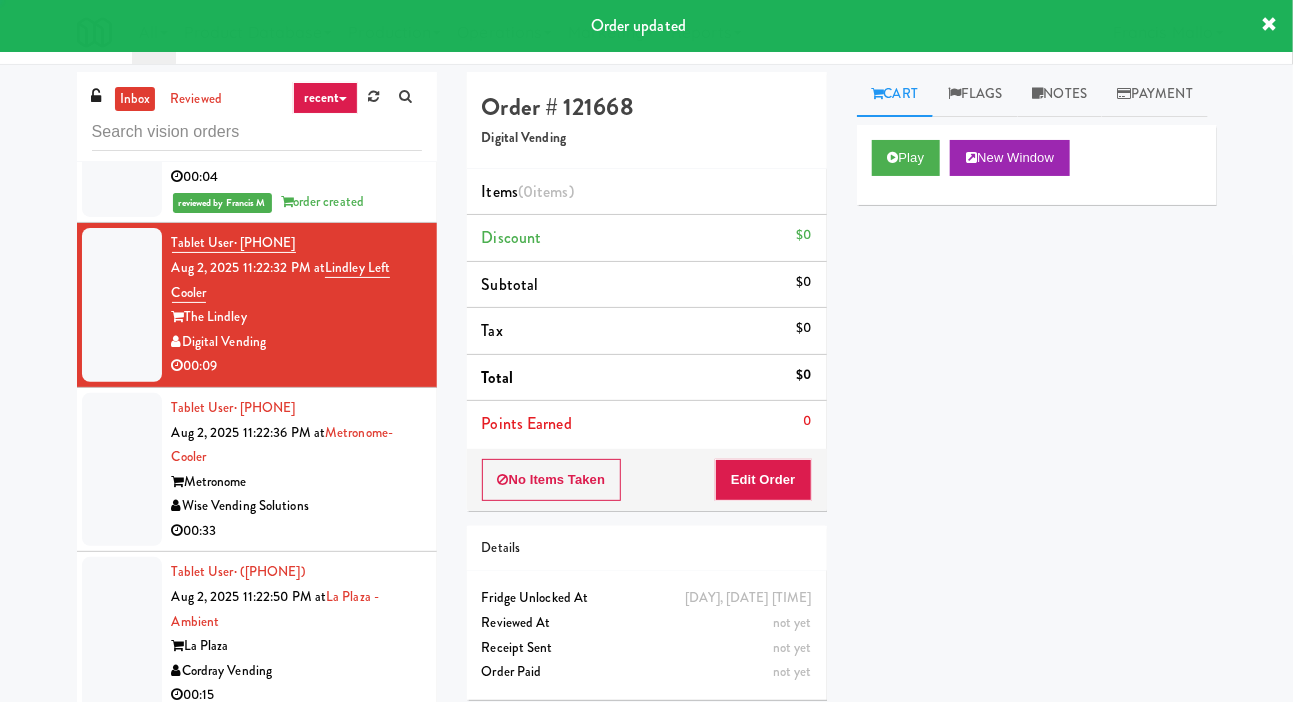 scroll, scrollTop: 12619, scrollLeft: 0, axis: vertical 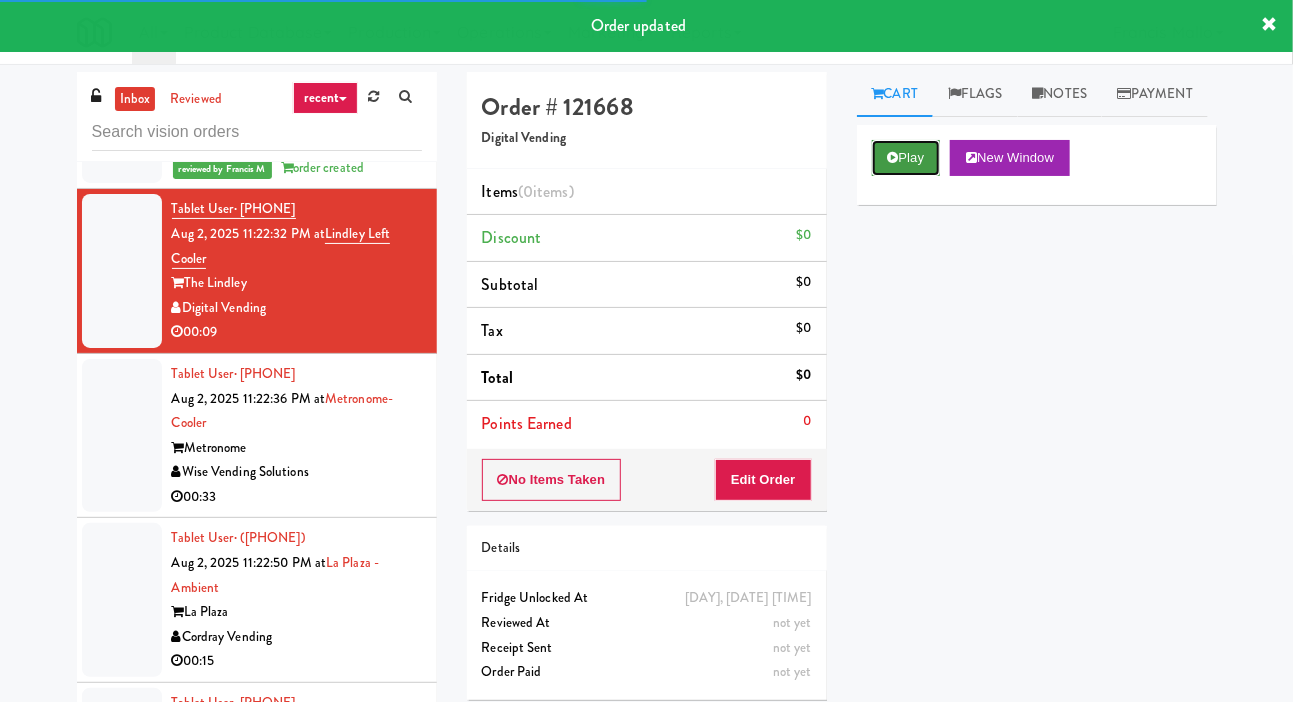 click at bounding box center [893, 157] 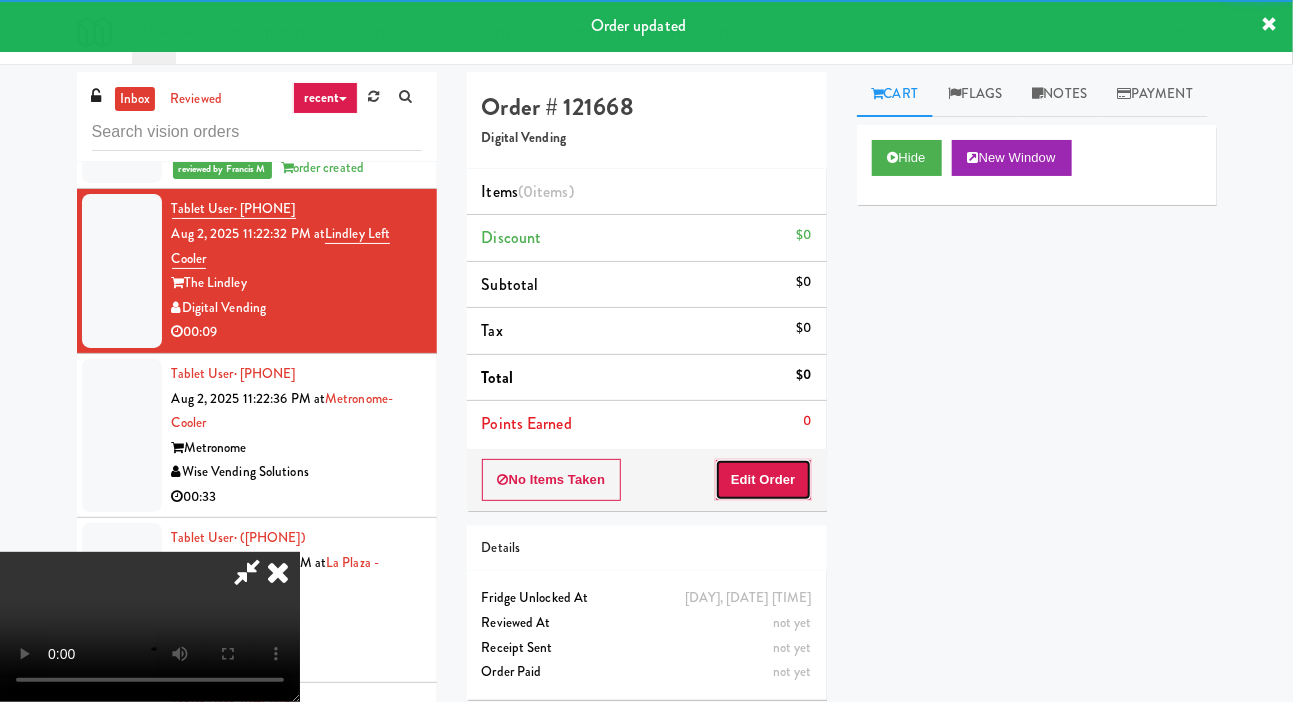 click on "Edit Order" at bounding box center (763, 480) 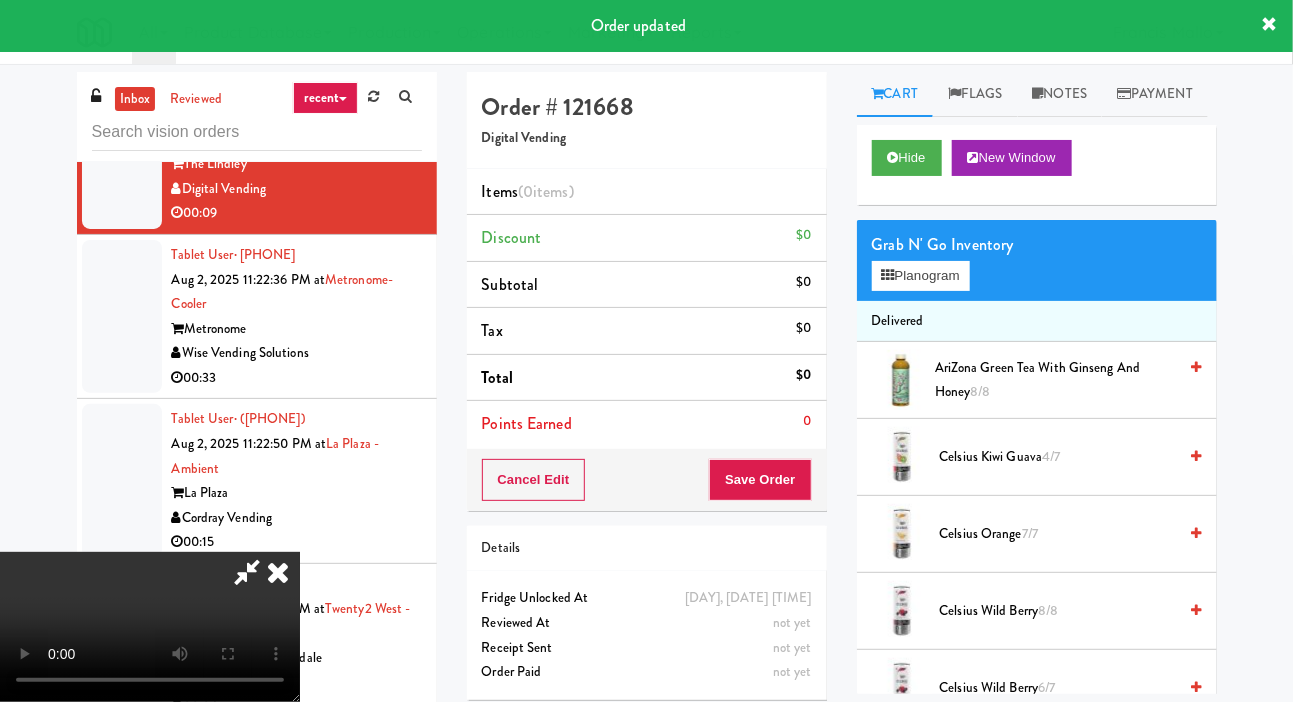 scroll, scrollTop: 12735, scrollLeft: 0, axis: vertical 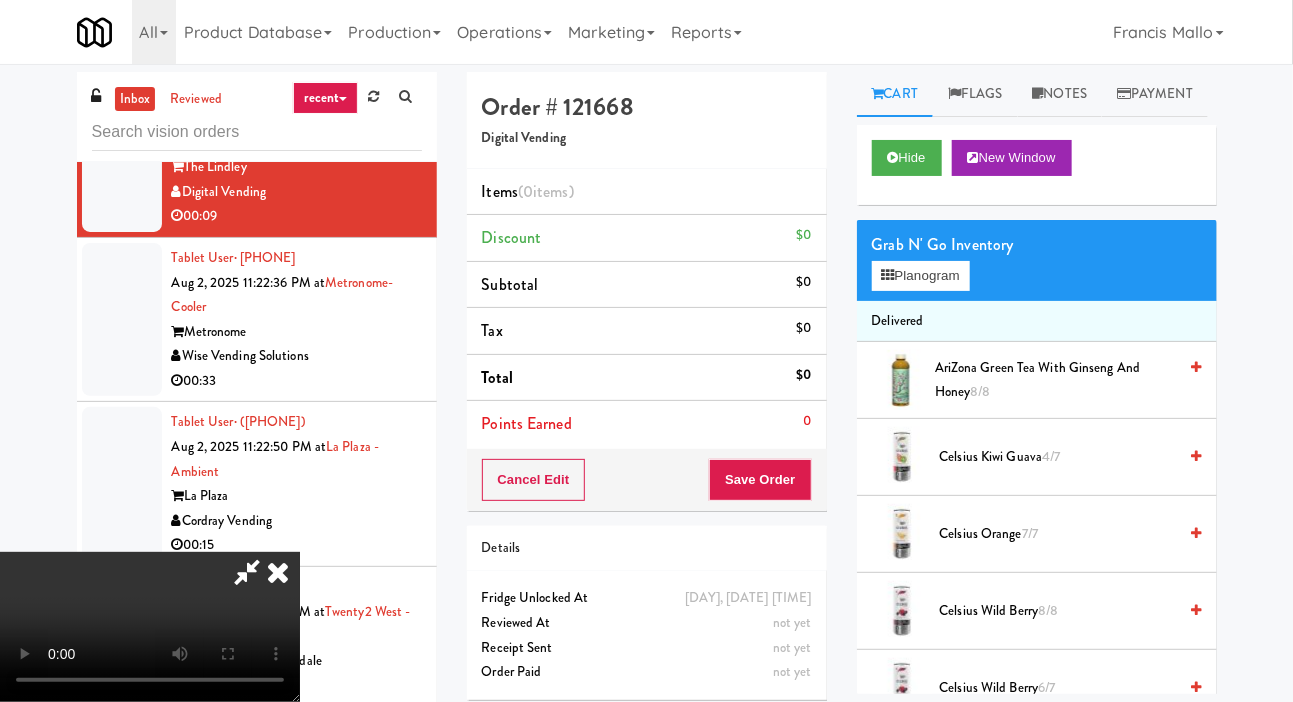 type 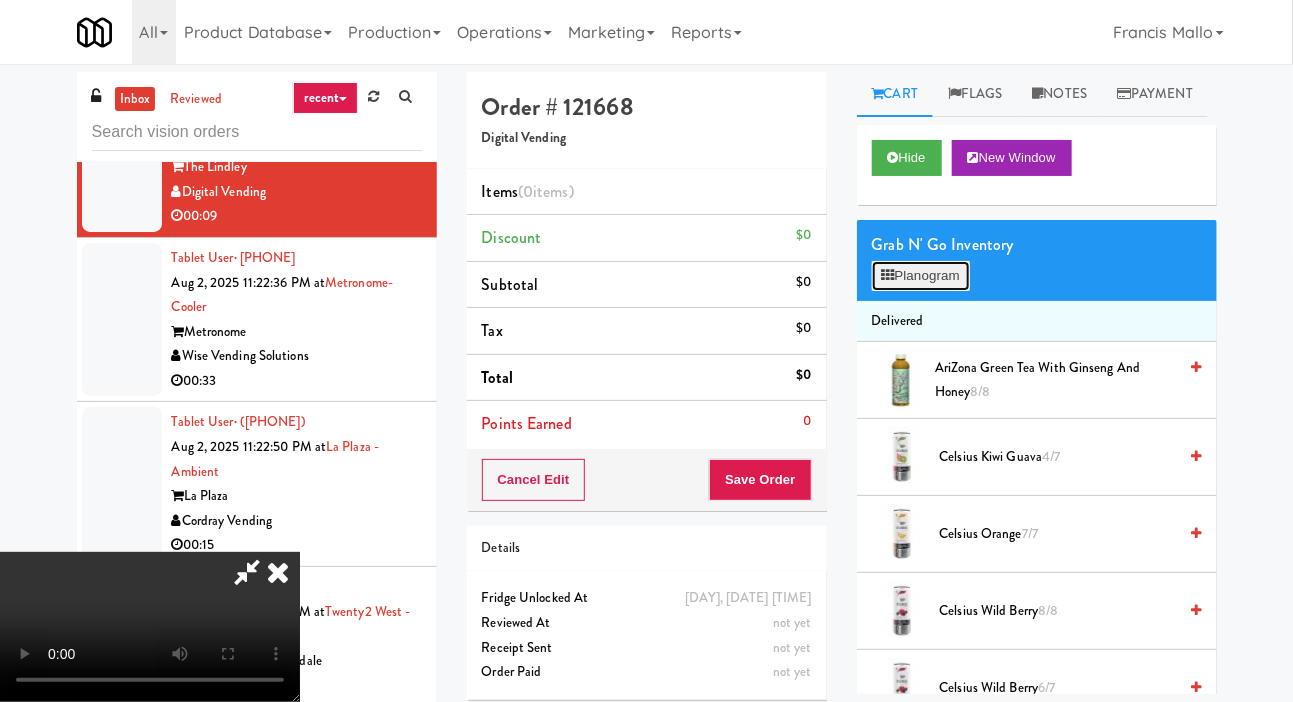 click on "Planogram" at bounding box center (921, 276) 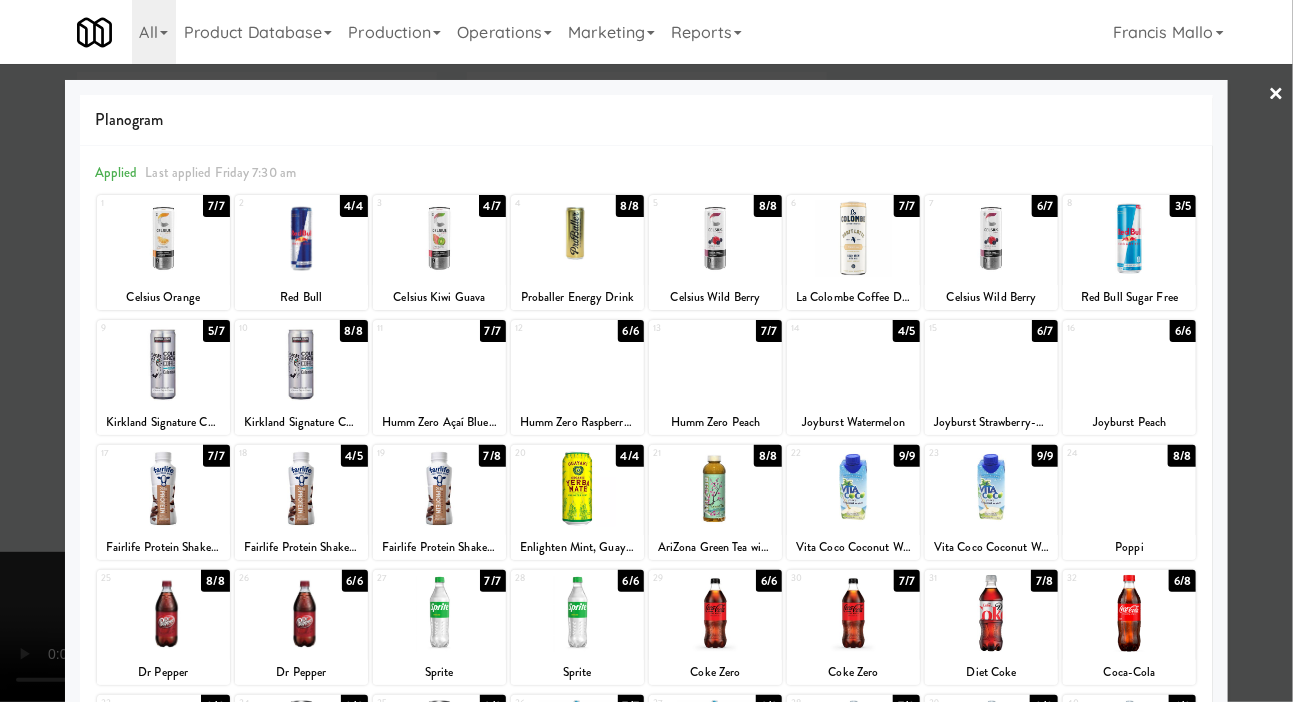 click at bounding box center [853, 363] 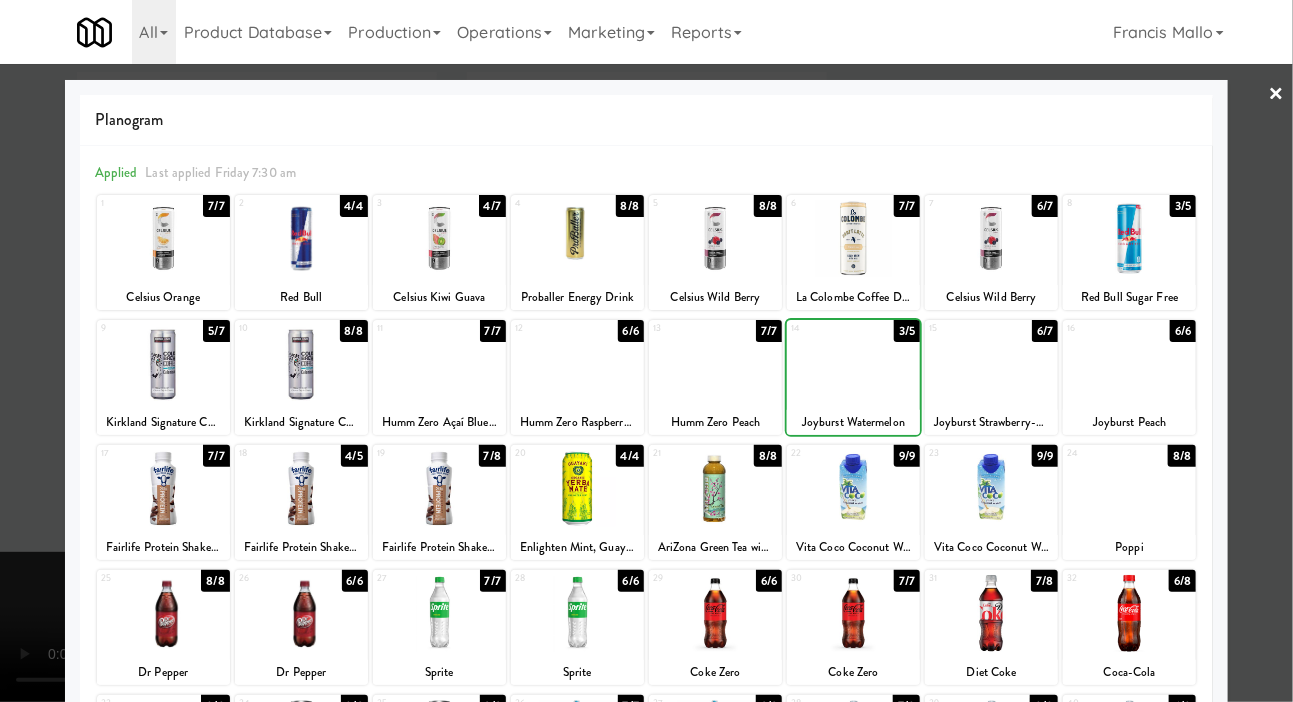 click at bounding box center (646, 351) 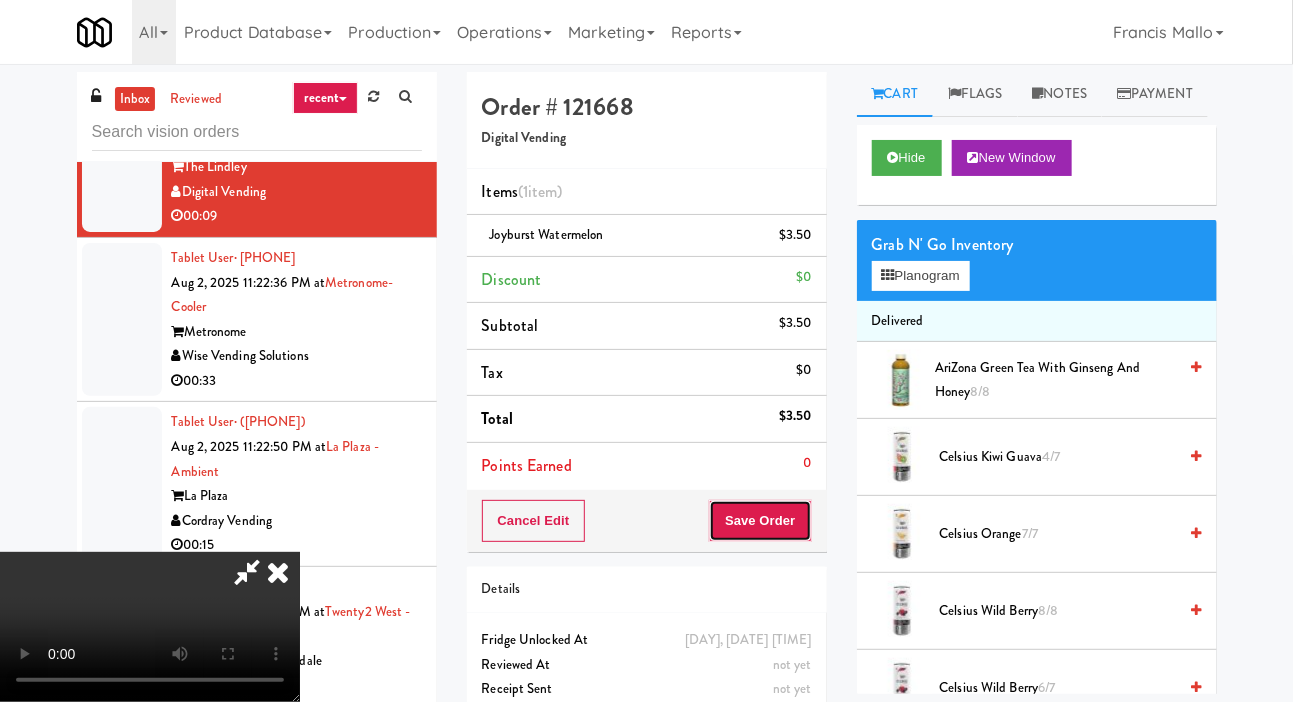 click on "Save Order" at bounding box center [760, 521] 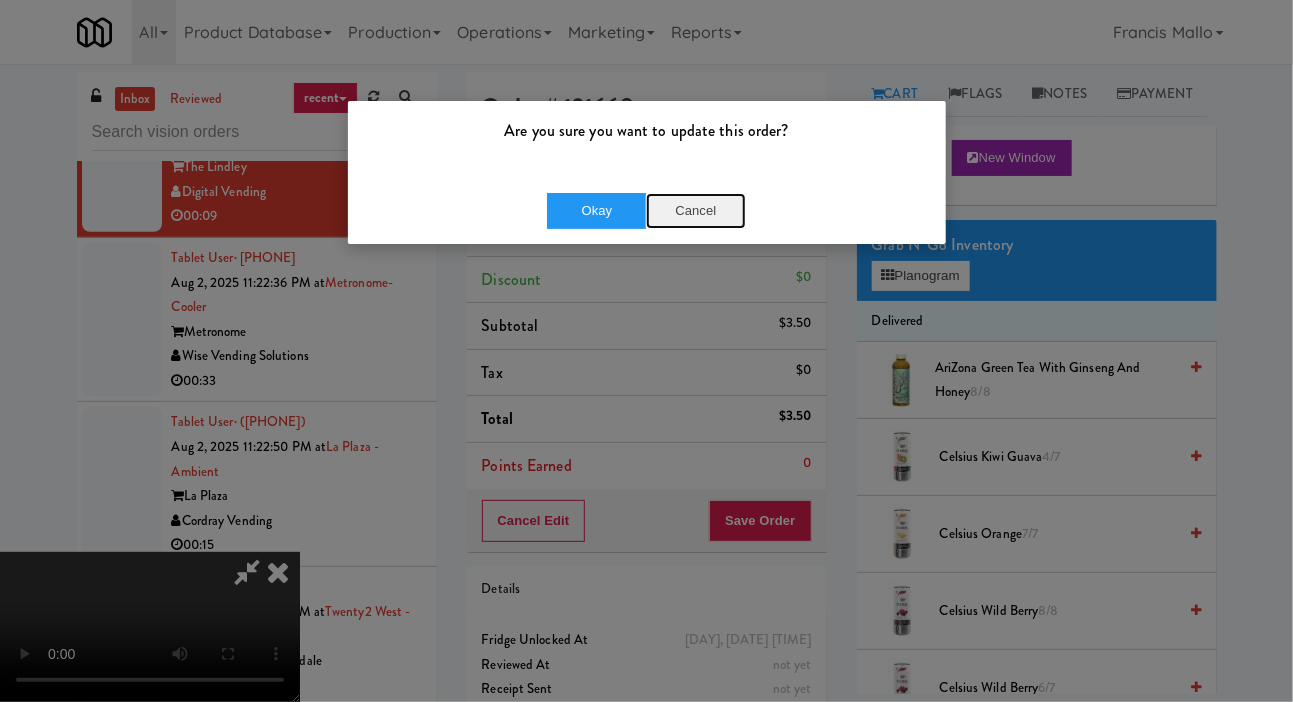 click on "Cancel" at bounding box center (696, 211) 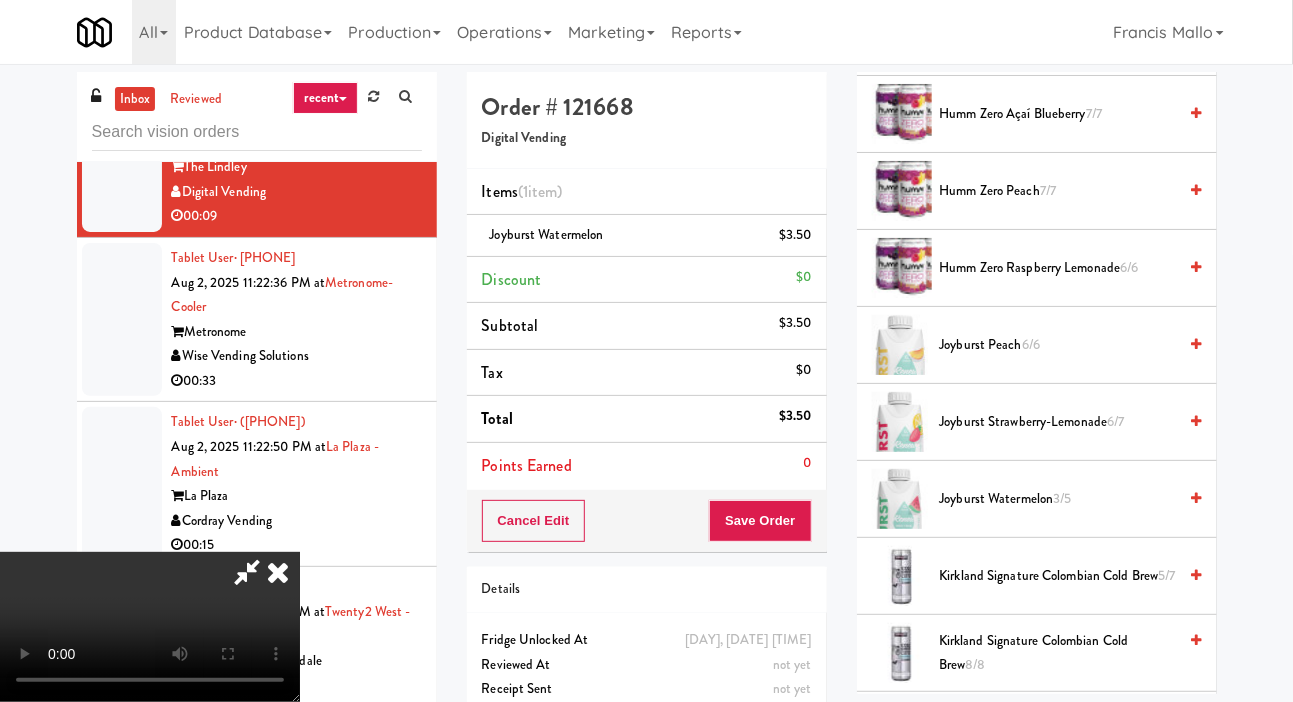 scroll, scrollTop: 1420, scrollLeft: 0, axis: vertical 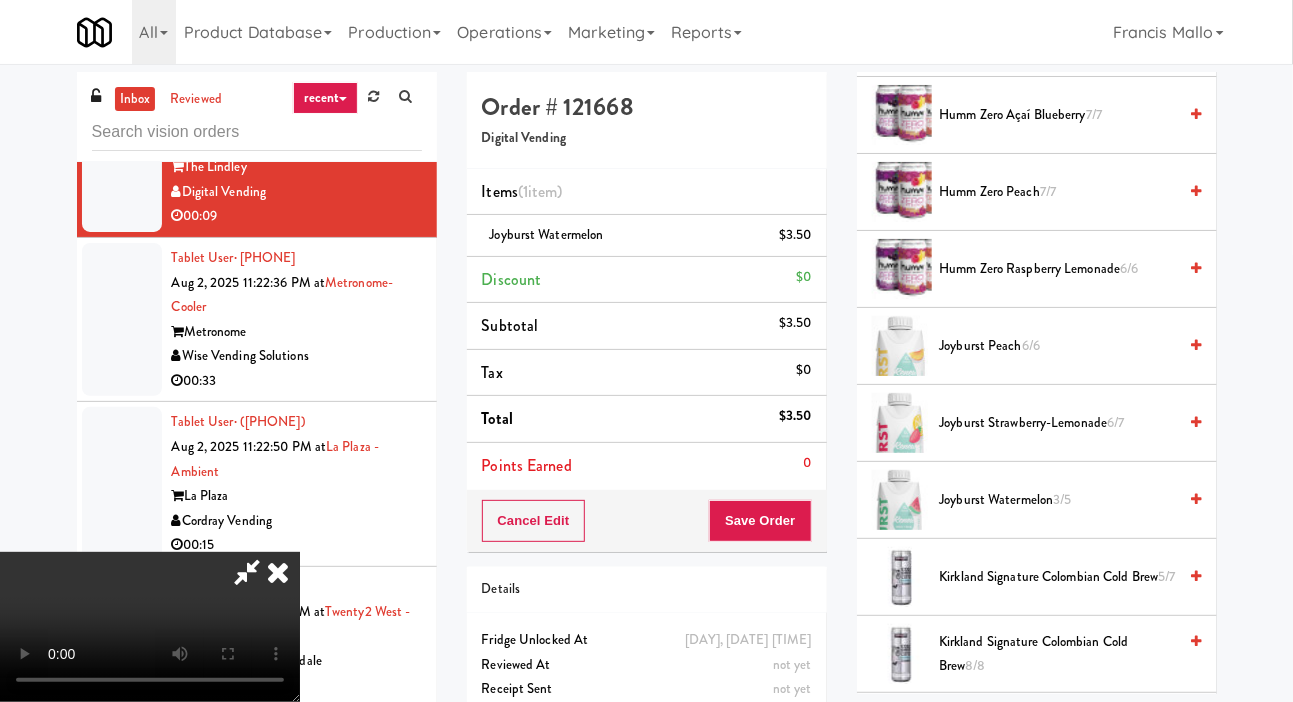 click on "Joyburst Watermelon  3/5" at bounding box center [1058, 500] 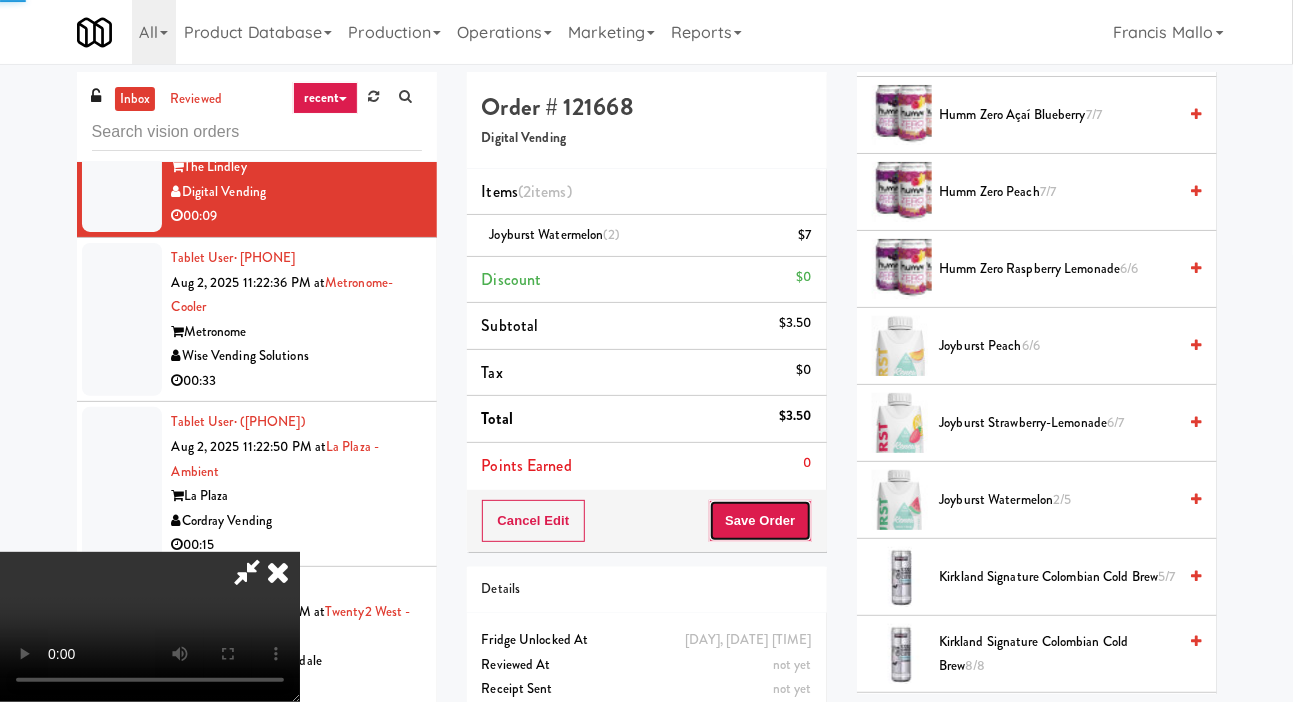 click on "Save Order" at bounding box center [760, 521] 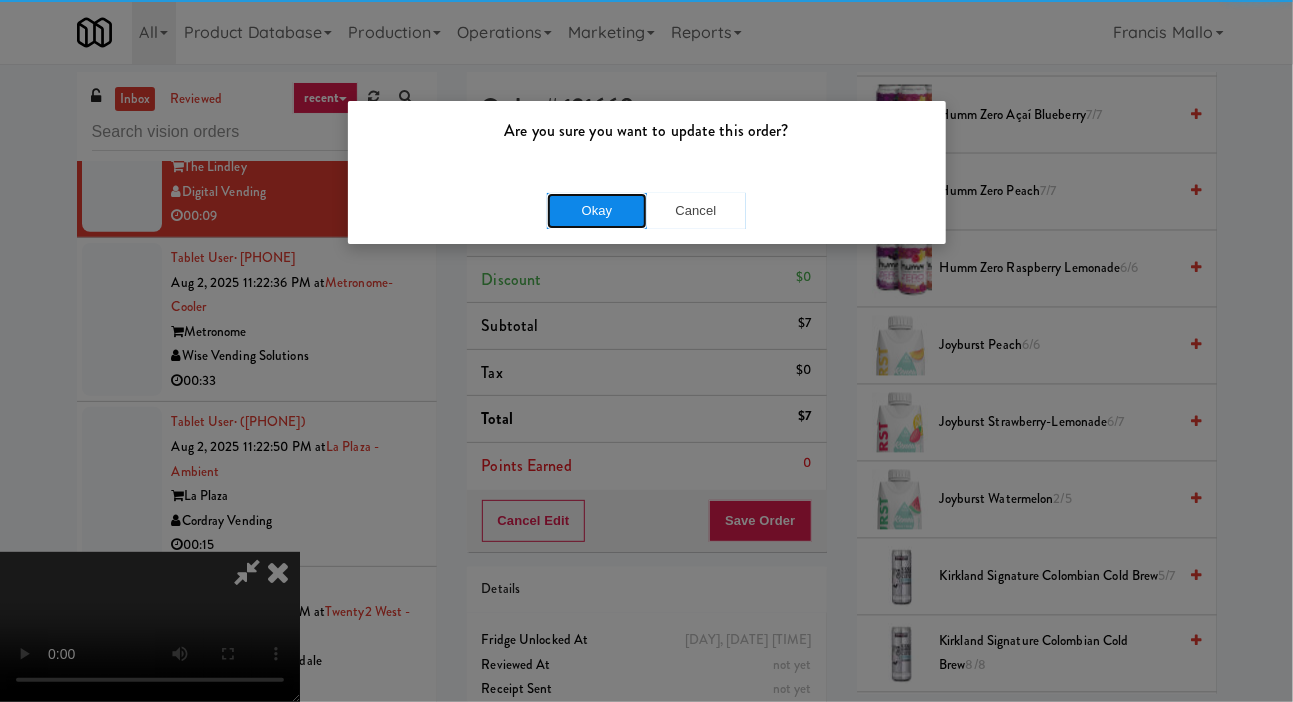 click on "Okay" at bounding box center (597, 211) 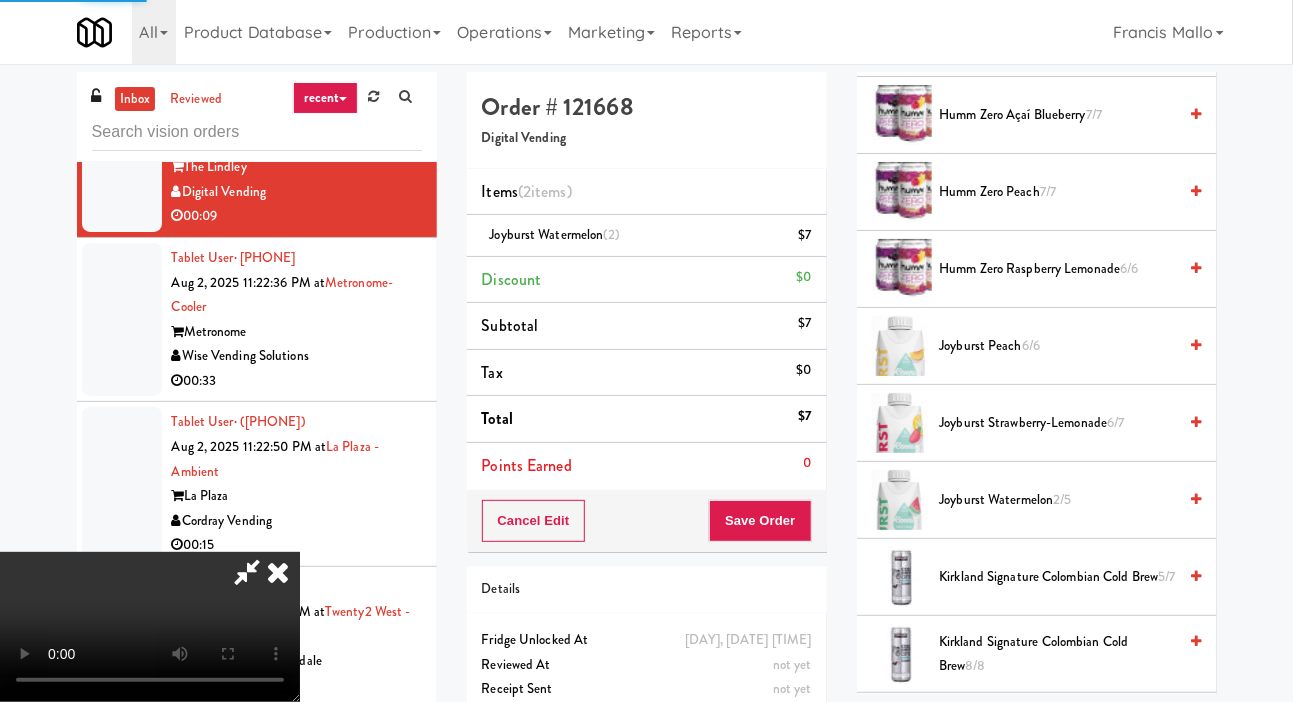 scroll, scrollTop: 116, scrollLeft: 0, axis: vertical 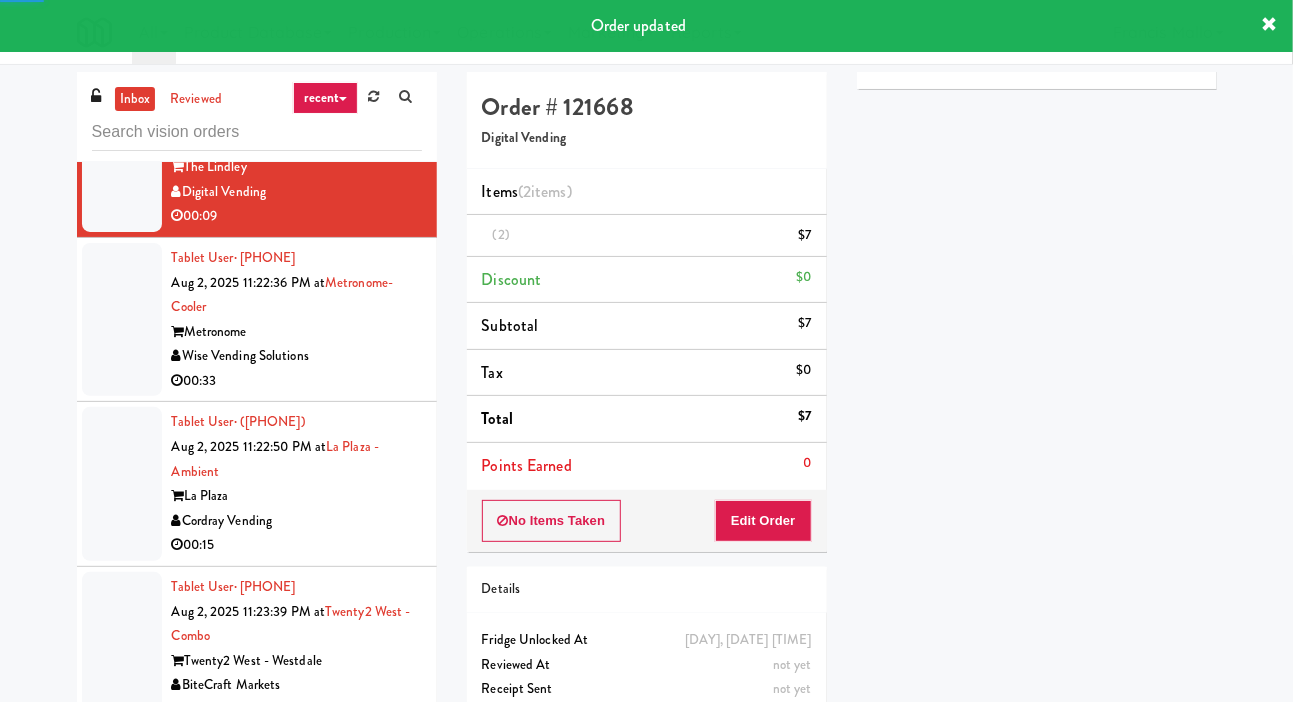 click at bounding box center [122, 320] 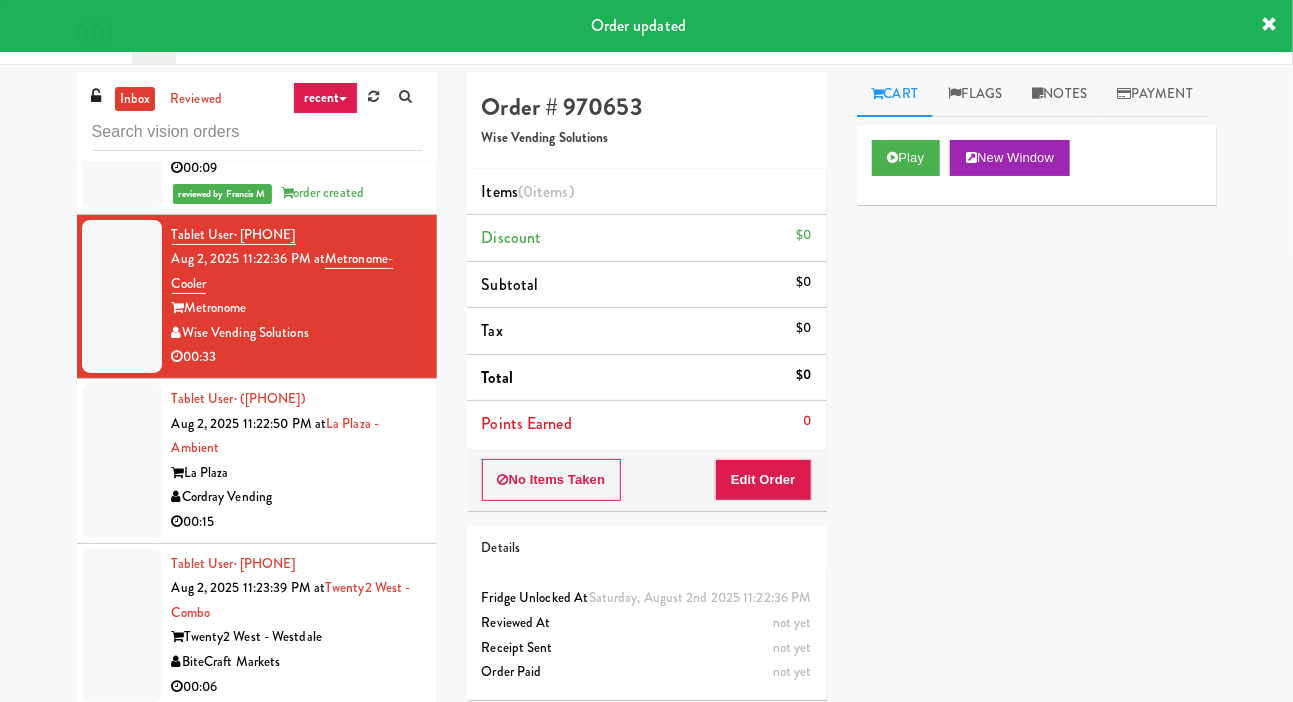scroll, scrollTop: 12787, scrollLeft: 0, axis: vertical 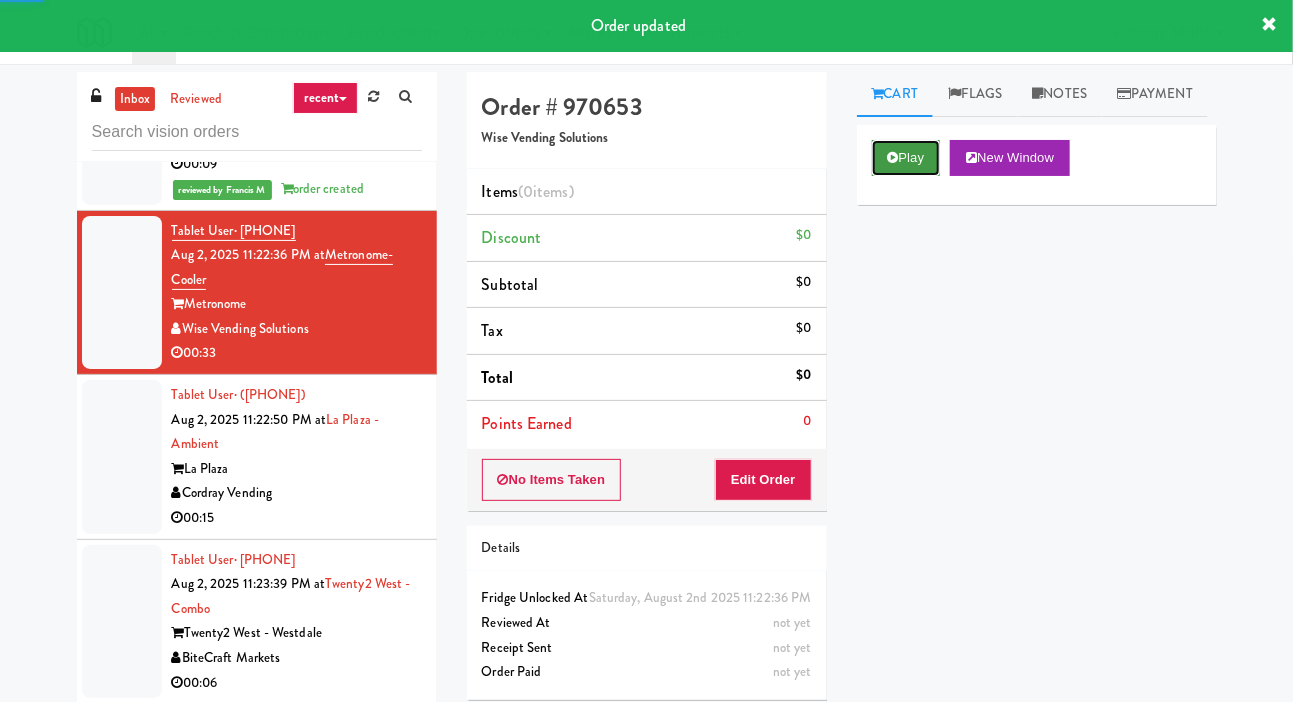 click on "Play" at bounding box center [906, 158] 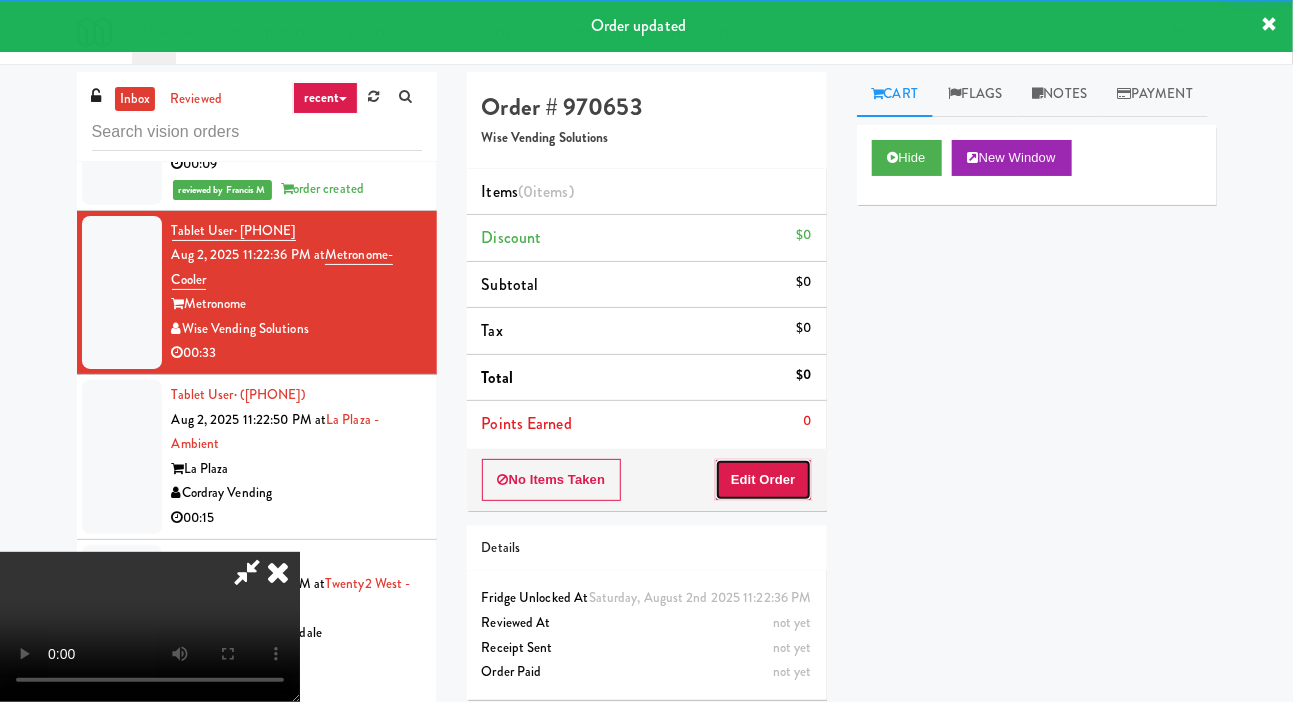 click on "Edit Order" at bounding box center [763, 480] 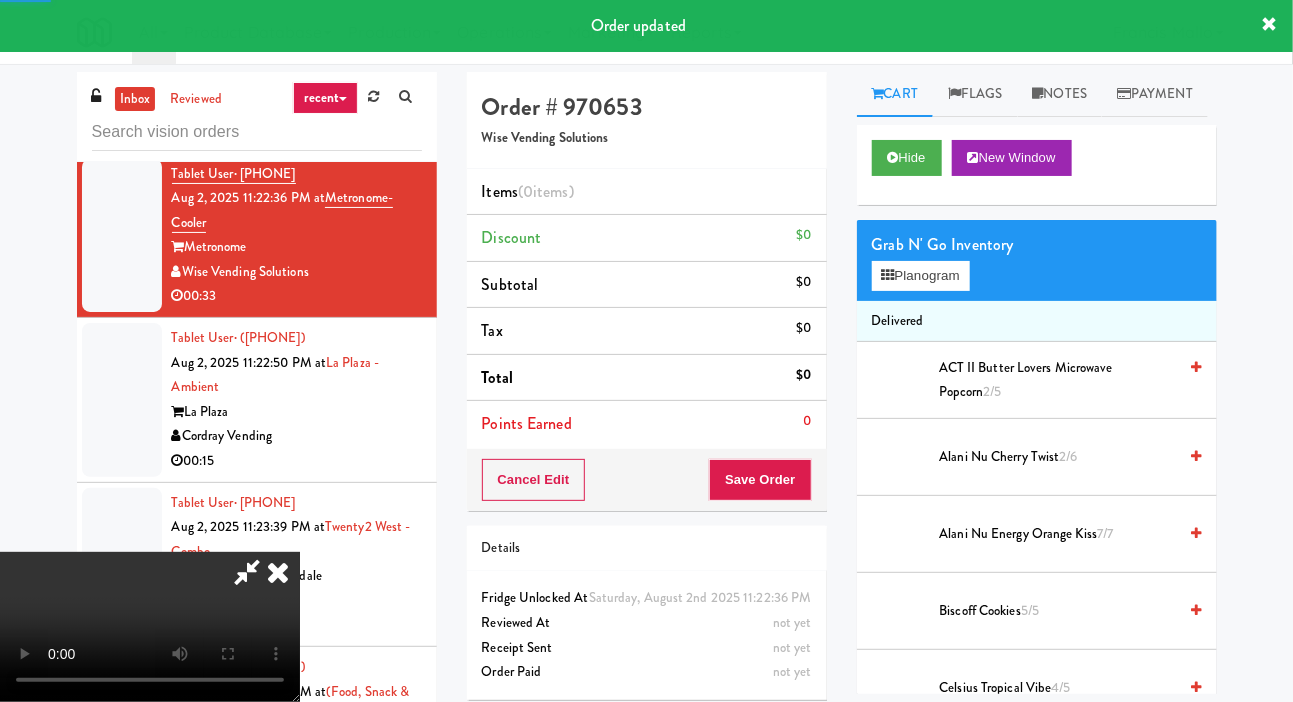 scroll, scrollTop: 12847, scrollLeft: 0, axis: vertical 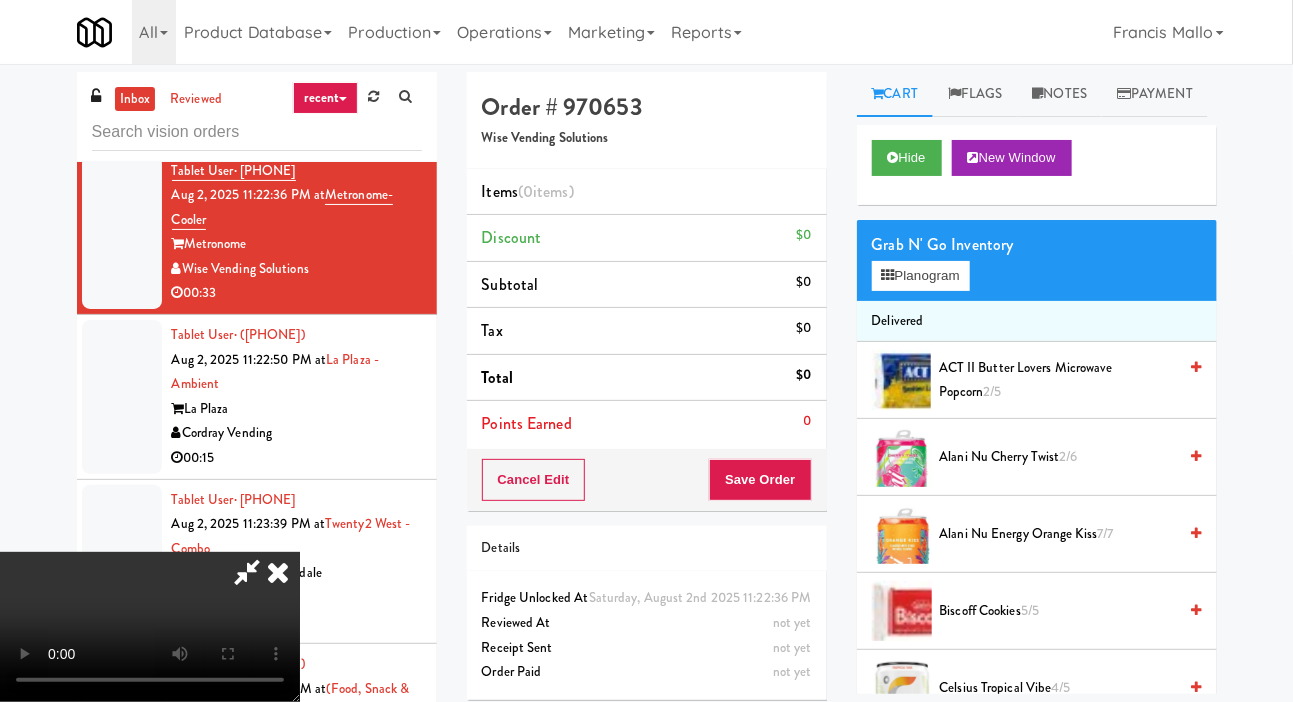 type 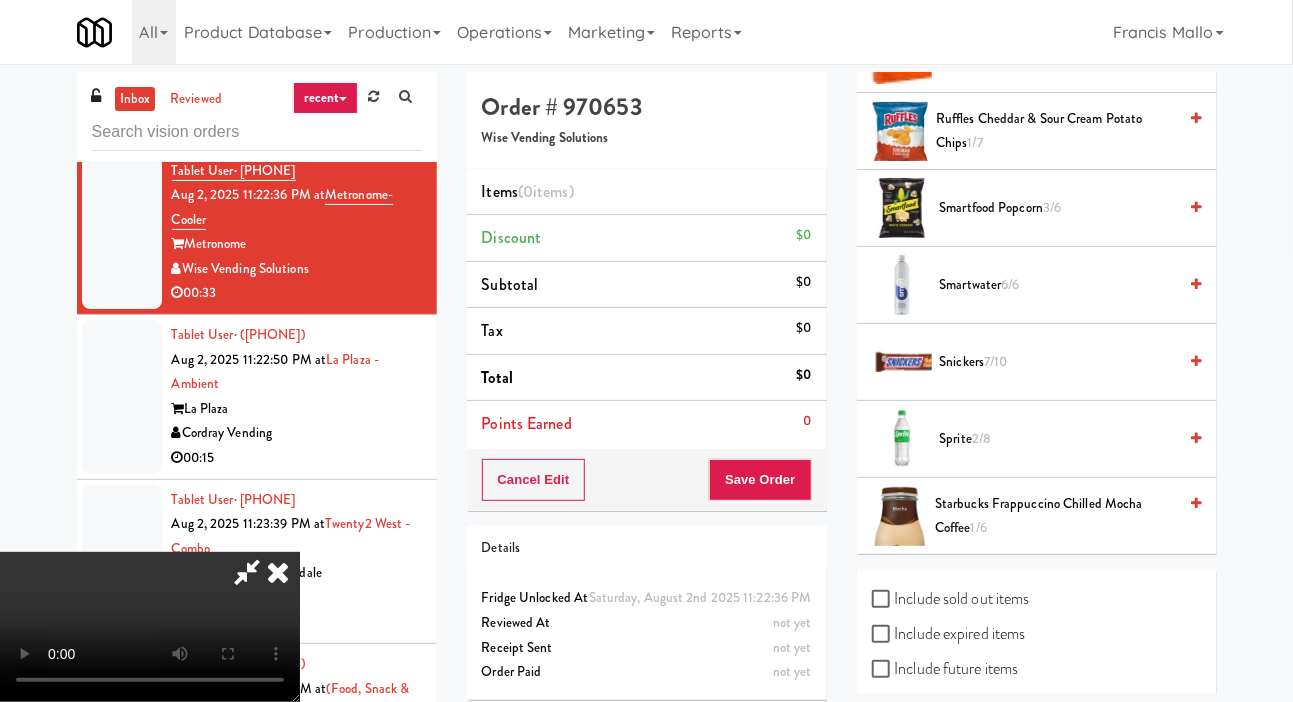 scroll, scrollTop: 2018, scrollLeft: 0, axis: vertical 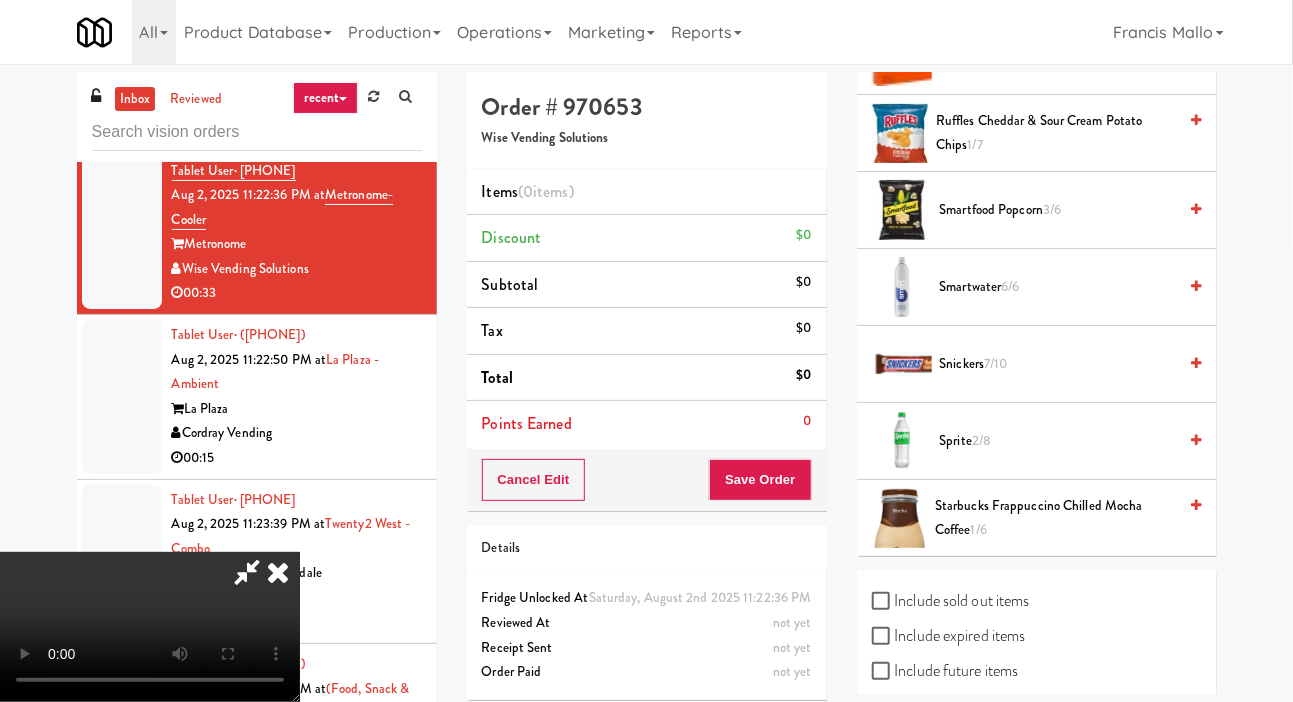 click on "Sprite  2/8" at bounding box center [1058, 441] 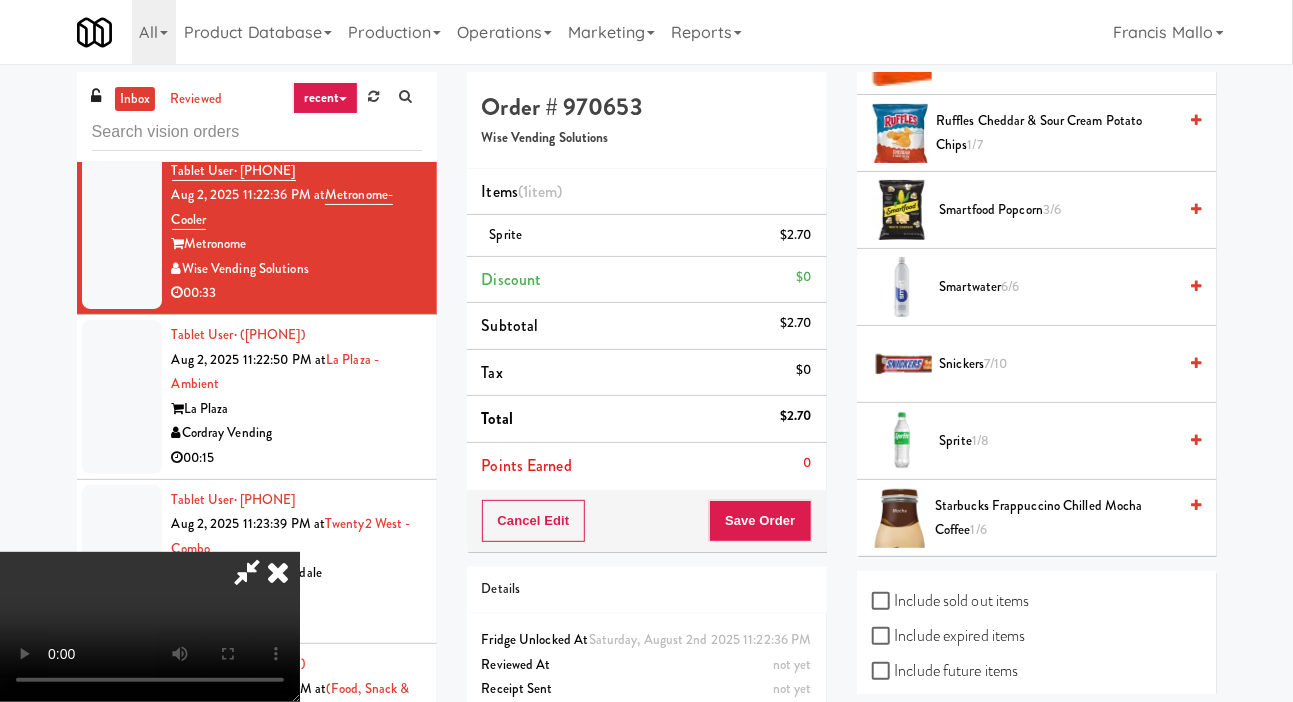 scroll, scrollTop: 73, scrollLeft: 0, axis: vertical 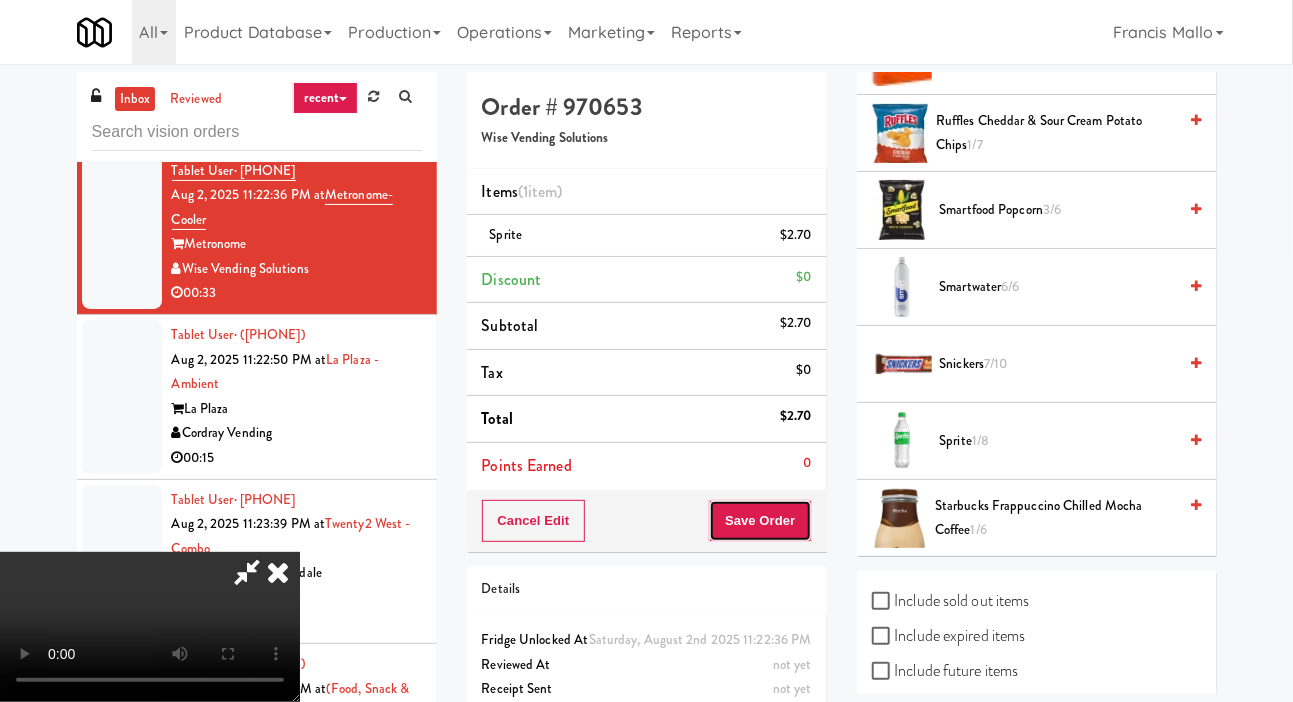 click on "Save Order" at bounding box center [760, 521] 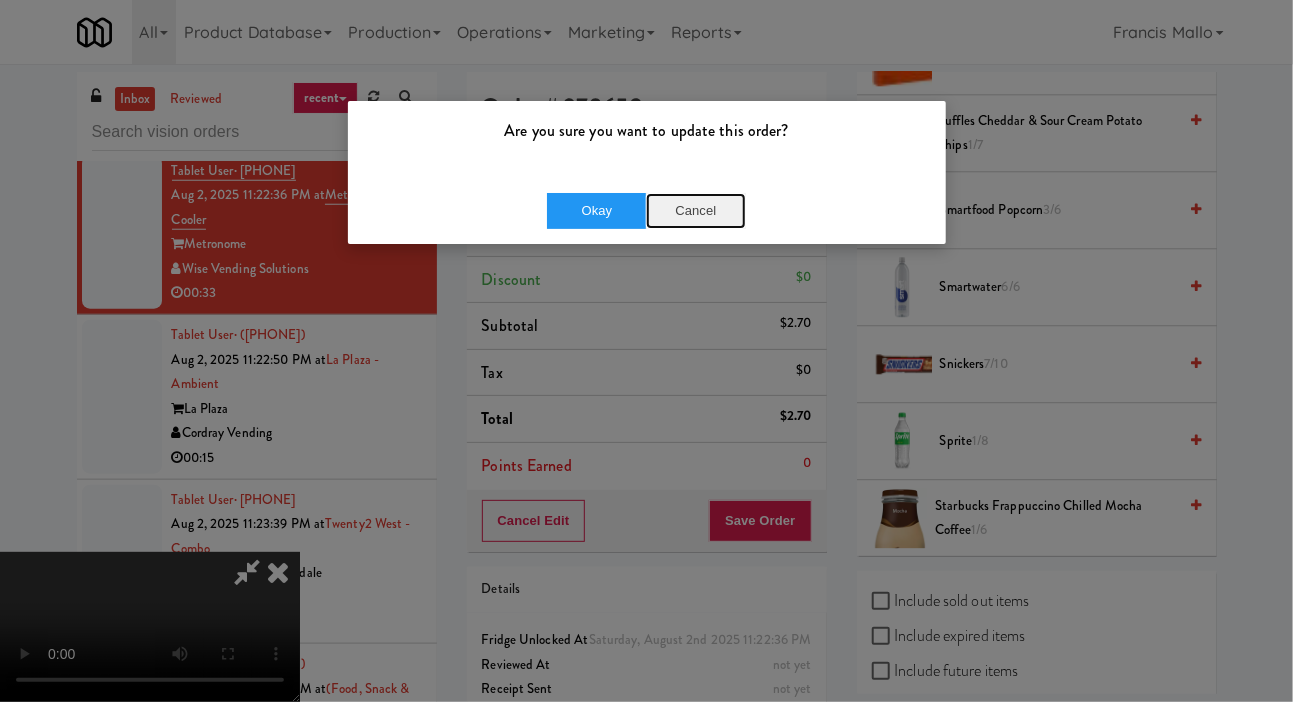 click on "Cancel" at bounding box center [696, 211] 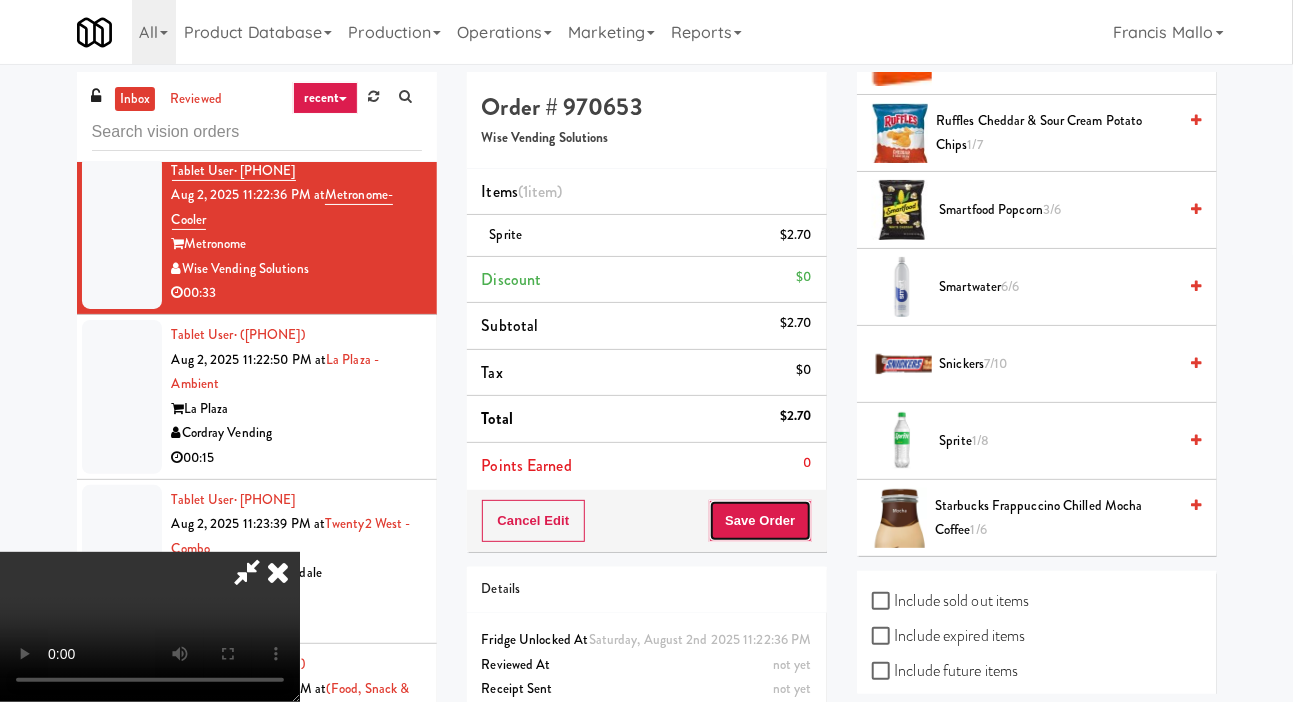 click on "Save Order" at bounding box center [760, 521] 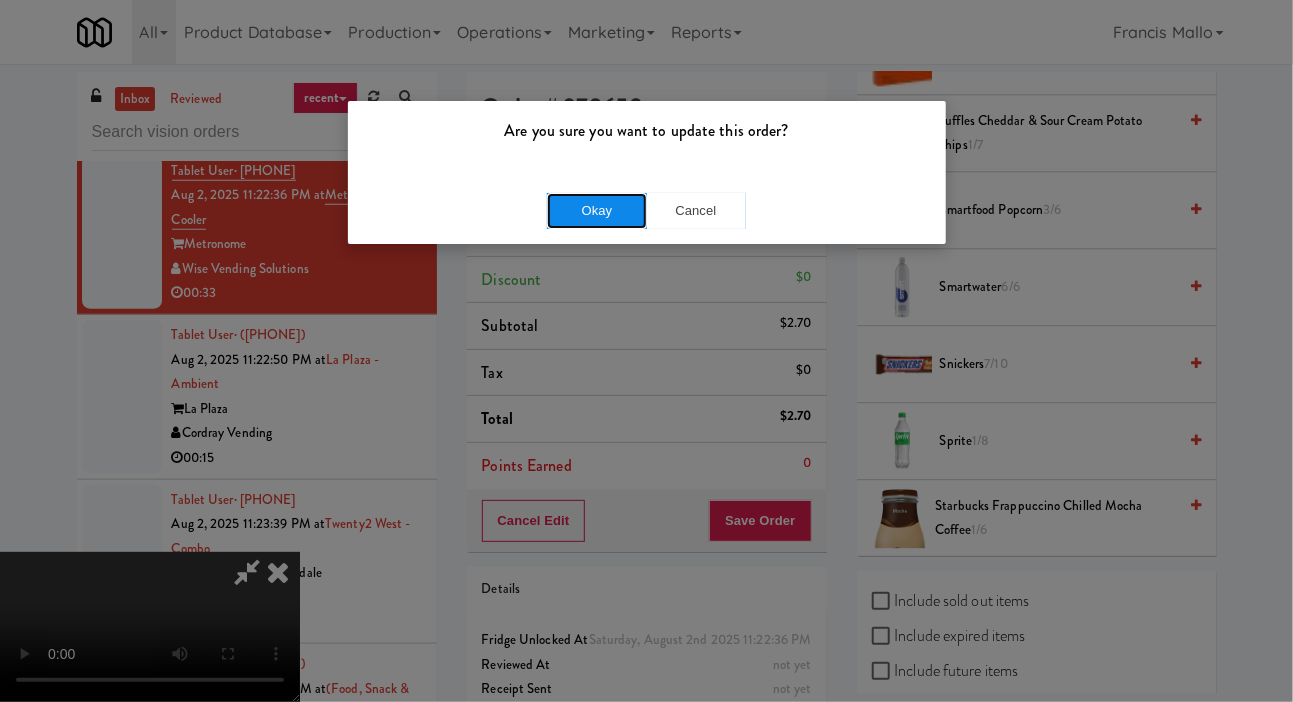 click on "Okay" at bounding box center [597, 211] 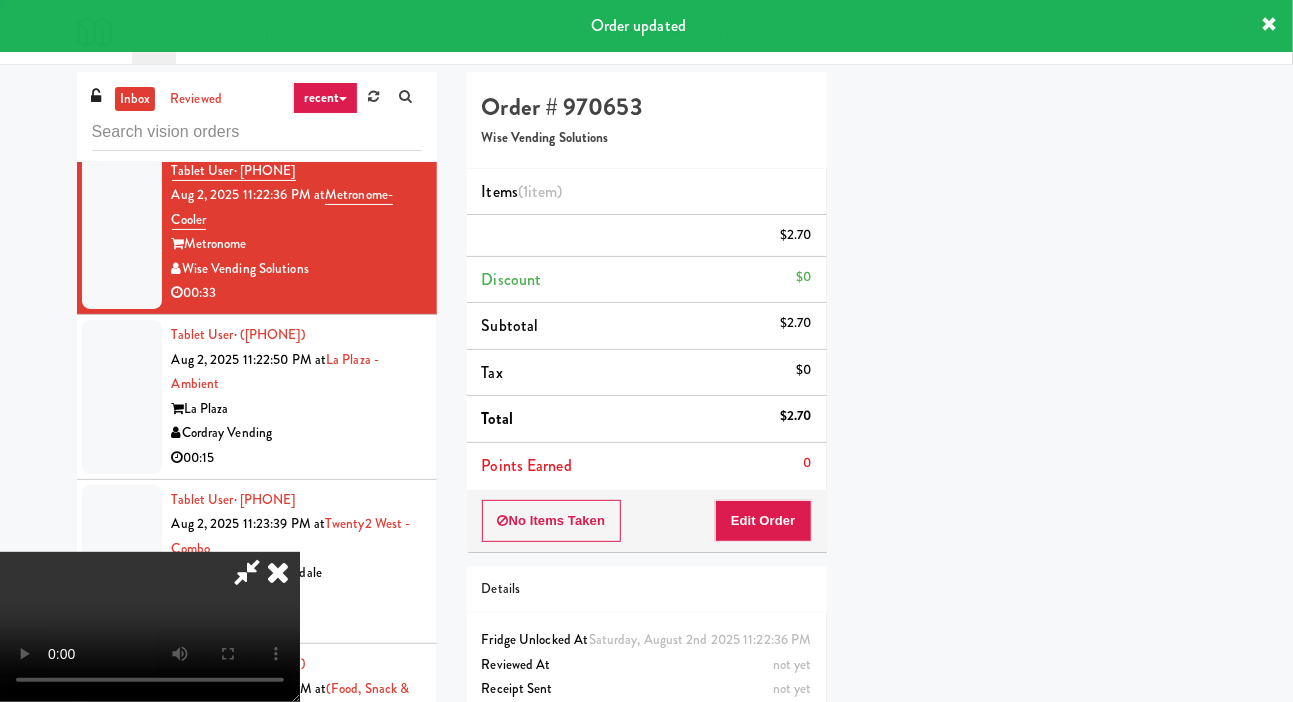 scroll, scrollTop: 116, scrollLeft: 0, axis: vertical 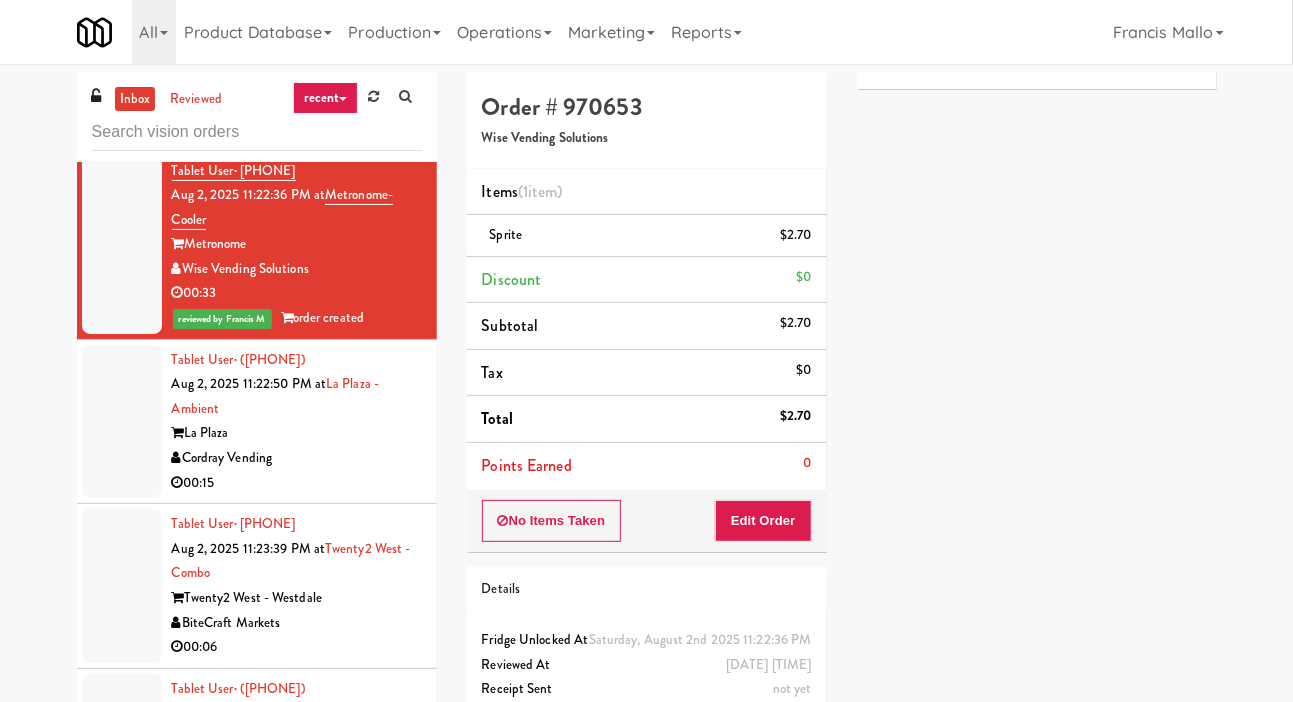 click at bounding box center (122, 422) 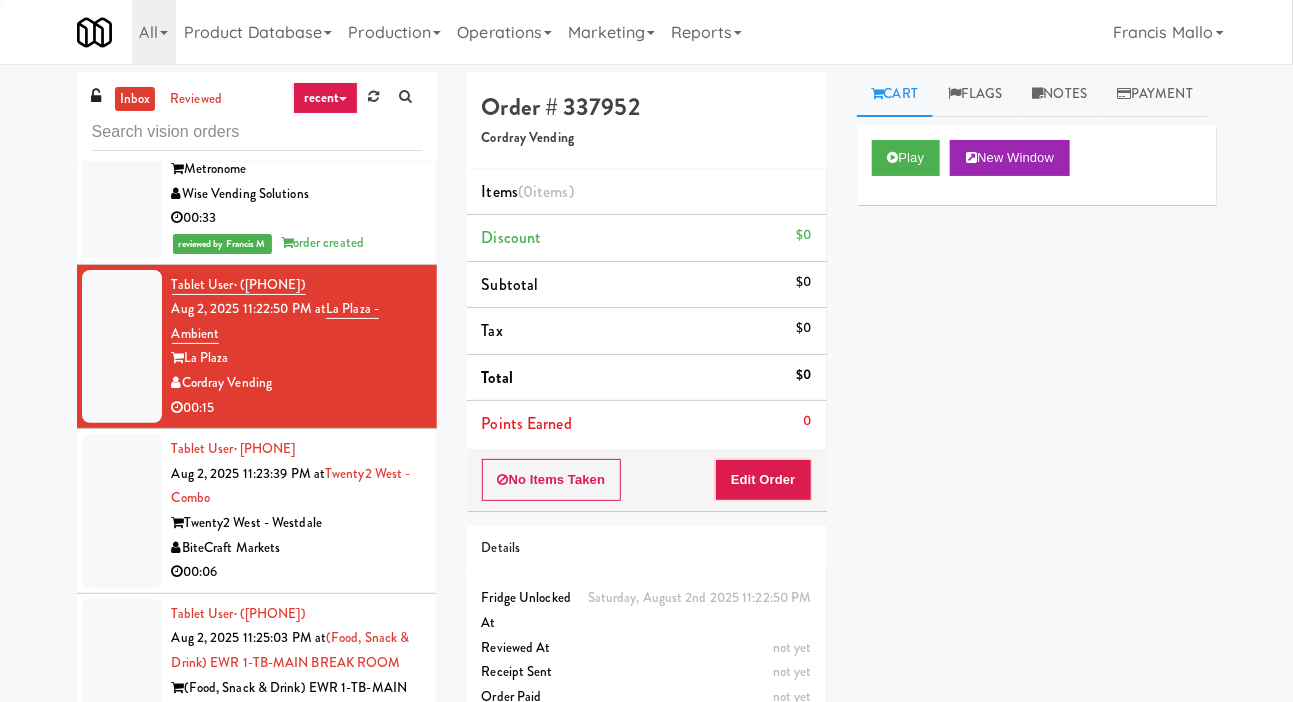 scroll, scrollTop: 12924, scrollLeft: 0, axis: vertical 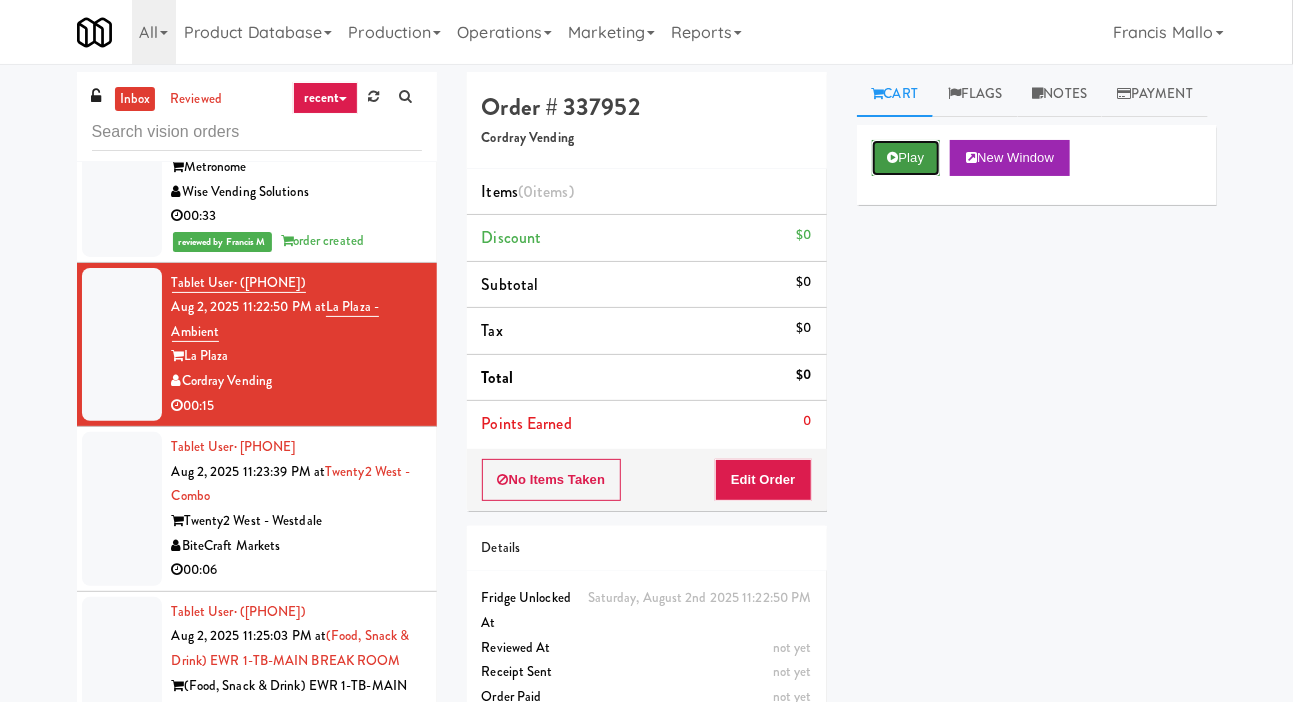click on "Play" at bounding box center (906, 158) 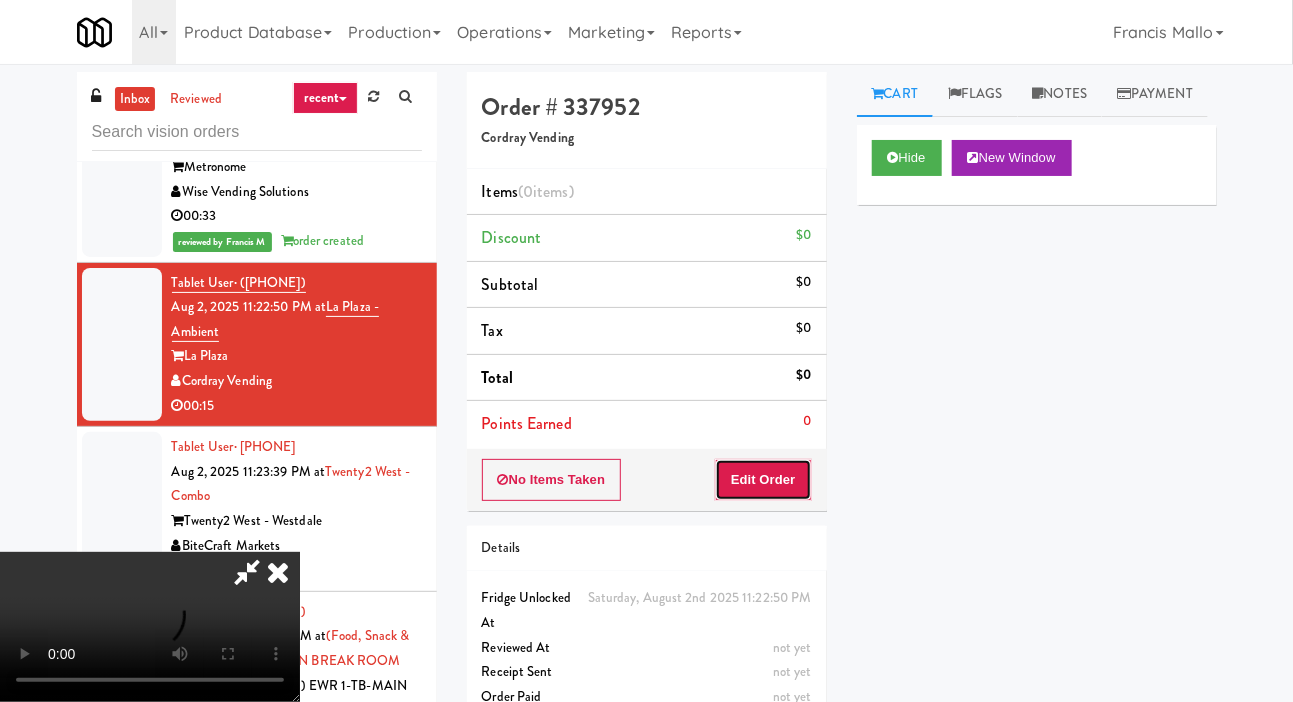 click on "Edit Order" at bounding box center (763, 480) 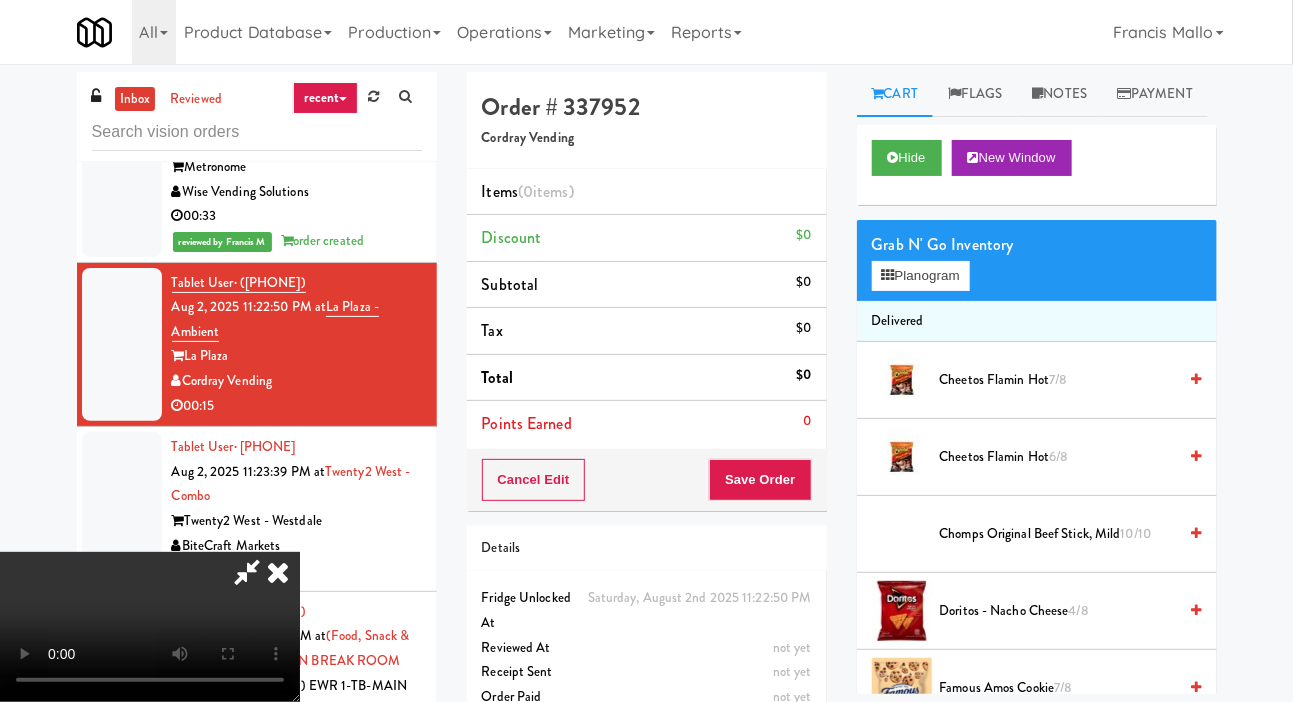 scroll, scrollTop: 73, scrollLeft: 0, axis: vertical 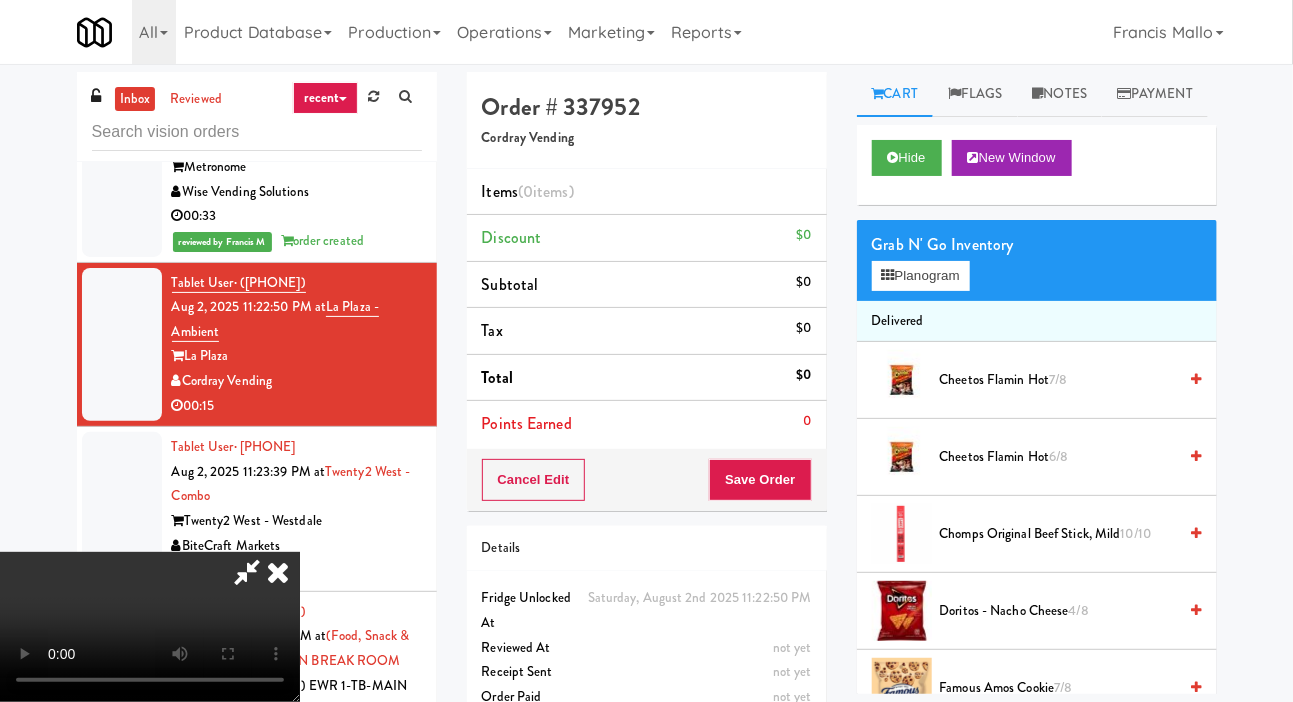 type 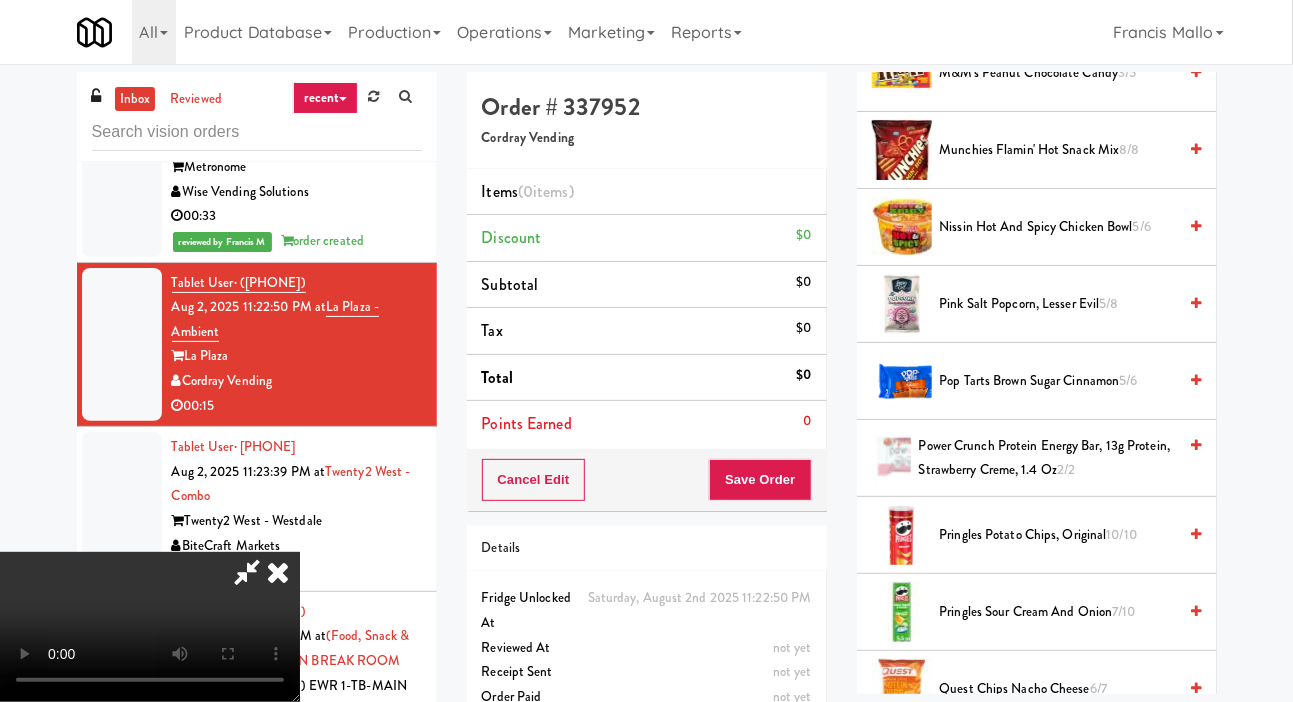 scroll, scrollTop: 1157, scrollLeft: 0, axis: vertical 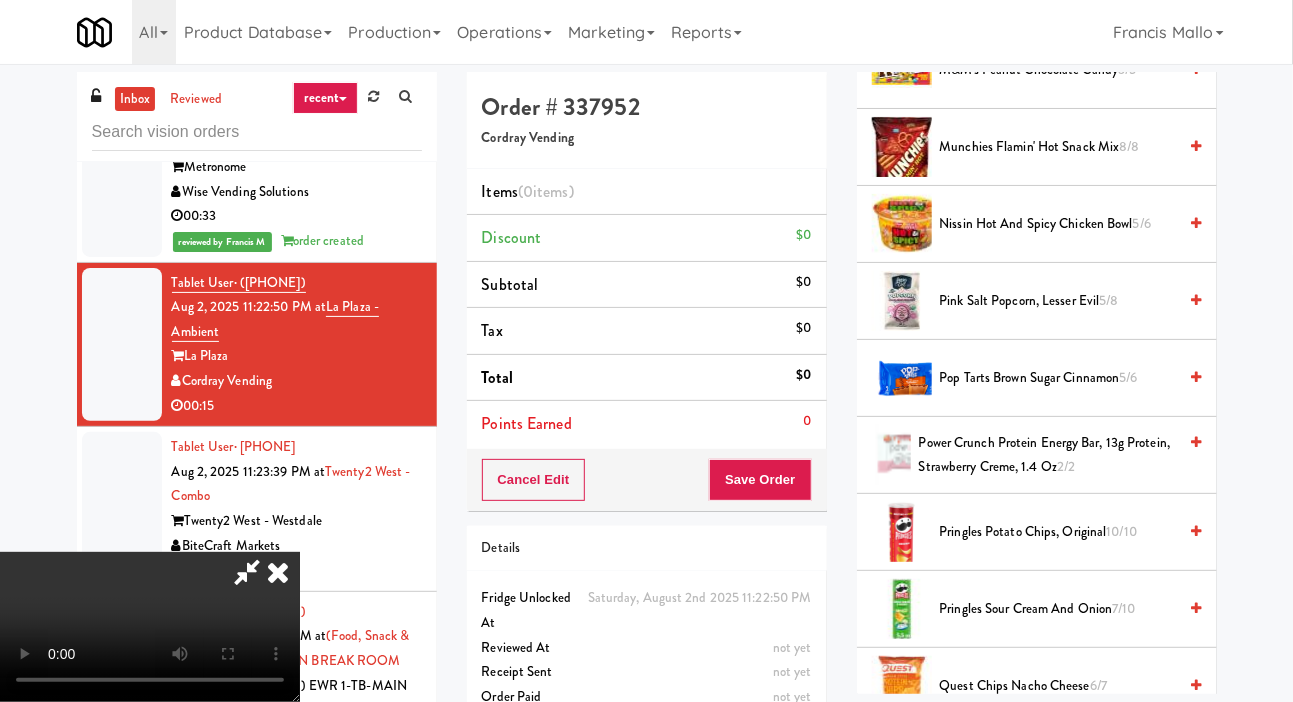 click on "Pringles Sour Cream and Onion  7/10" at bounding box center (1058, 609) 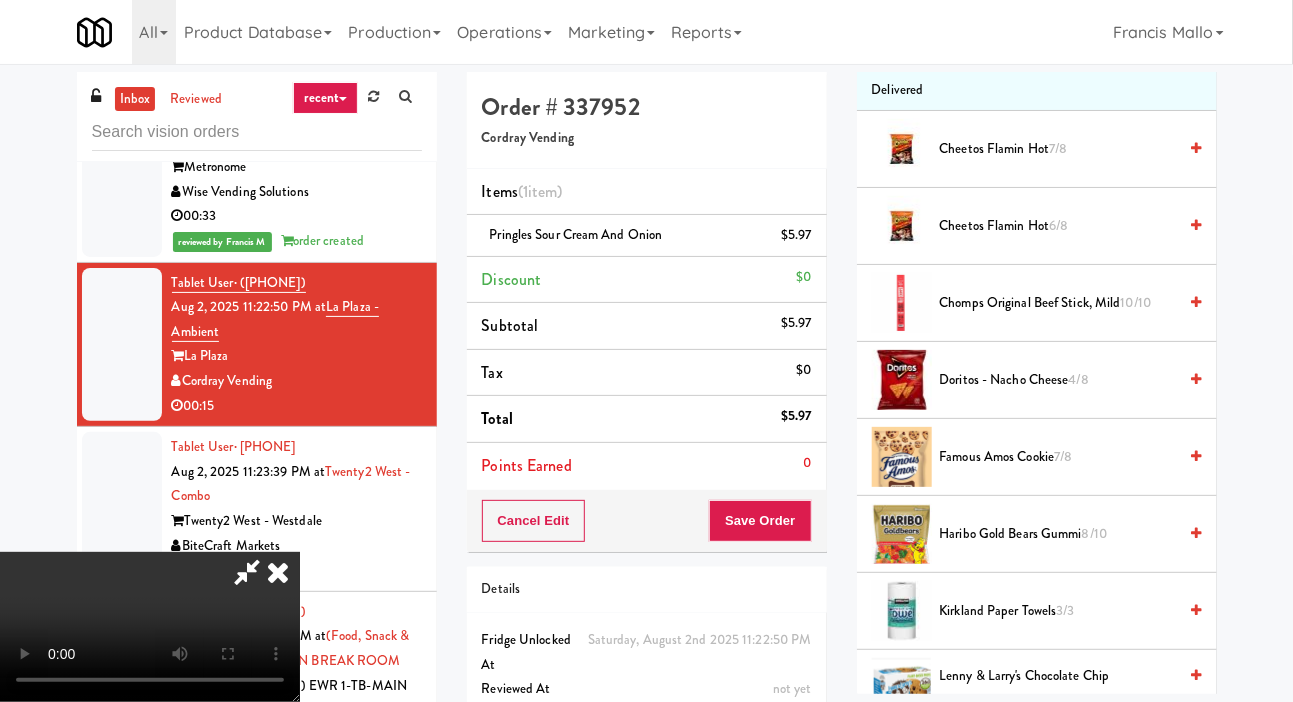 scroll, scrollTop: 0, scrollLeft: 0, axis: both 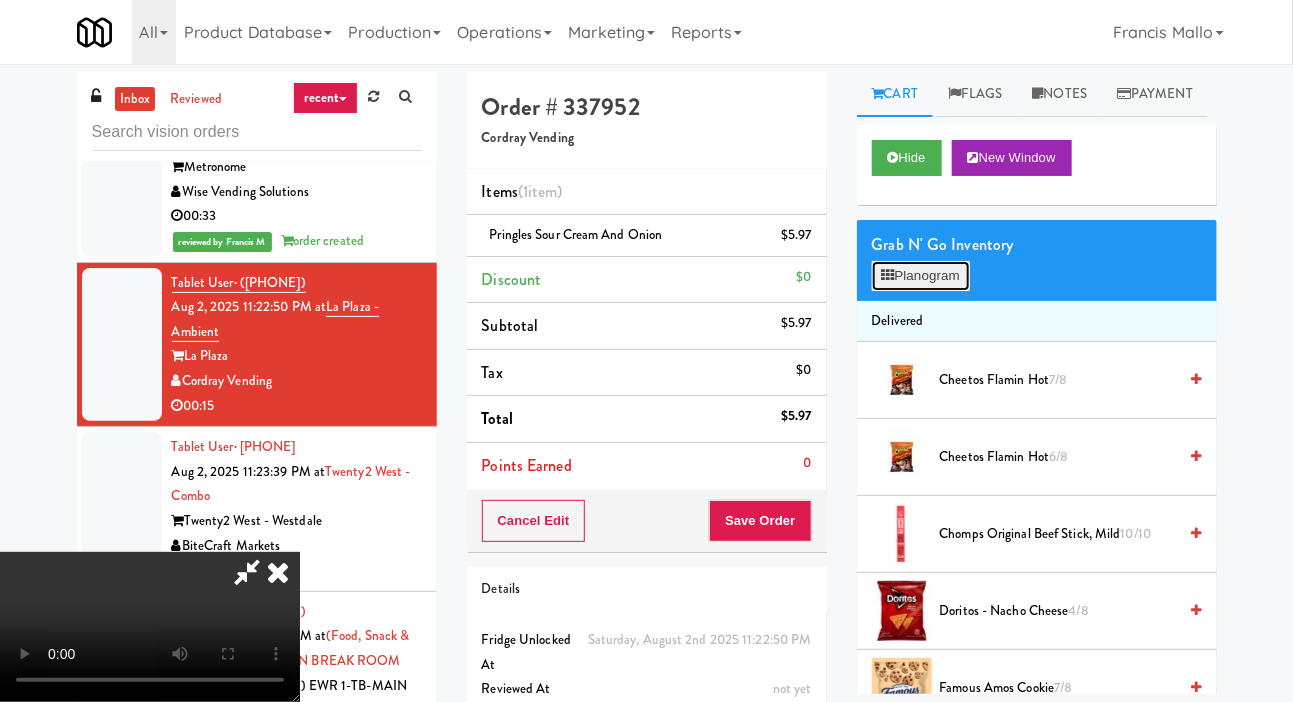 click on "Planogram" at bounding box center (921, 276) 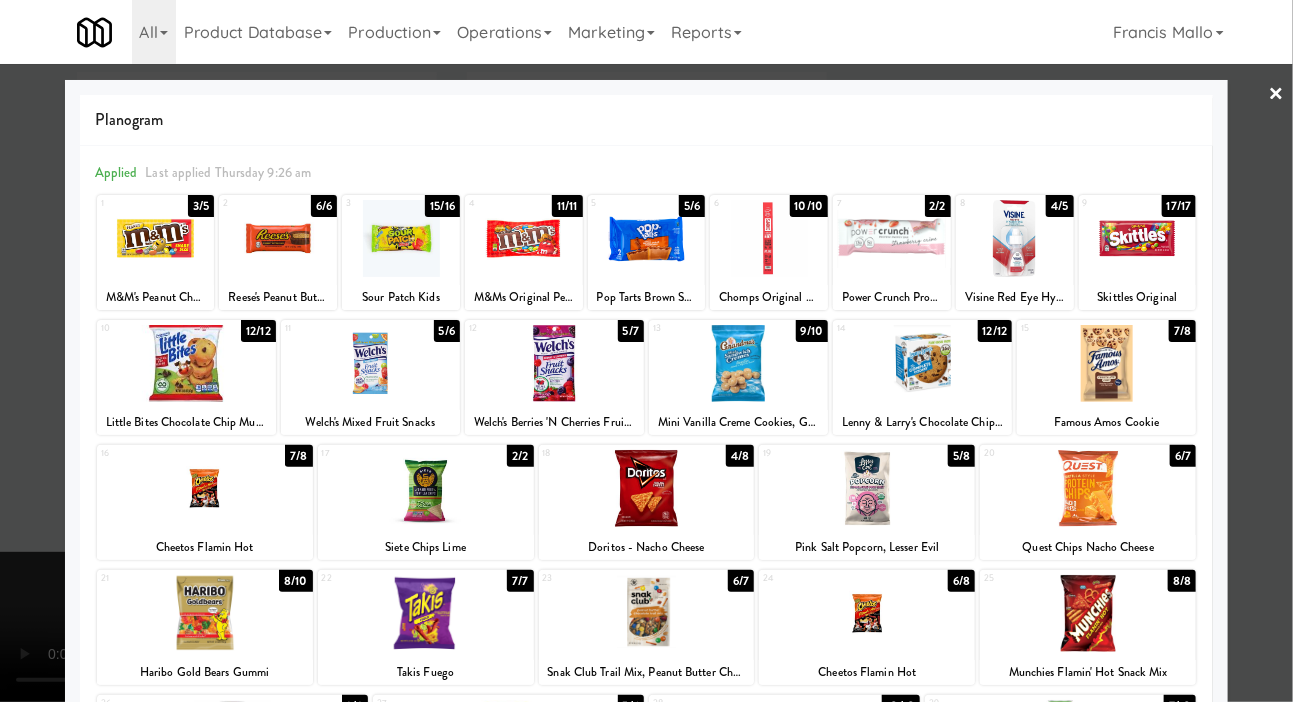 click at bounding box center [738, 363] 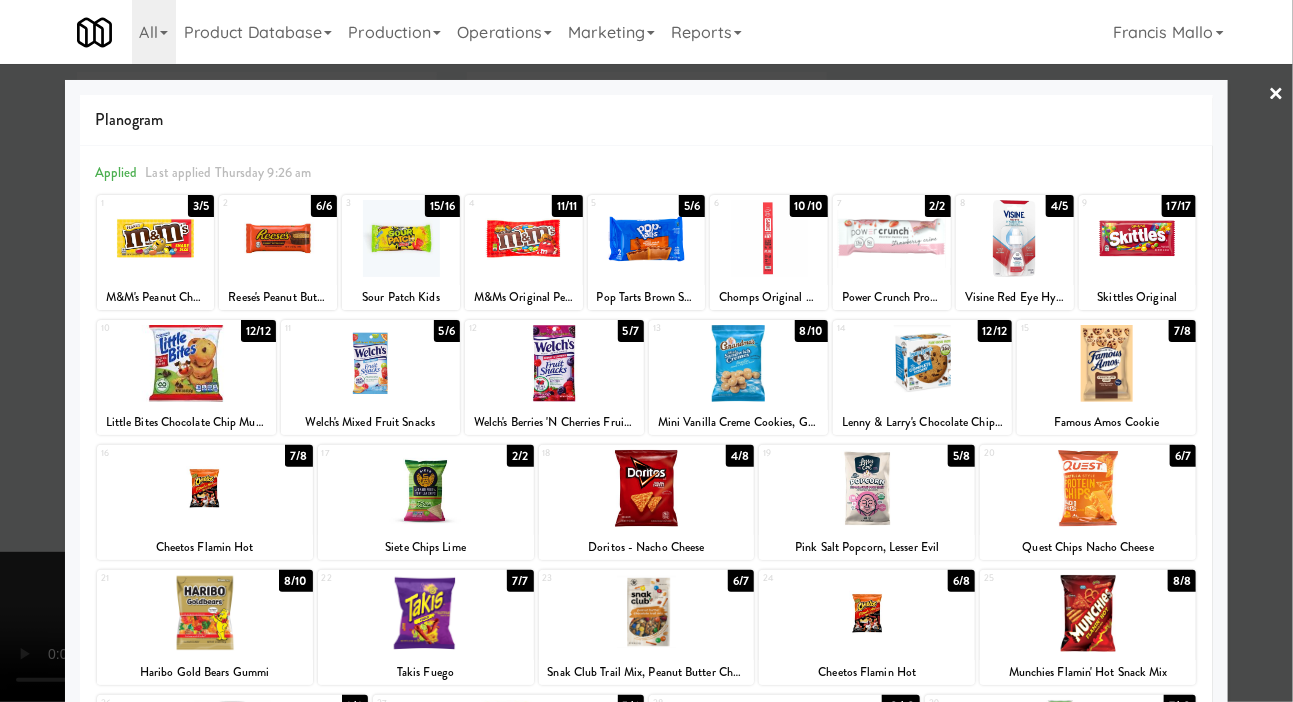 click at bounding box center [646, 351] 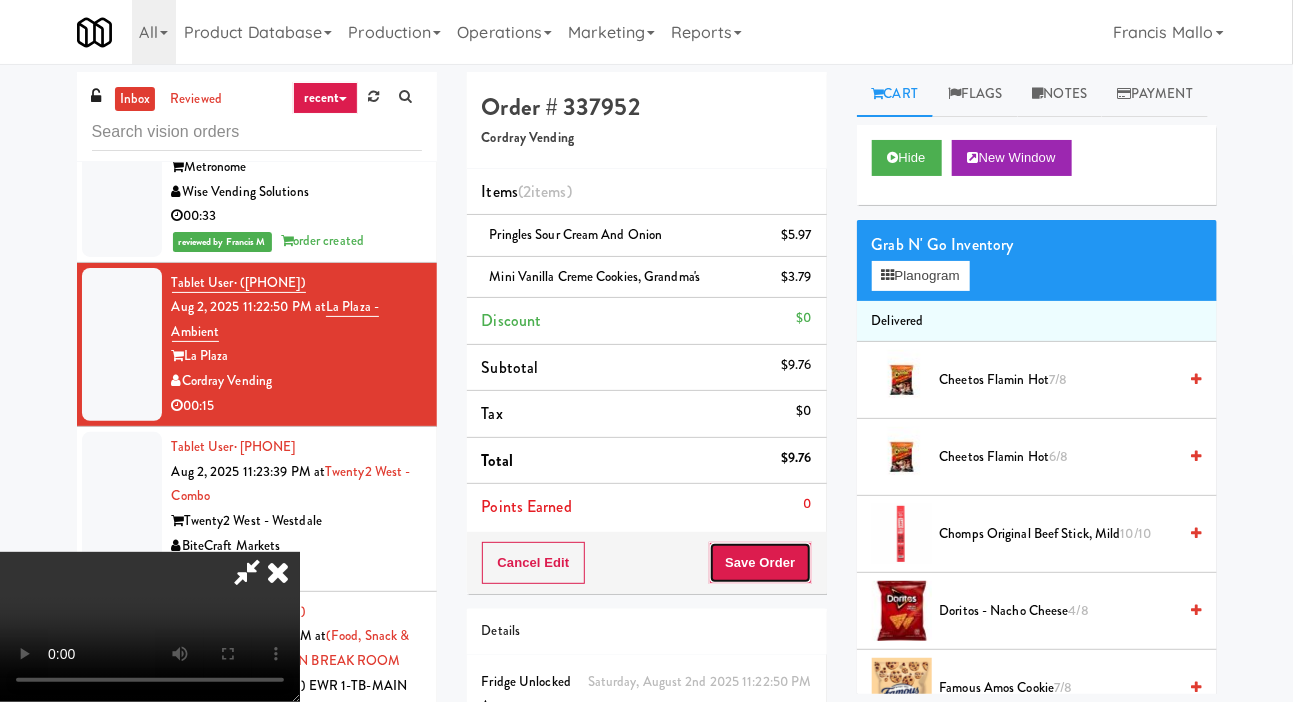 click on "Save Order" at bounding box center [760, 563] 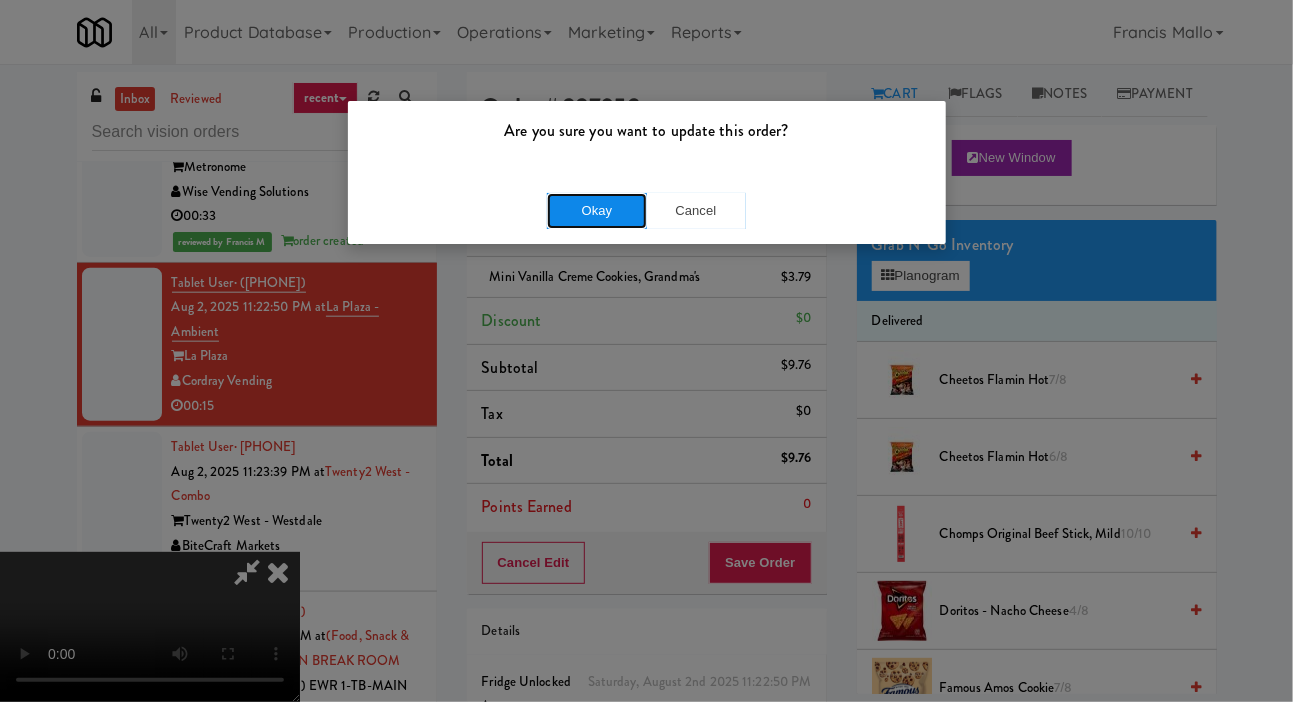 click on "Okay" at bounding box center (597, 211) 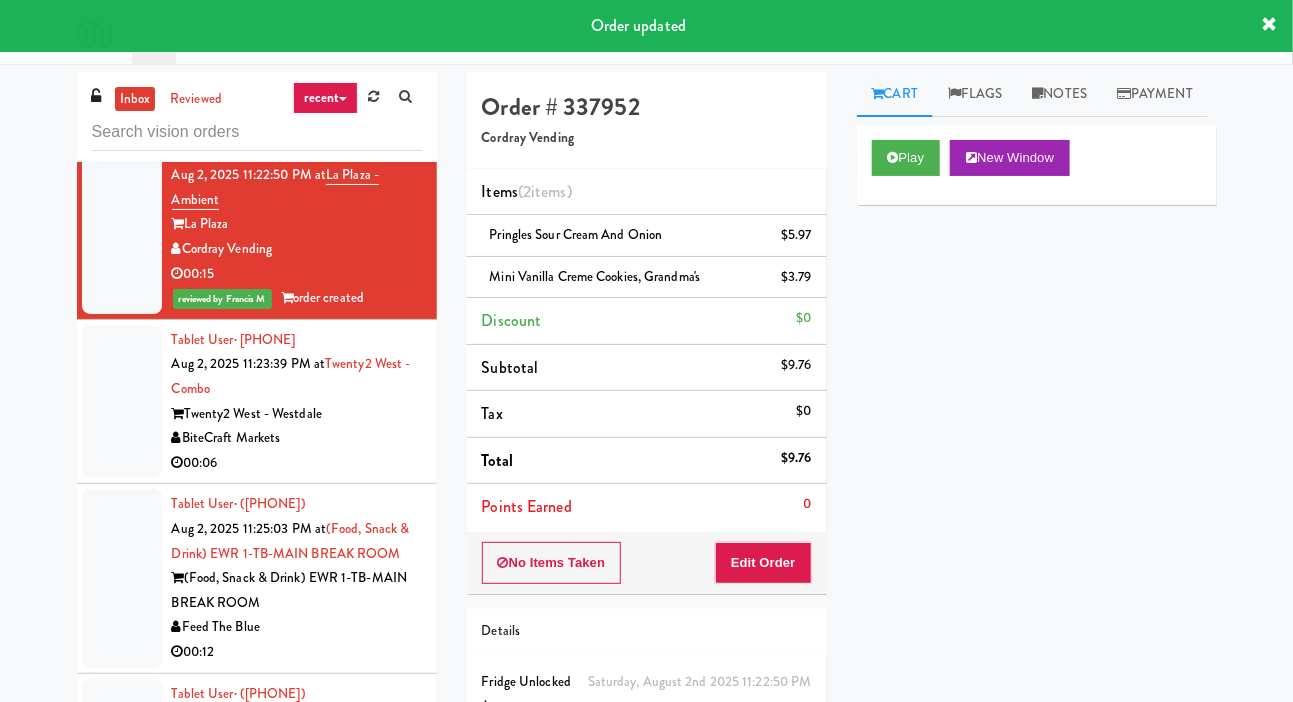 scroll, scrollTop: 13053, scrollLeft: 0, axis: vertical 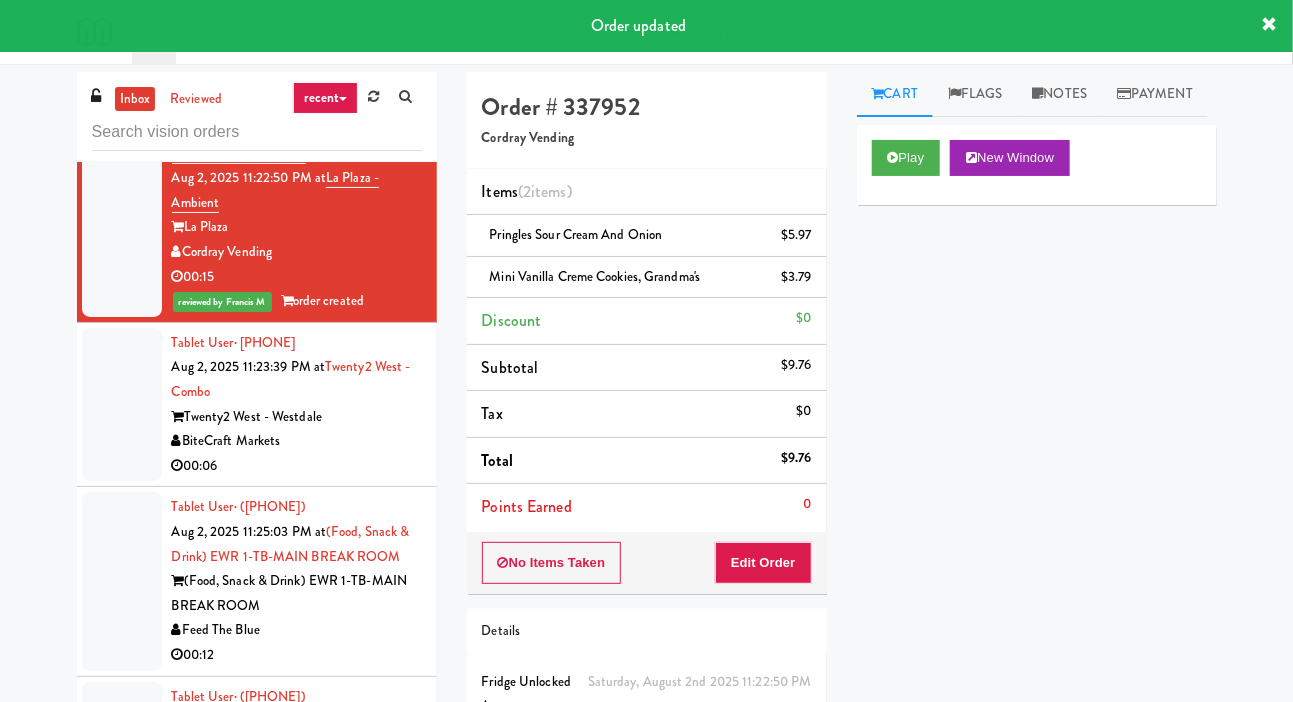 click at bounding box center (122, 405) 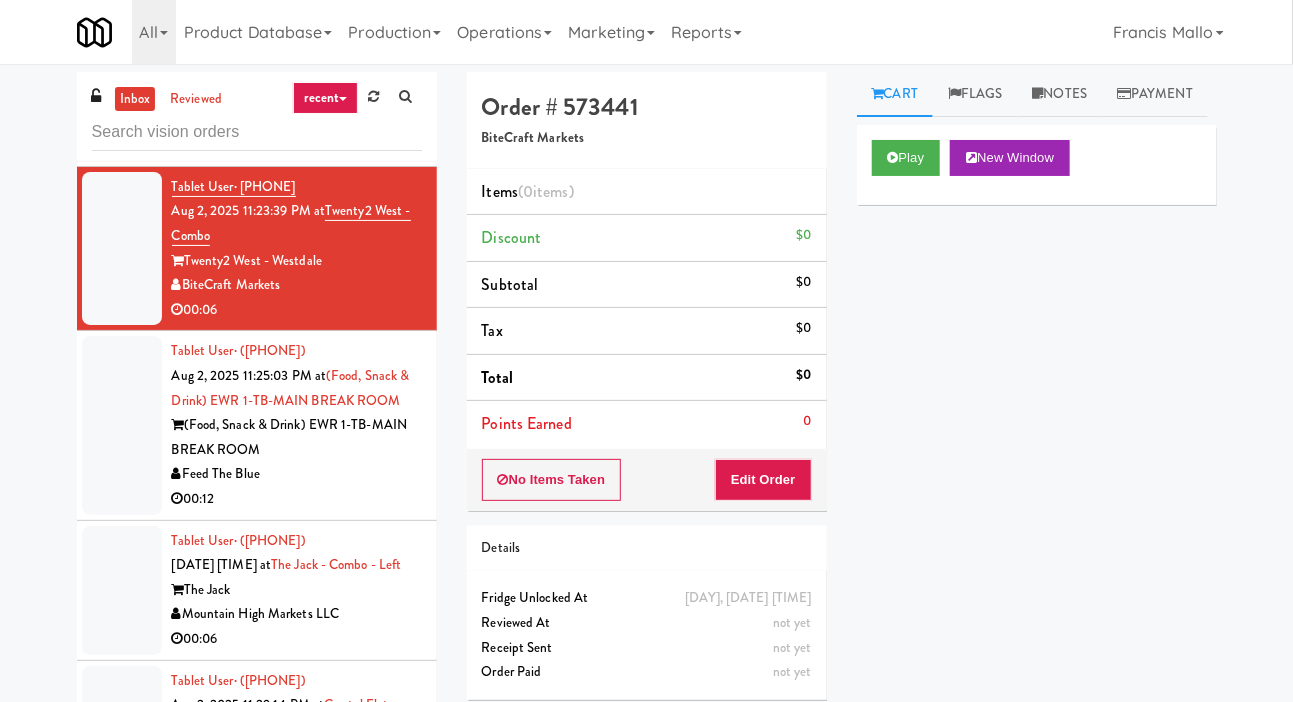scroll, scrollTop: 13208, scrollLeft: 0, axis: vertical 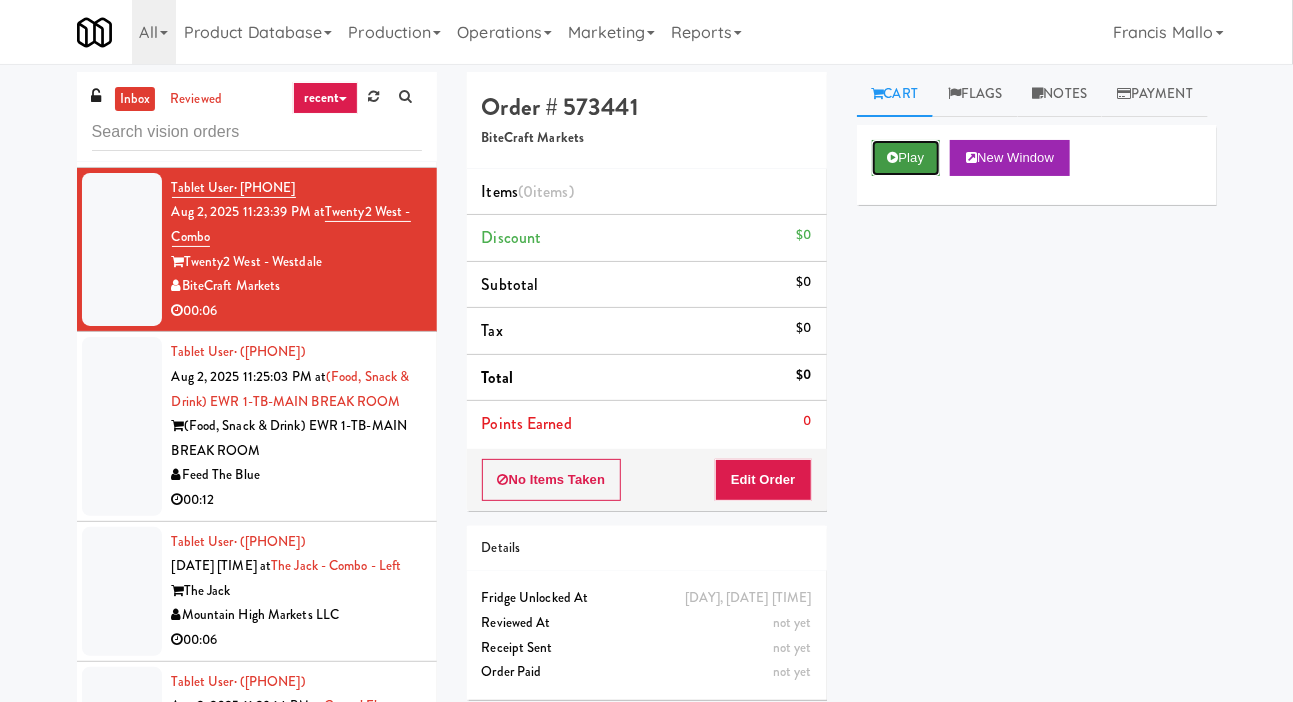 click at bounding box center (893, 157) 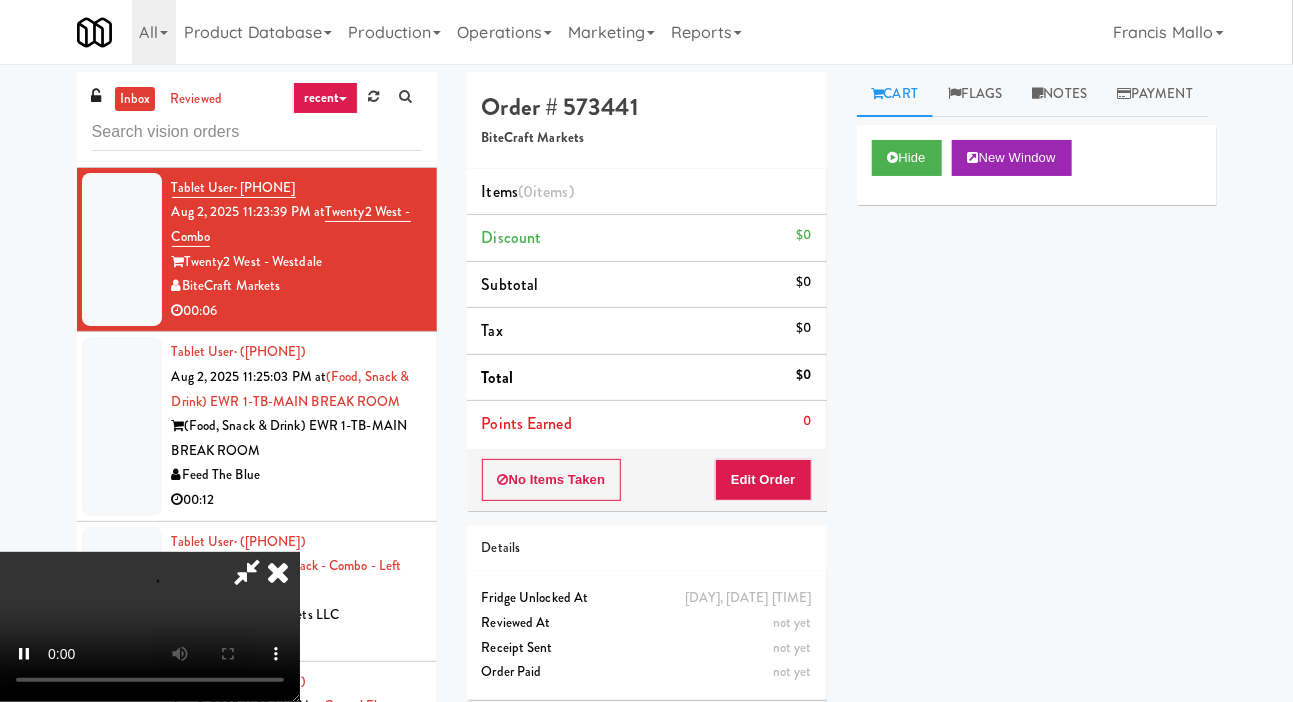 click on "Points Earned  0" at bounding box center (647, 424) 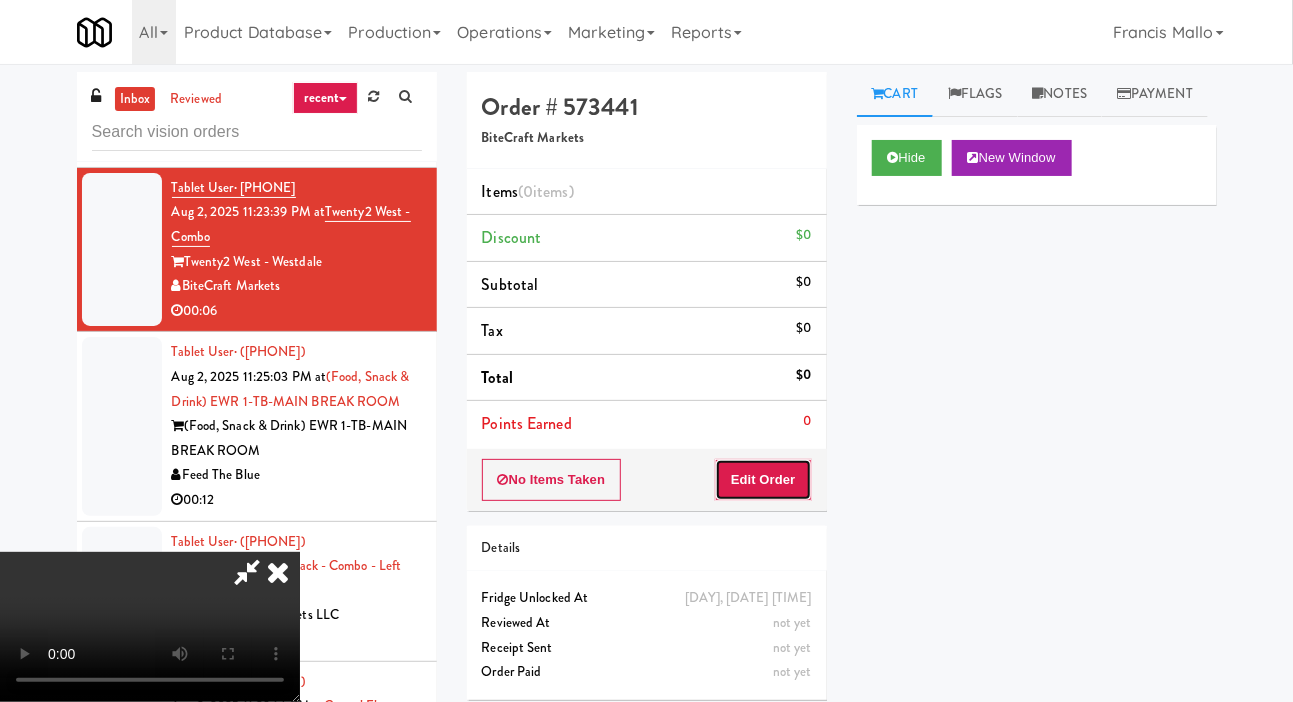 click on "Edit Order" at bounding box center (763, 480) 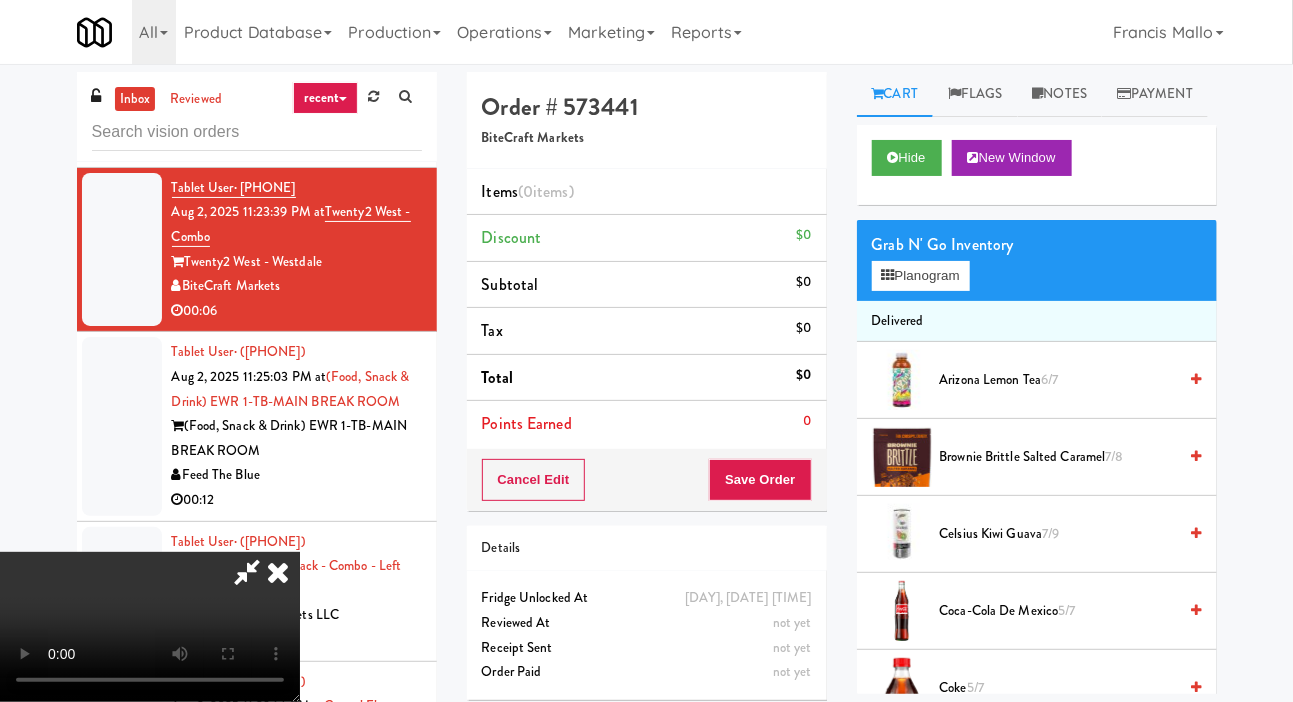 type 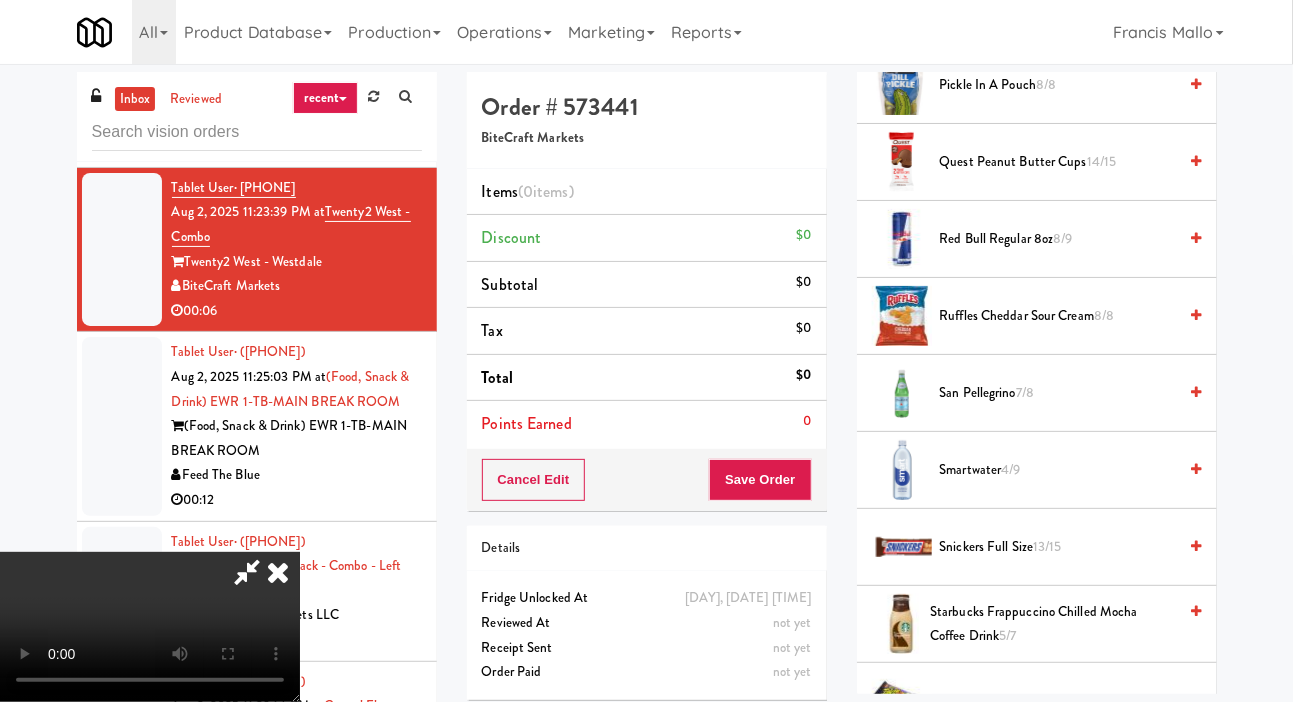 scroll, scrollTop: 2339, scrollLeft: 0, axis: vertical 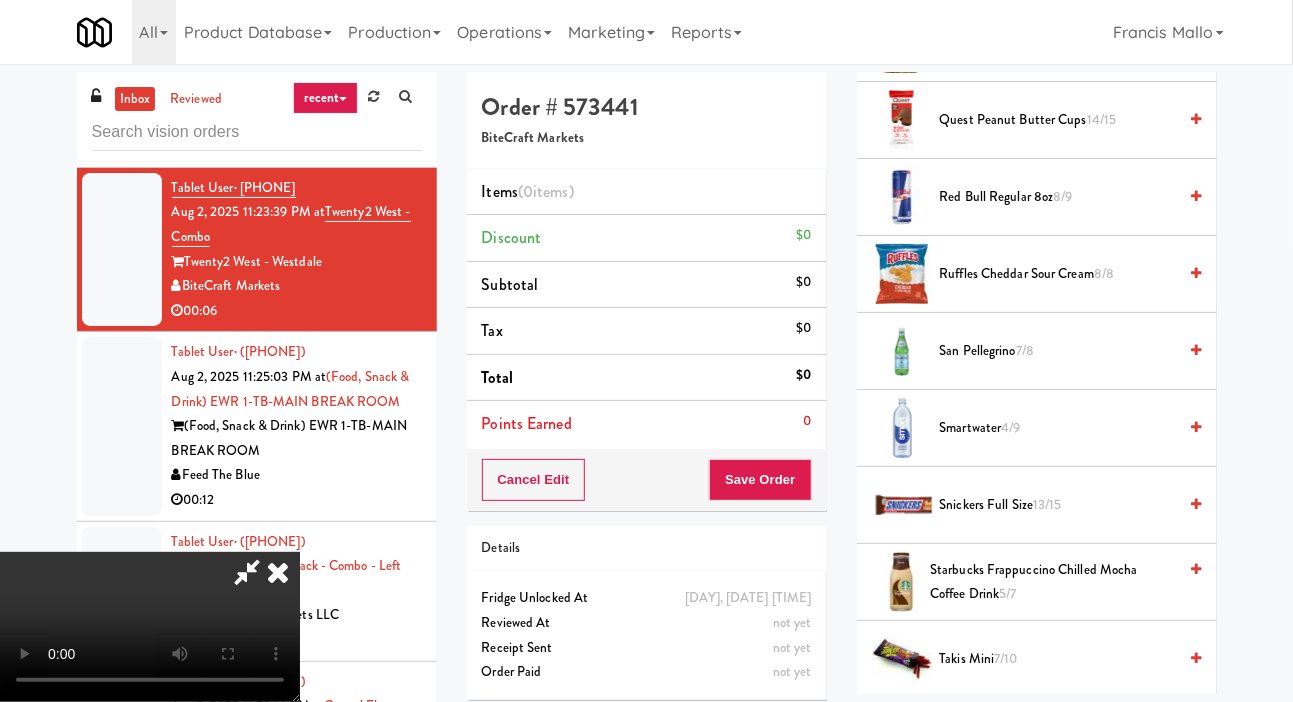 click on "Snickers full size  13/15" at bounding box center (1058, 505) 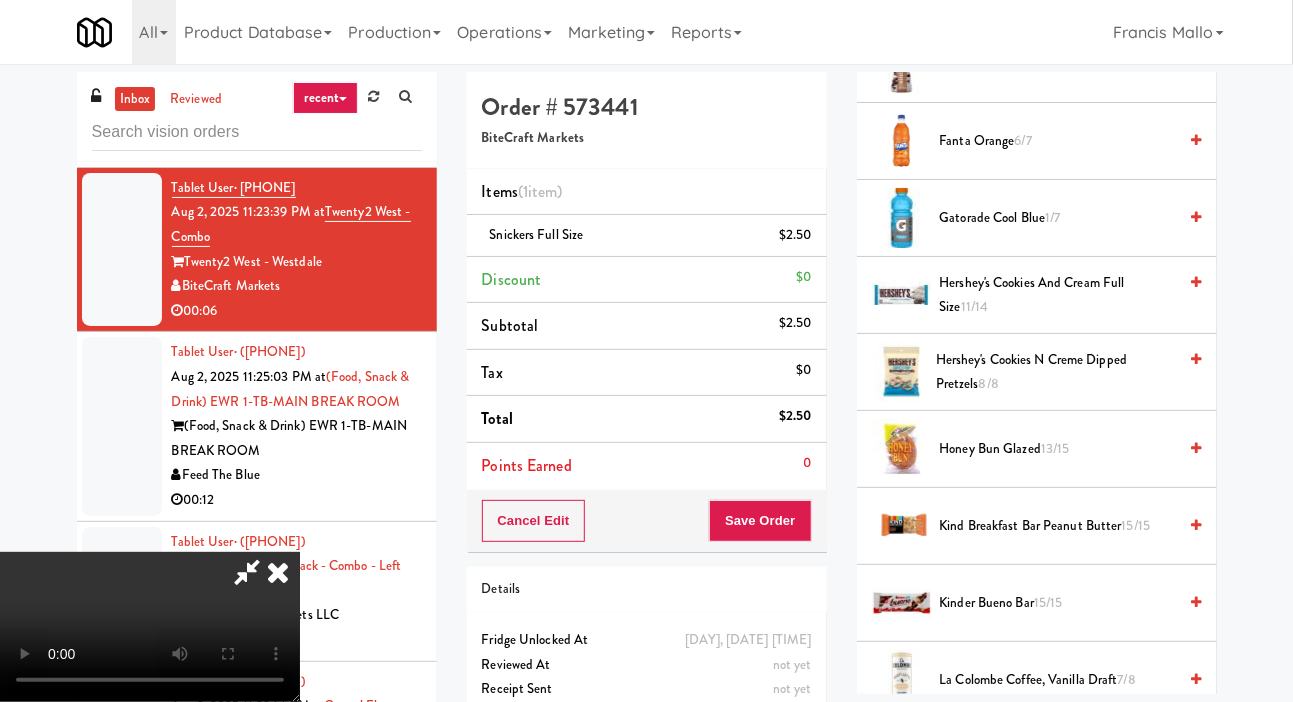 scroll, scrollTop: 1204, scrollLeft: 0, axis: vertical 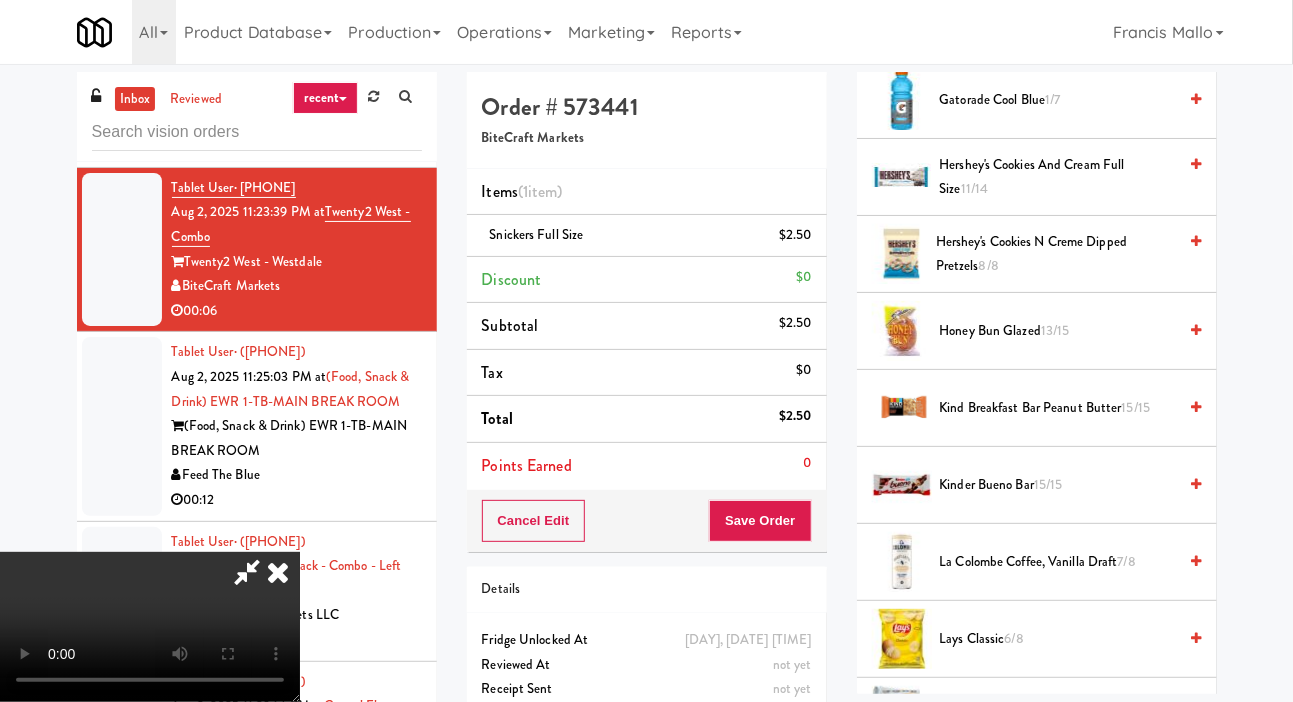 click on "La Colombe Coffee, Vanilla Draft  7/8" at bounding box center [1058, 562] 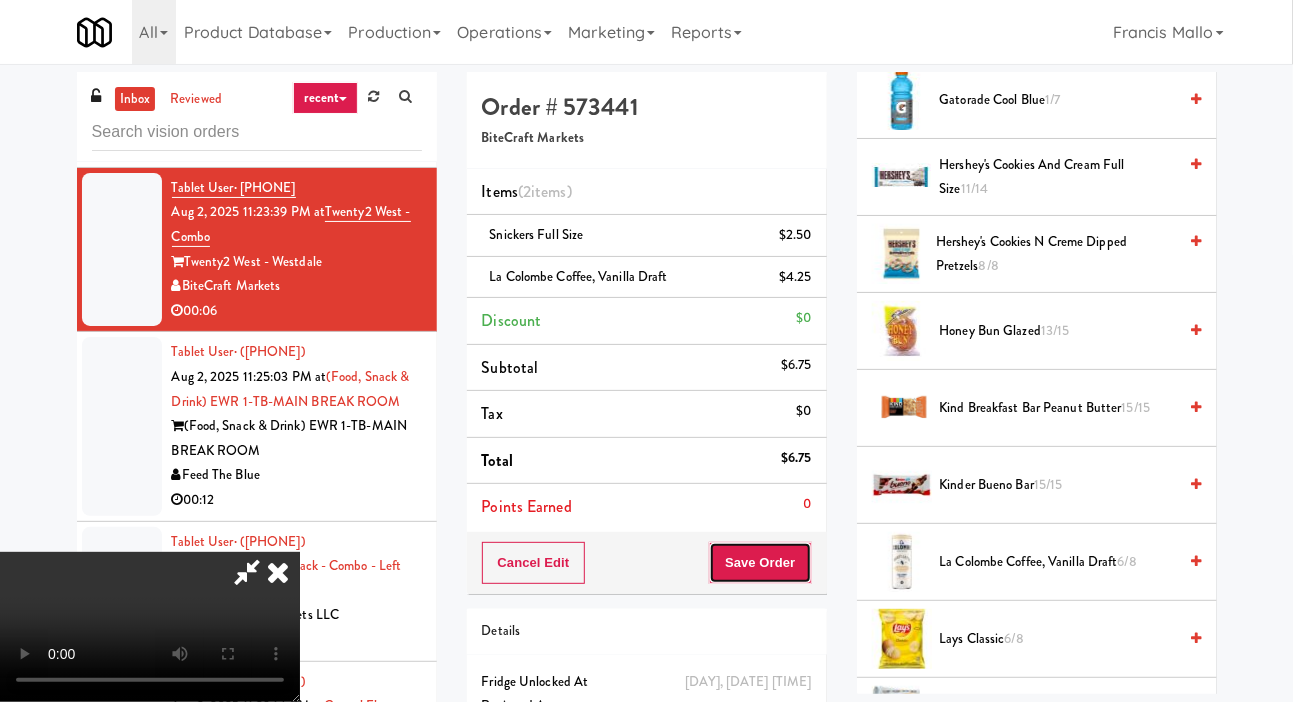 click on "Save Order" at bounding box center [760, 563] 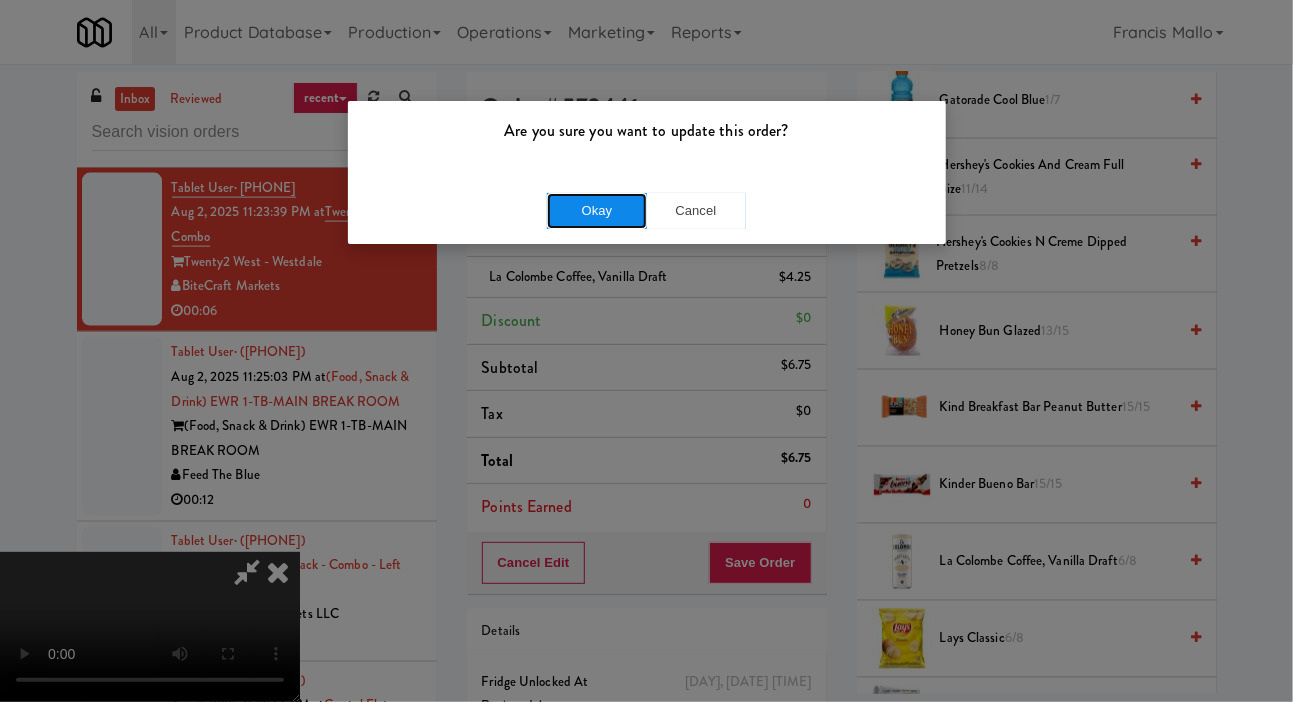 click on "Okay" at bounding box center [597, 211] 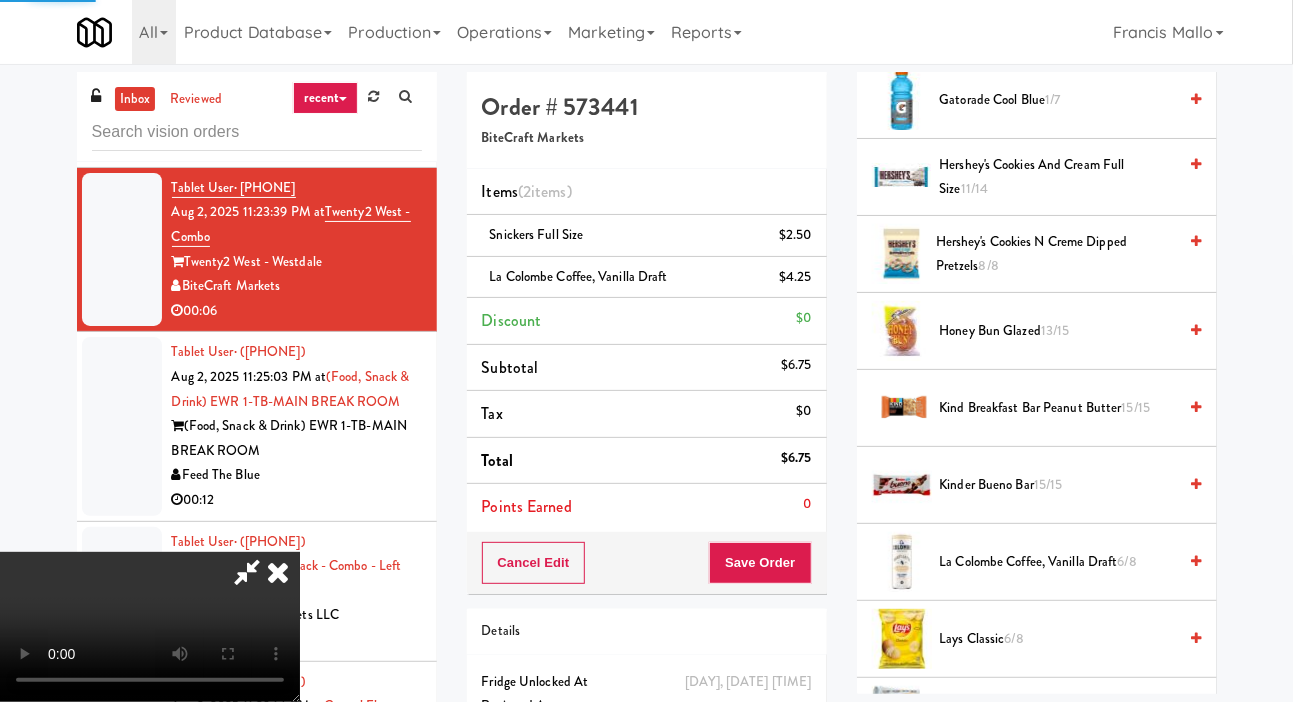 scroll, scrollTop: 116, scrollLeft: 0, axis: vertical 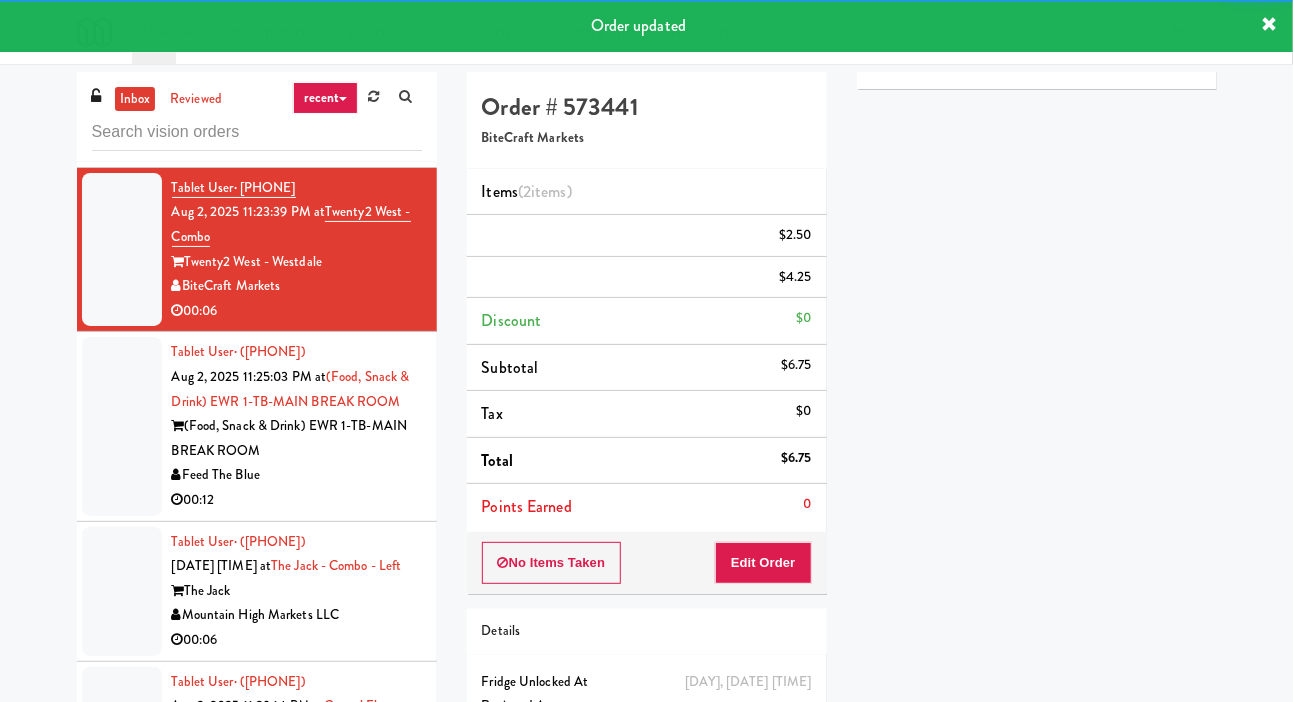 click at bounding box center [122, 426] 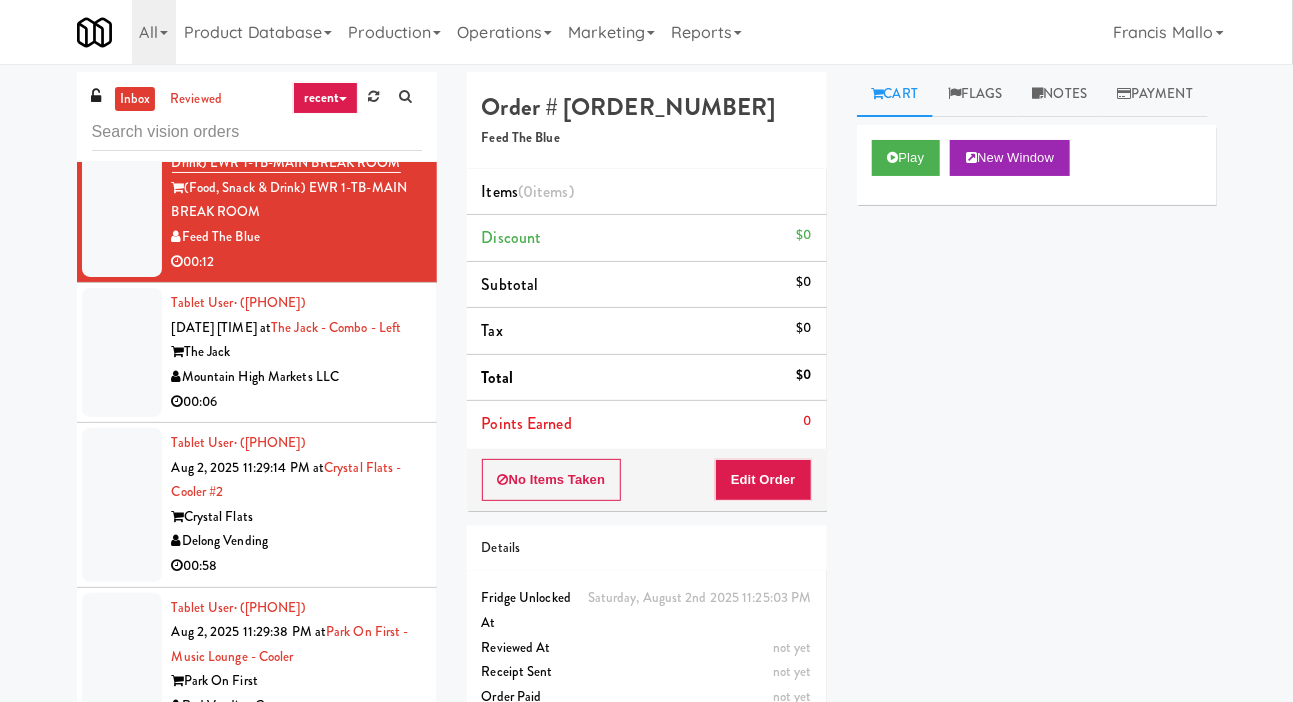 scroll, scrollTop: 13475, scrollLeft: 0, axis: vertical 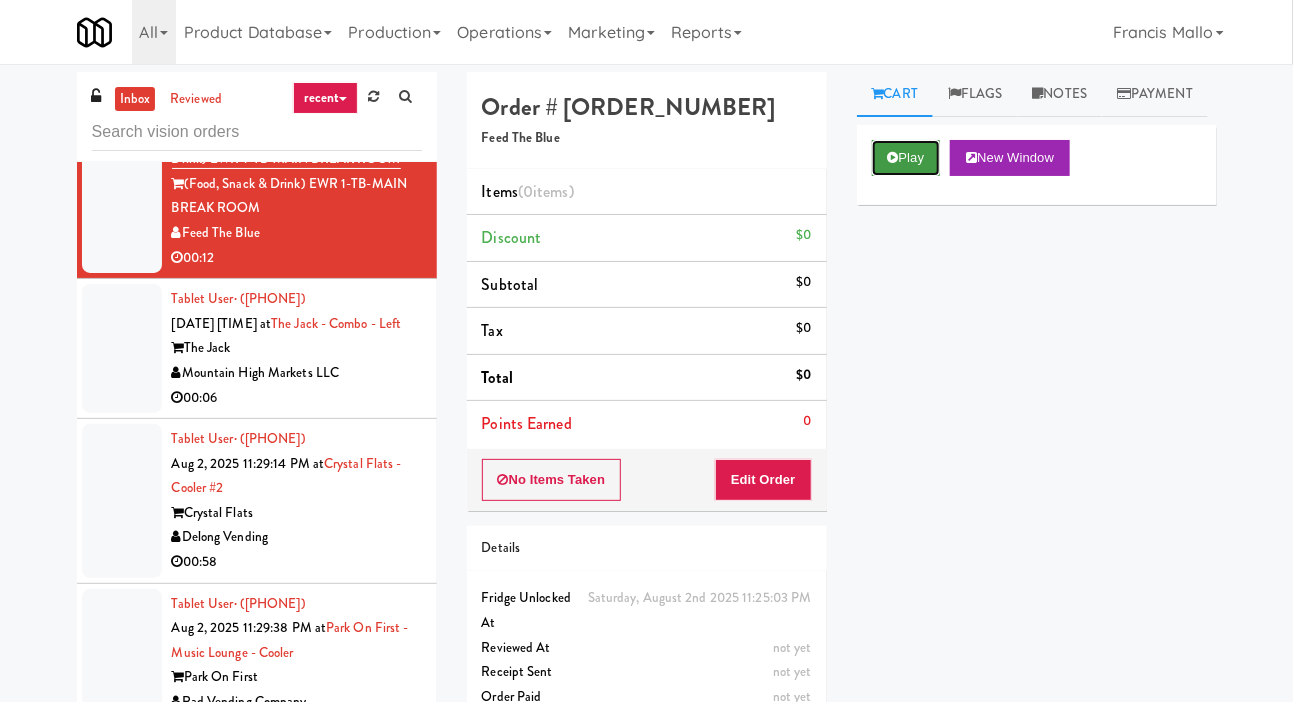 click on "Play" at bounding box center [906, 158] 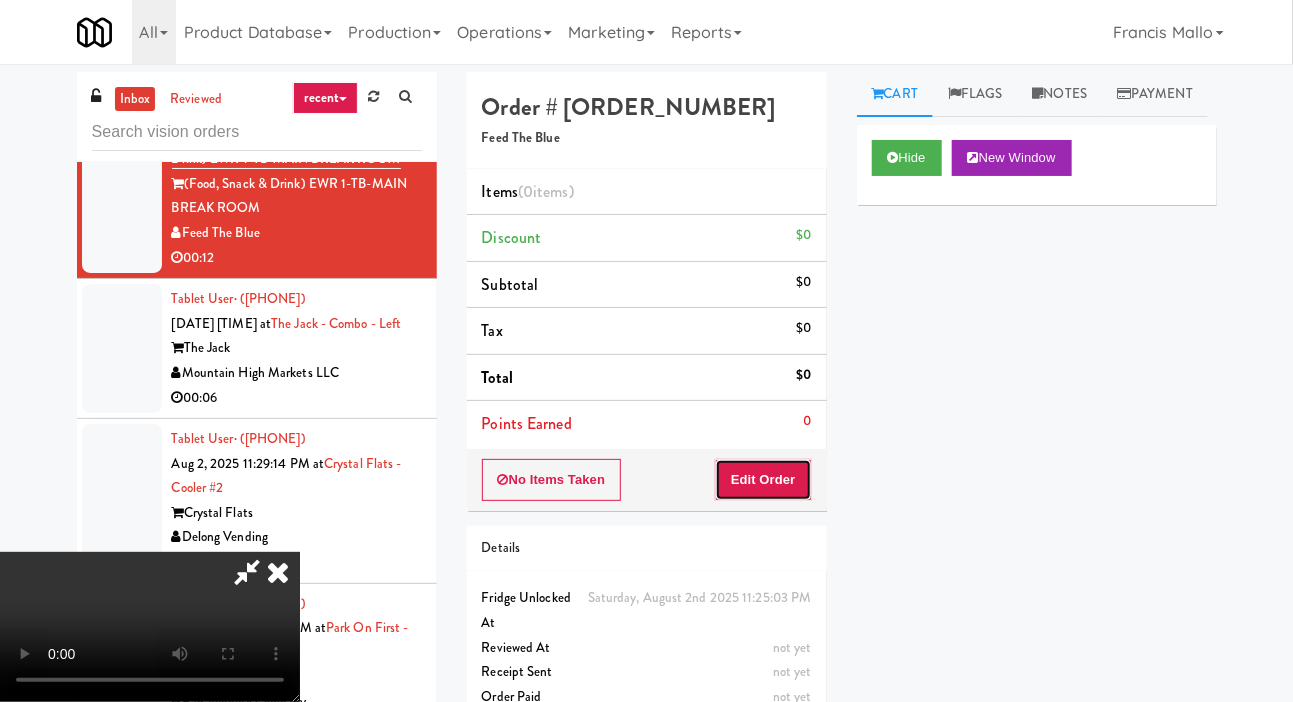 click on "Edit Order" at bounding box center (763, 480) 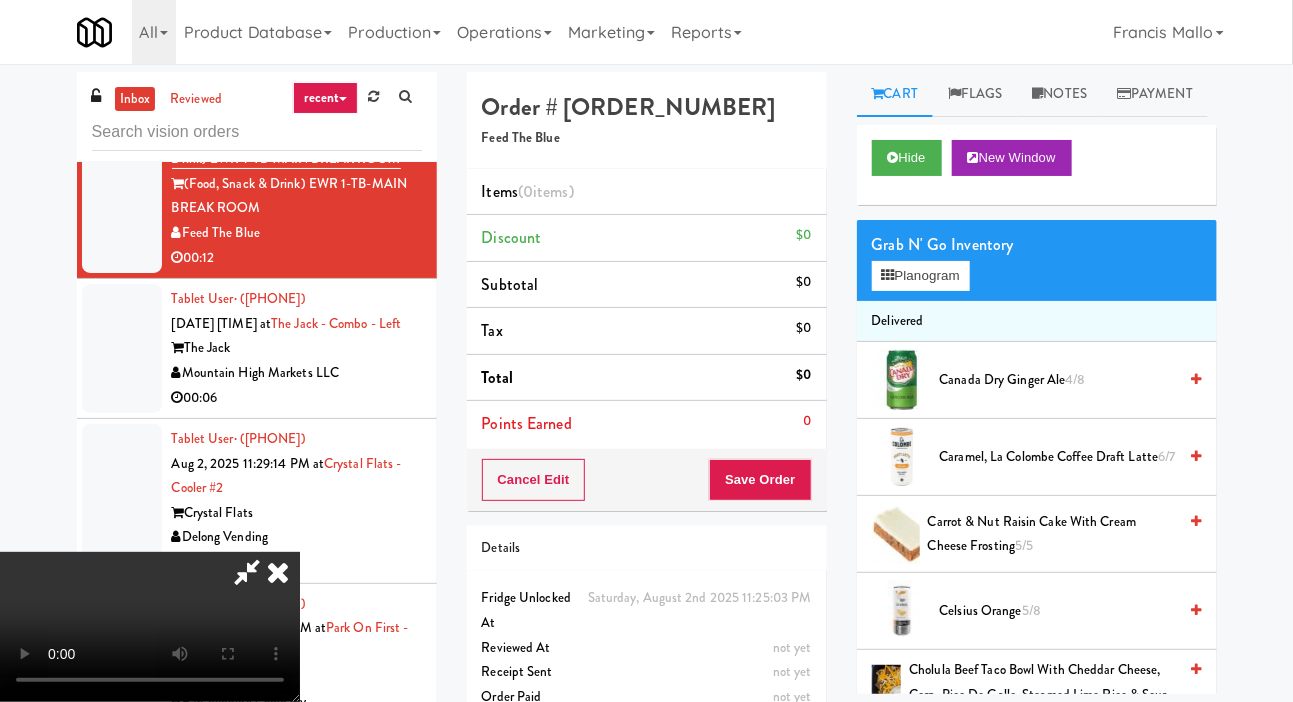 type 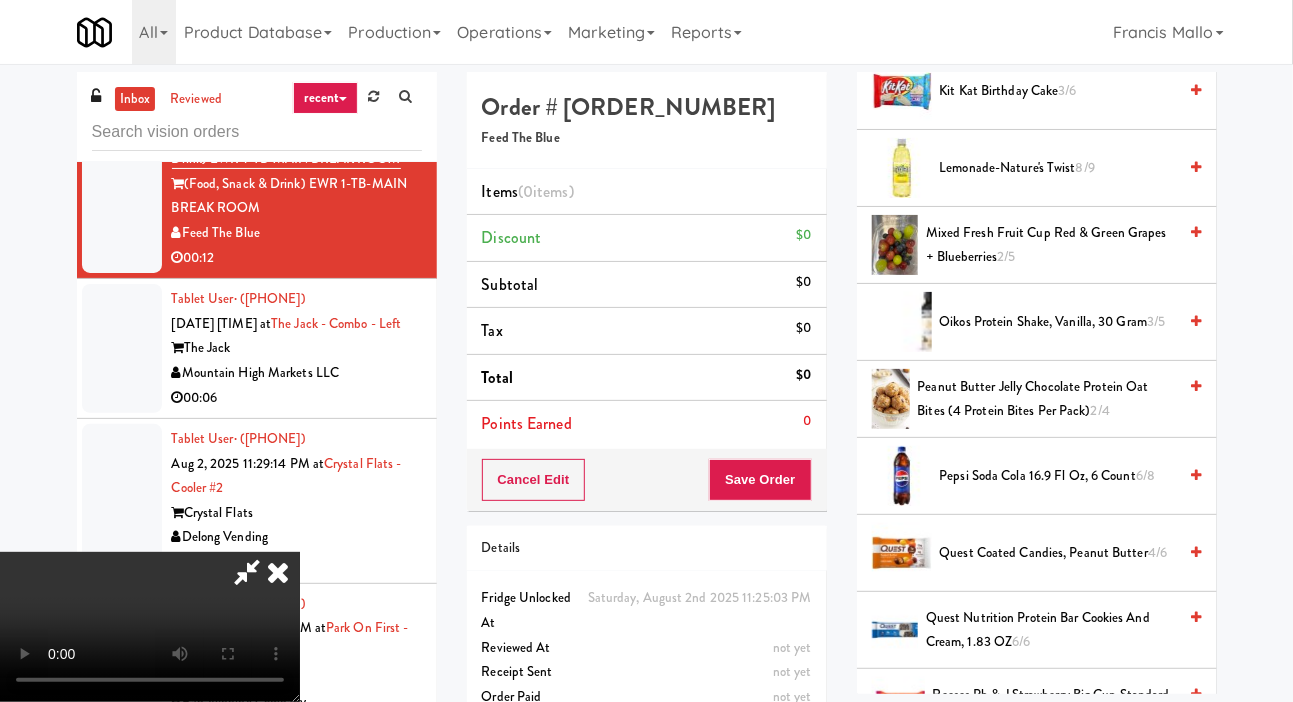 scroll, scrollTop: 1226, scrollLeft: 0, axis: vertical 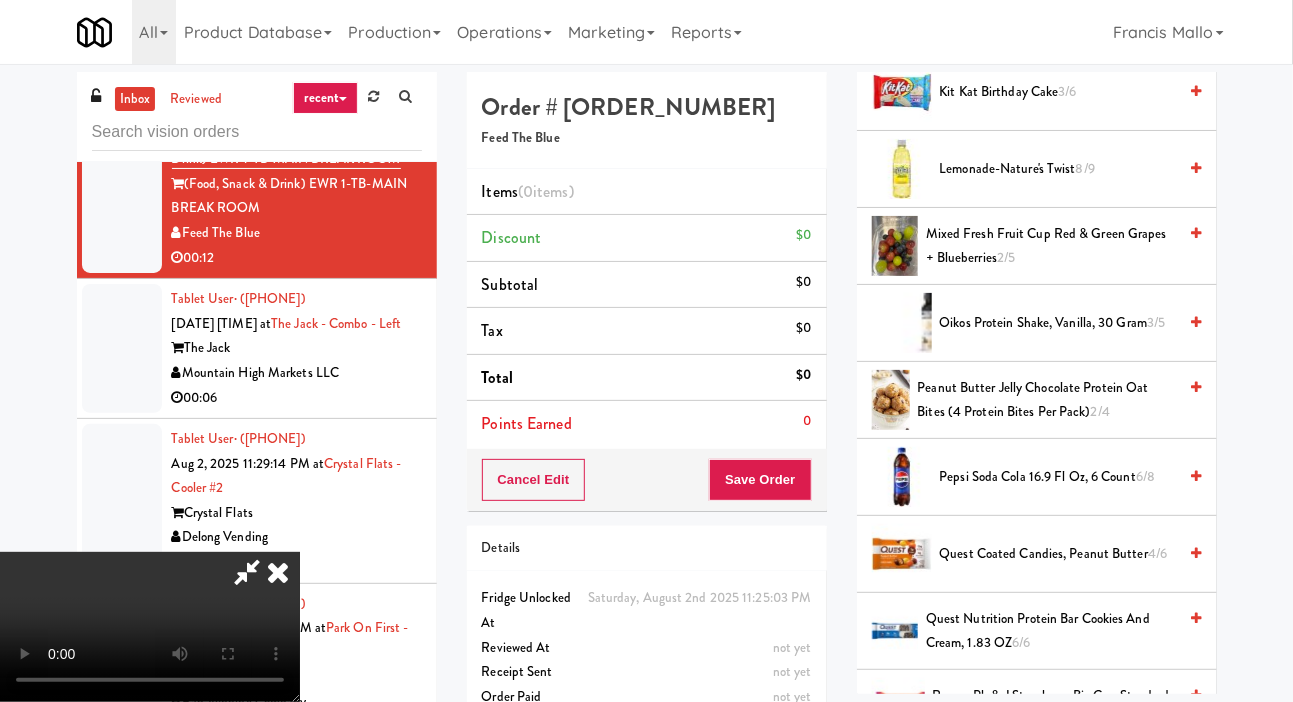 click on "[PRODUCT_NAME] [SIZE], [COUNT]  [COUNT]/[COUNT]" at bounding box center (1058, 477) 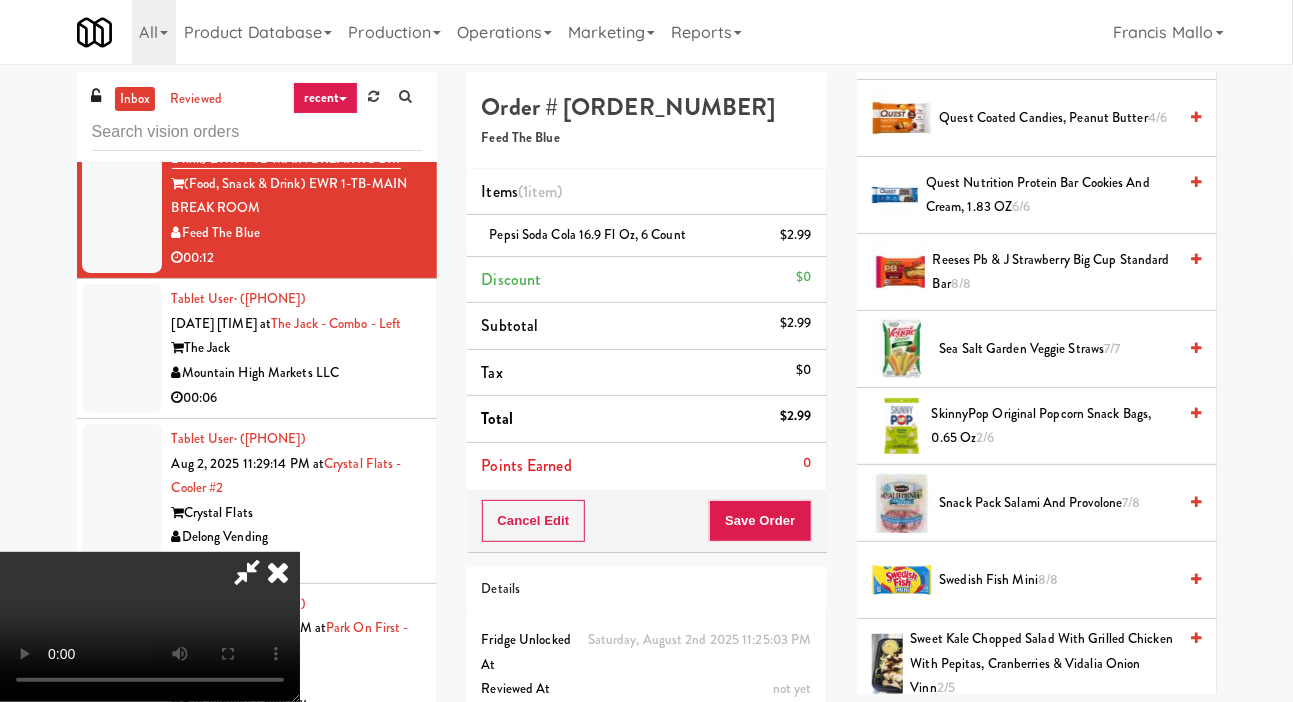 scroll, scrollTop: 1665, scrollLeft: 0, axis: vertical 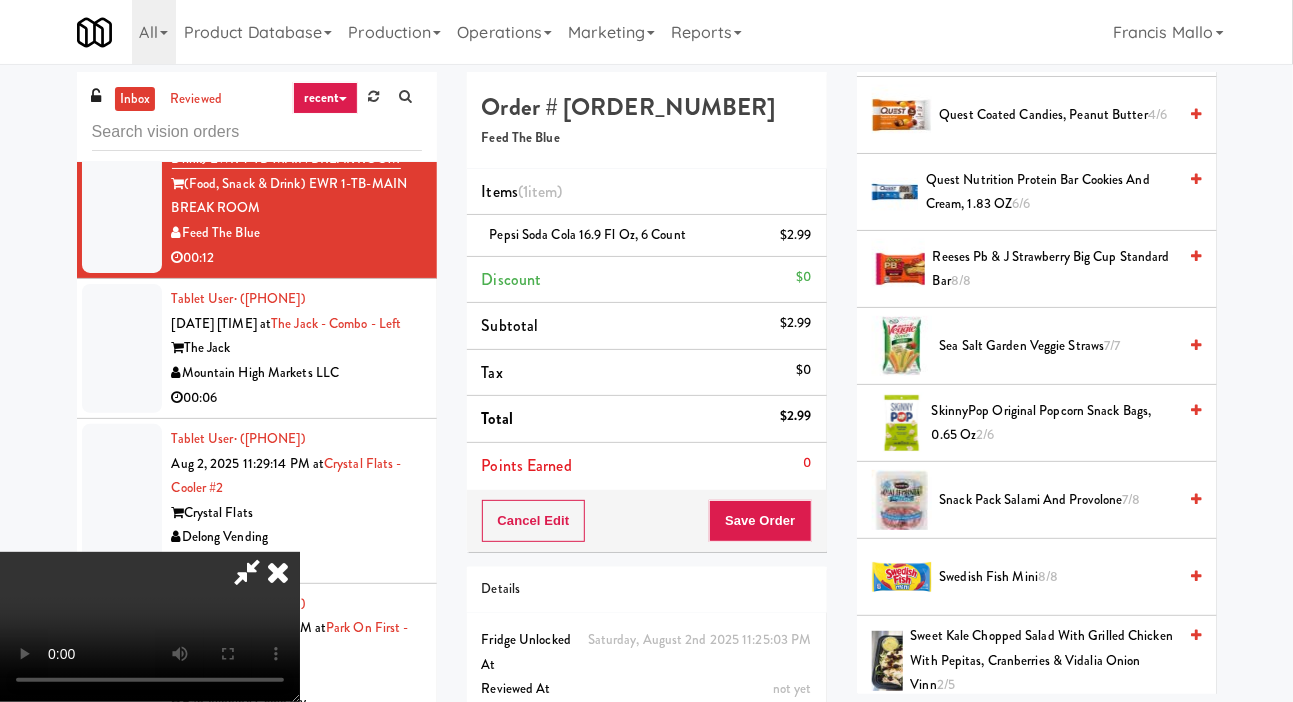 click on "Swedish Fish Mini  8/8" at bounding box center [1058, 577] 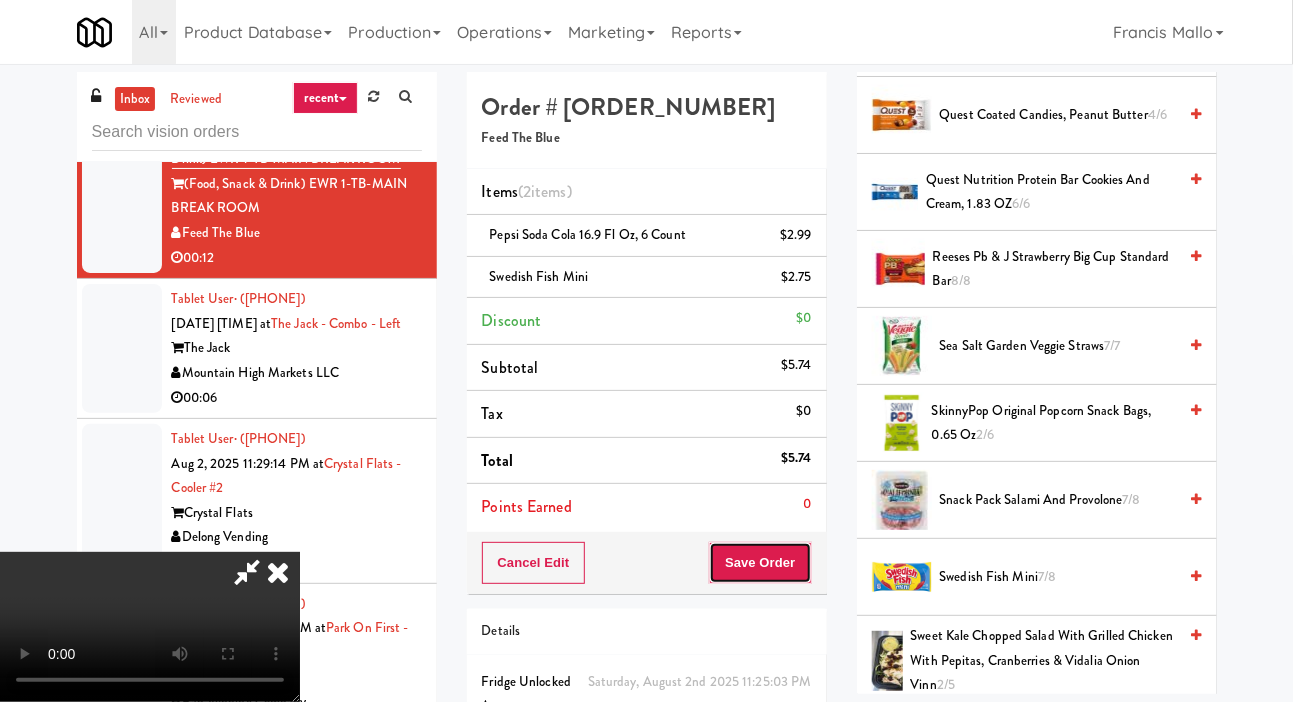 click on "Save Order" at bounding box center [760, 563] 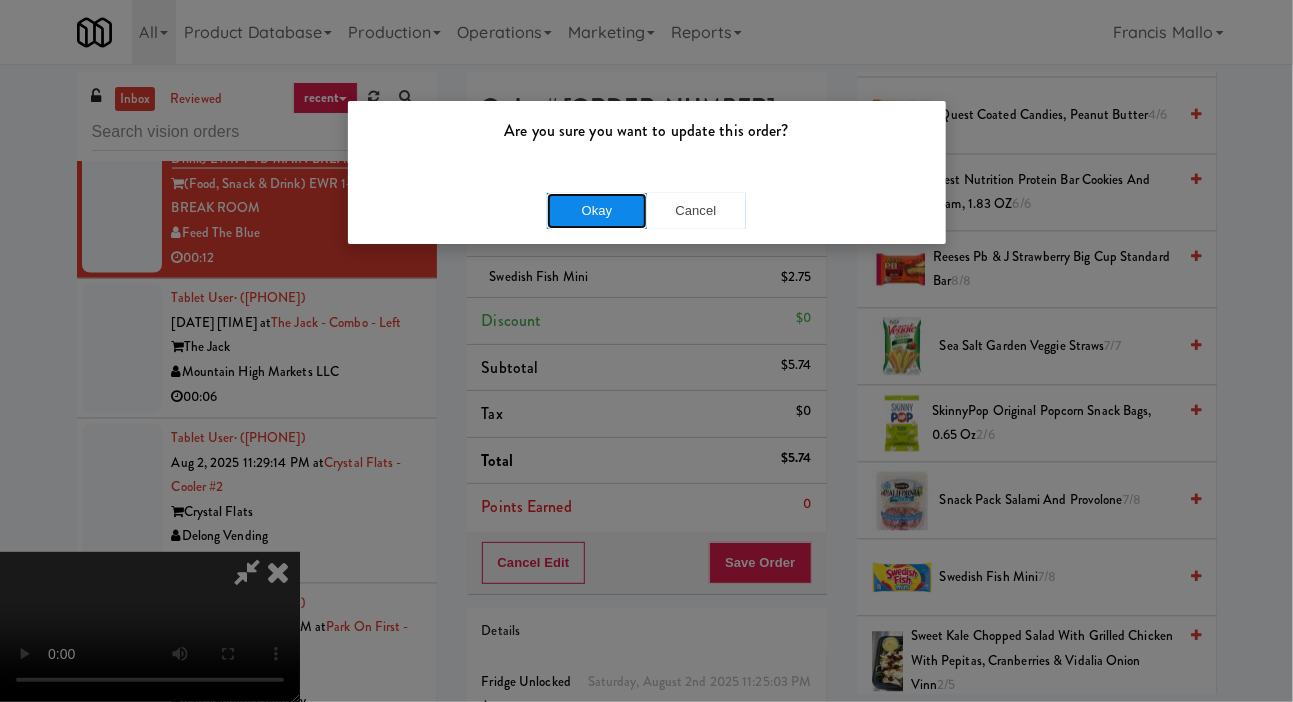 click on "Okay" at bounding box center [597, 211] 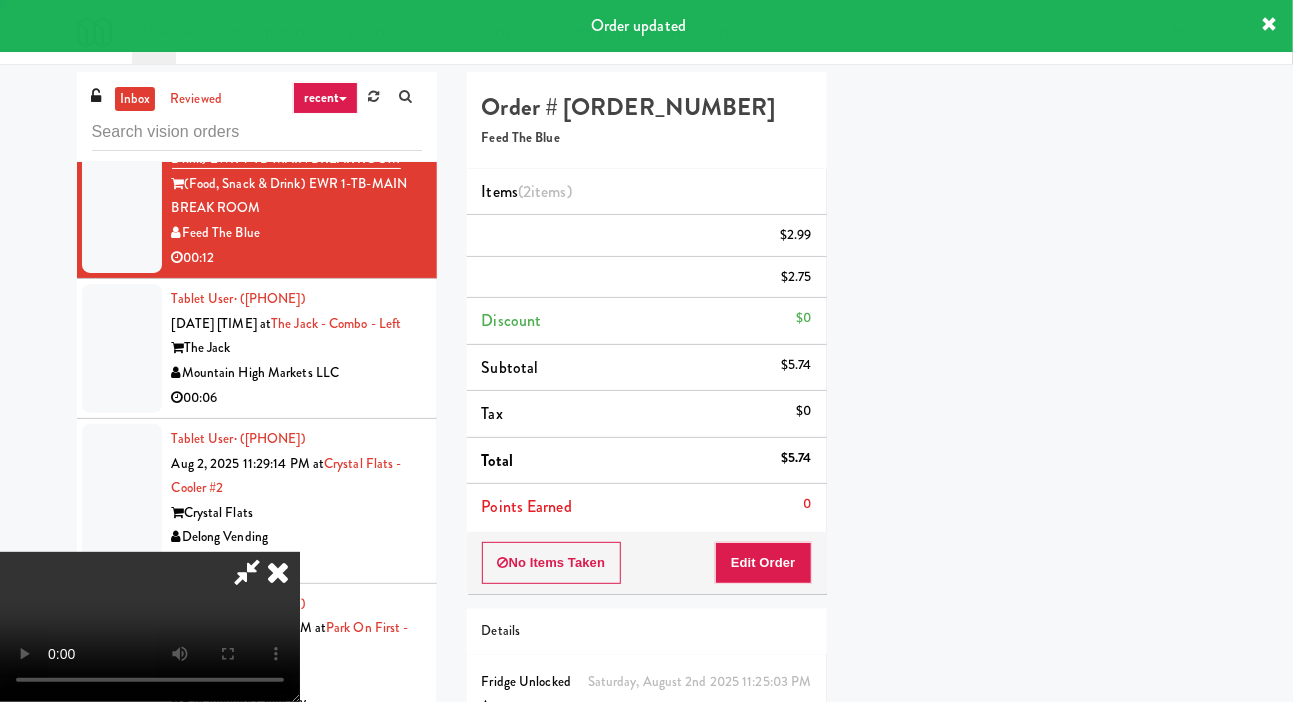 scroll, scrollTop: 116, scrollLeft: 0, axis: vertical 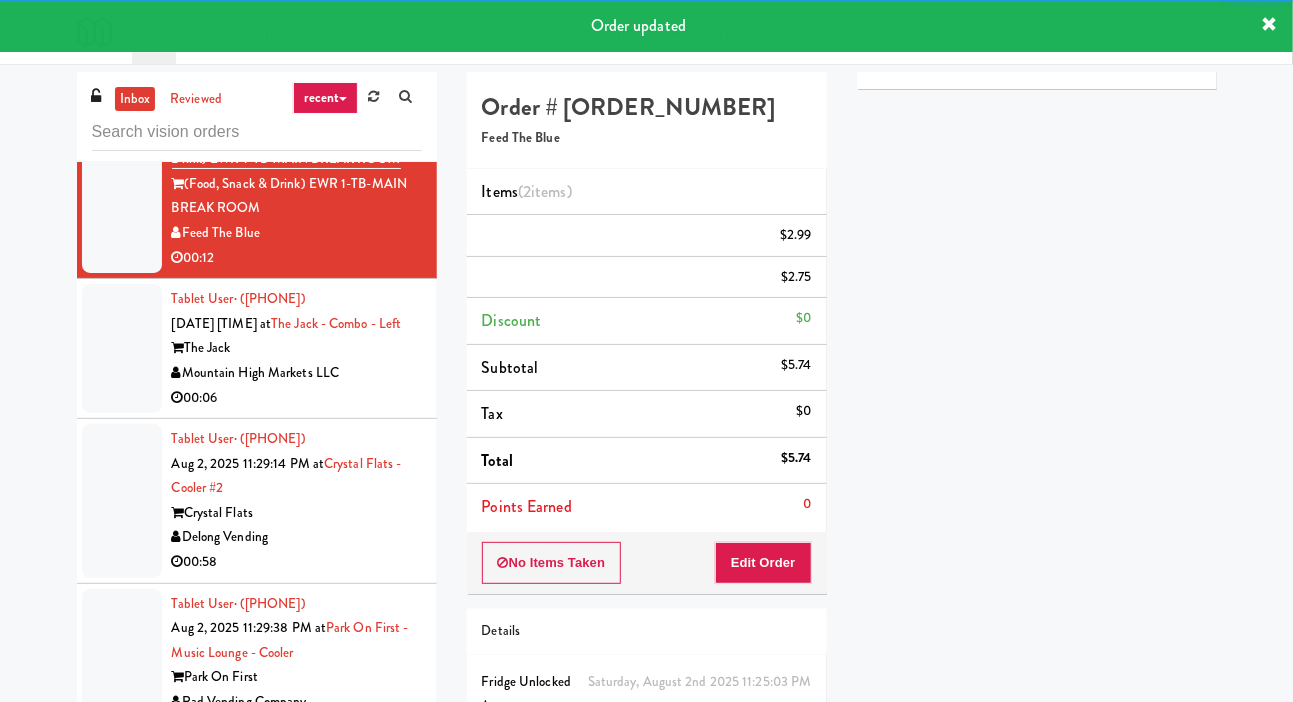 click at bounding box center [122, 348] 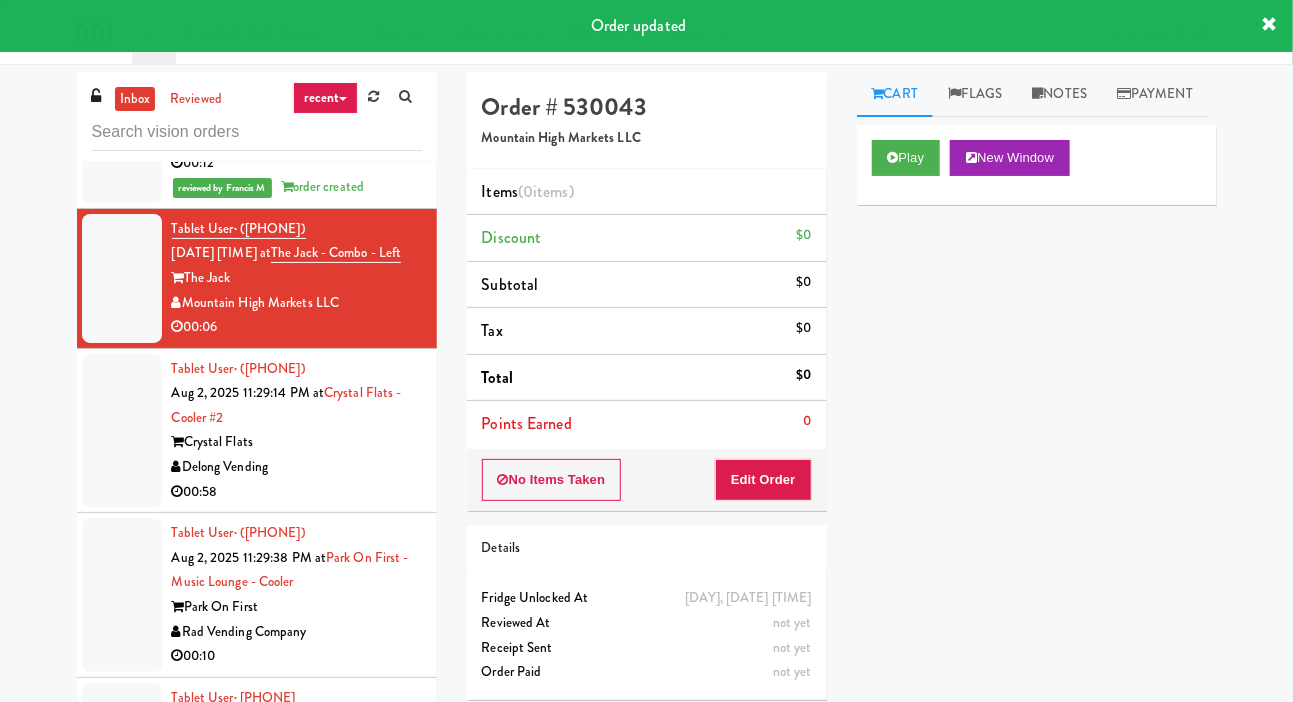 scroll, scrollTop: 13576, scrollLeft: 0, axis: vertical 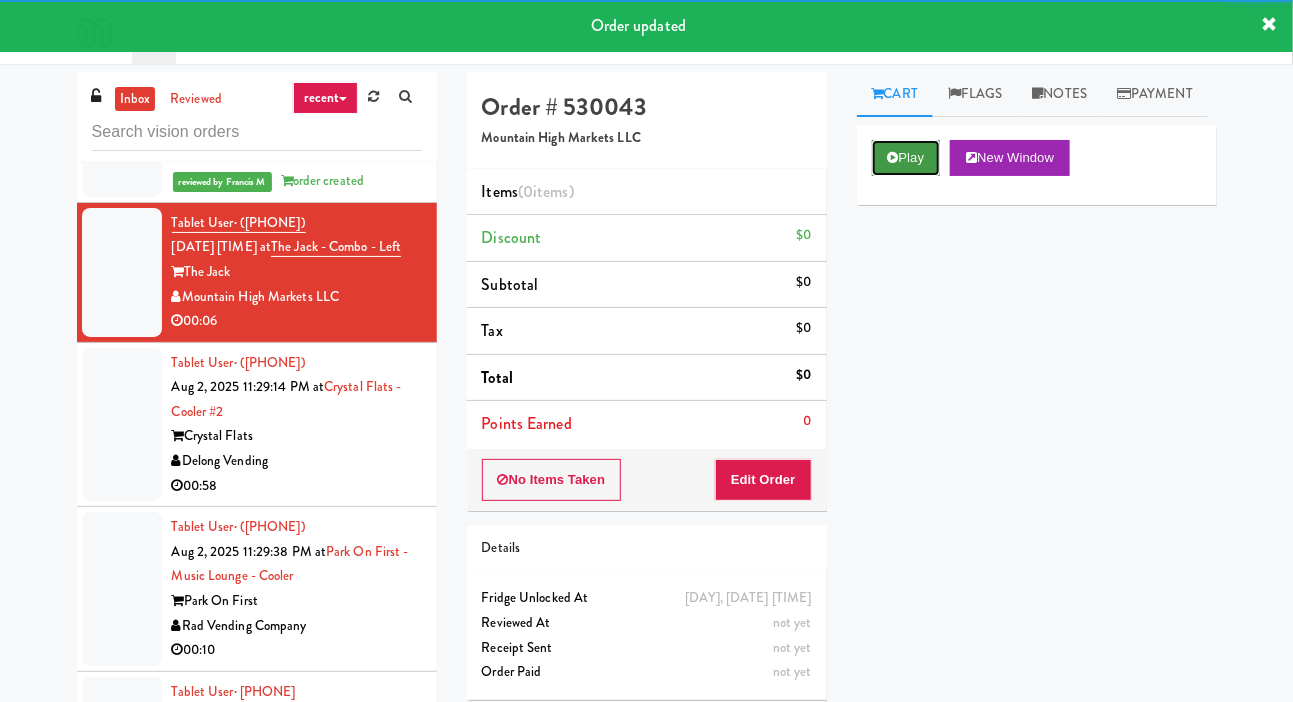 click on "Play" at bounding box center [906, 158] 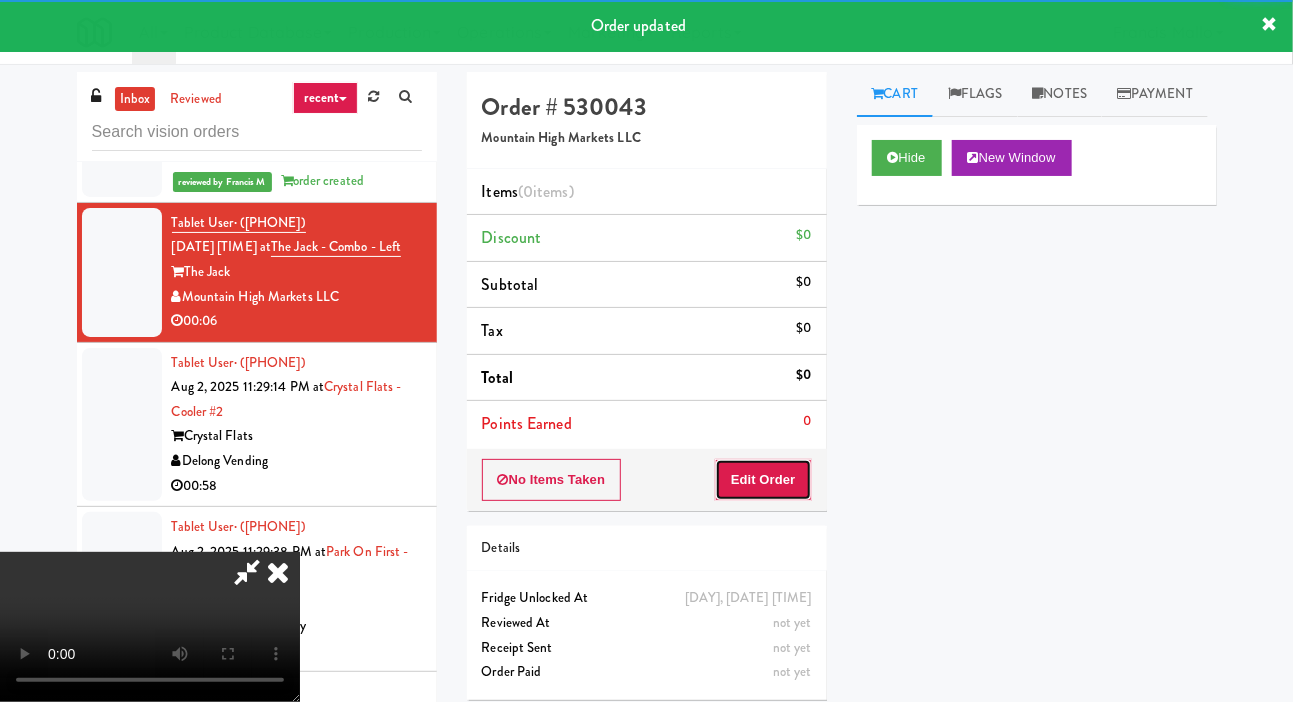 click on "Edit Order" at bounding box center [763, 480] 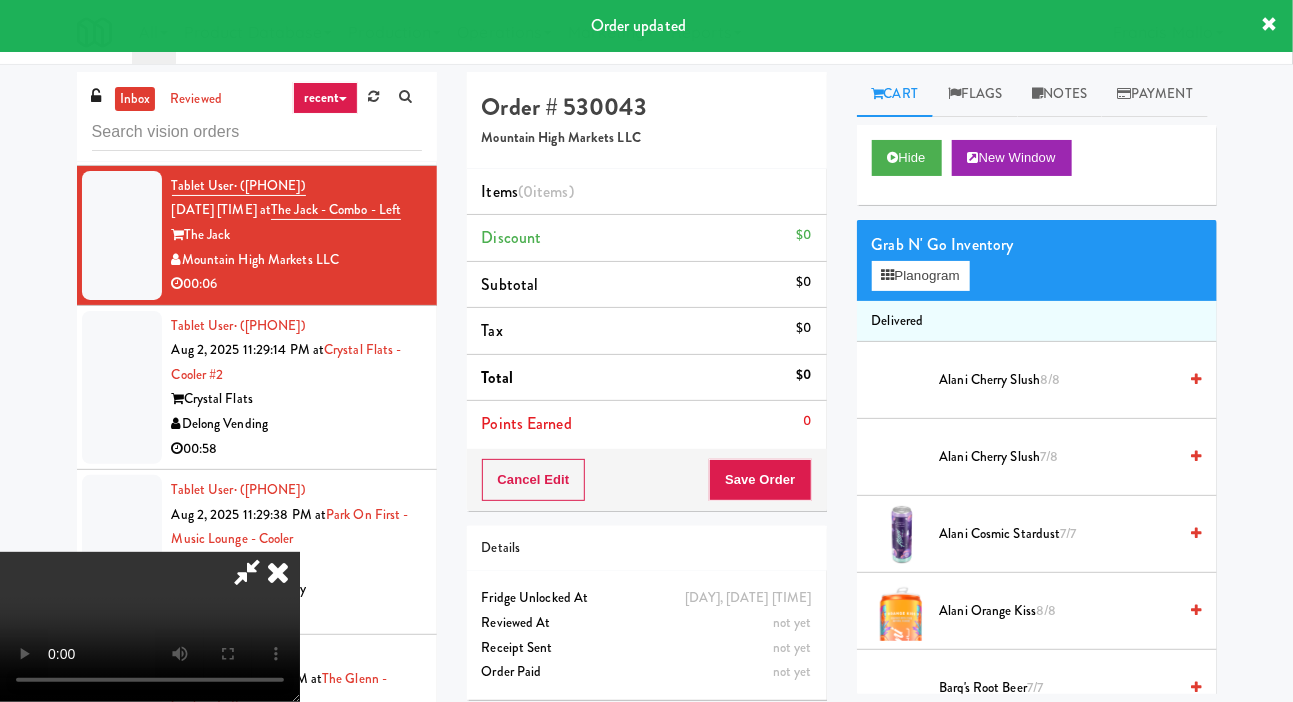 scroll, scrollTop: 13649, scrollLeft: 0, axis: vertical 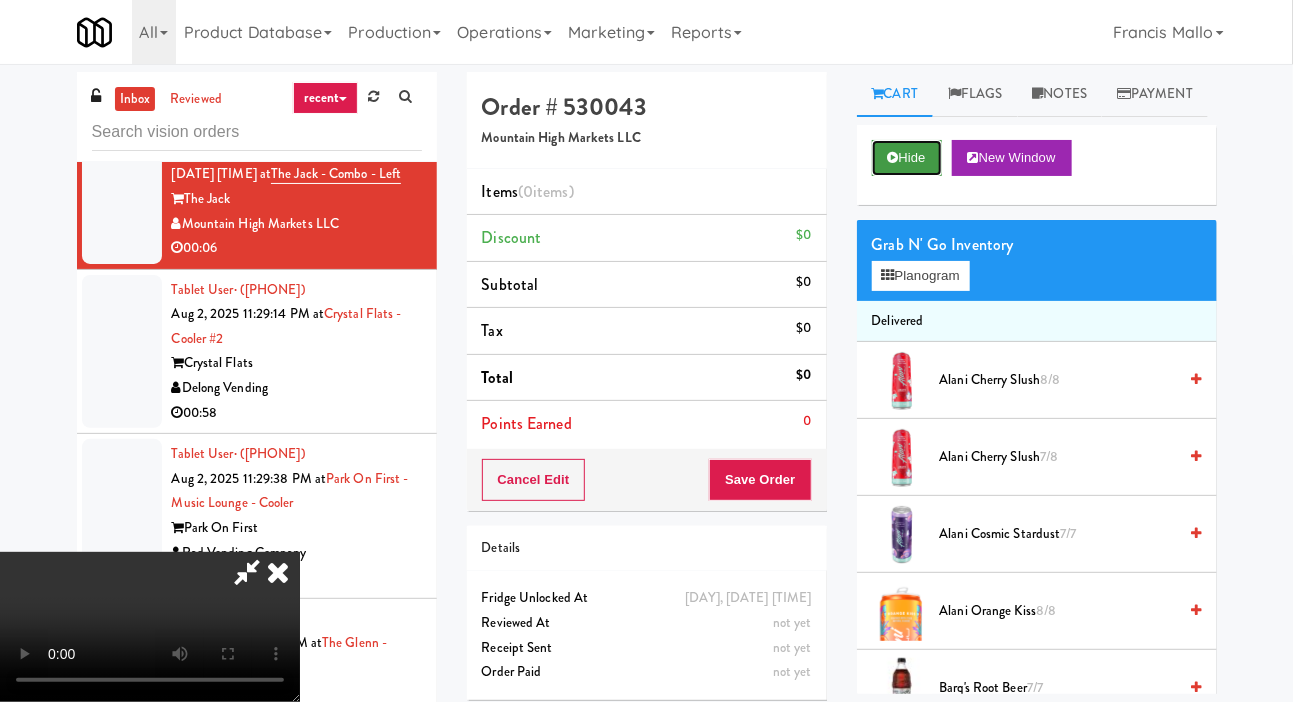 click on "Hide" at bounding box center [907, 158] 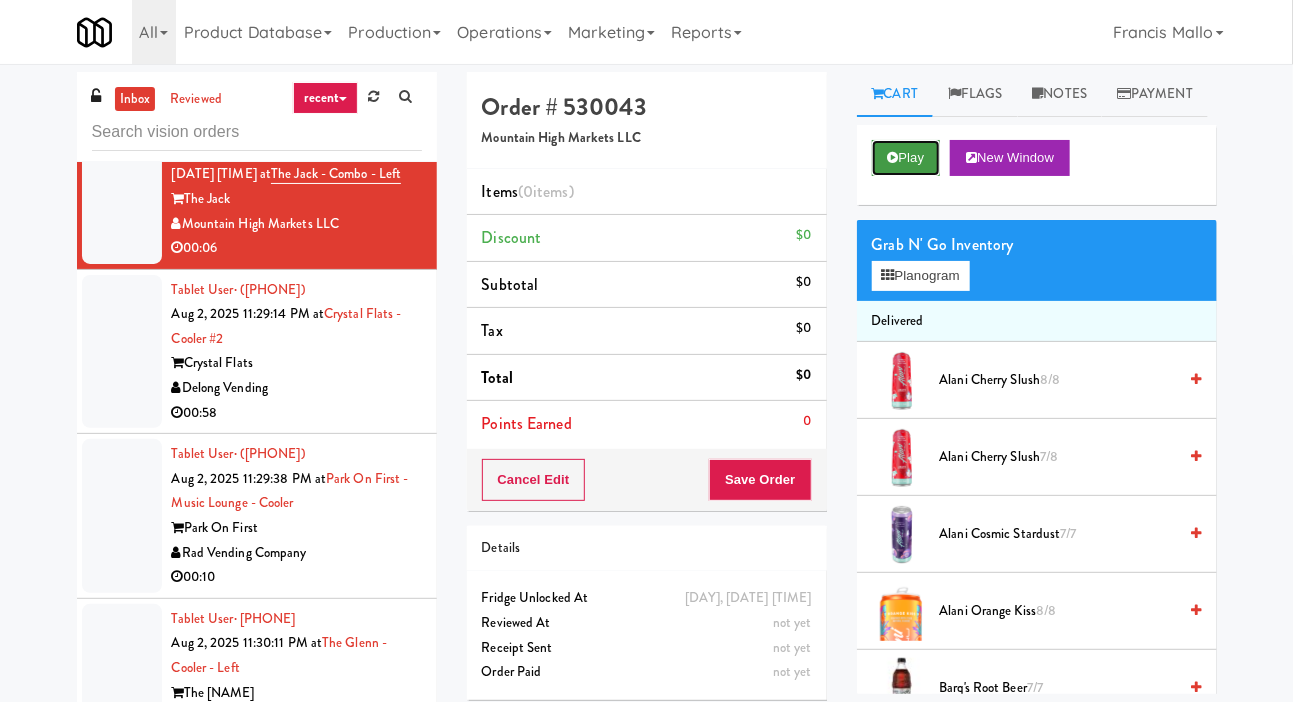 click on "Play" at bounding box center [906, 158] 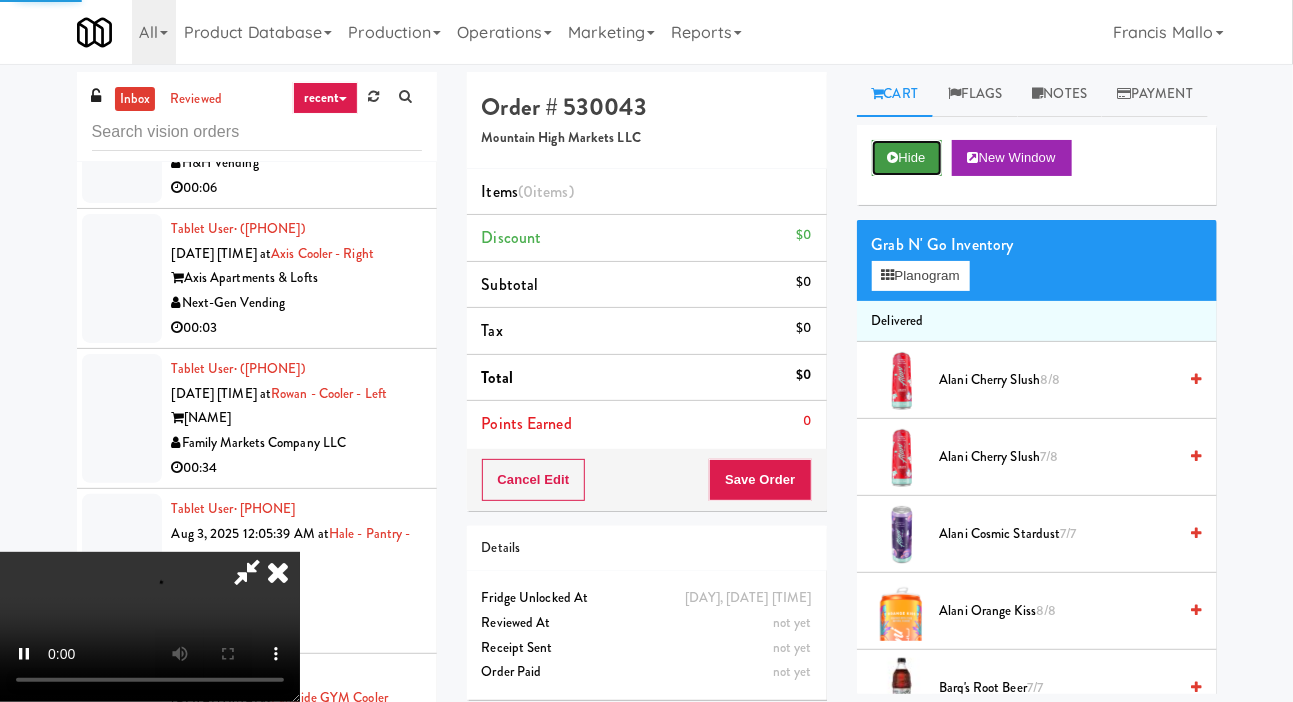 scroll, scrollTop: 23204, scrollLeft: 0, axis: vertical 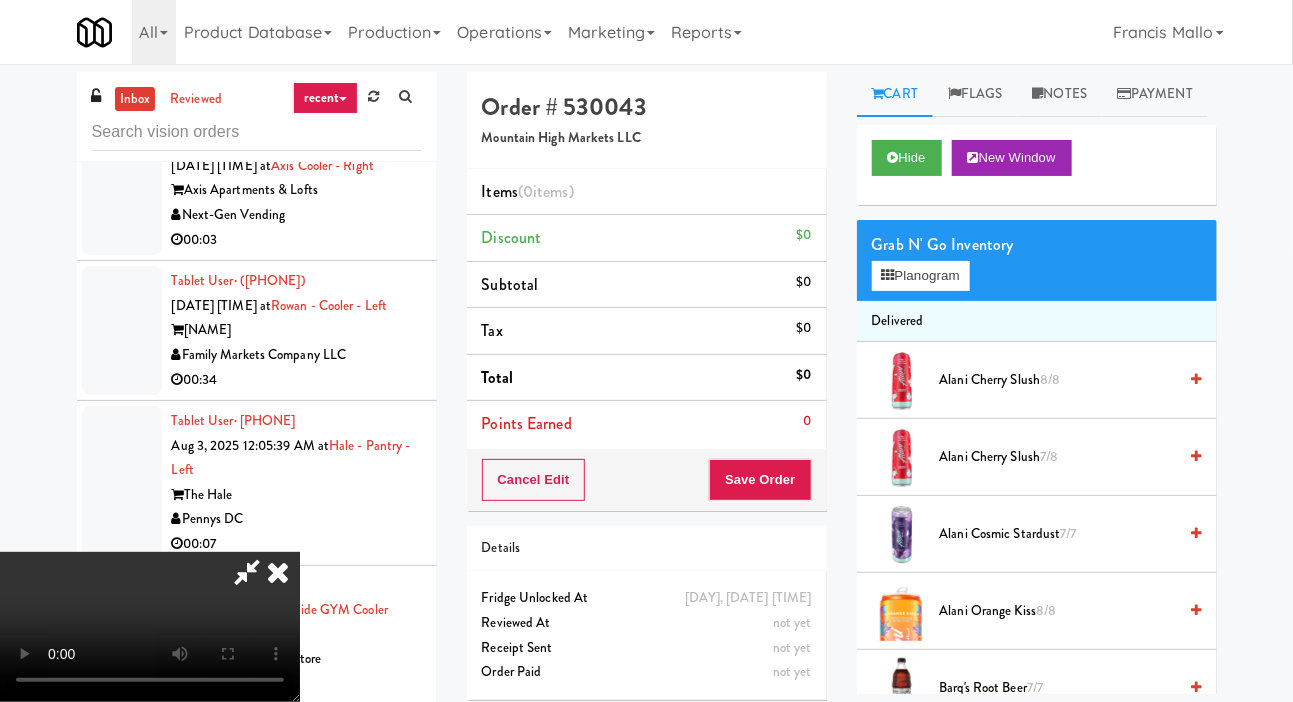 type 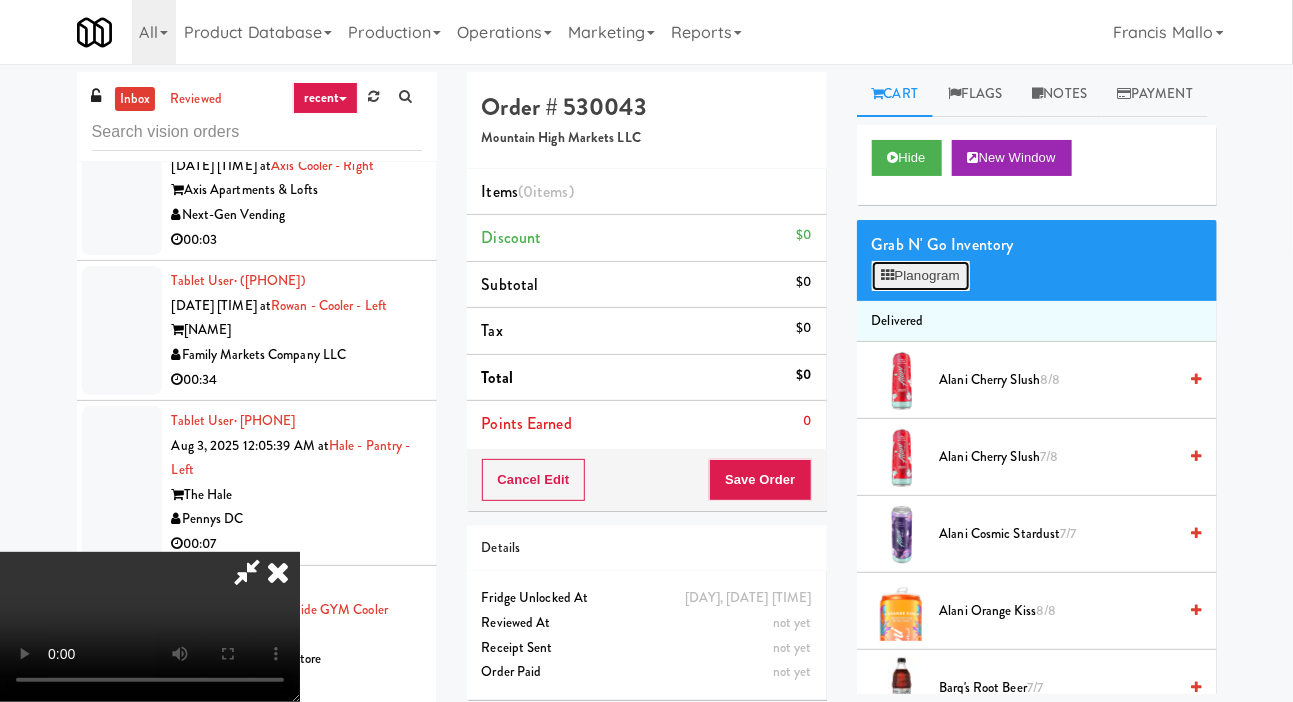 click on "Planogram" at bounding box center (921, 276) 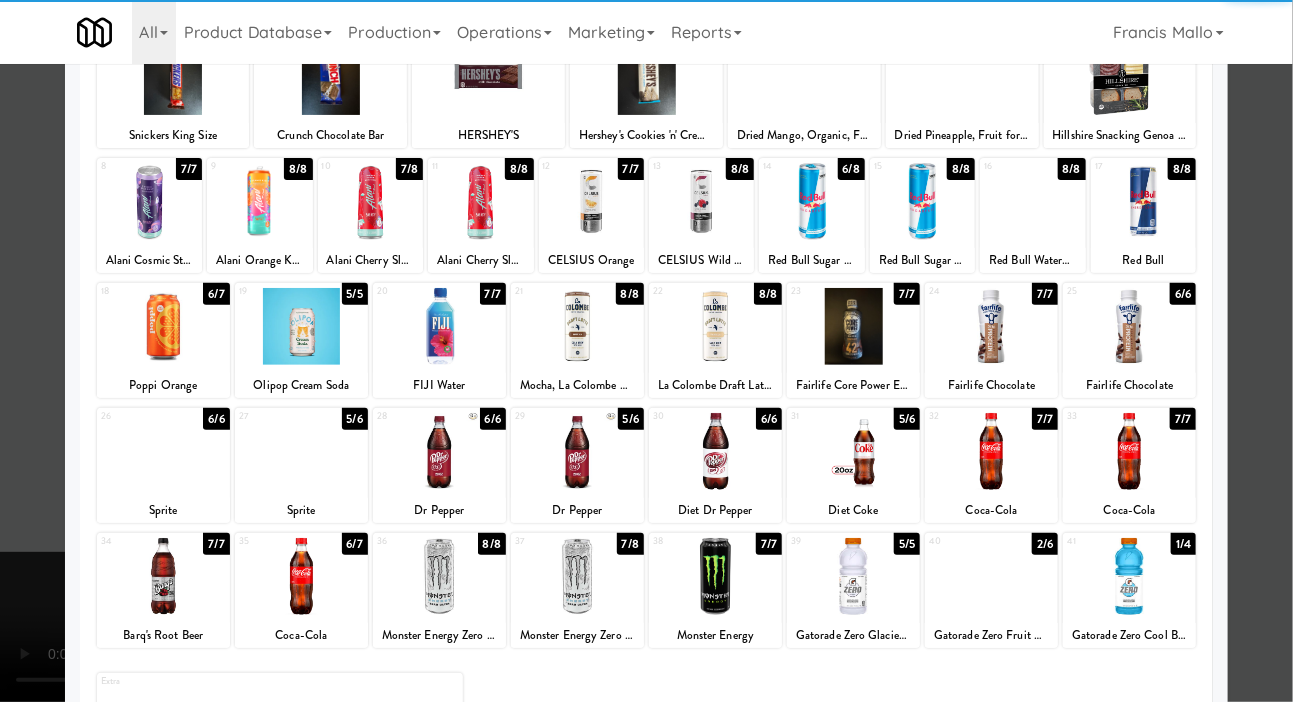 scroll, scrollTop: 172, scrollLeft: 0, axis: vertical 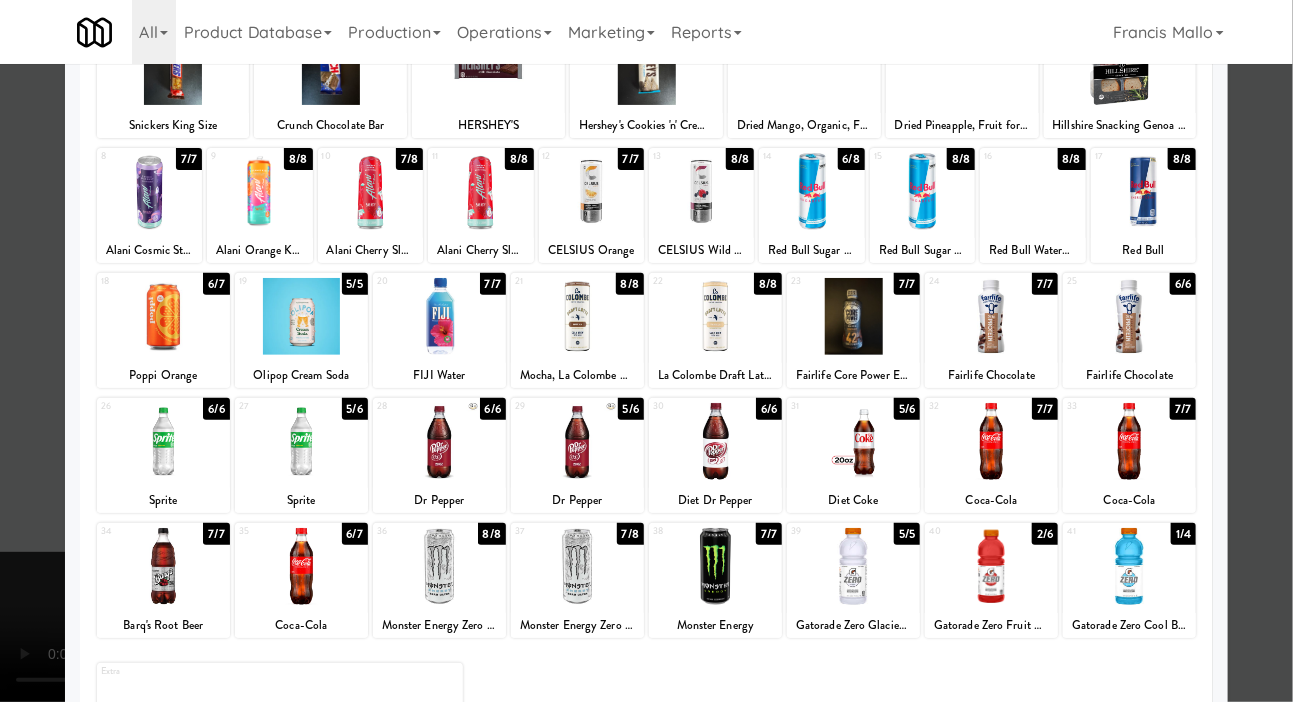 click at bounding box center (163, 566) 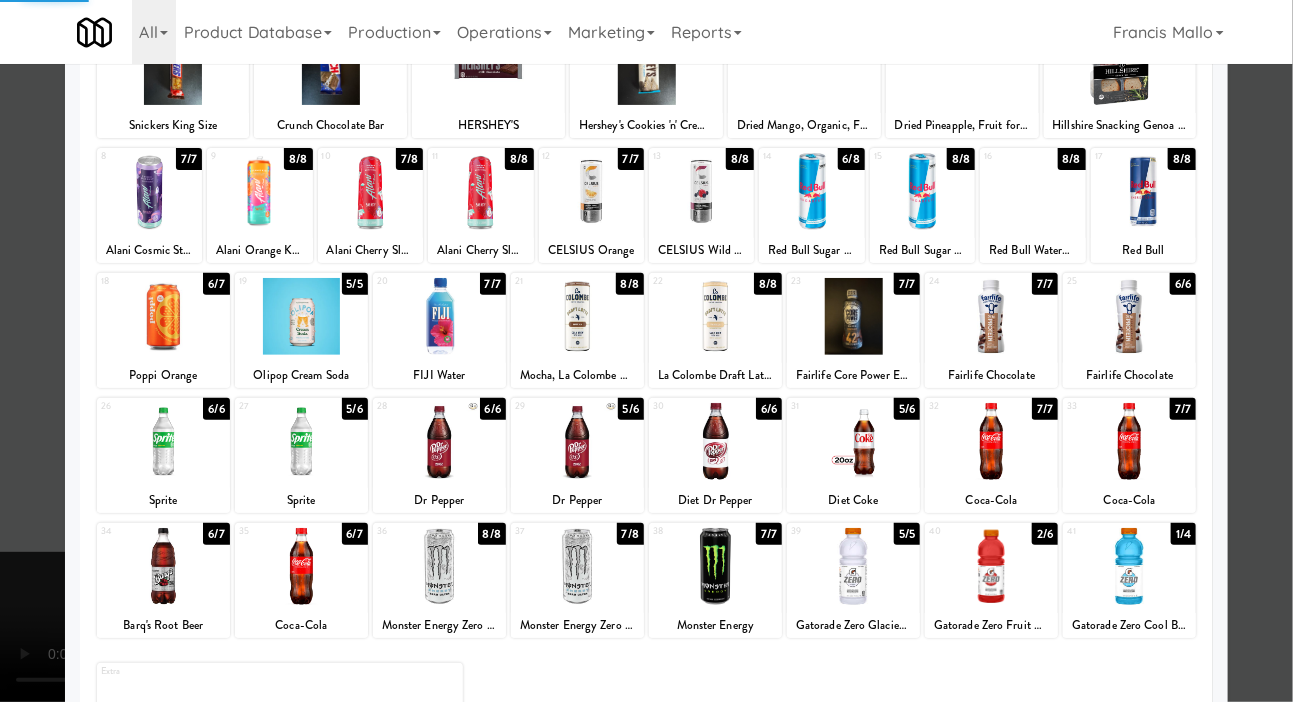 click at bounding box center (853, 441) 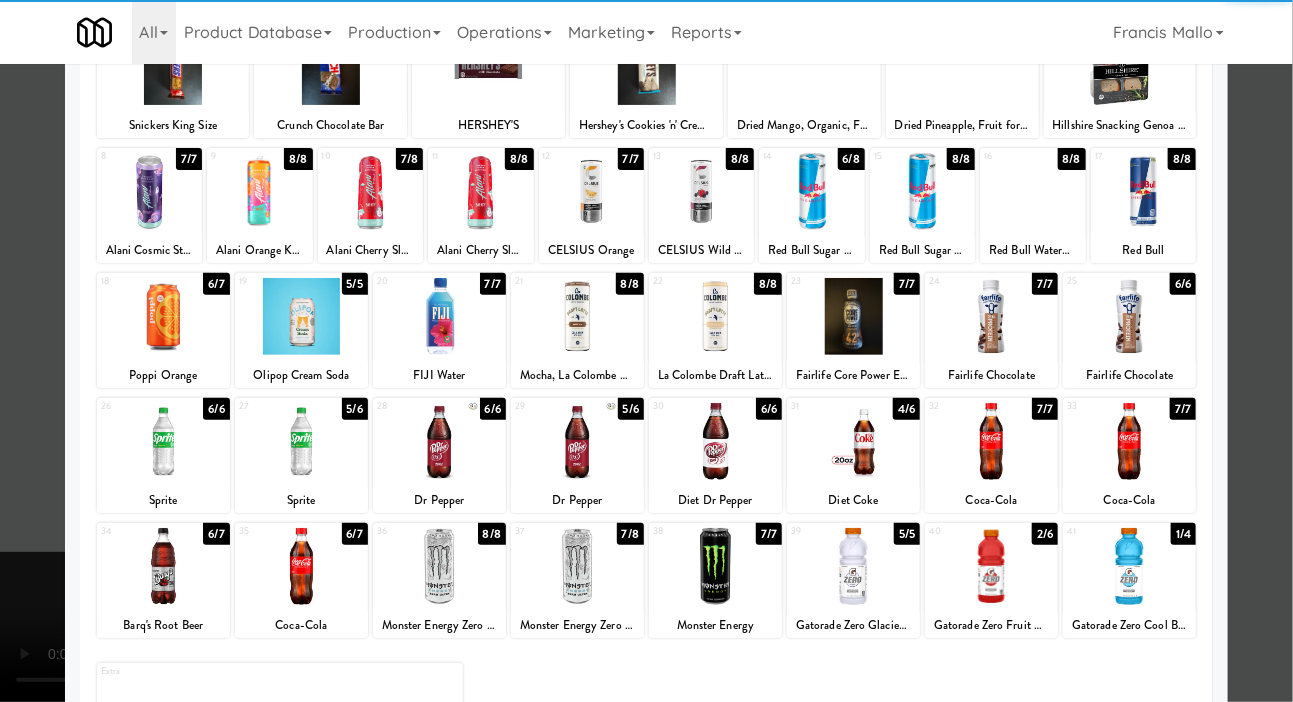 click on "Applied Last applied Saturday 1:38 pm 1 9/9 Snickers King Size 2 10/10 Crunch Chocolate Bar 3 8/8 HERSHEY'S 4 13/13 Hershey's Cookies 'n' Creme Candy Bars 5 10/10 Dried Mango, Organic, Fruit for Thought, 1 oz 6 10/10 Dried Pineapple, Fruit for Thought, 1 oz 7 0/0 Hillshire Snacking Genoa Salame 8 7/7 Alani Cosmic Stardust 9 8/8 Alani Orange Kiss 10 7/8 Alani Cherry Slush 11 8/8 Alani Cherry Slush 12 7/7 CELSIUS Orange 13 8/8 CELSIUS Wild Berry 14 6/8 Red Bull Sugar Free 15 8/8 Red Bull Sugar Free 16 8/8 Red Bull Watermelon 12 oz  17 8/8 Red Bull 18 6/7 Poppi Orange 19 5/5 Olipop Cream Soda 20 7/7 FIJI Water 21 8/8 Mocha, La Colombe Coffee Draft Latte 22 8/8 La Colombe Draft Latte Vanilla 11 fl. oz. 23 7/7 Fairlife Core Power Elite - Chocolate 24 7/7 Fairlife Chocolate 25 6/6 Fairlife Chocolate 26 6/6 Sprite 27 5/6 Sprite 28 6/6 Dr Pepper 29 5/6 Dr Pepper 30 6/6 Diet Dr Pepper 31 4/6 Diet Coke 32 7/7 Coca-Cola 33 7/7 Coca-Cola 34 6/7 Barq's Root Beer 35 6/7 Coca-Cola 36 8/8 Monster Energy Zero Ultra 37 7/8 38" at bounding box center (647, 385) 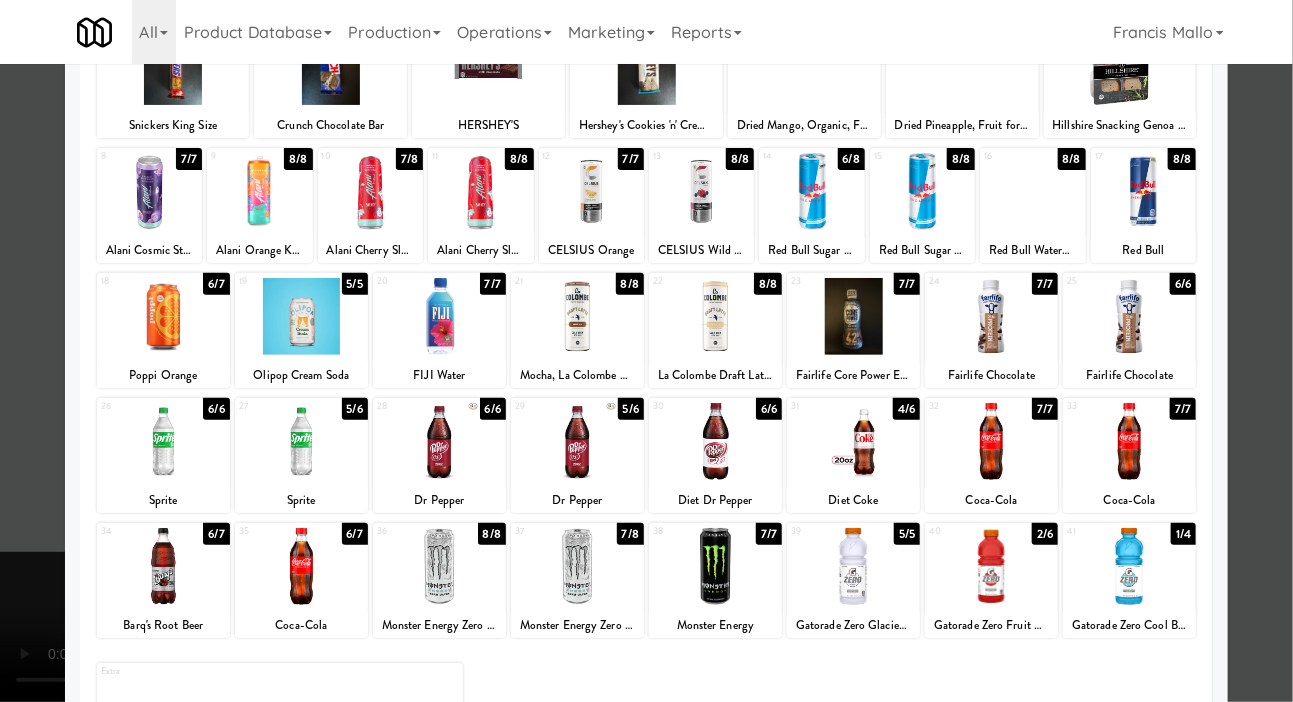 click at bounding box center (646, 351) 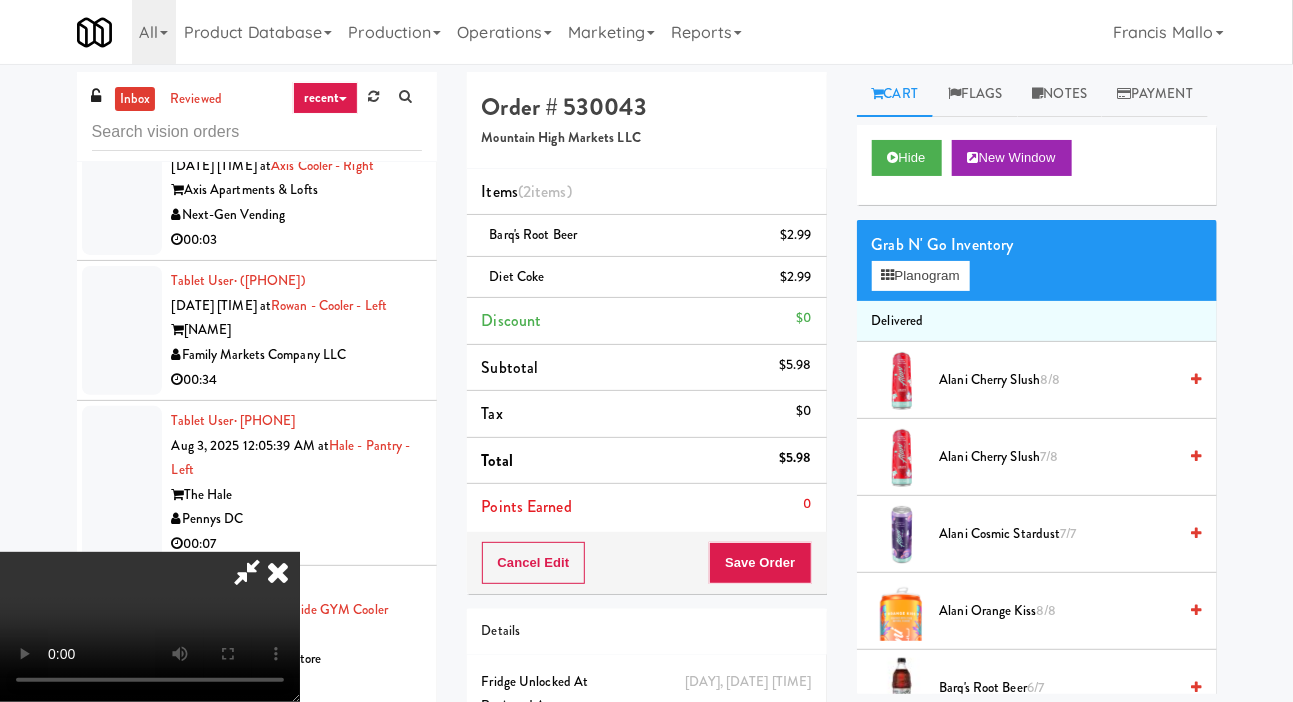 scroll, scrollTop: 73, scrollLeft: 0, axis: vertical 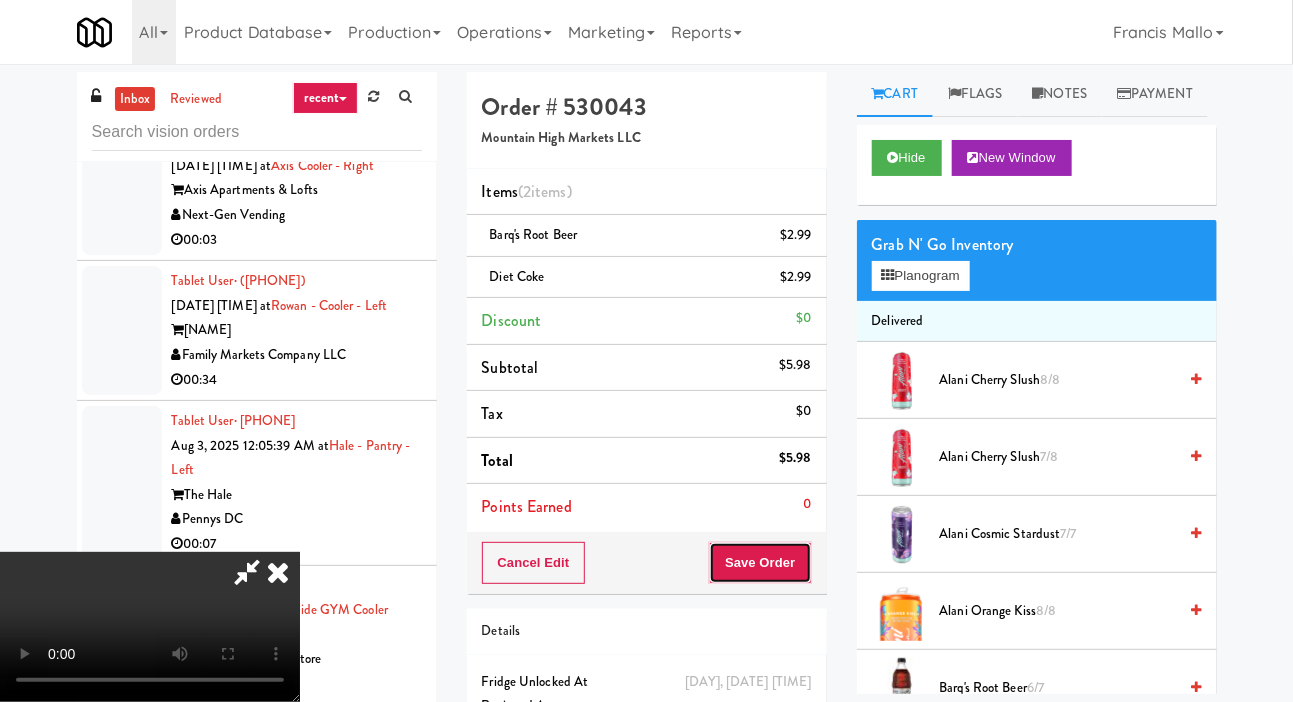 click on "Save Order" at bounding box center [760, 563] 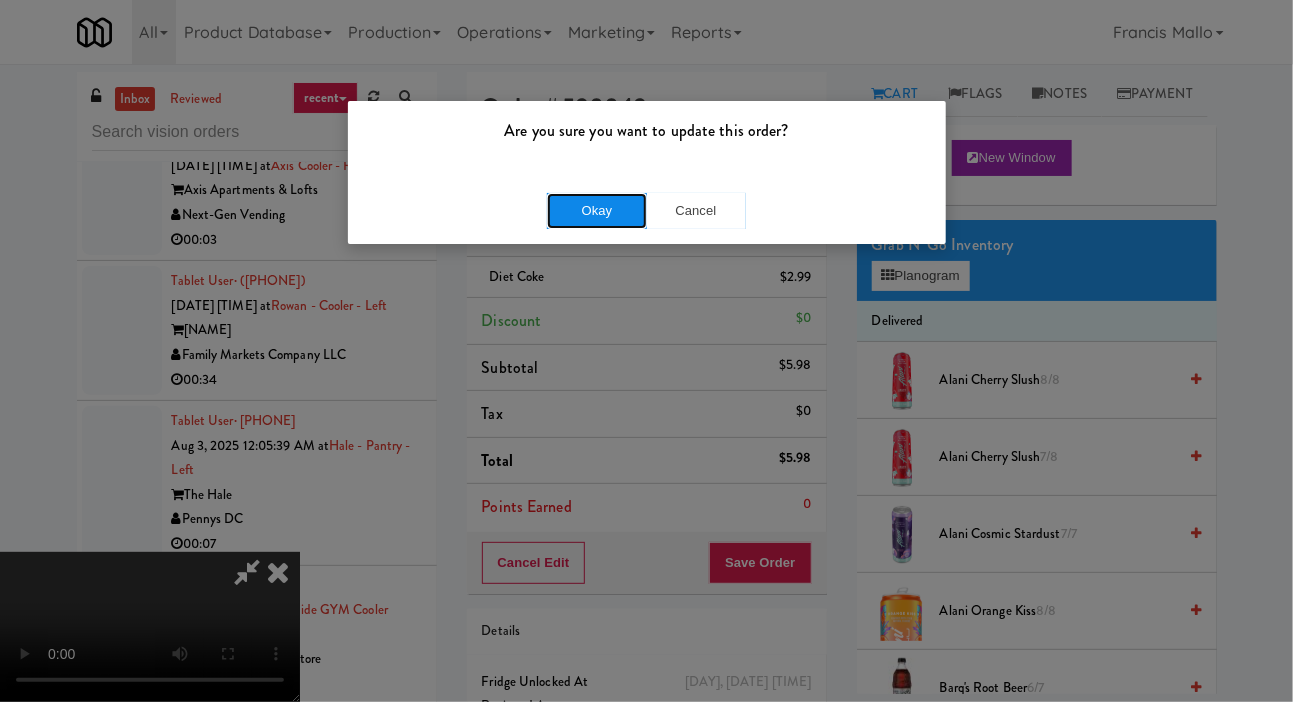 click on "Okay" at bounding box center [597, 211] 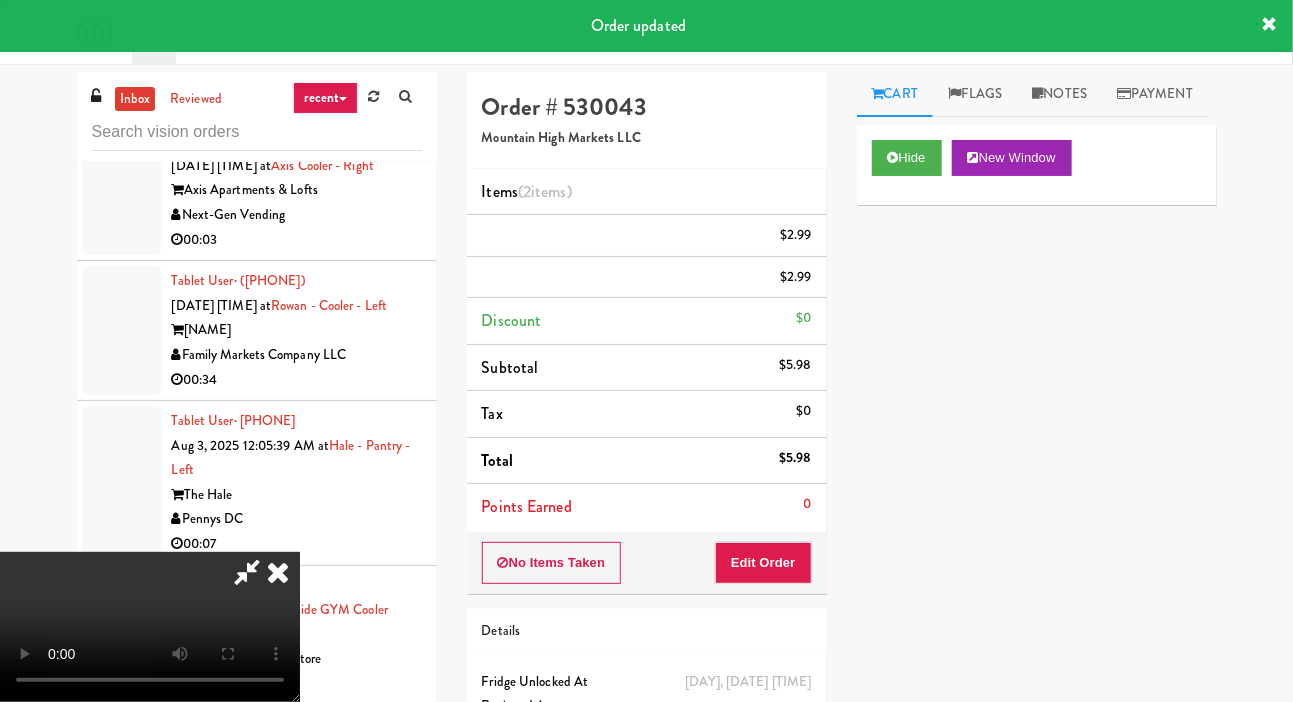 scroll, scrollTop: 0, scrollLeft: 0, axis: both 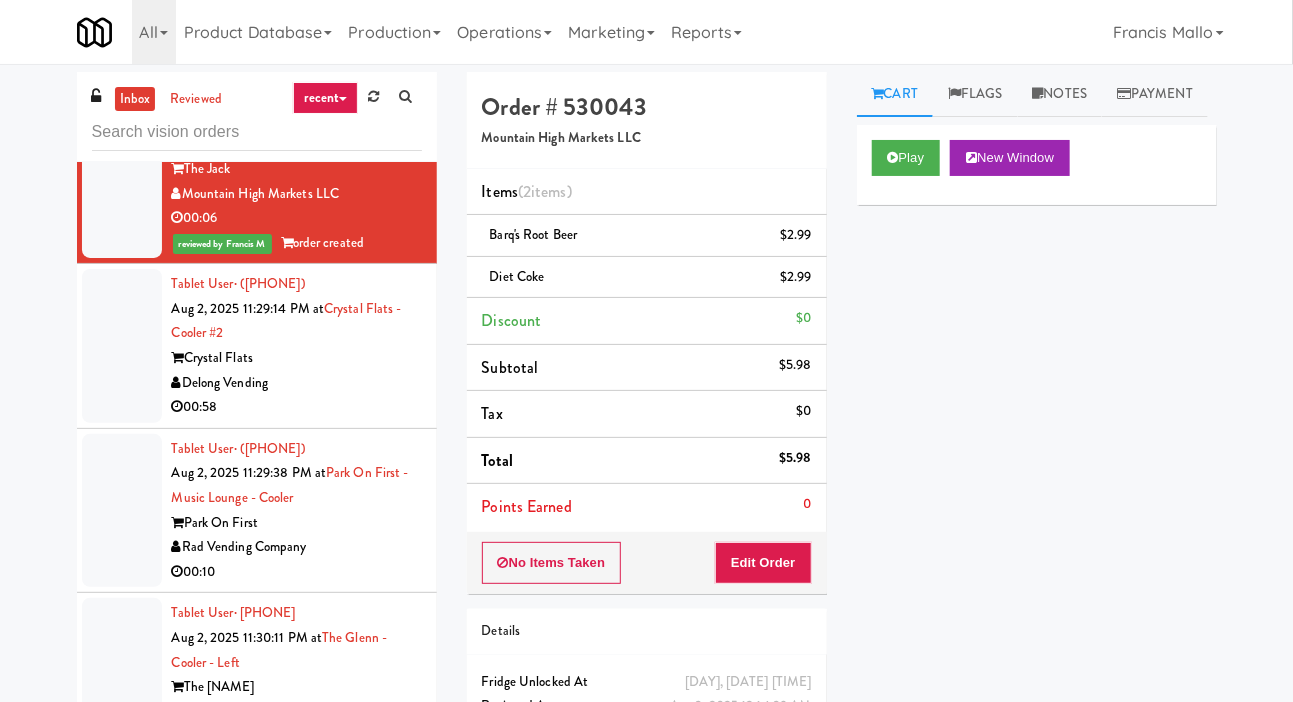 click on "Delong Vending" at bounding box center [297, 383] 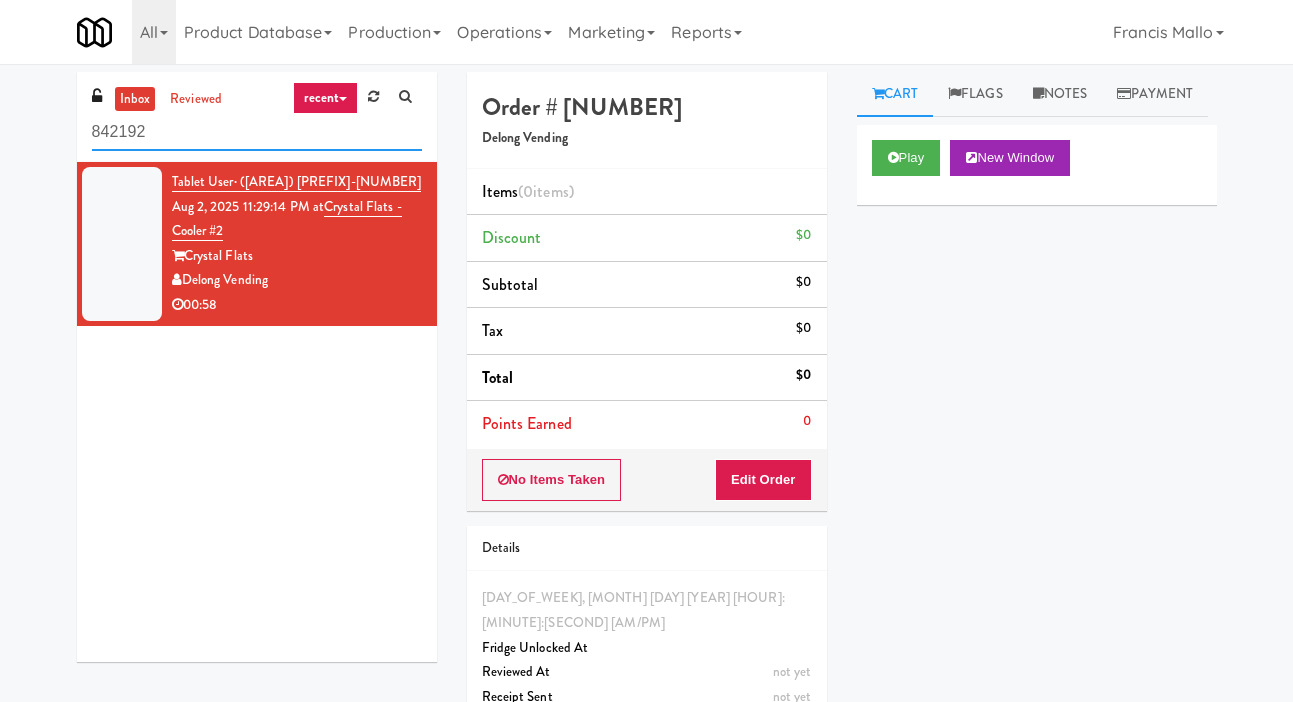scroll, scrollTop: 0, scrollLeft: 0, axis: both 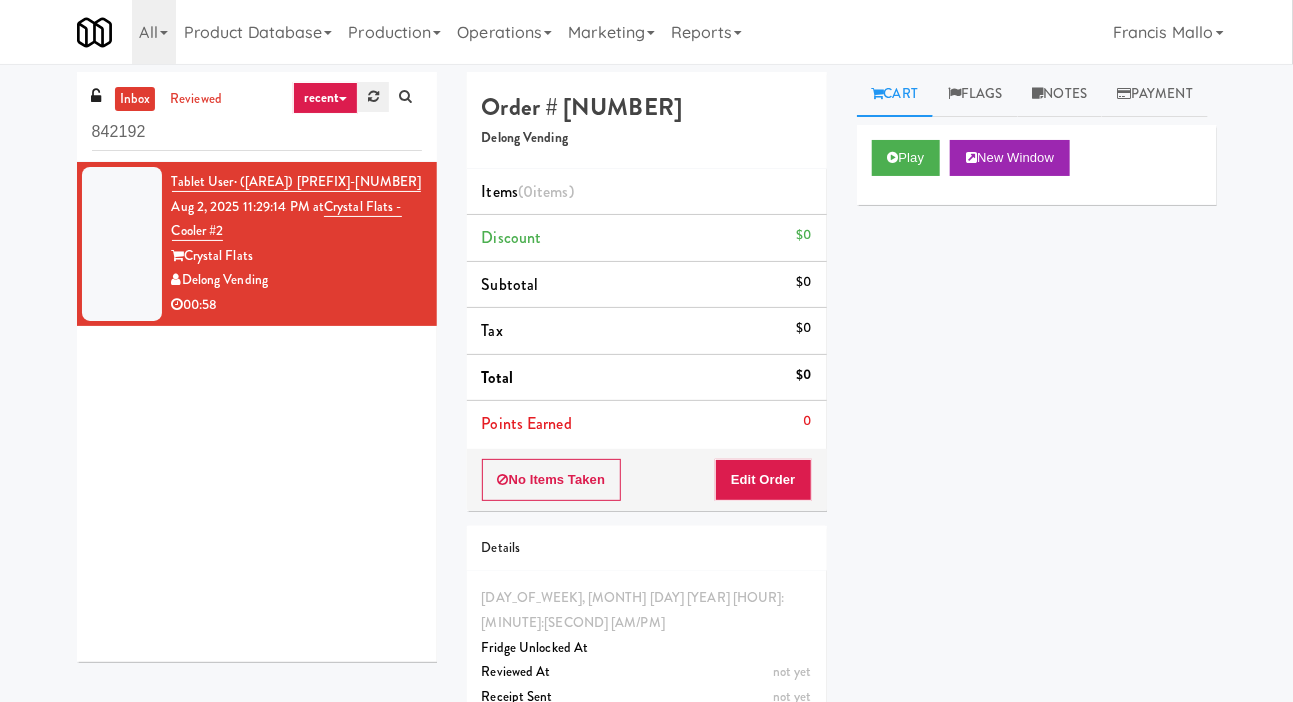 click at bounding box center [373, 96] 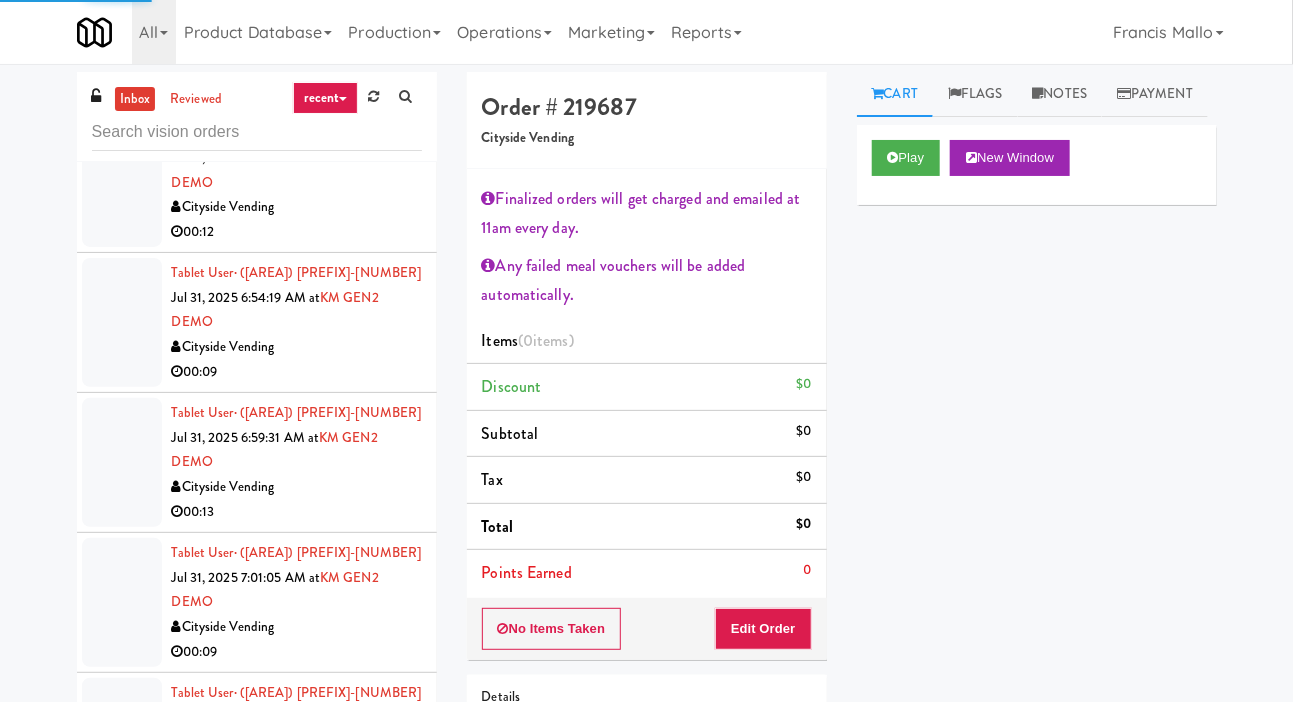 scroll, scrollTop: 4992, scrollLeft: 0, axis: vertical 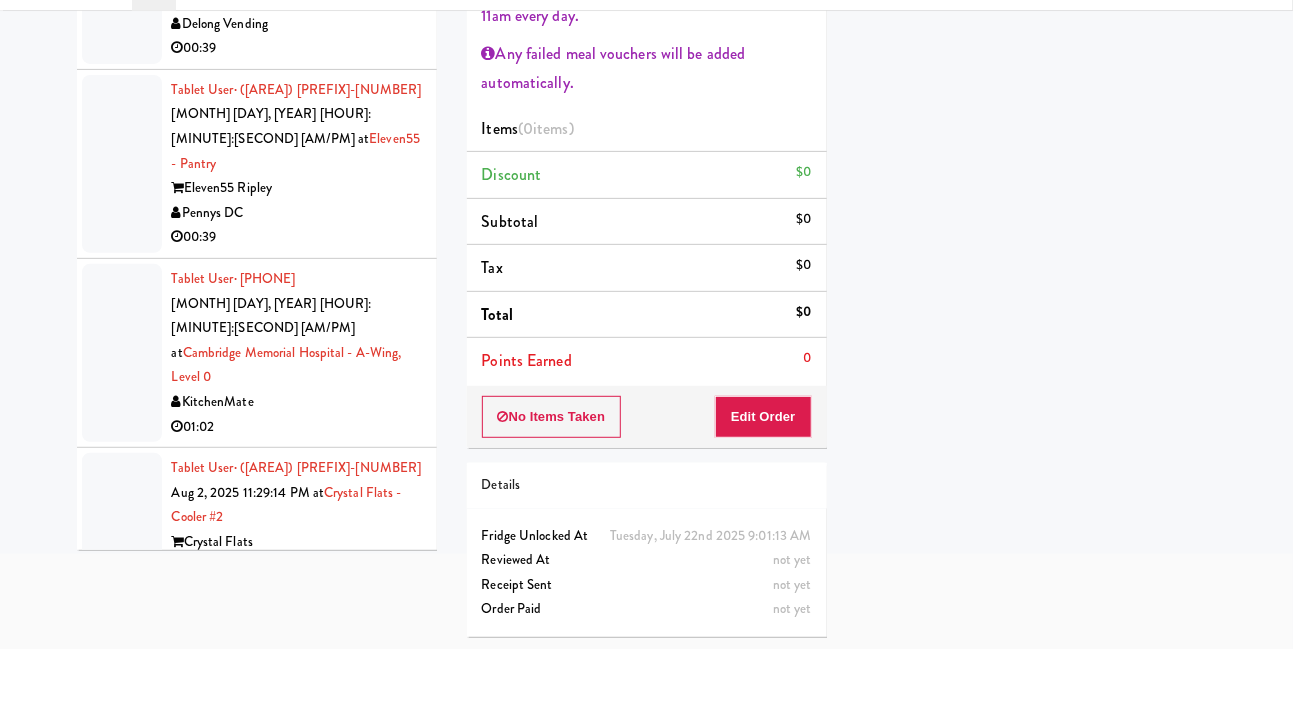 click on "01:02" at bounding box center [297, 480] 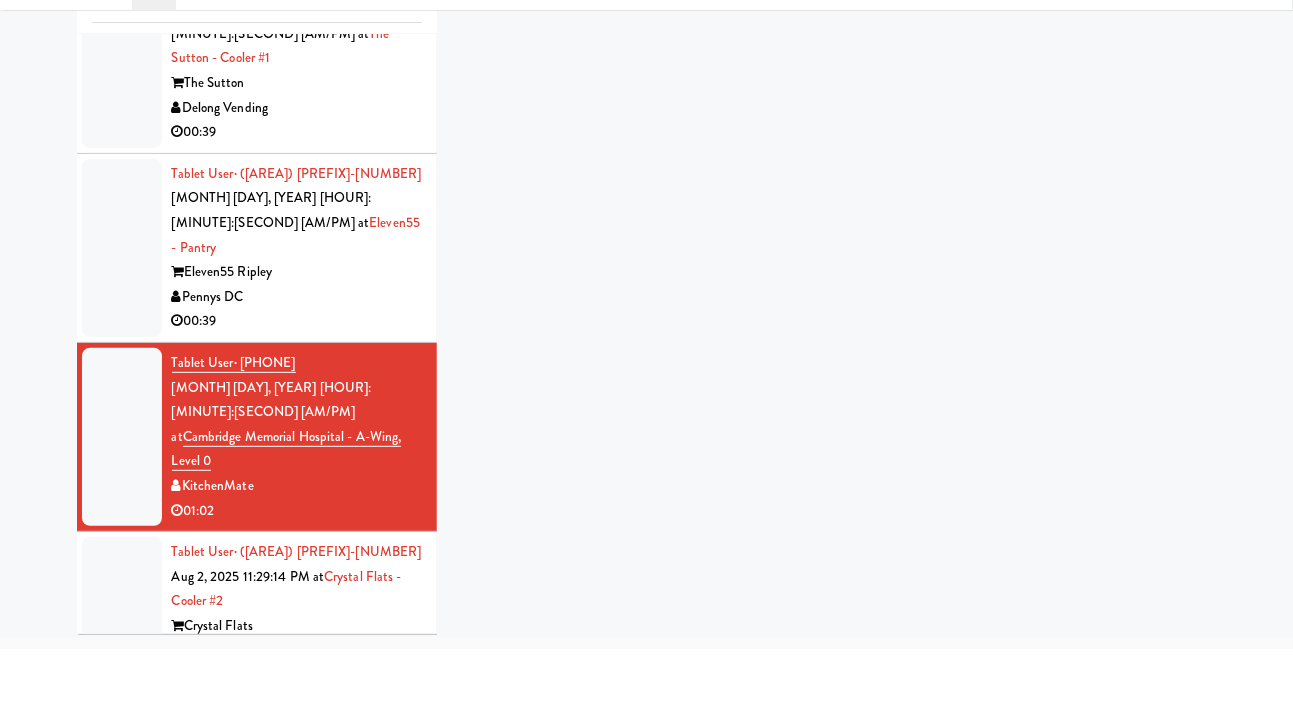 scroll, scrollTop: 73, scrollLeft: 0, axis: vertical 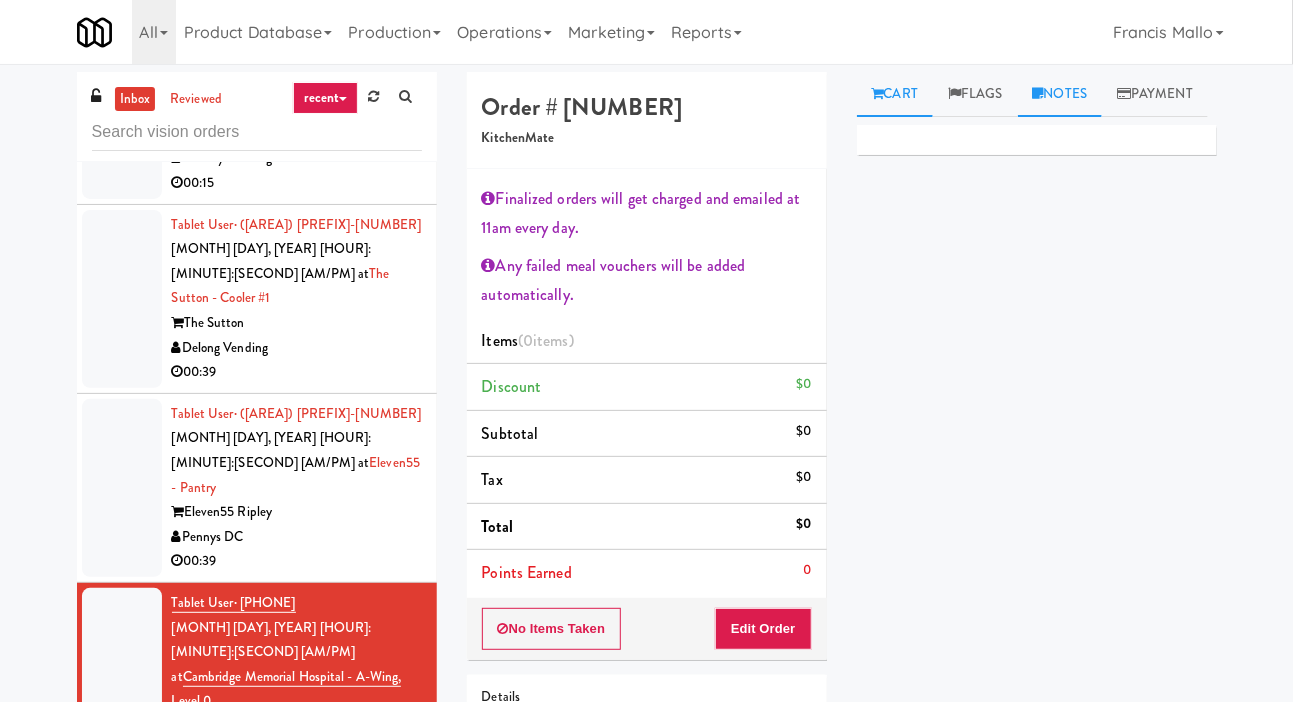 click on "Notes" at bounding box center (1060, 94) 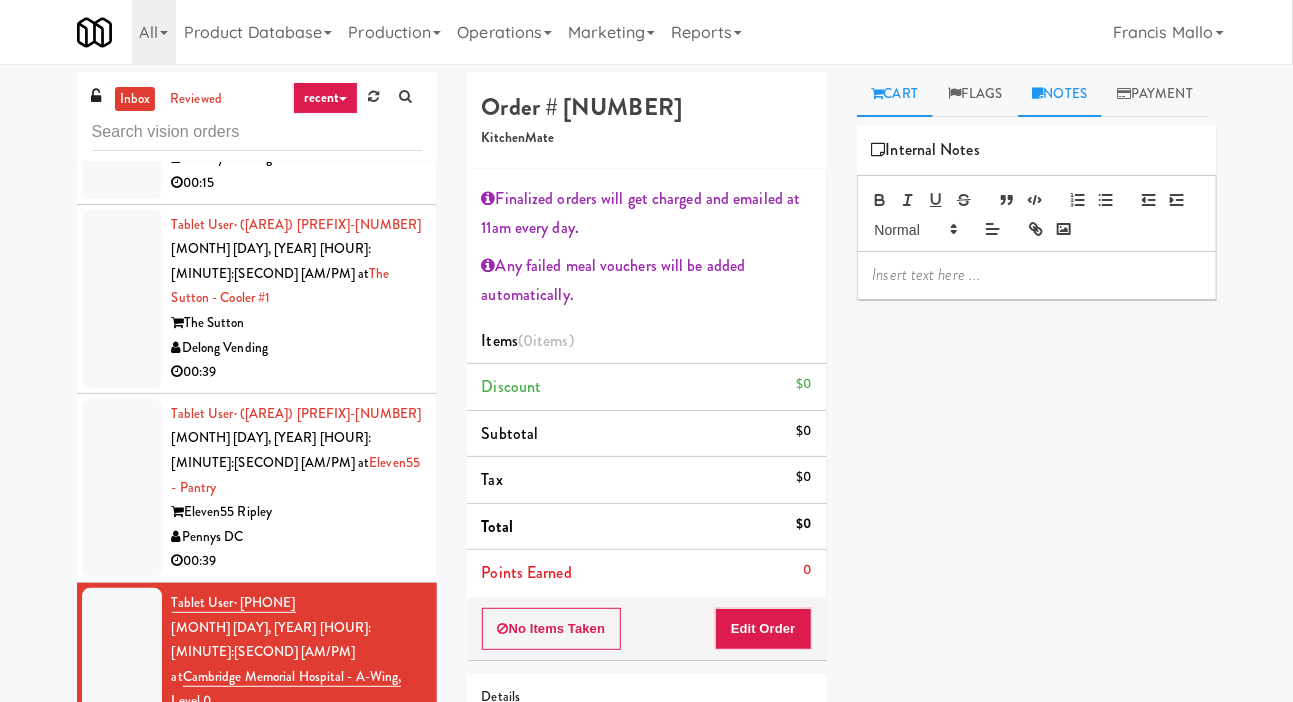 click on "Cart" at bounding box center (895, 94) 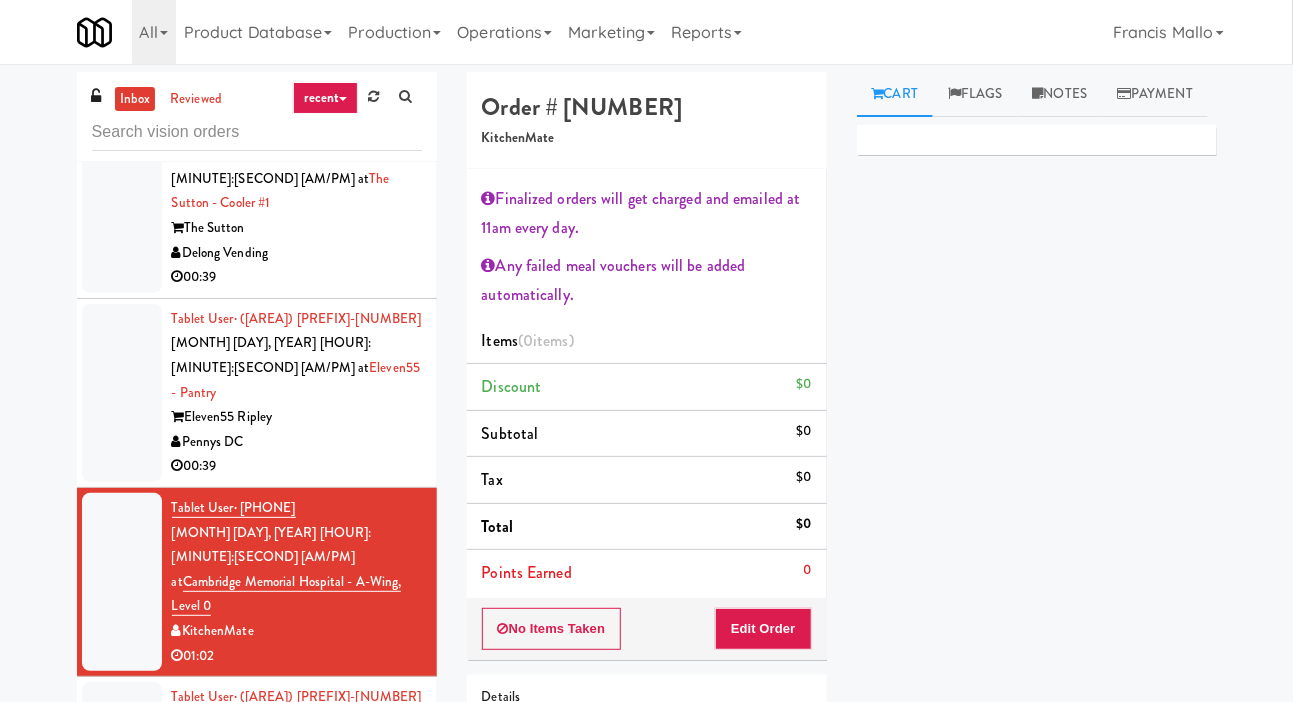 scroll, scrollTop: 11509, scrollLeft: 0, axis: vertical 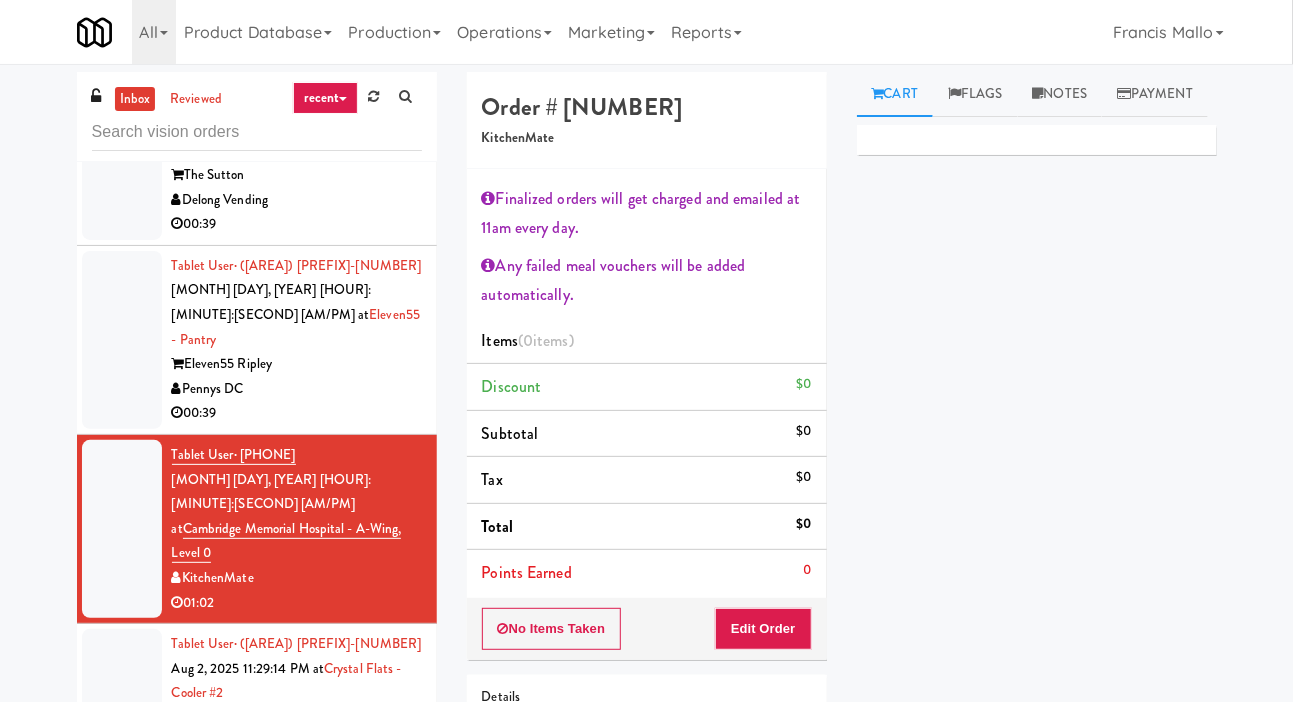 click on "Pennys DC" at bounding box center (297, 389) 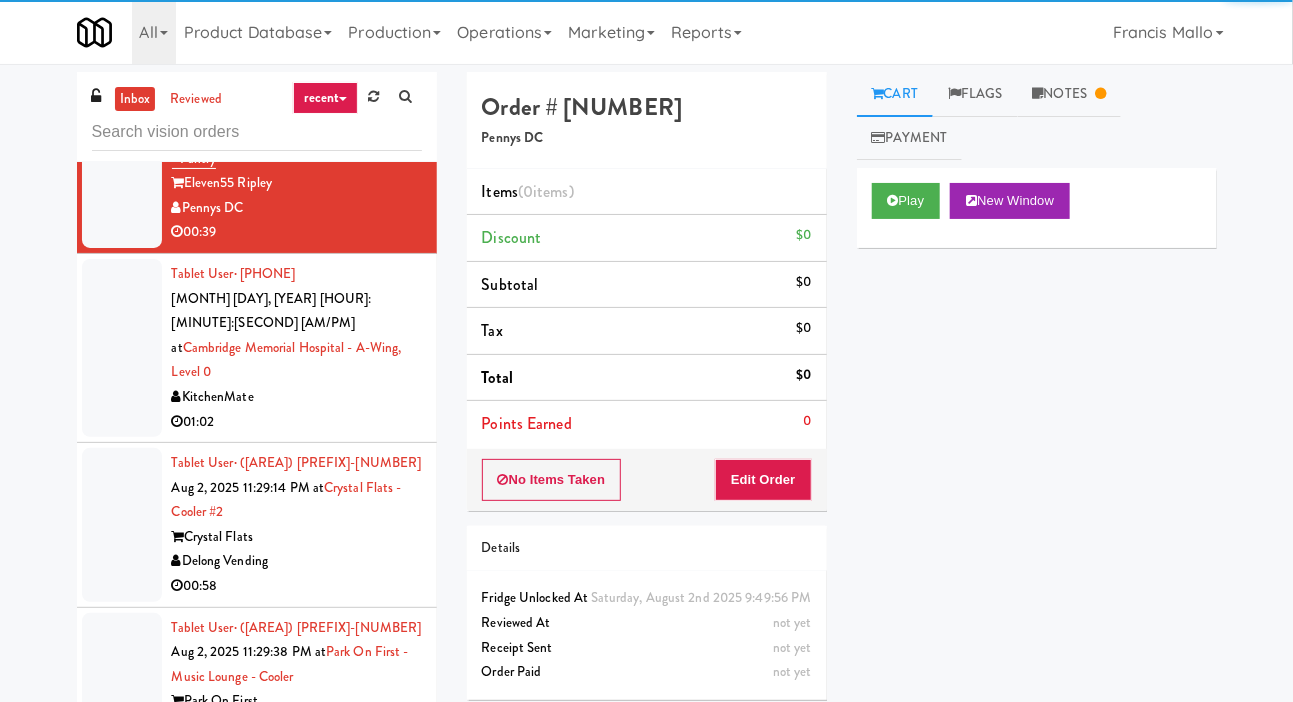 scroll, scrollTop: 11689, scrollLeft: 0, axis: vertical 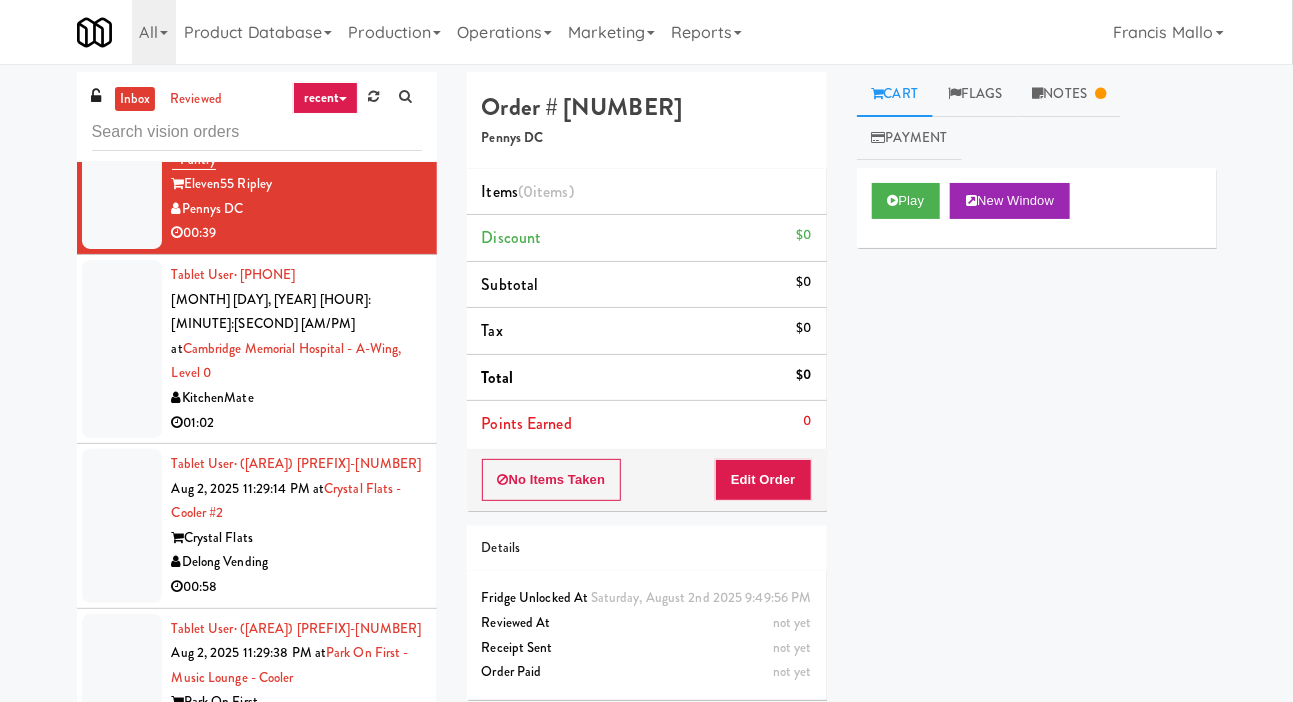 click on "00:58" at bounding box center [297, 587] 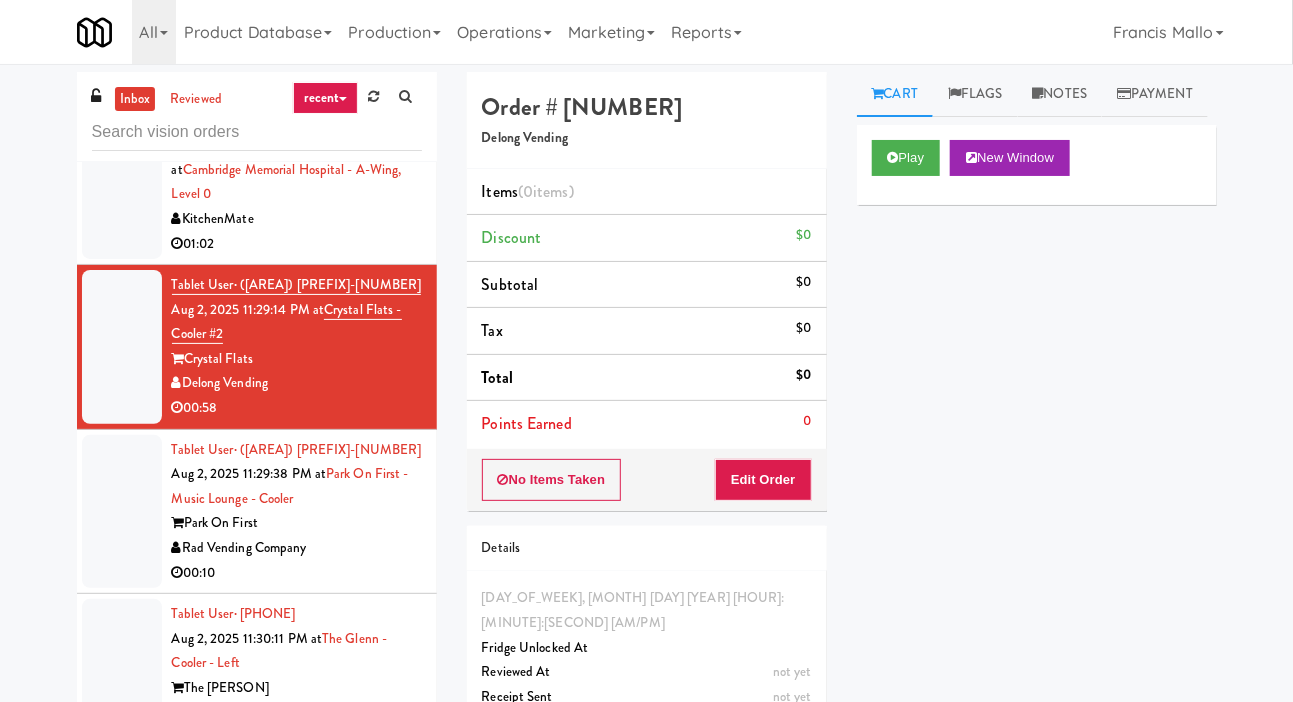 scroll, scrollTop: 11869, scrollLeft: 0, axis: vertical 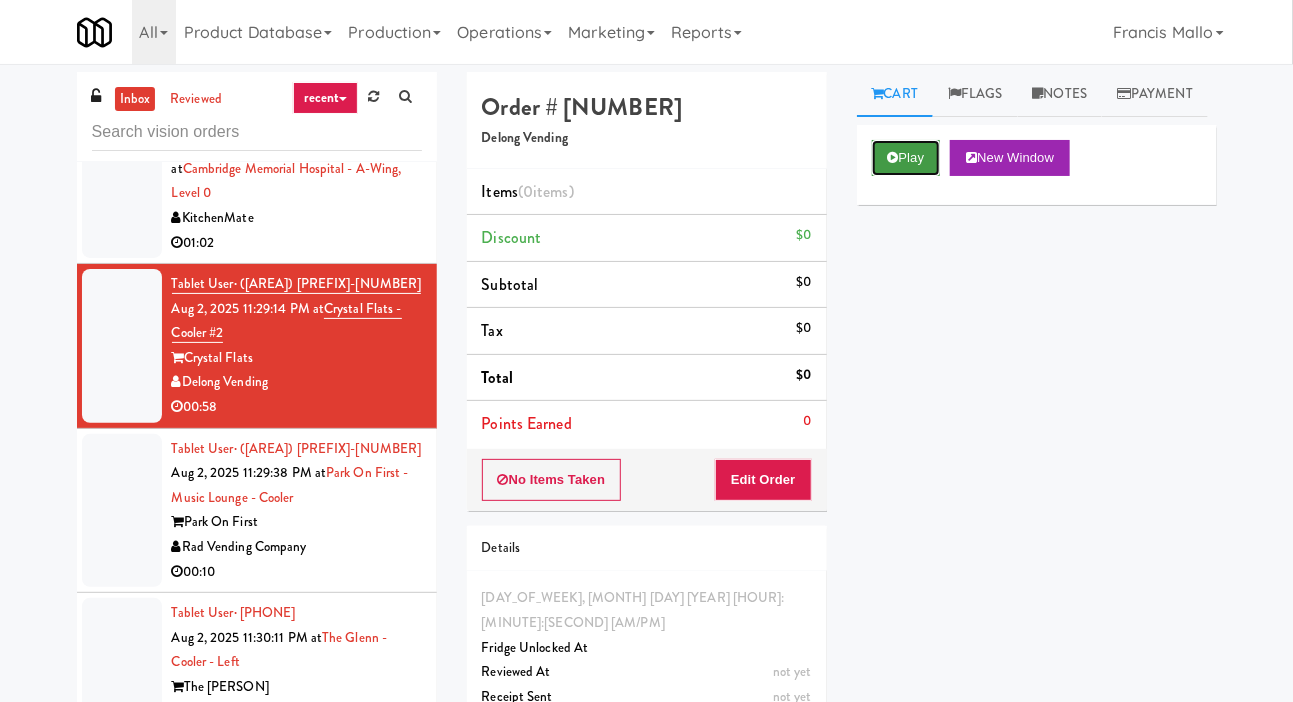 click on "Play" at bounding box center [906, 158] 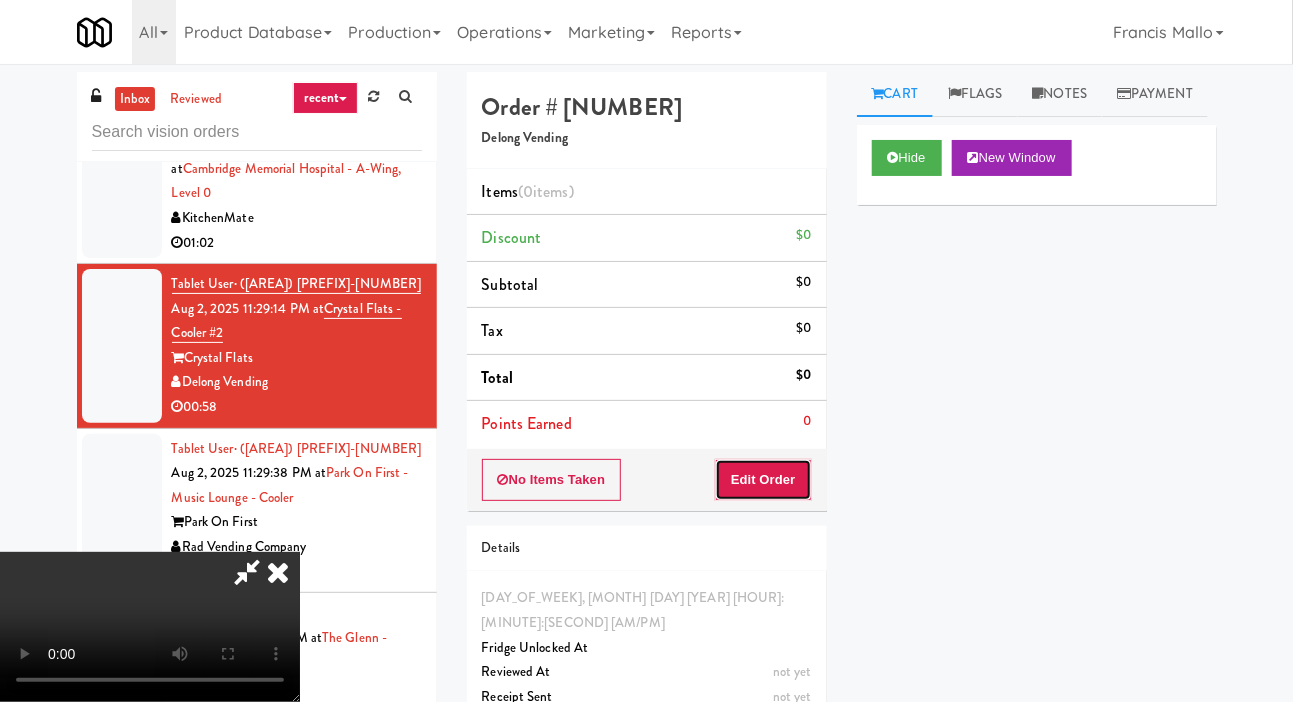 click on "Edit Order" at bounding box center (763, 480) 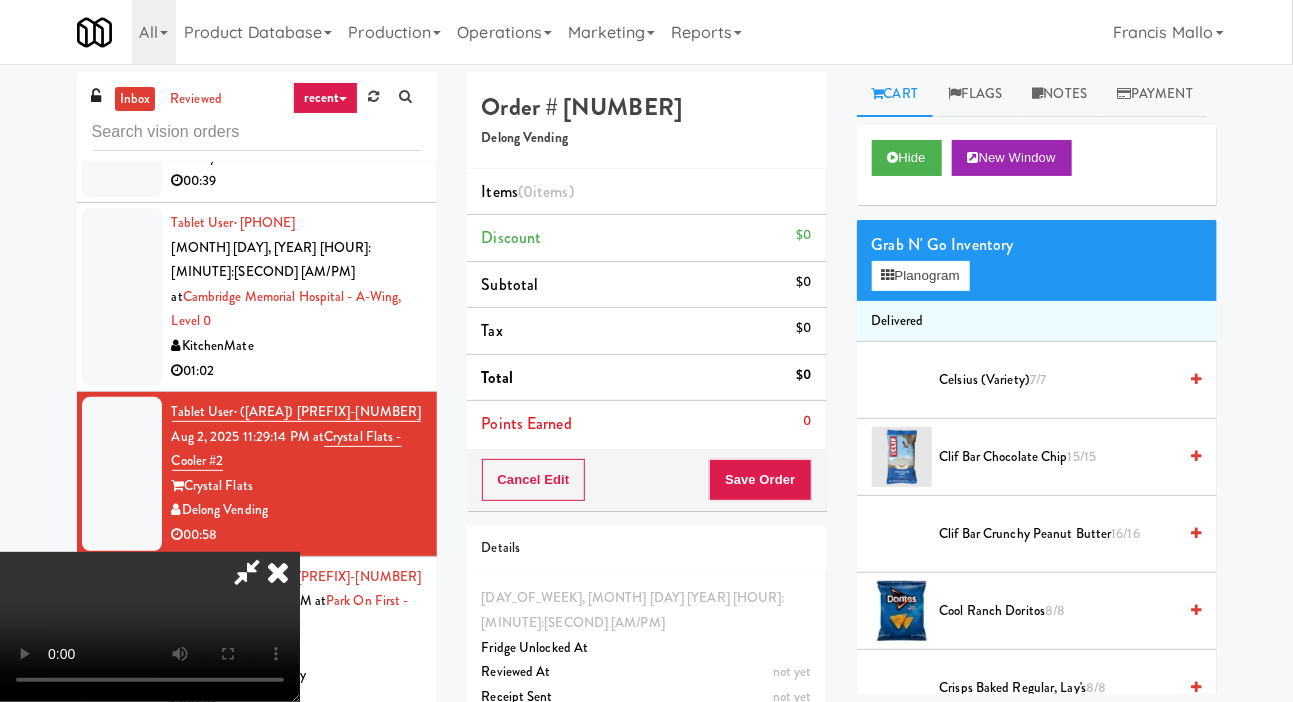 scroll, scrollTop: 11804, scrollLeft: 0, axis: vertical 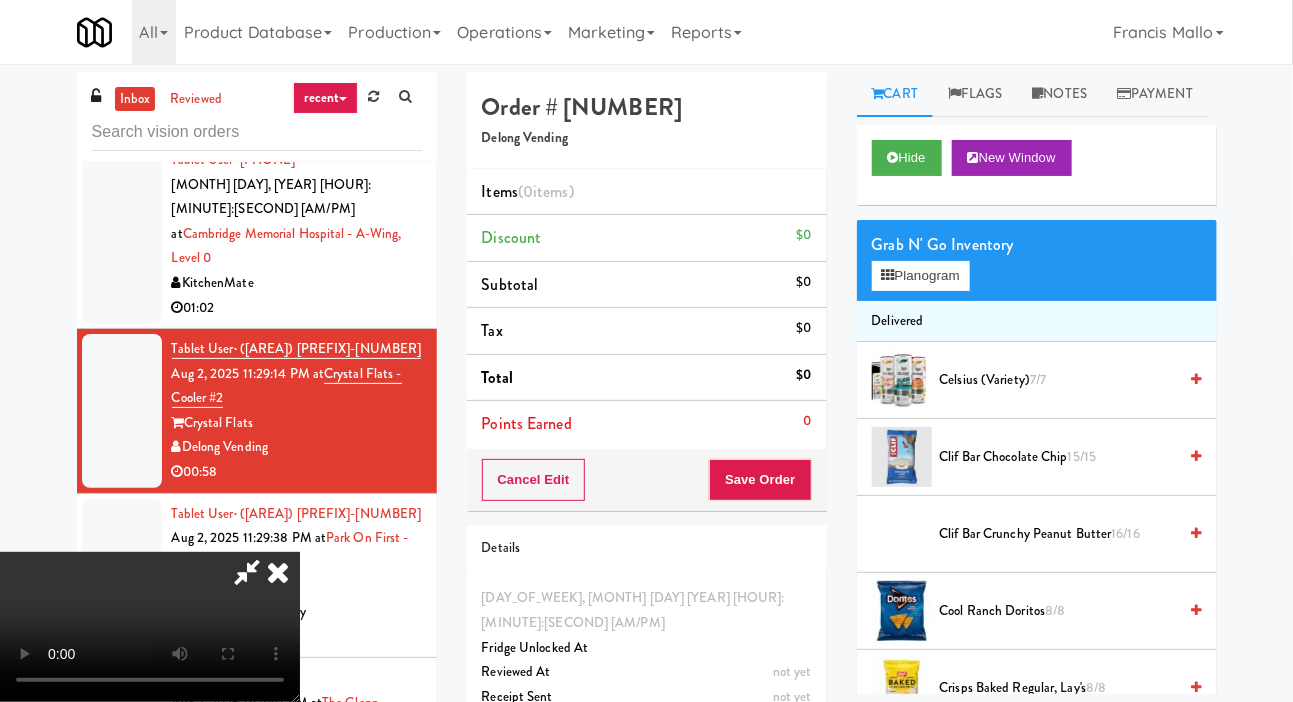 type 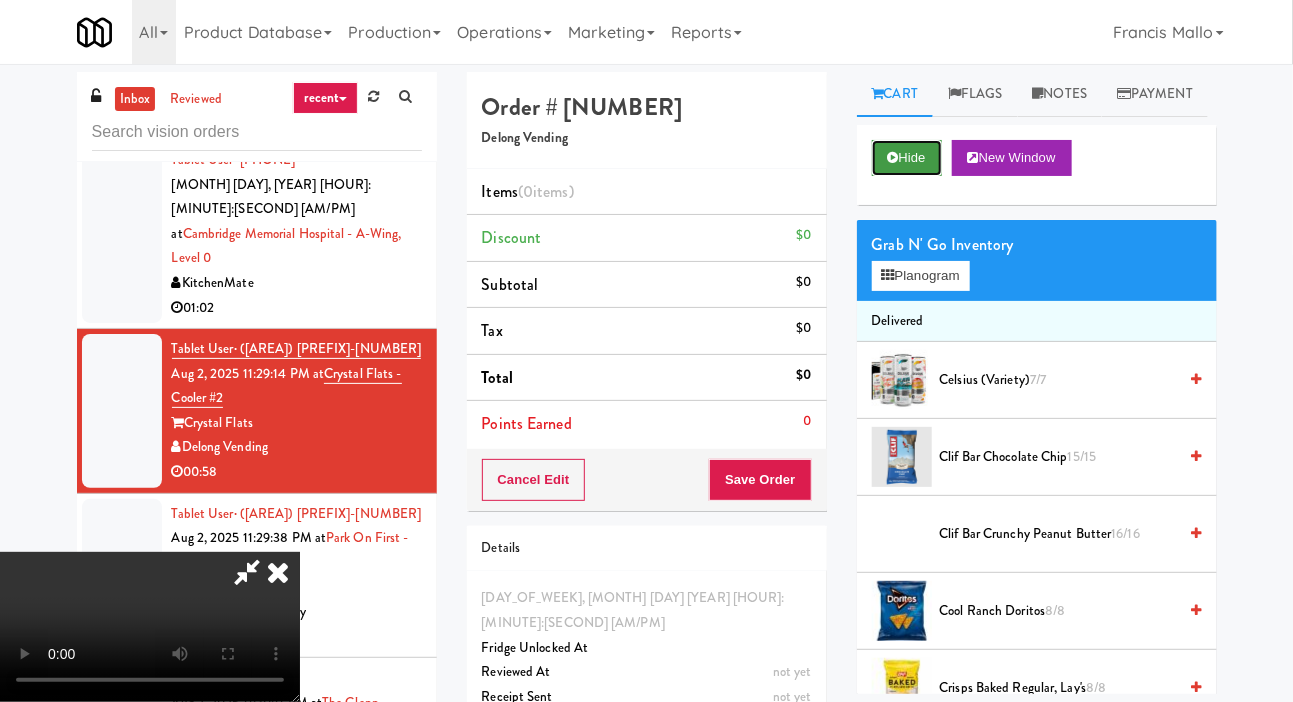 click on "Hide" at bounding box center [907, 158] 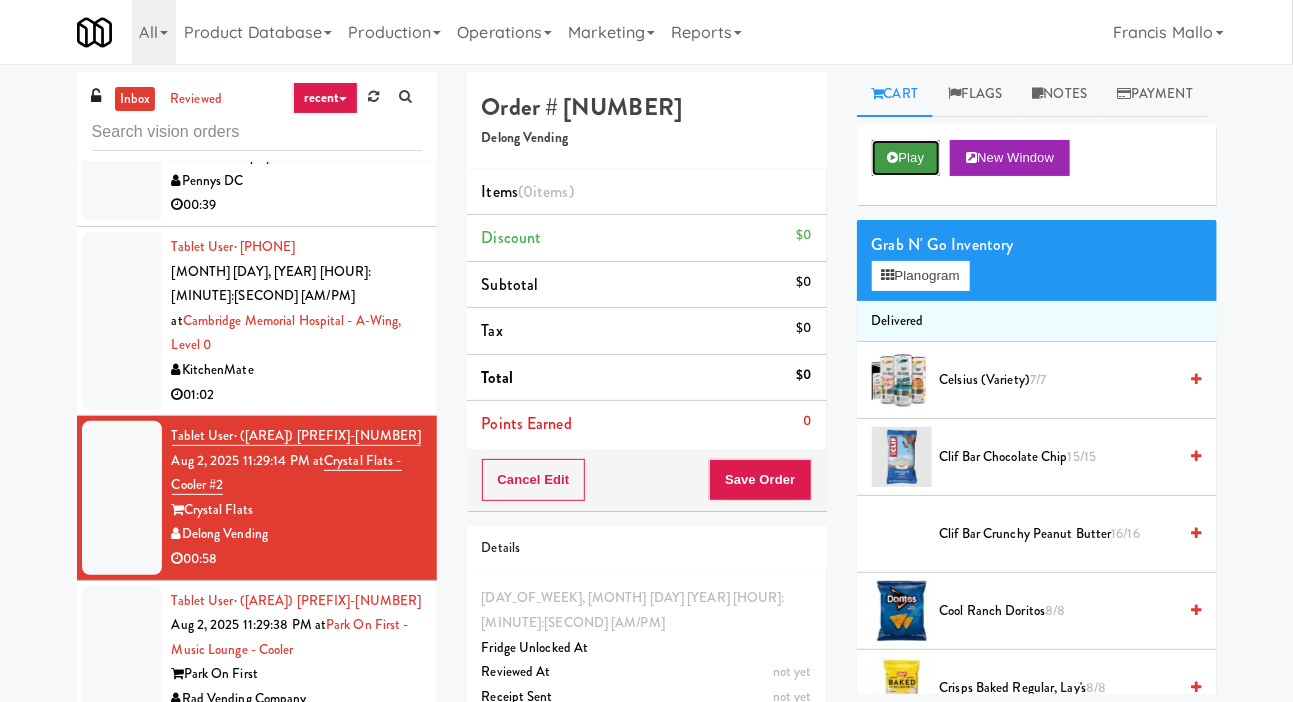 scroll, scrollTop: 11718, scrollLeft: 0, axis: vertical 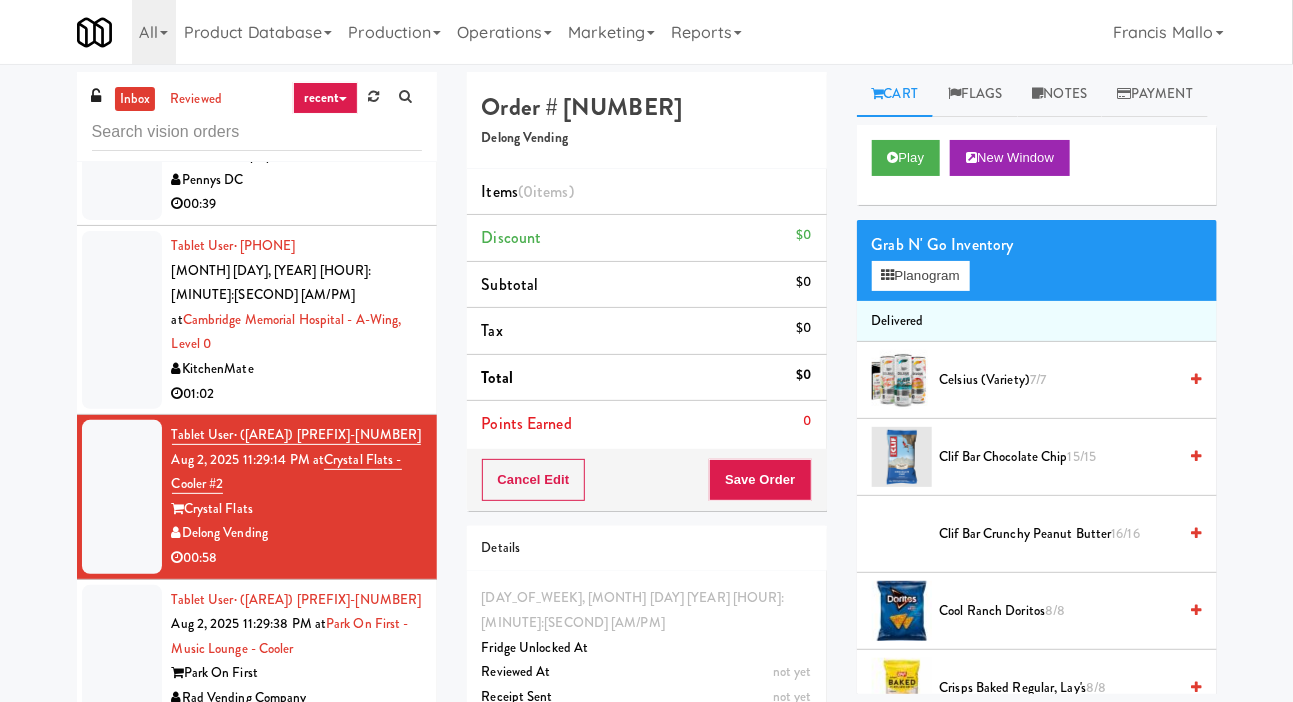click on "KitchenMate" at bounding box center [297, 369] 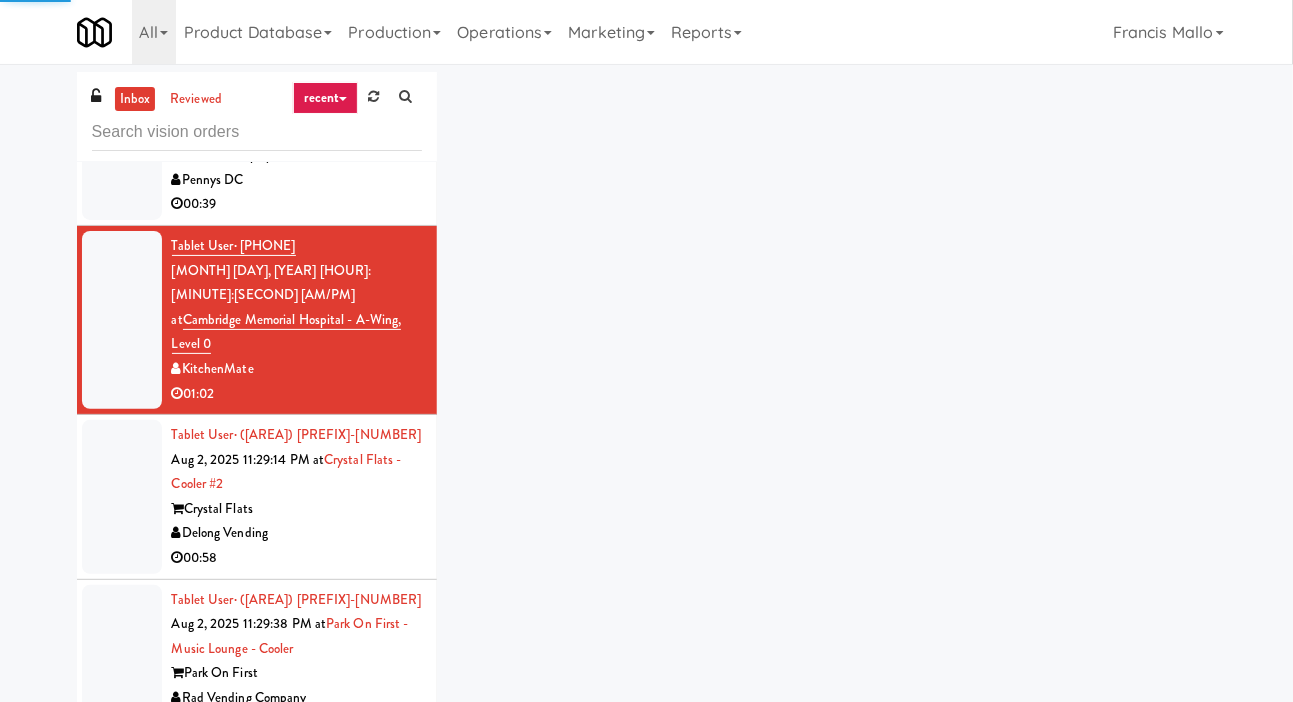 click on "Delong Vending" at bounding box center [297, 533] 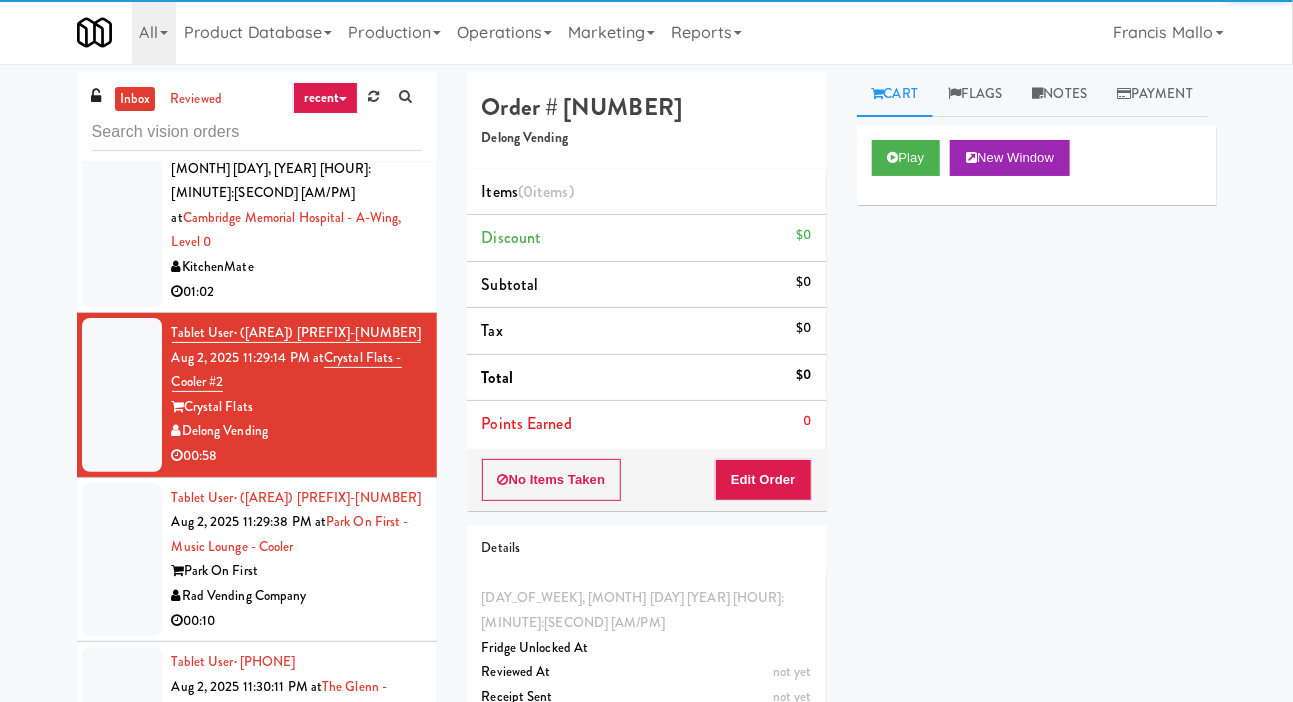 scroll, scrollTop: 11823, scrollLeft: 0, axis: vertical 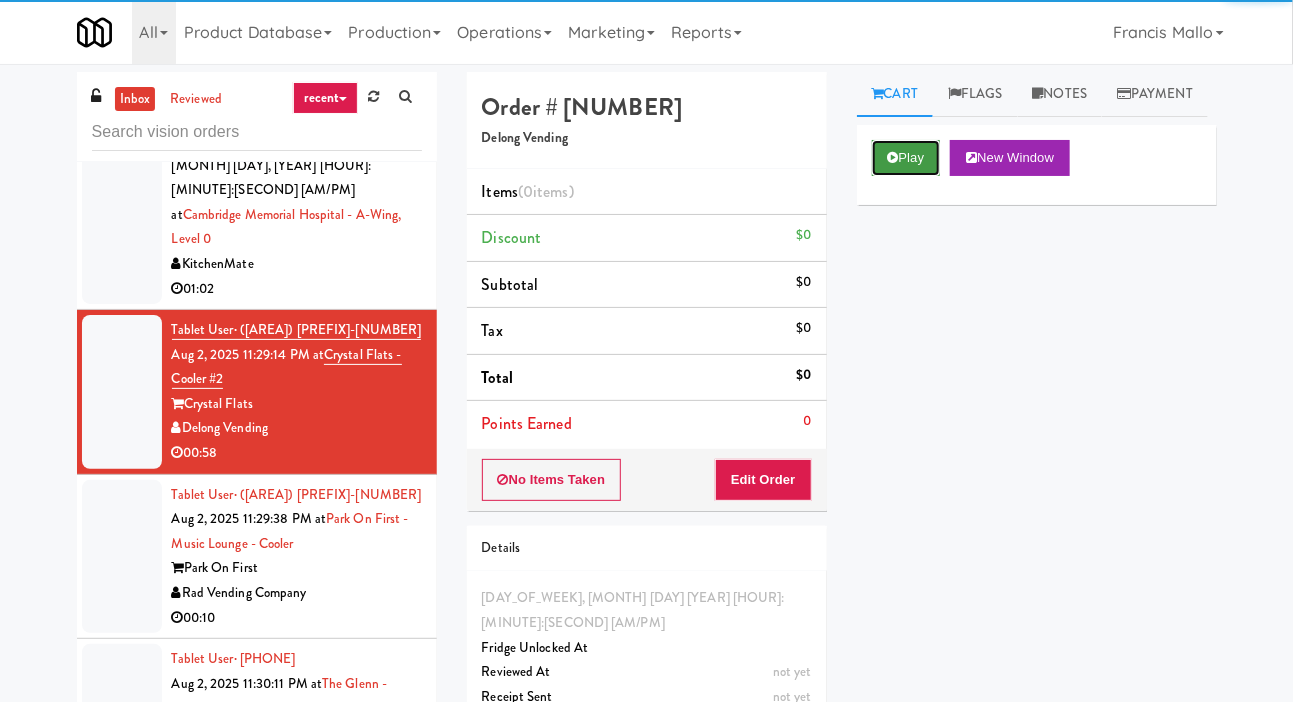click on "Play" at bounding box center (906, 158) 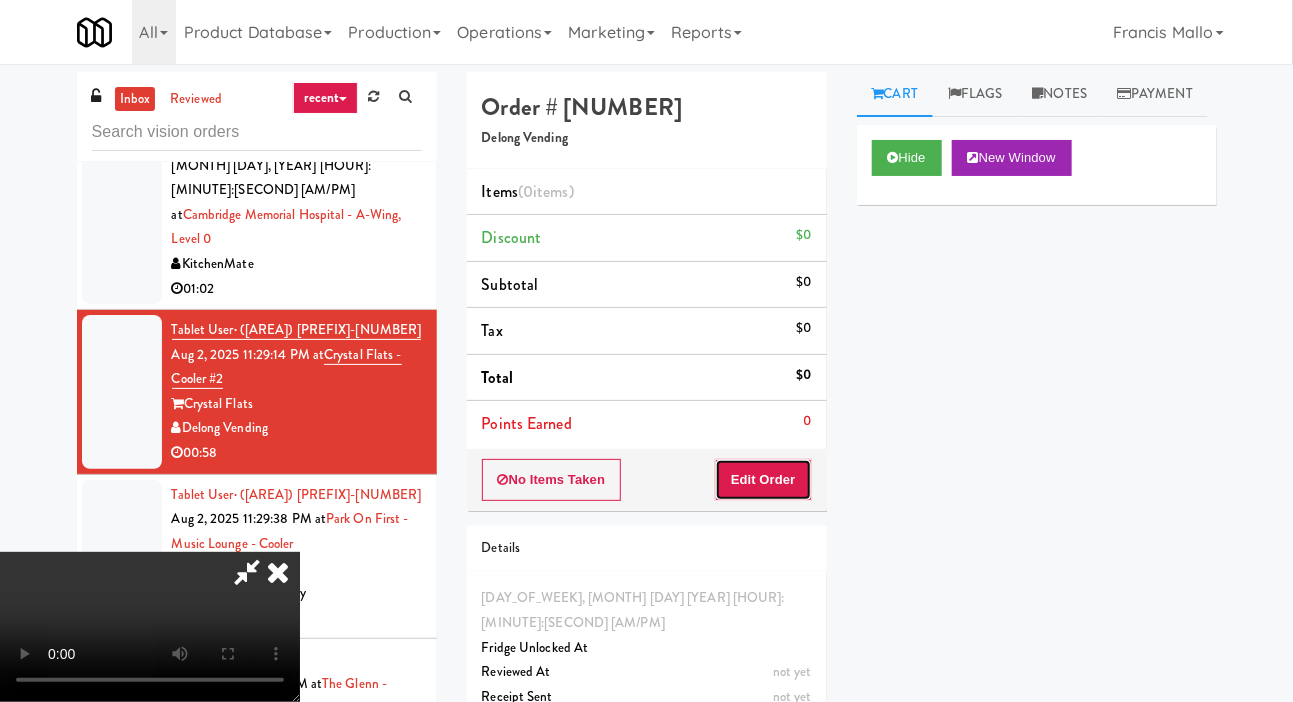 click on "Edit Order" at bounding box center (763, 480) 